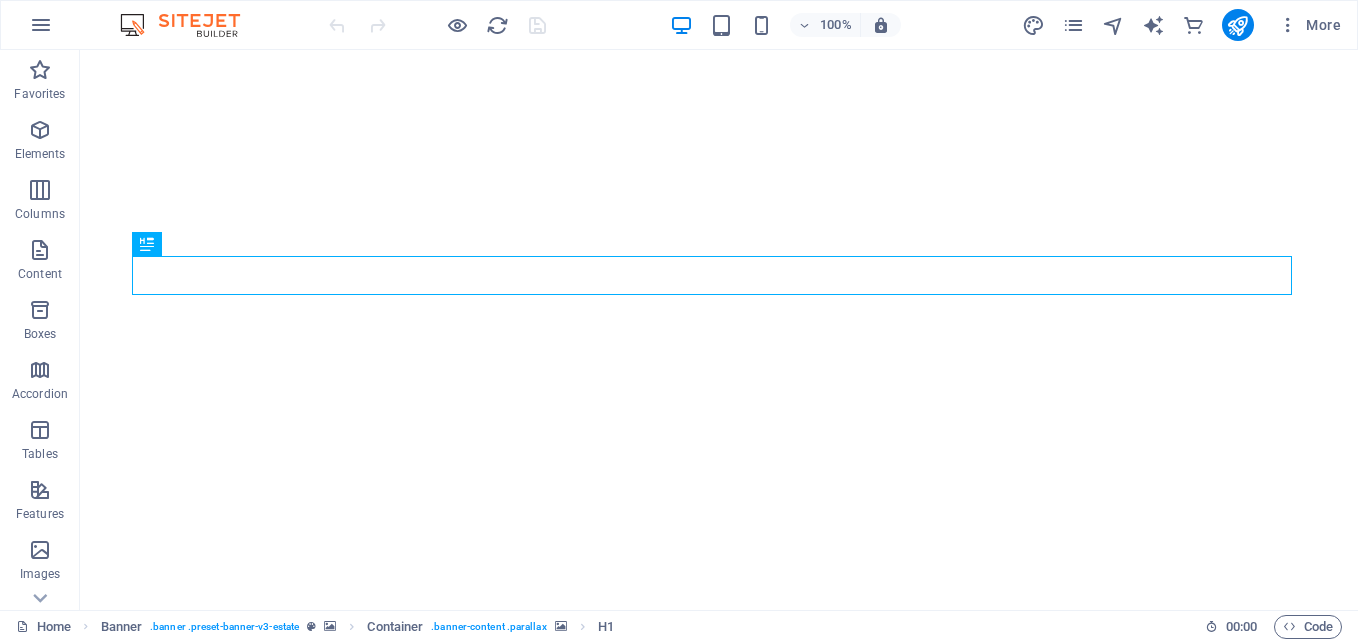 scroll, scrollTop: 0, scrollLeft: 0, axis: both 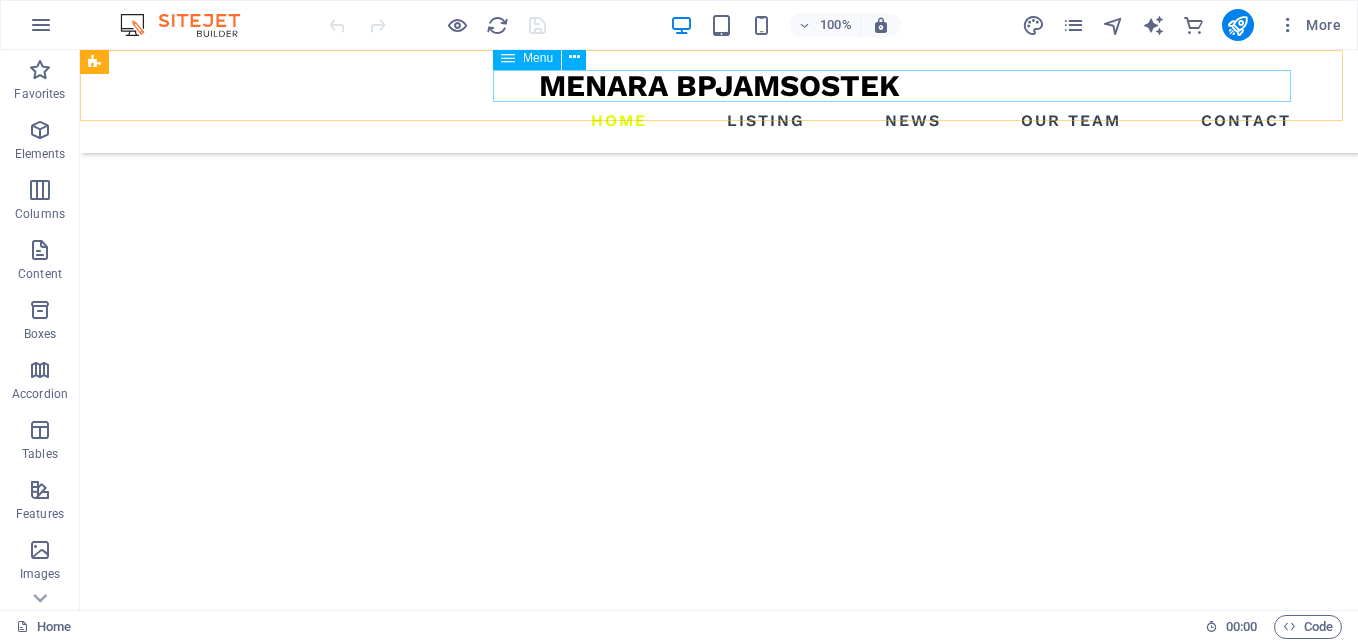 click on "Home Listing News Our Team Contact" at bounding box center (719, 121) 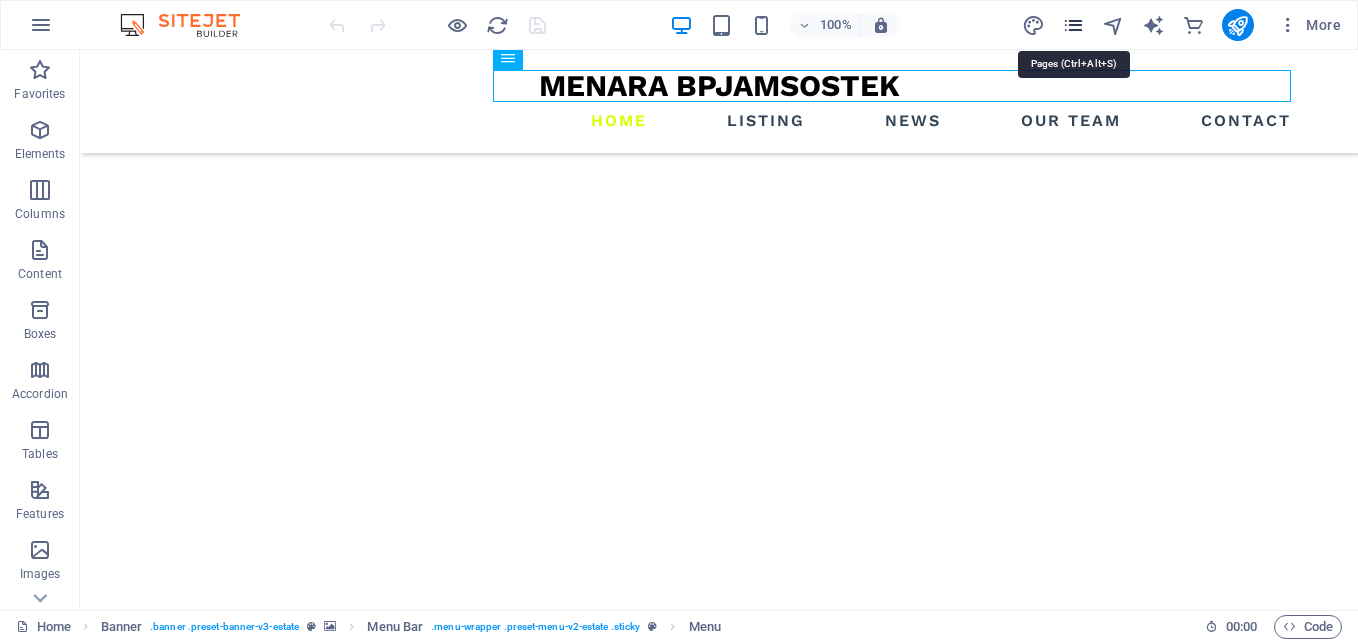 click at bounding box center [1073, 25] 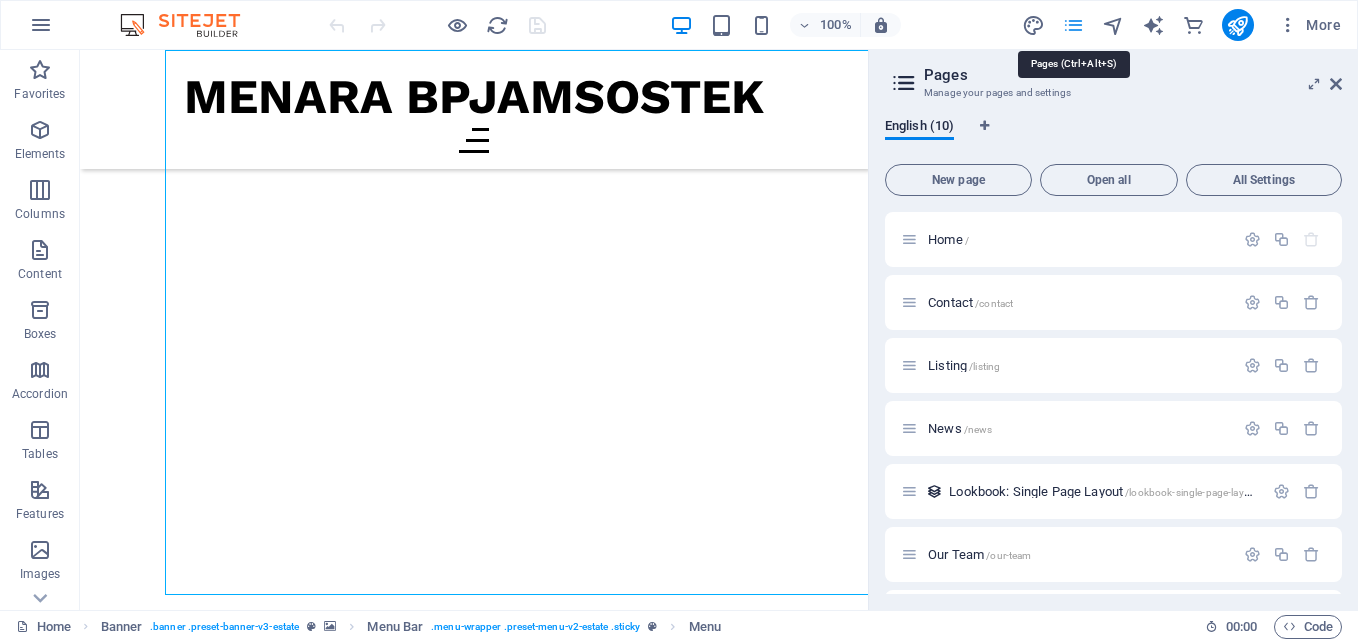 scroll, scrollTop: 11360, scrollLeft: 0, axis: vertical 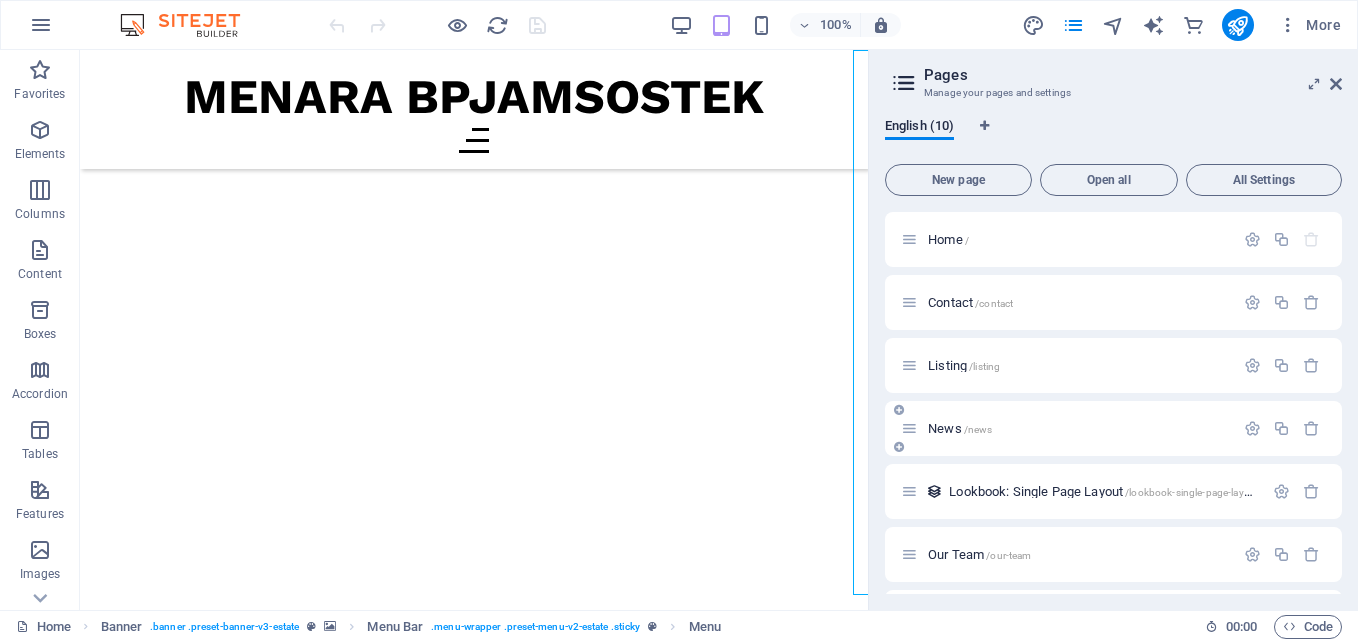 click on "News /news" at bounding box center (960, 428) 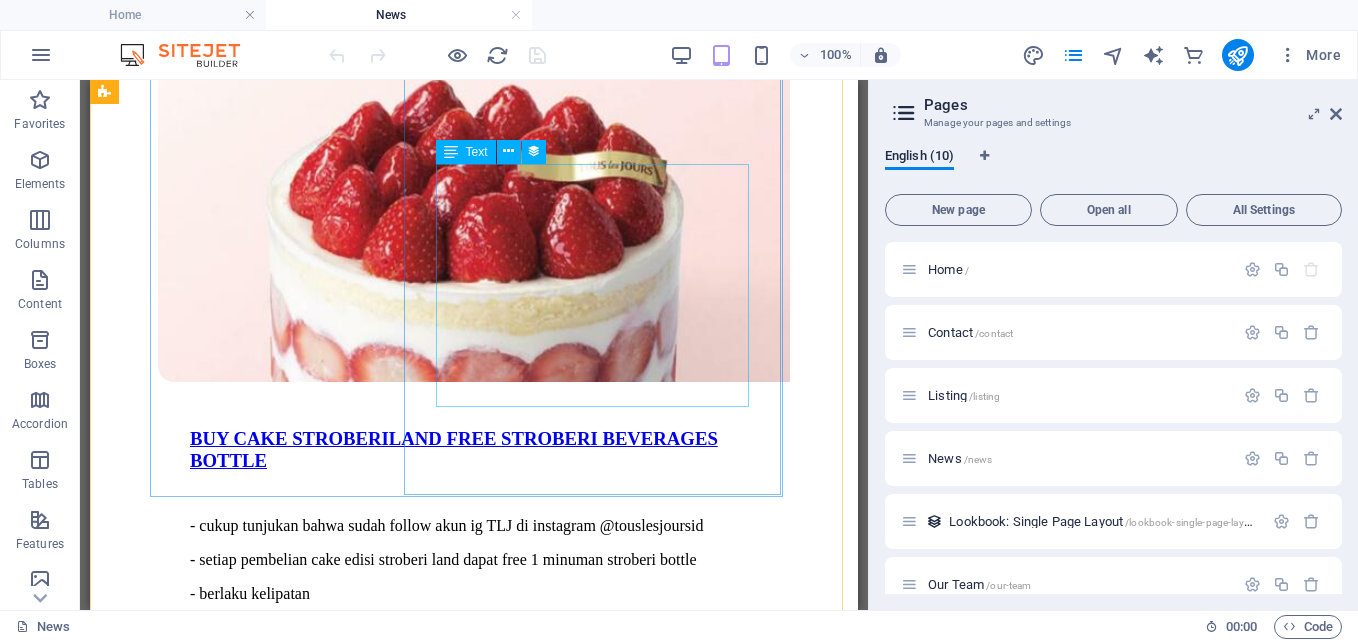 scroll, scrollTop: 3600, scrollLeft: 0, axis: vertical 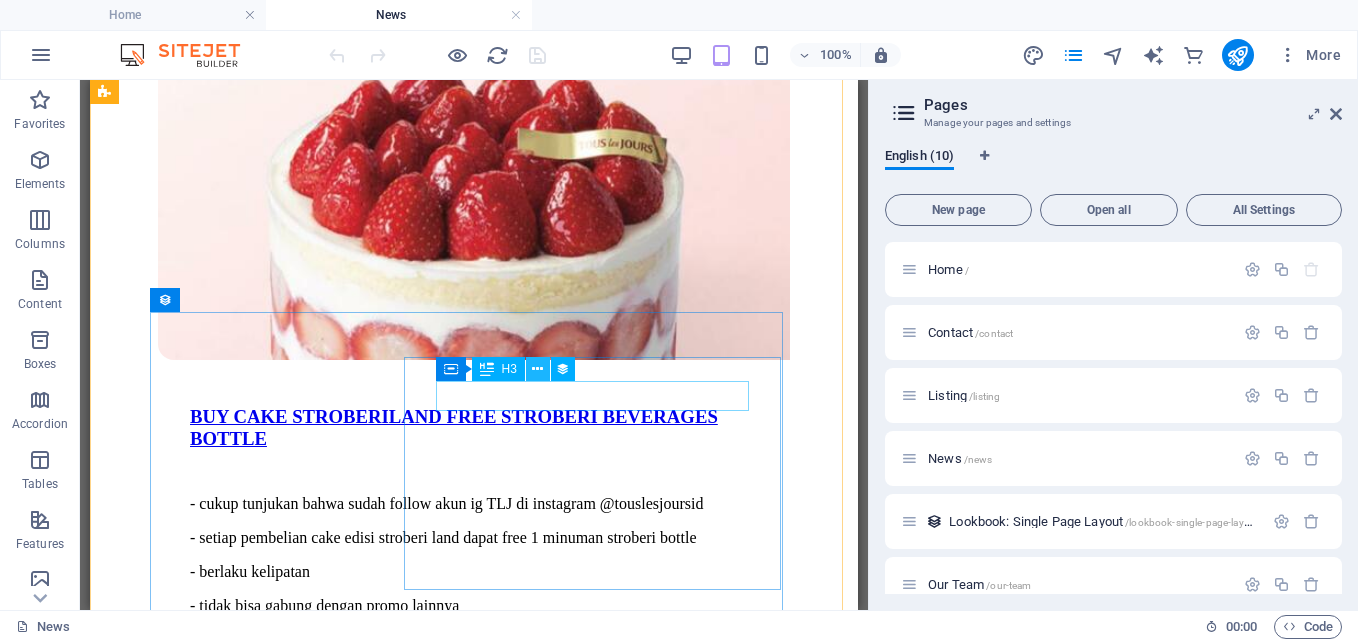 click at bounding box center [537, 369] 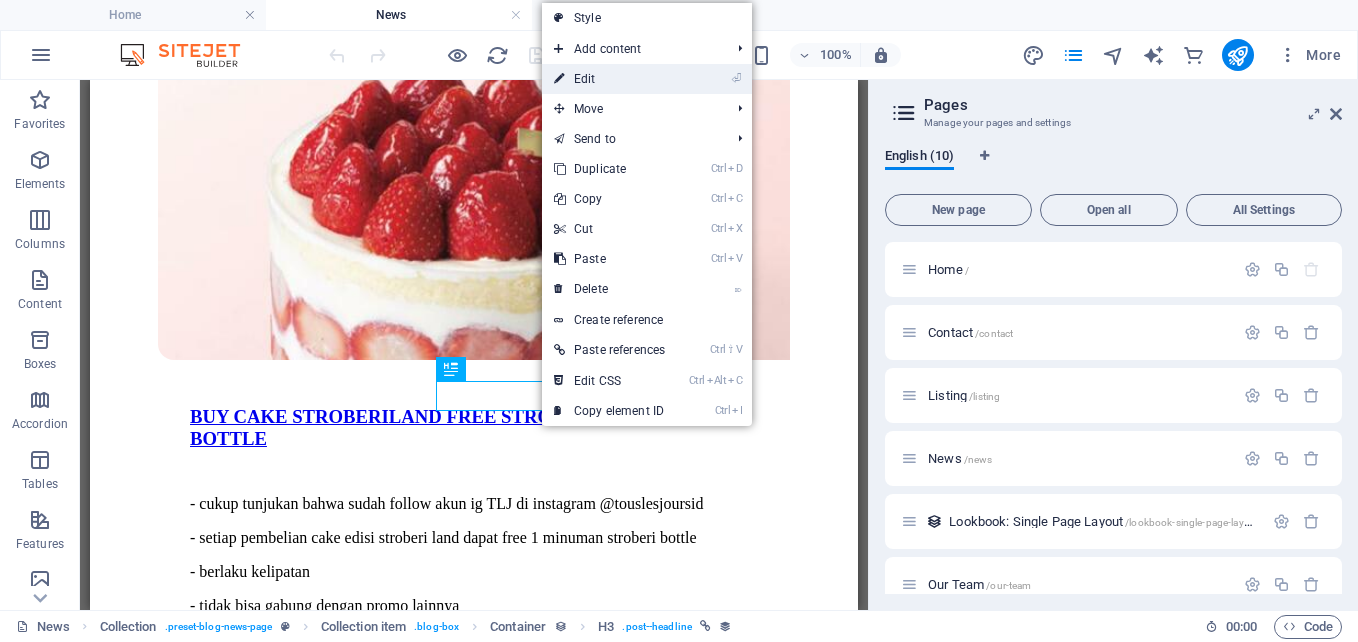click on "⏎  Edit" at bounding box center [609, 79] 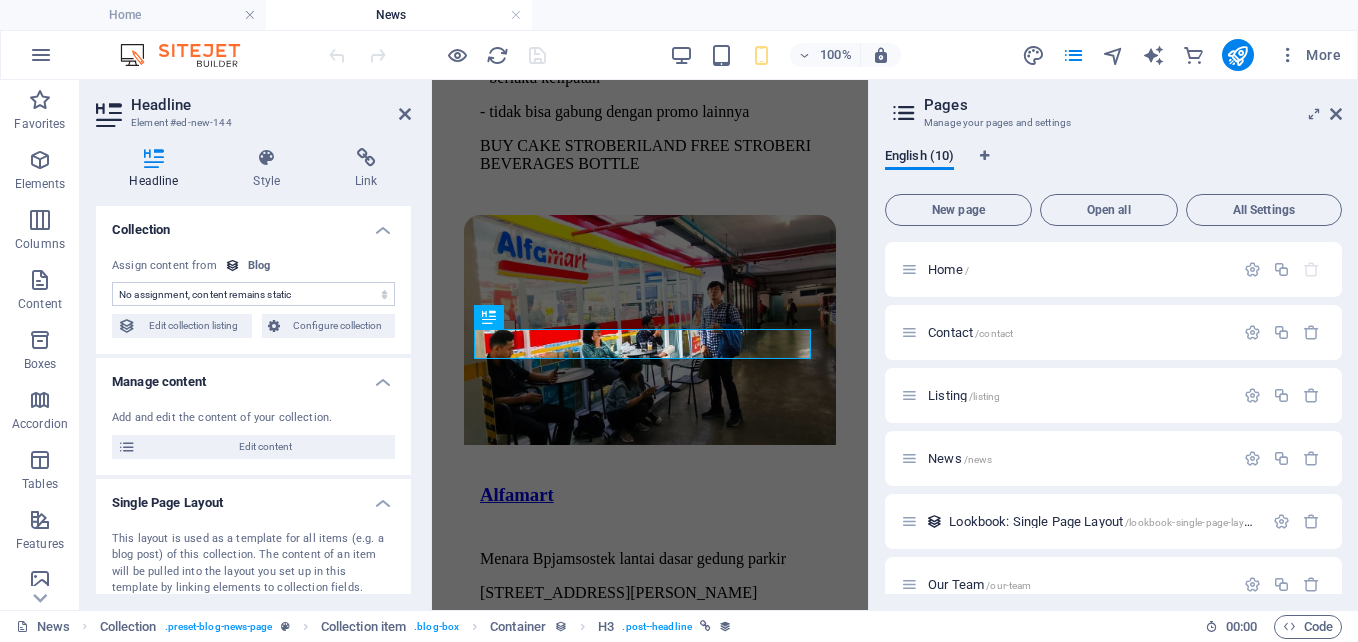 scroll, scrollTop: 3901, scrollLeft: 0, axis: vertical 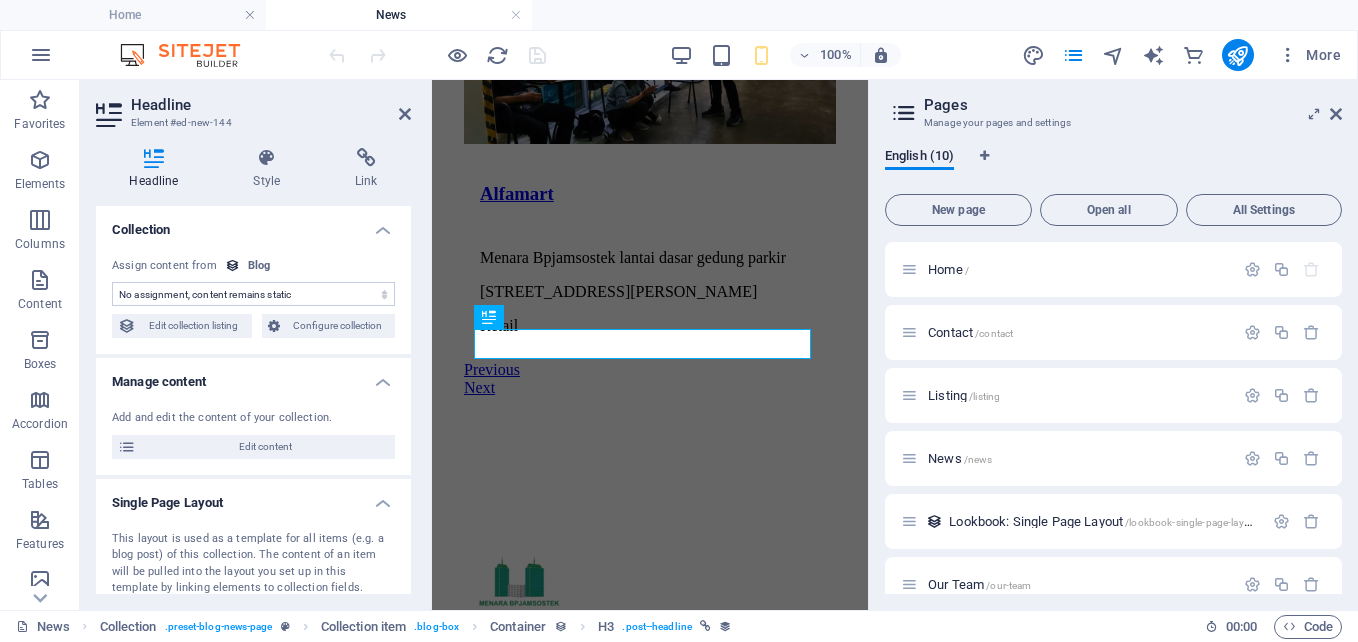 select on "name" 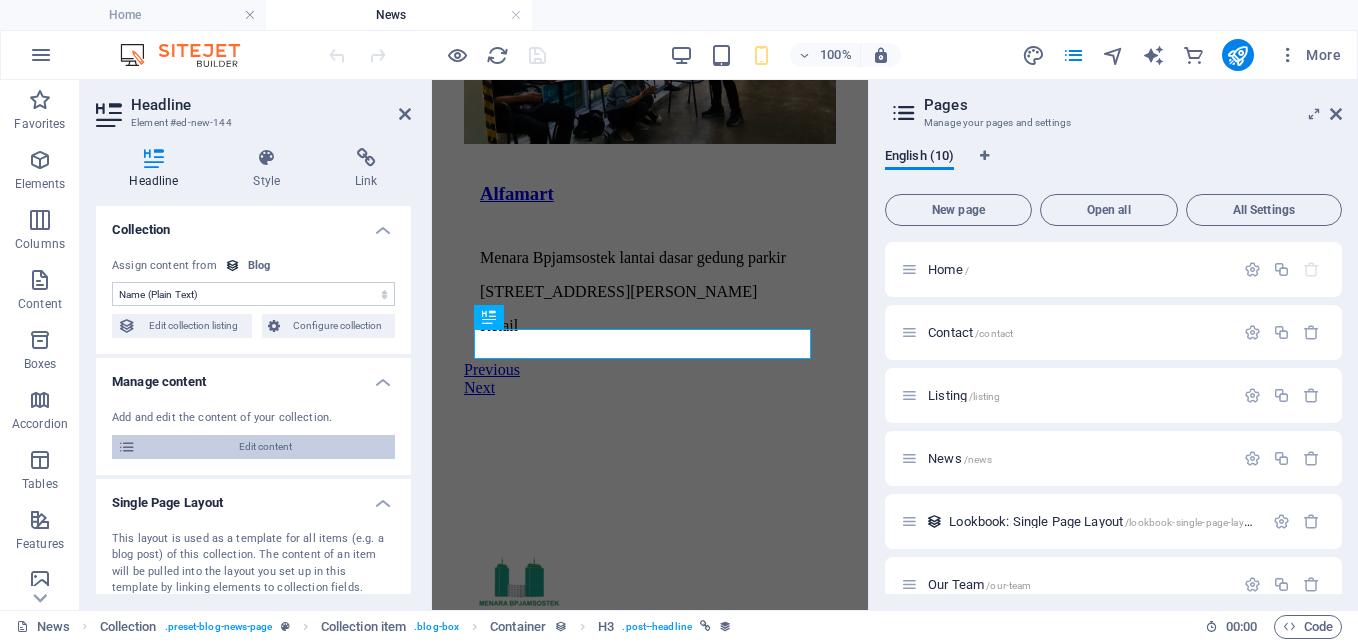 click on "Edit content" at bounding box center [265, 447] 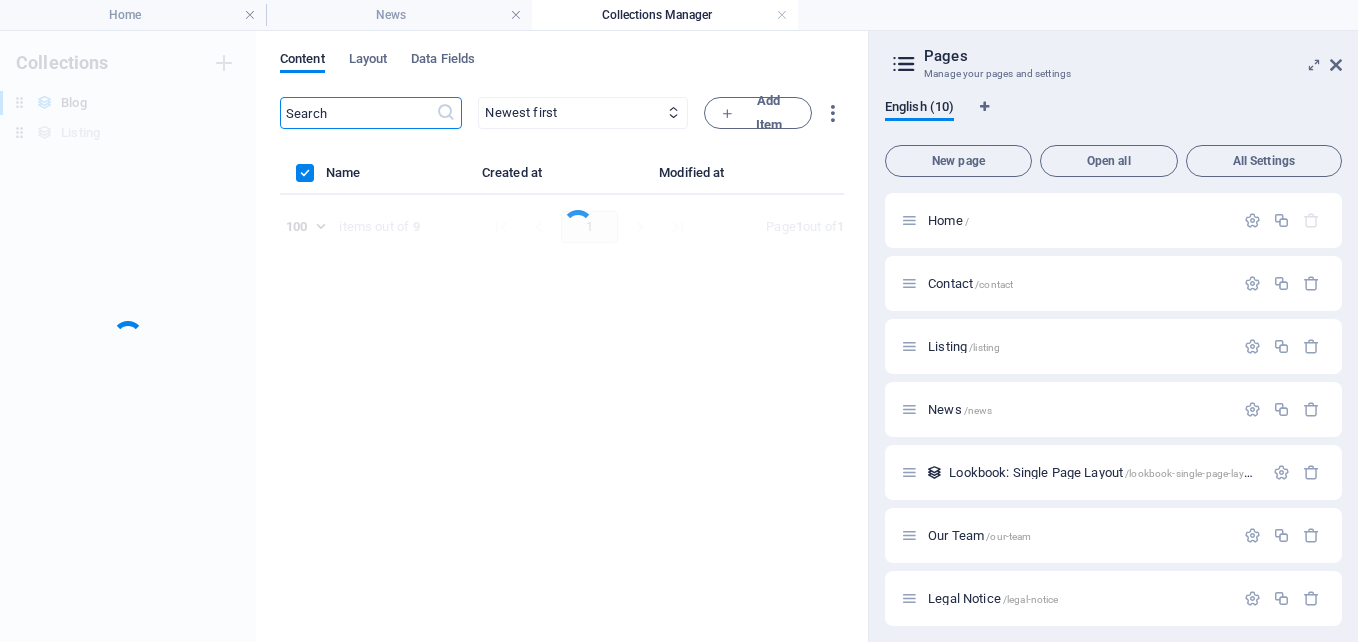 scroll, scrollTop: 0, scrollLeft: 0, axis: both 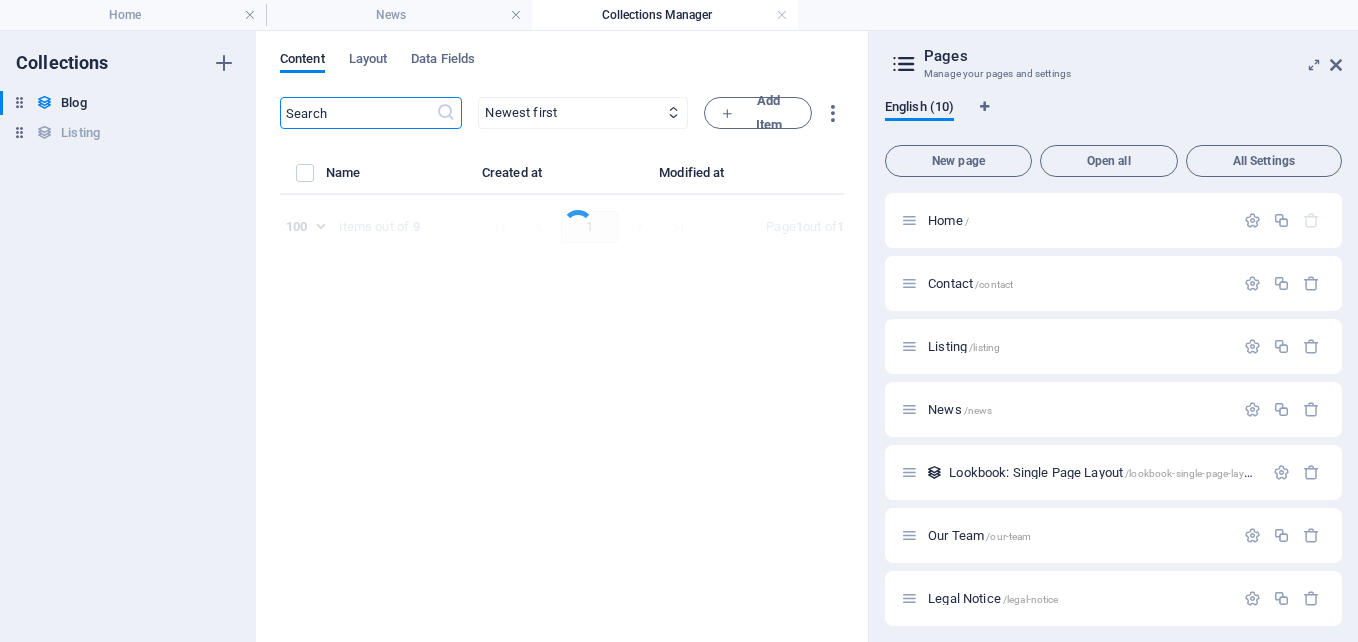 select on "Investment" 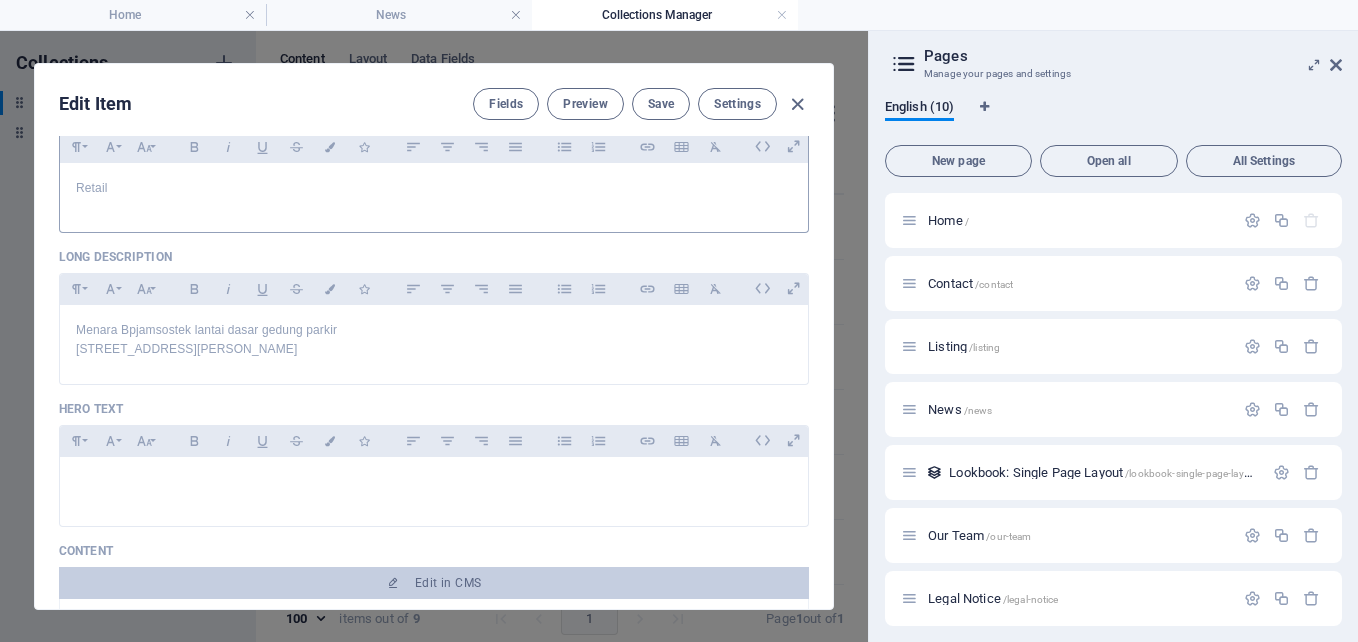 scroll, scrollTop: 500, scrollLeft: 0, axis: vertical 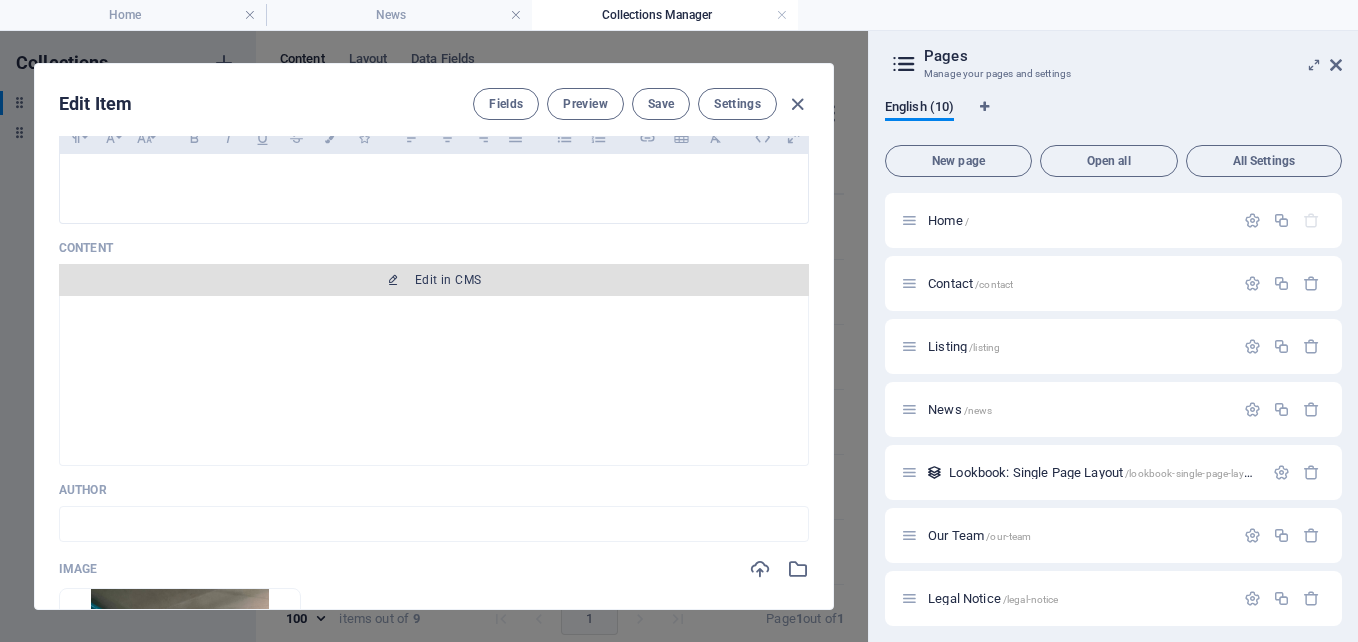 click on "Edit in CMS" at bounding box center (448, 280) 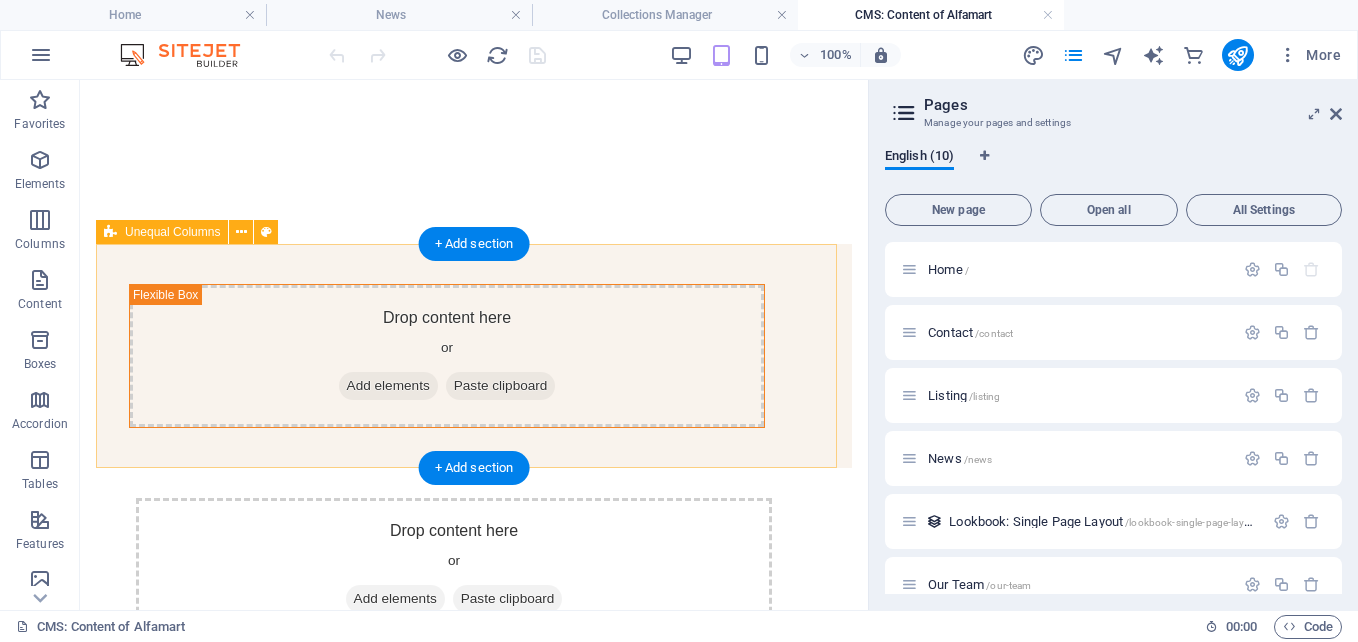 scroll, scrollTop: 0, scrollLeft: 0, axis: both 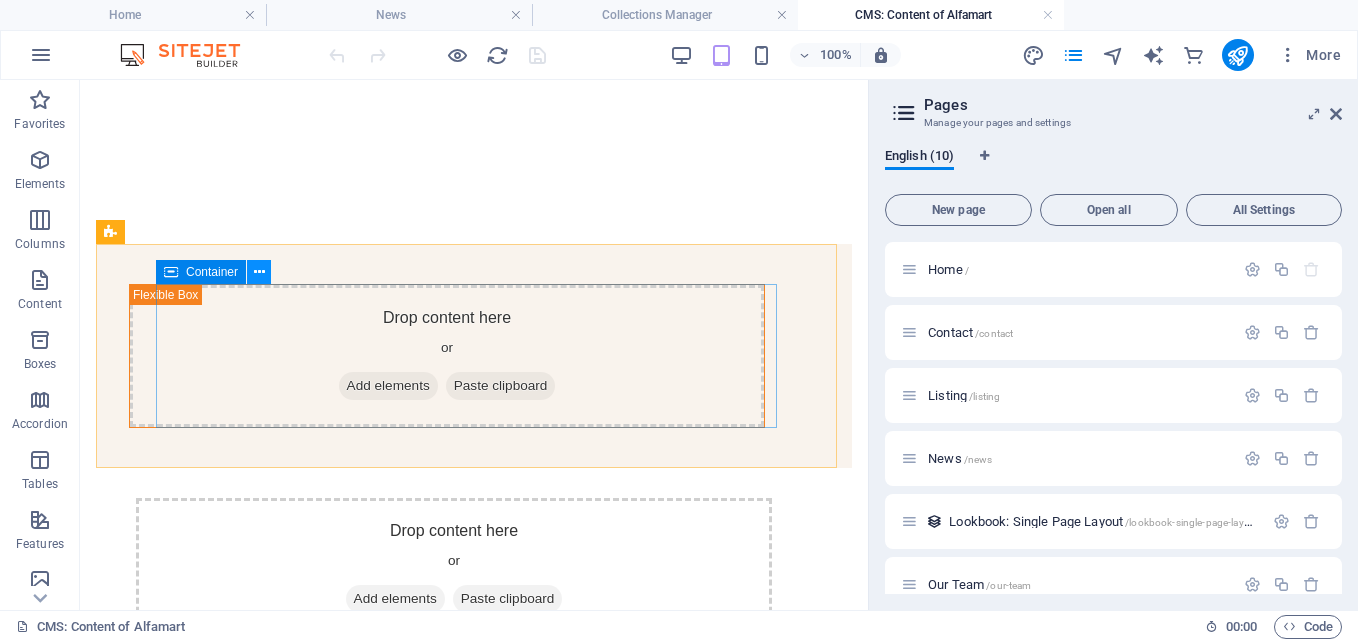 click at bounding box center (259, 272) 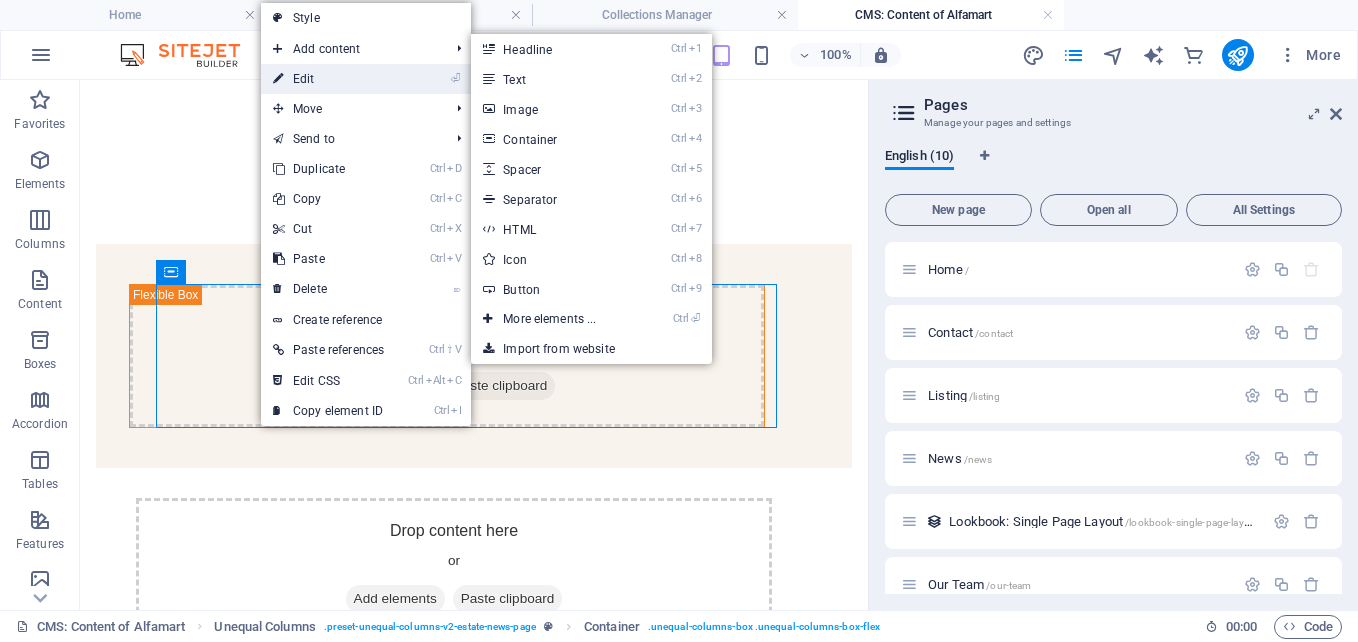 click on "⏎  Edit" at bounding box center (328, 79) 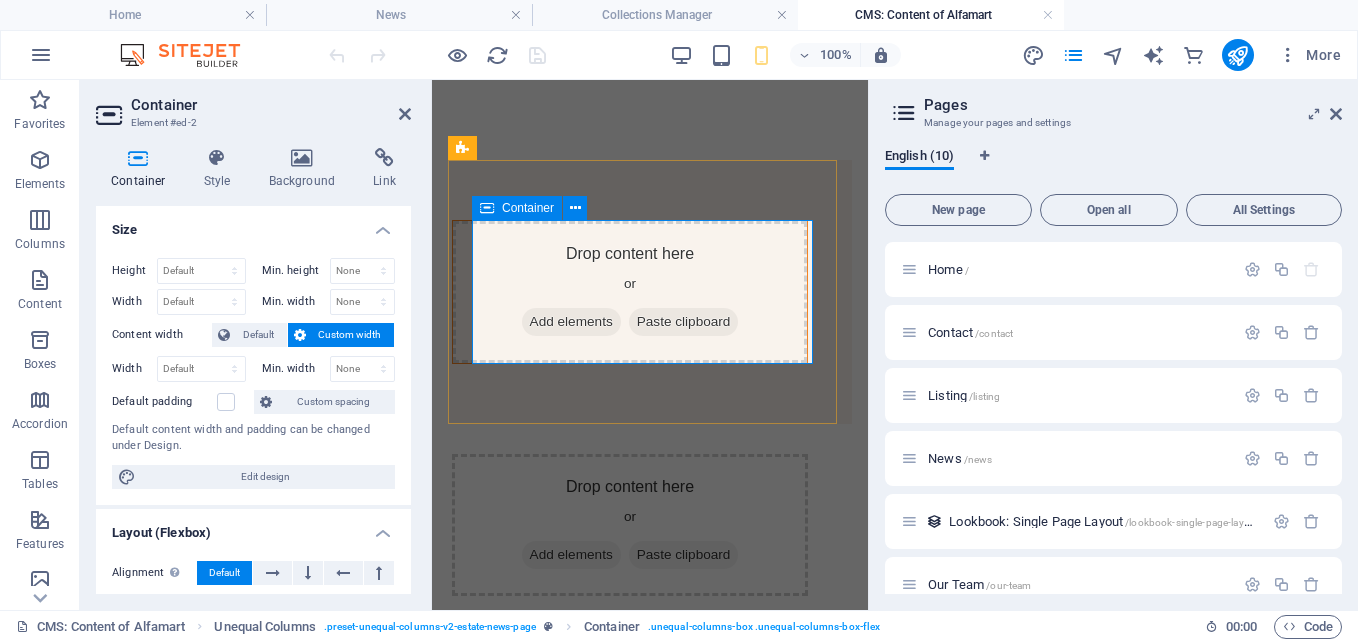 click on "Drop content here or  Add elements  Paste clipboard" at bounding box center (630, 292) 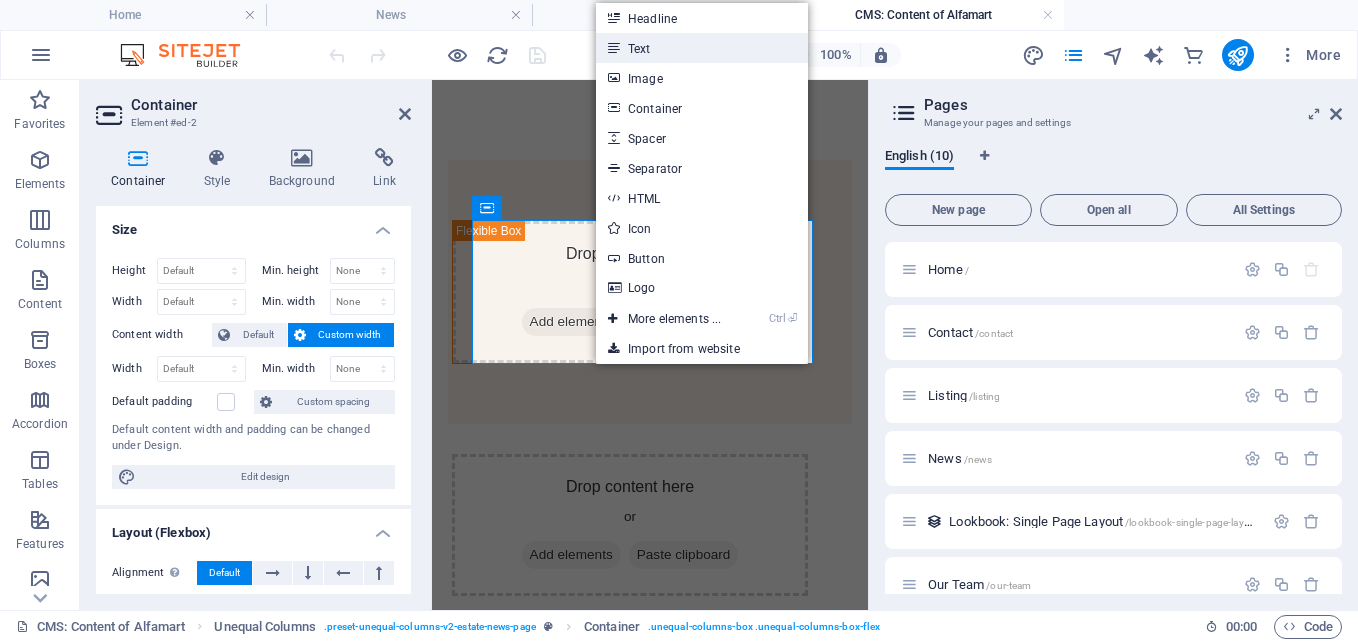 click on "Text" at bounding box center [702, 48] 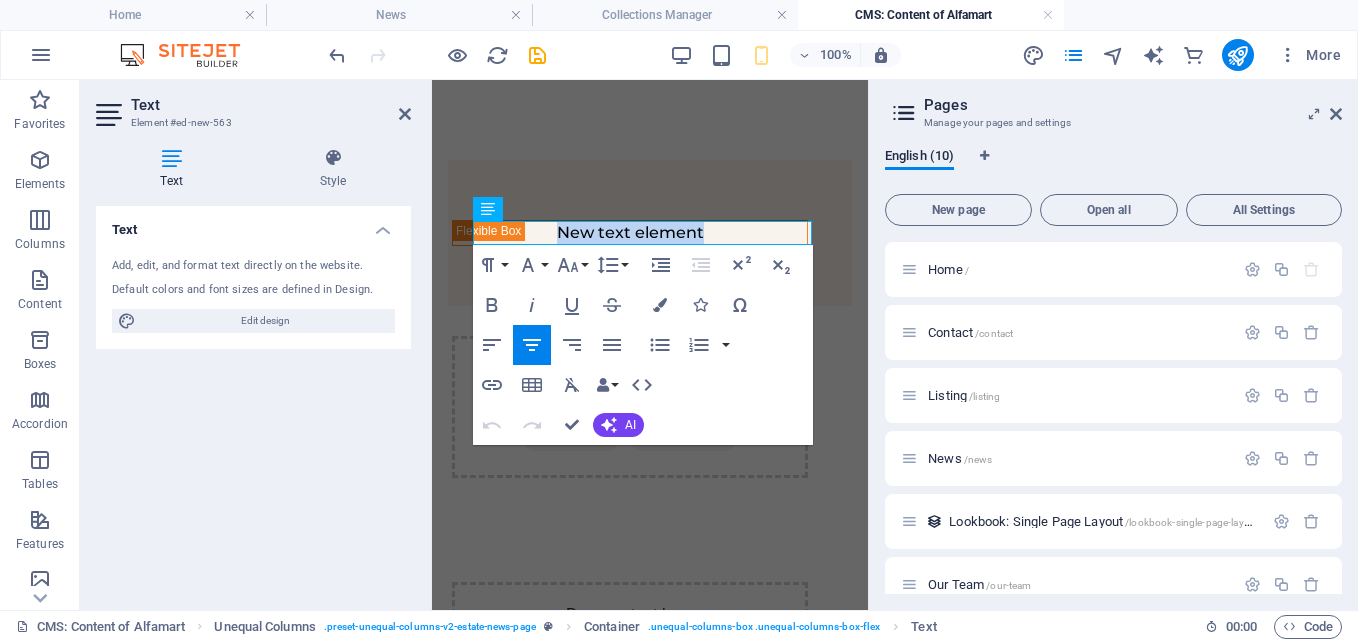 type 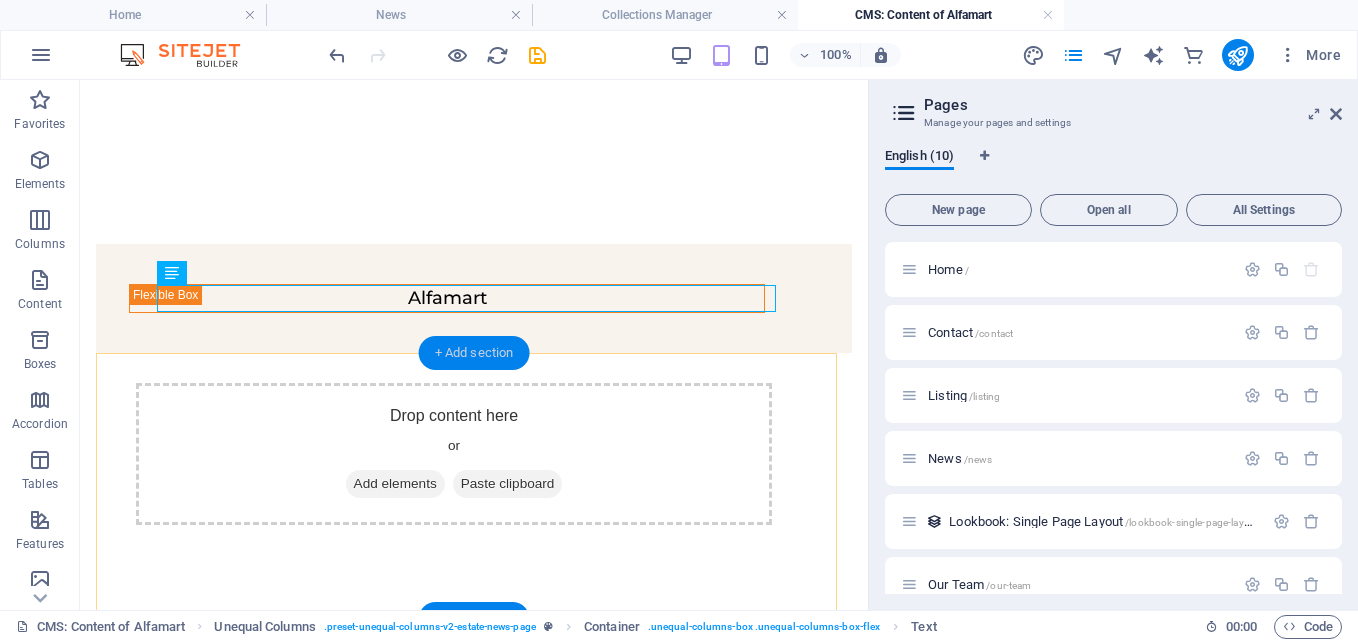 click on "+ Add section" at bounding box center [474, 353] 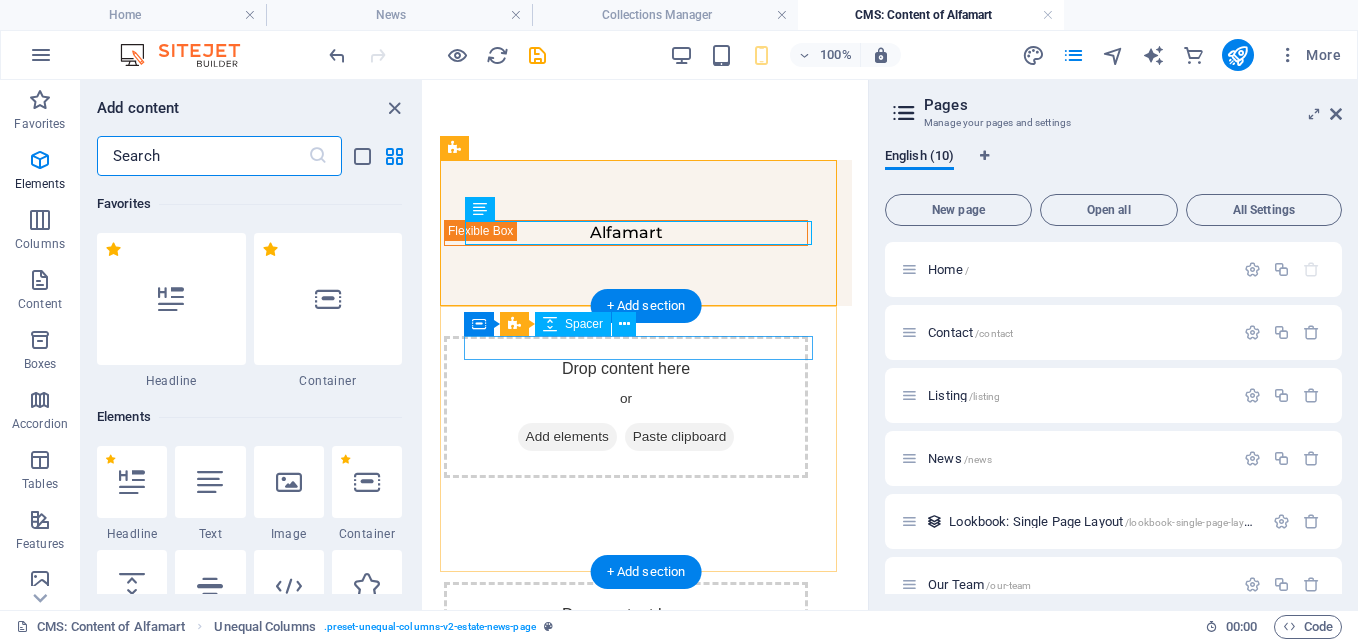 scroll, scrollTop: 3499, scrollLeft: 0, axis: vertical 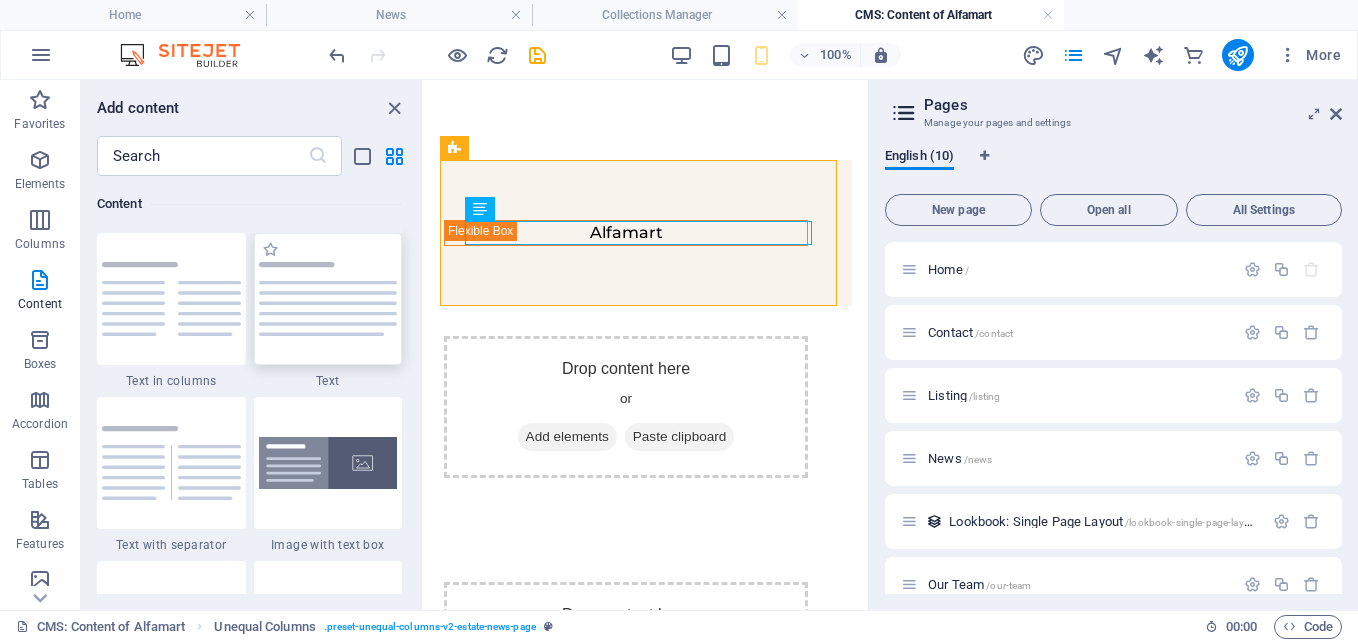 click at bounding box center [328, 299] 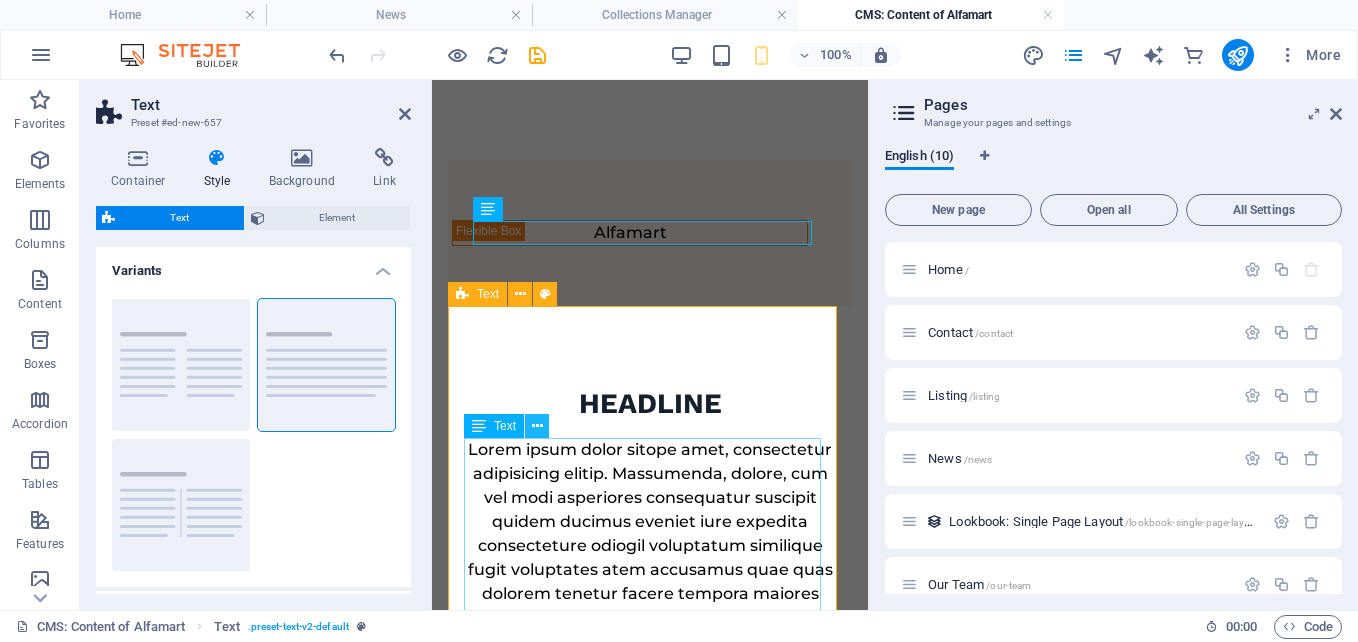 click at bounding box center (537, 426) 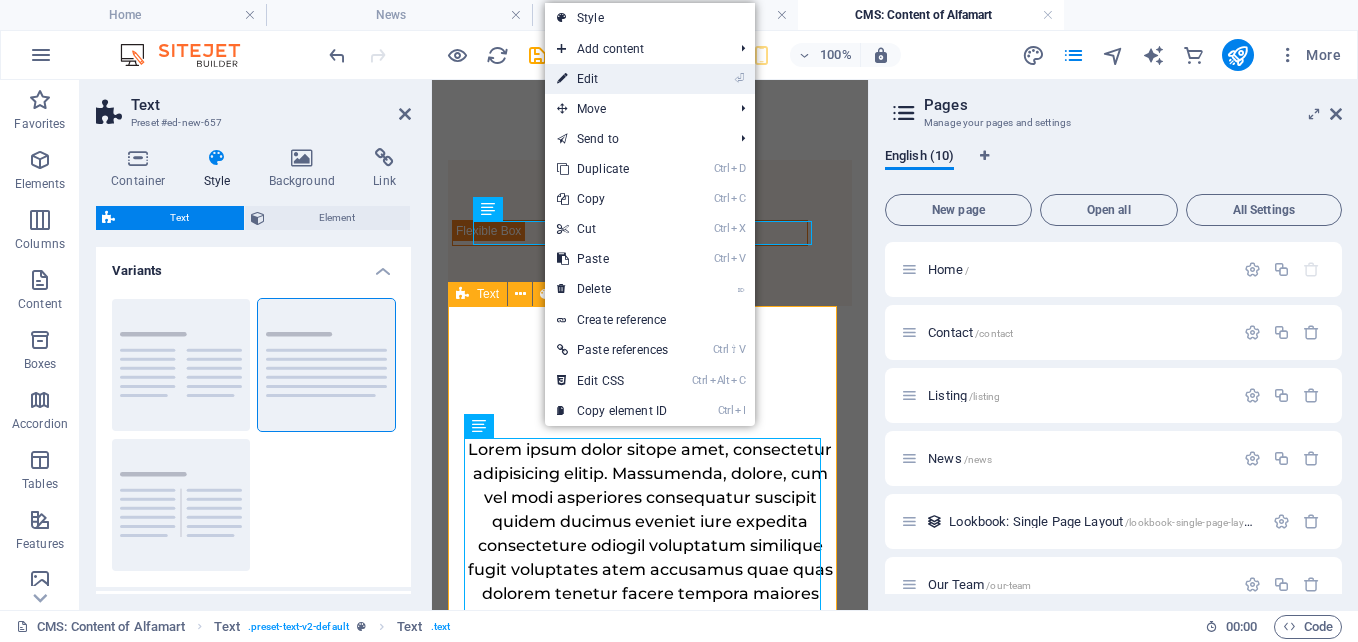 click on "⏎  Edit" at bounding box center (612, 79) 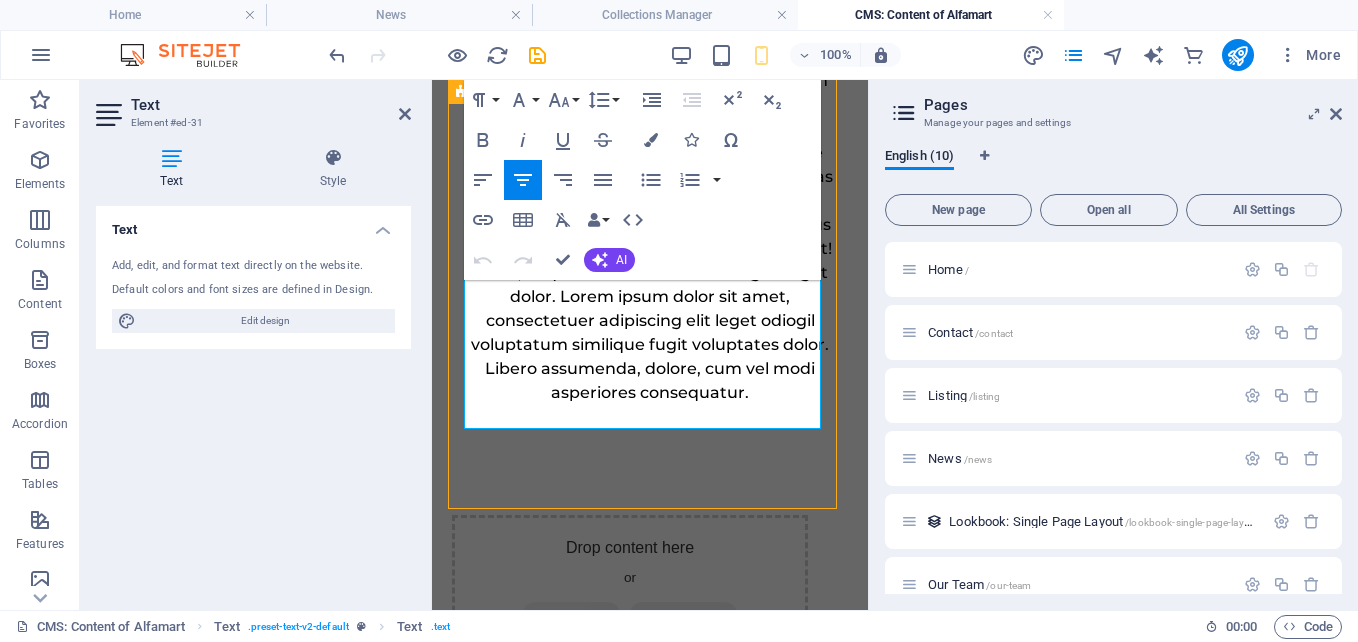 scroll, scrollTop: 400, scrollLeft: 0, axis: vertical 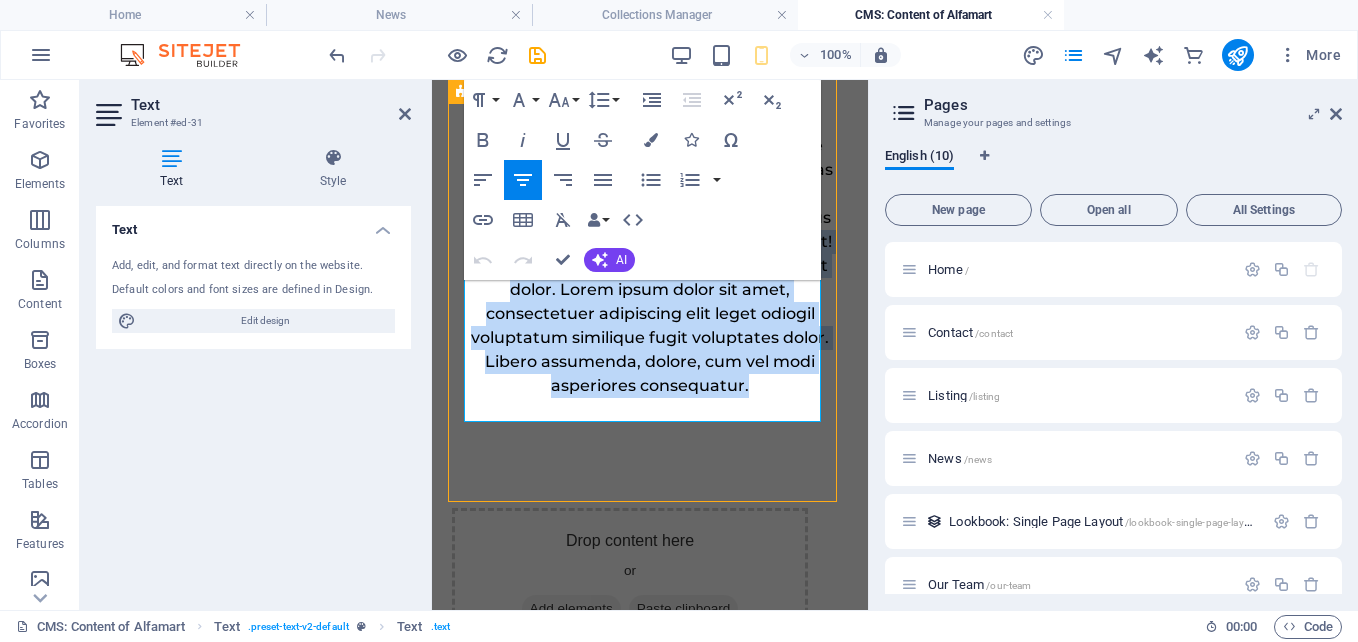 drag, startPoint x: 750, startPoint y: 403, endPoint x: 448, endPoint y: 271, distance: 329.58762 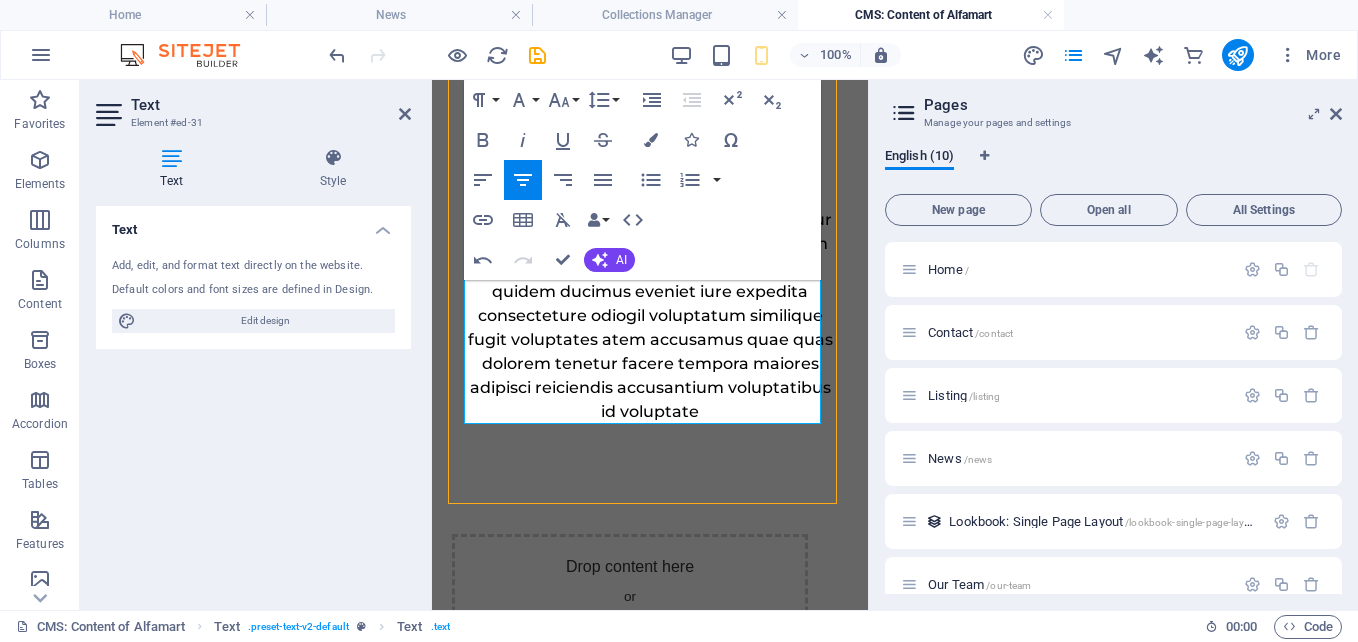 scroll, scrollTop: 200, scrollLeft: 0, axis: vertical 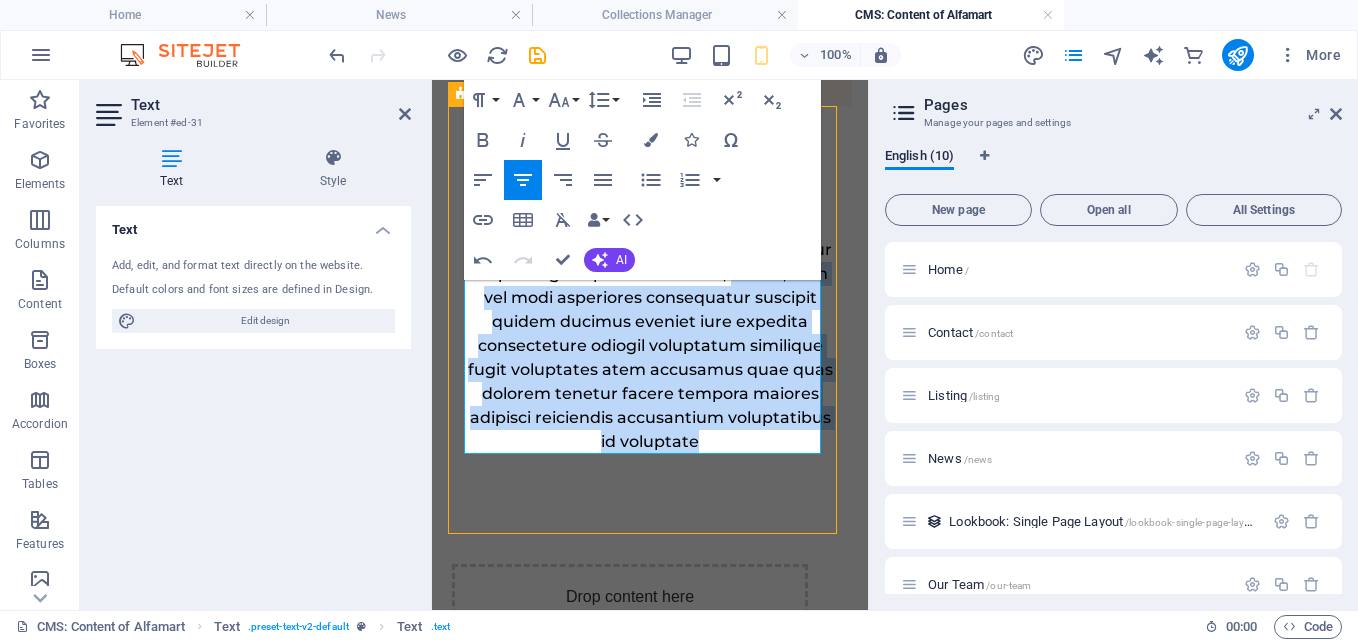 drag, startPoint x: 518, startPoint y: 300, endPoint x: 808, endPoint y: 459, distance: 330.728 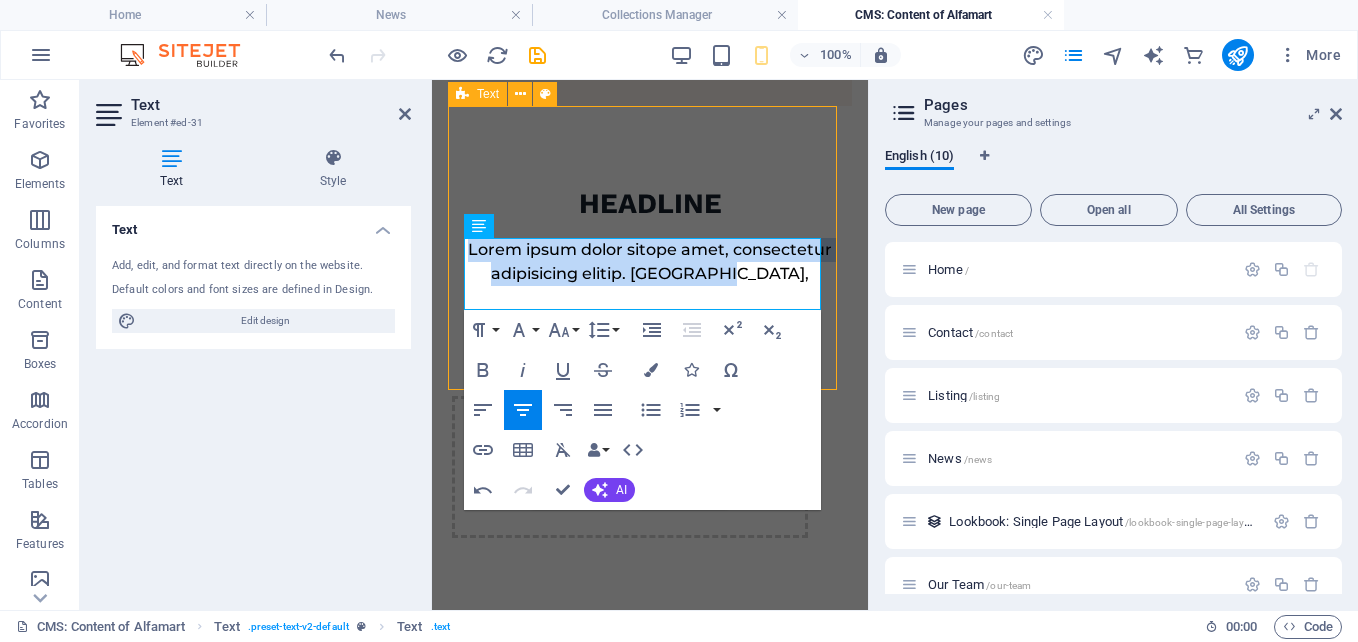 drag, startPoint x: 816, startPoint y: 270, endPoint x: 461, endPoint y: 237, distance: 356.53052 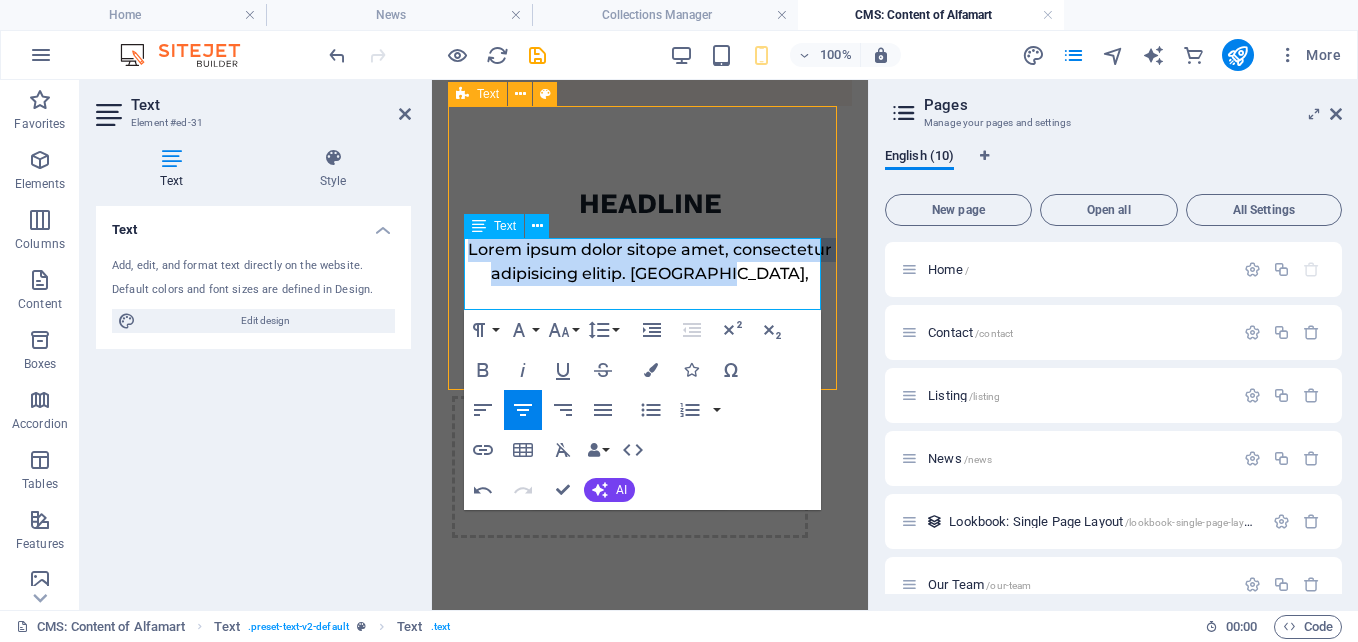 type 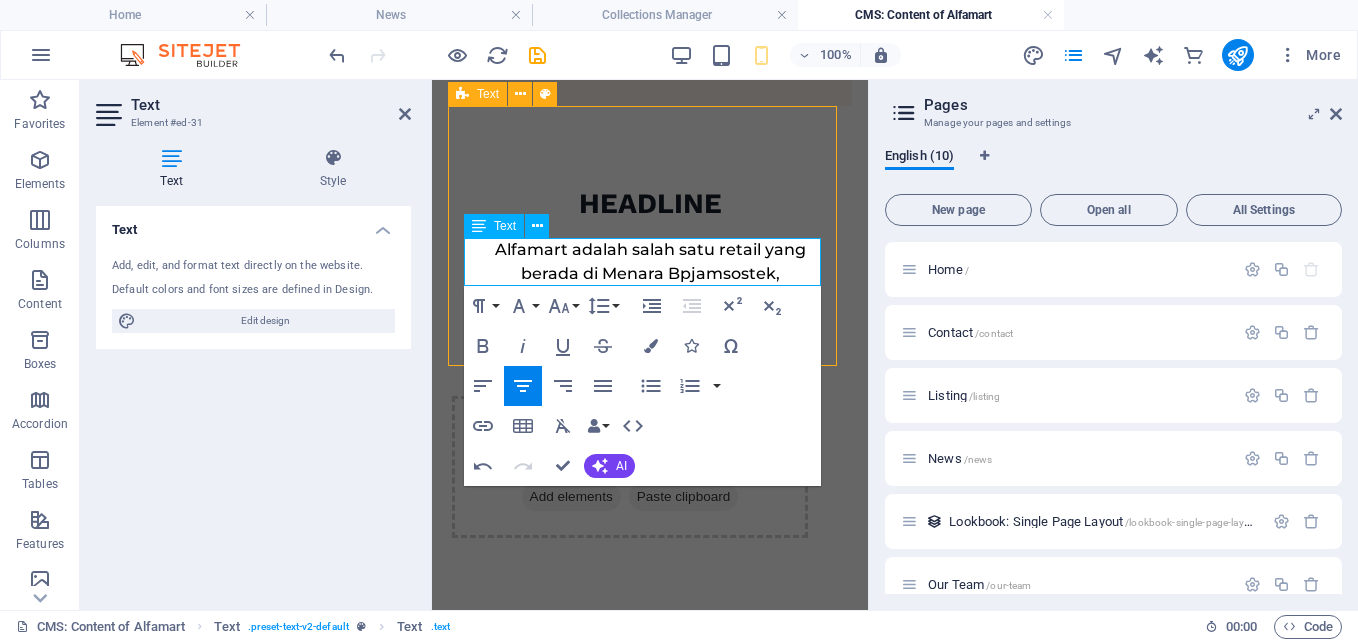 click on "Alfamart adalah salah satu retail yang berada di Menara Bpjamsostek ," at bounding box center (650, 262) 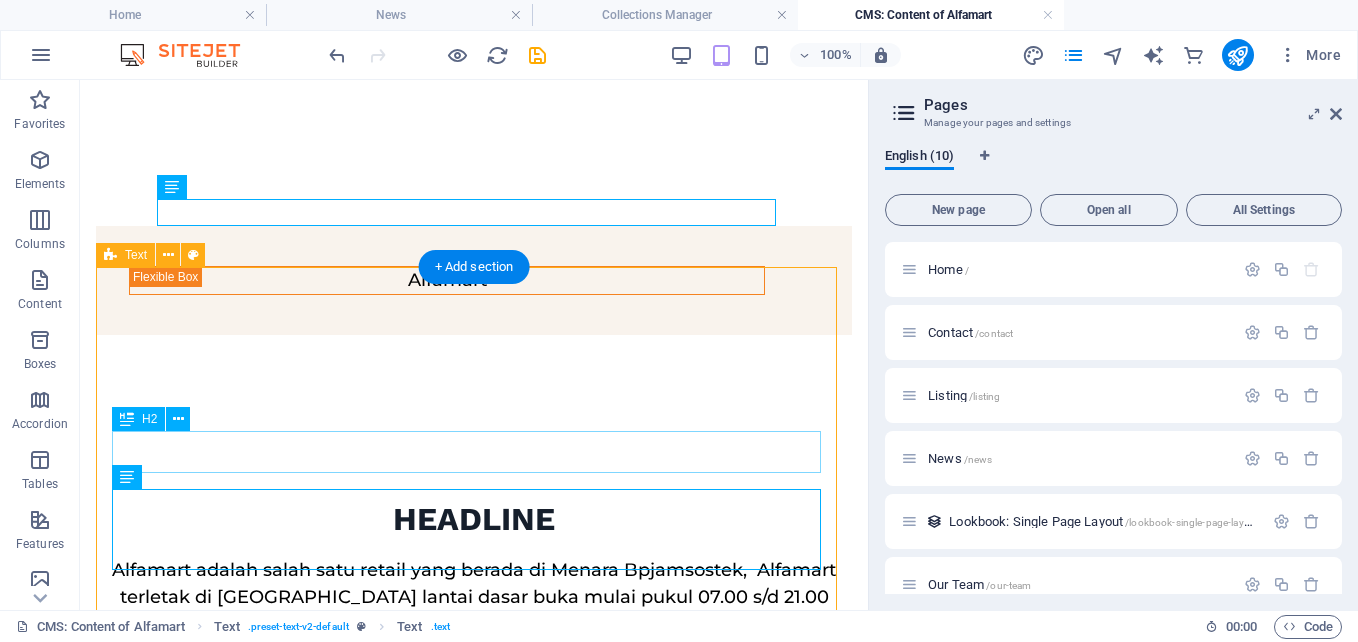 scroll, scrollTop: 0, scrollLeft: 0, axis: both 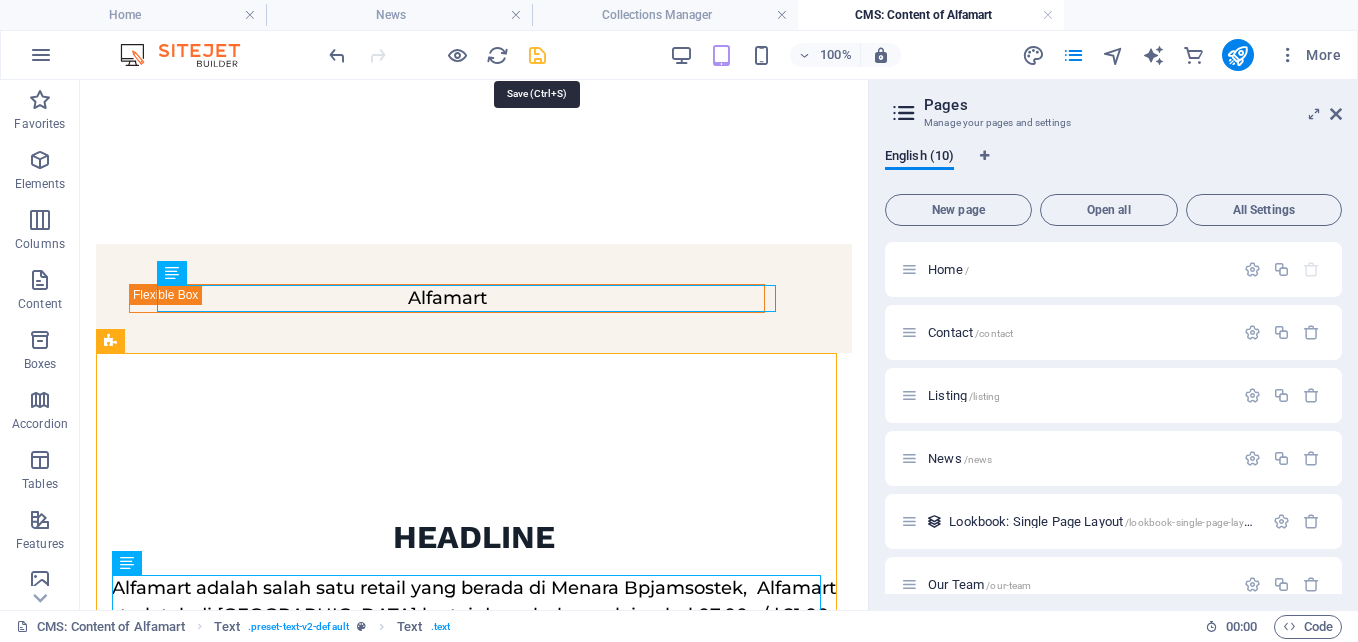 click at bounding box center [537, 55] 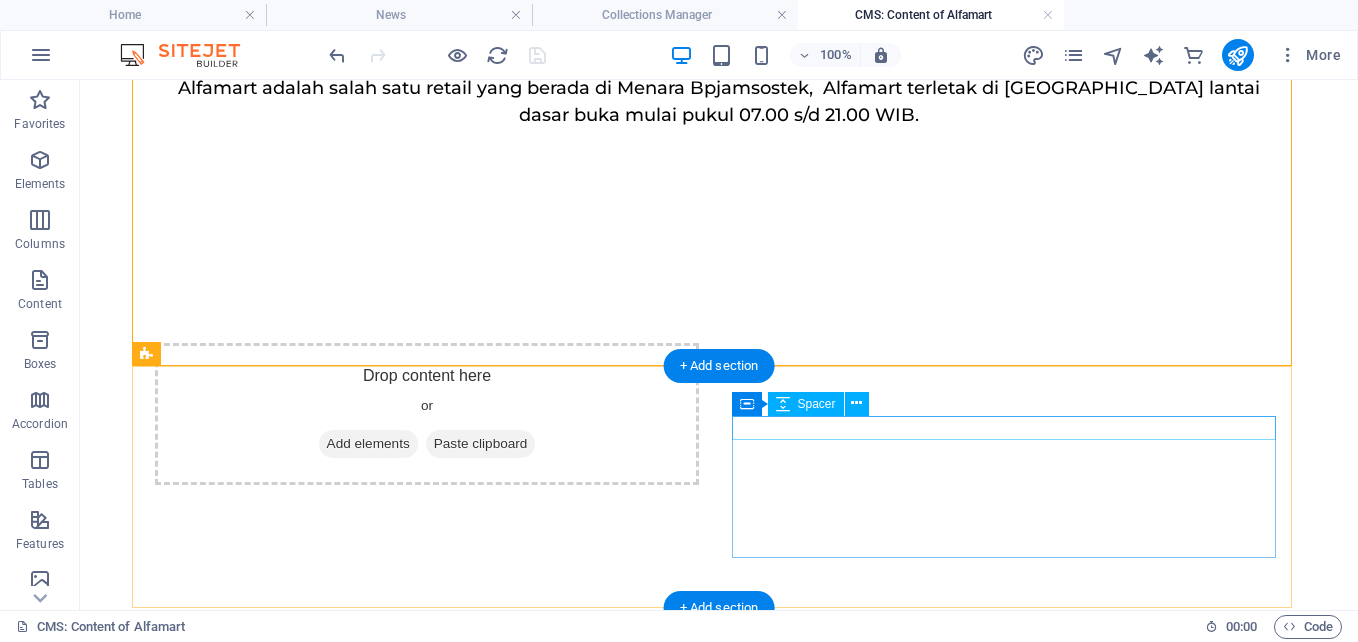 scroll, scrollTop: 0, scrollLeft: 0, axis: both 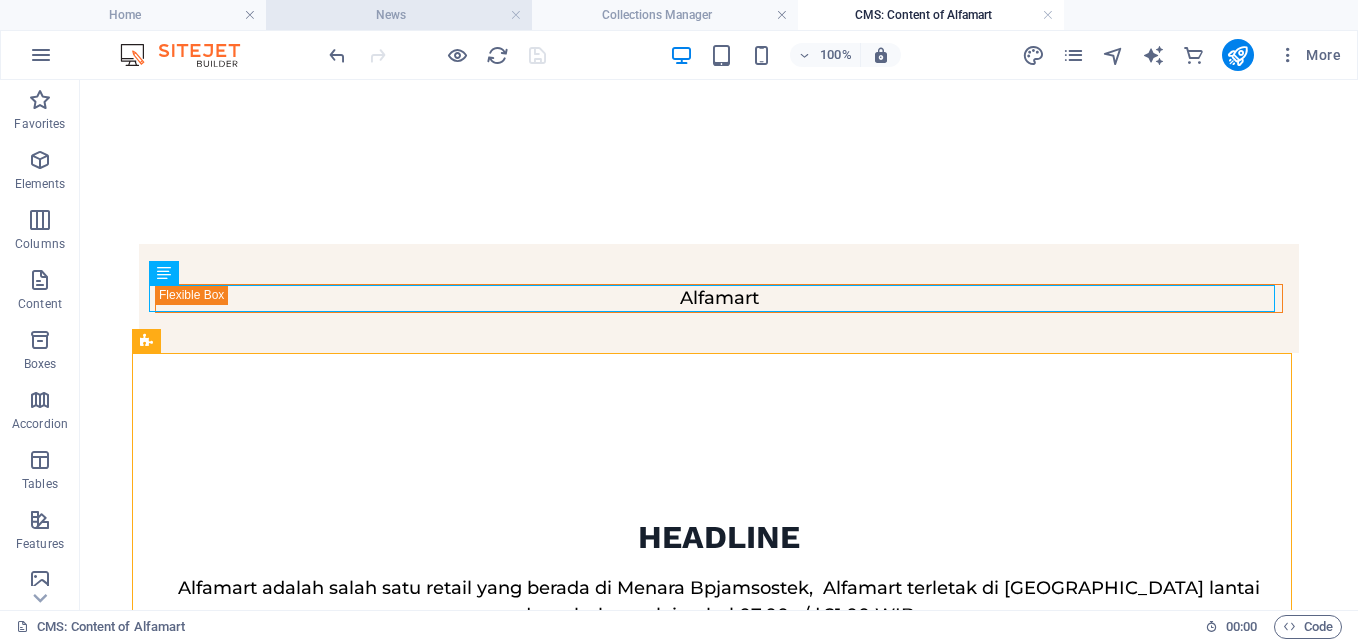 click on "News" at bounding box center [399, 15] 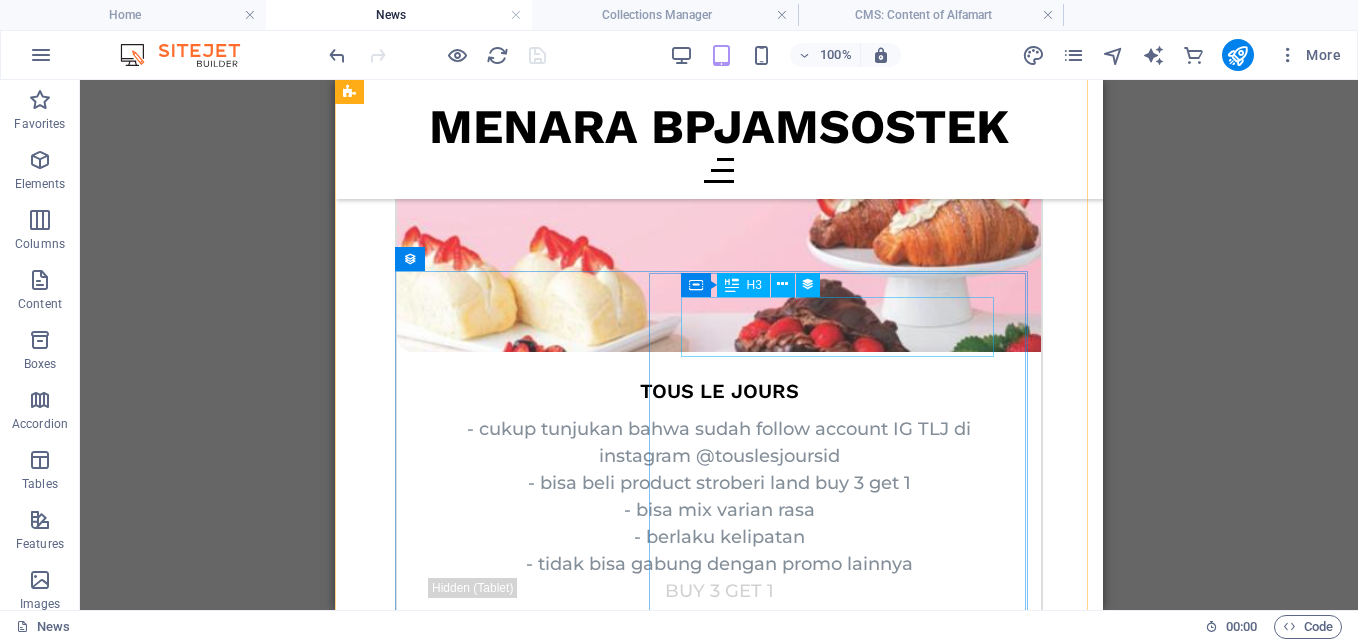 scroll, scrollTop: 2701, scrollLeft: 0, axis: vertical 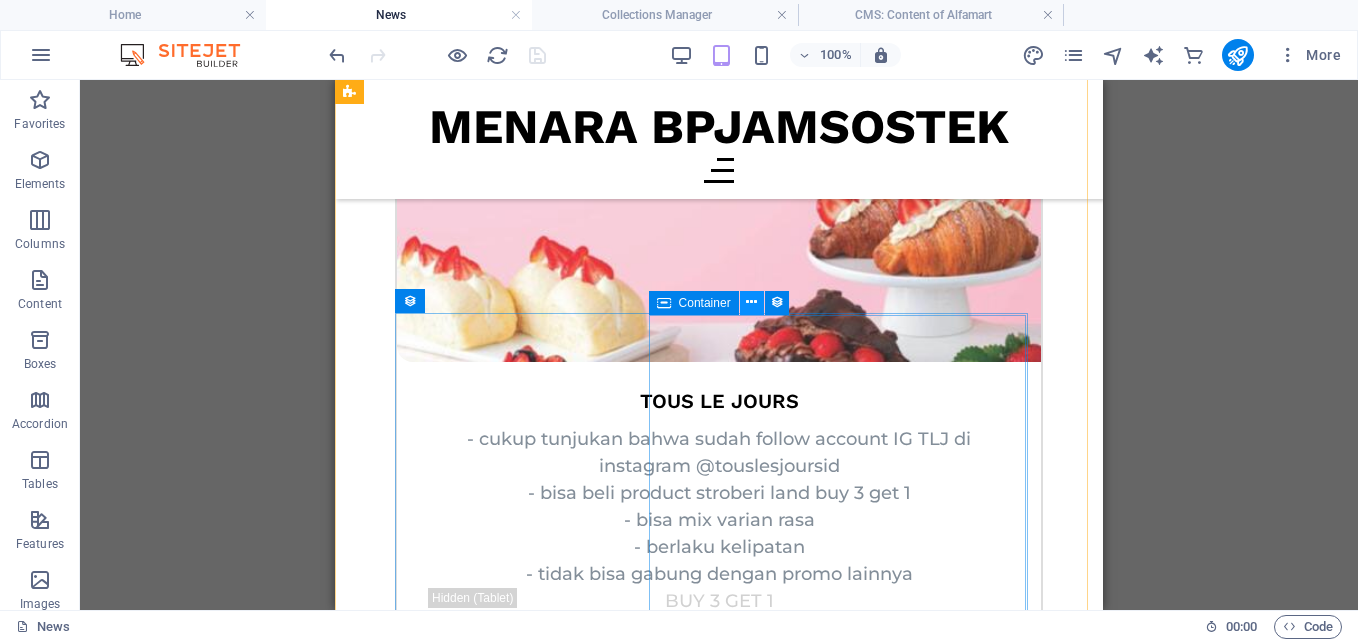 click at bounding box center [751, 302] 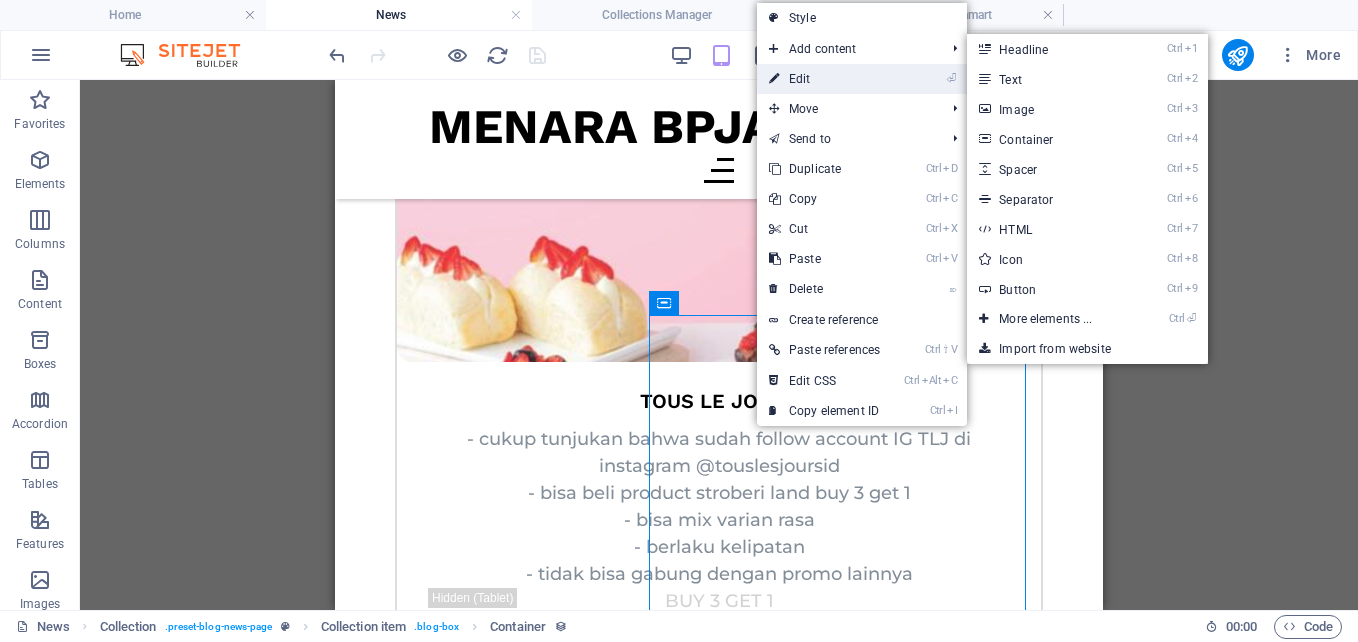 click on "⏎  Edit" at bounding box center [824, 79] 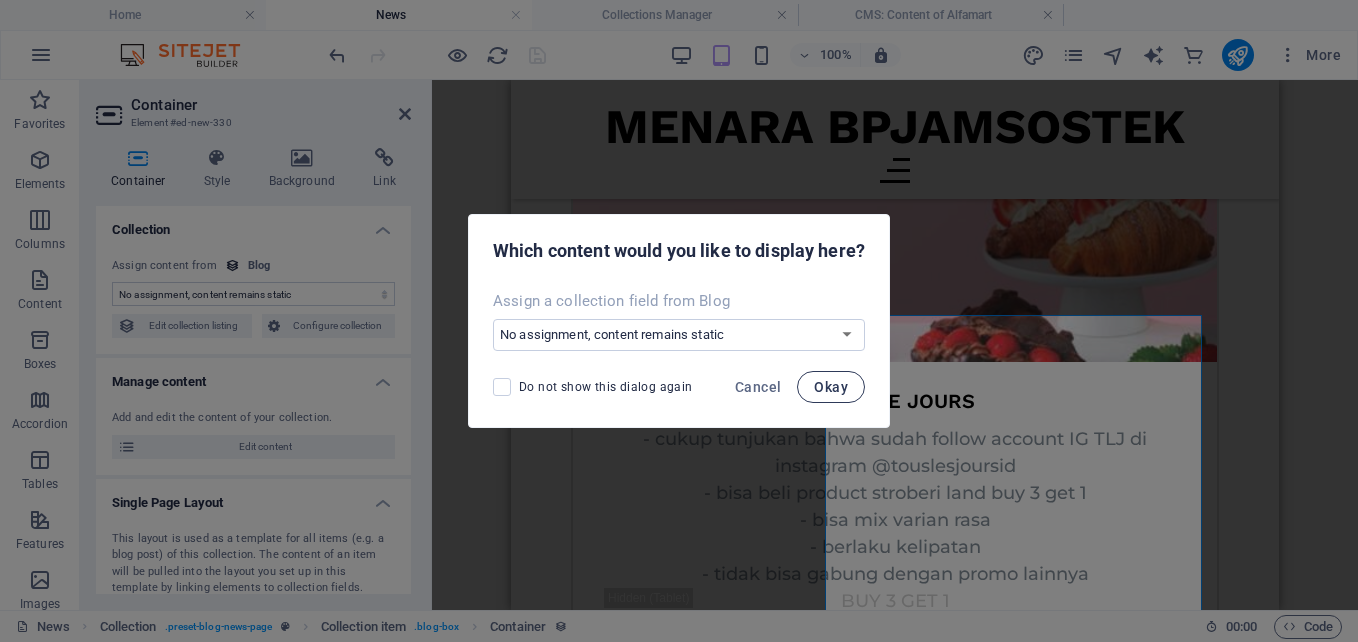 click on "Okay" at bounding box center (831, 387) 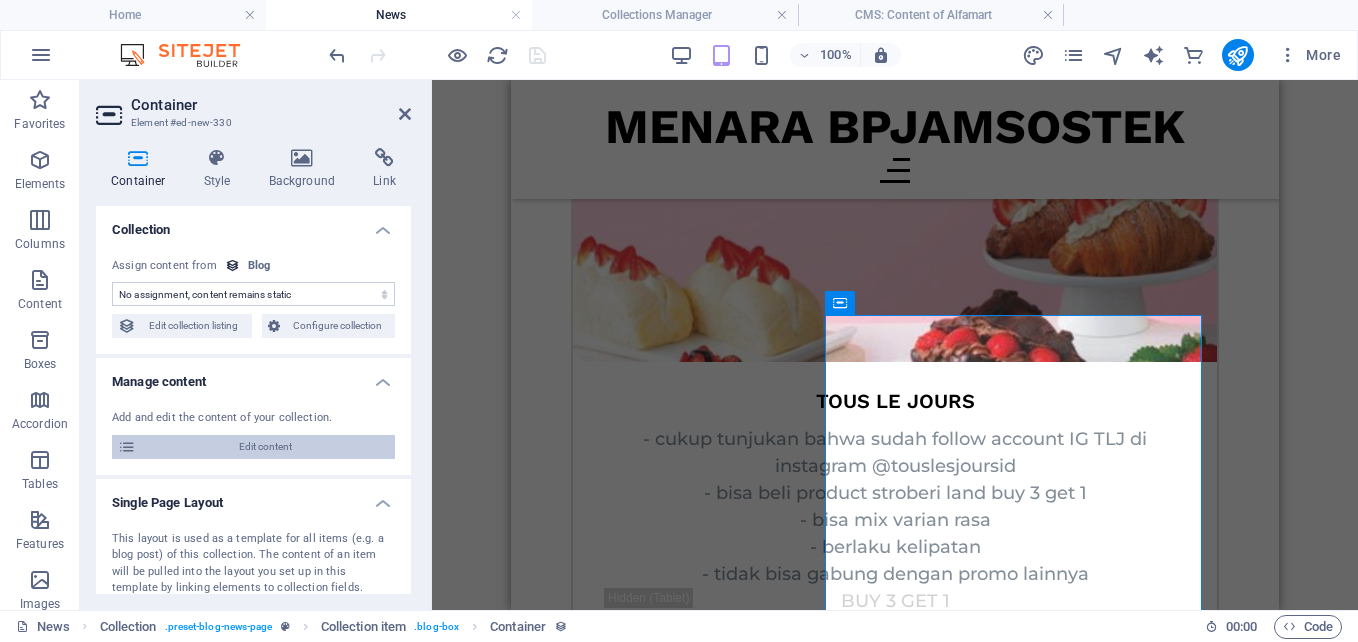 click on "Edit content" at bounding box center (265, 447) 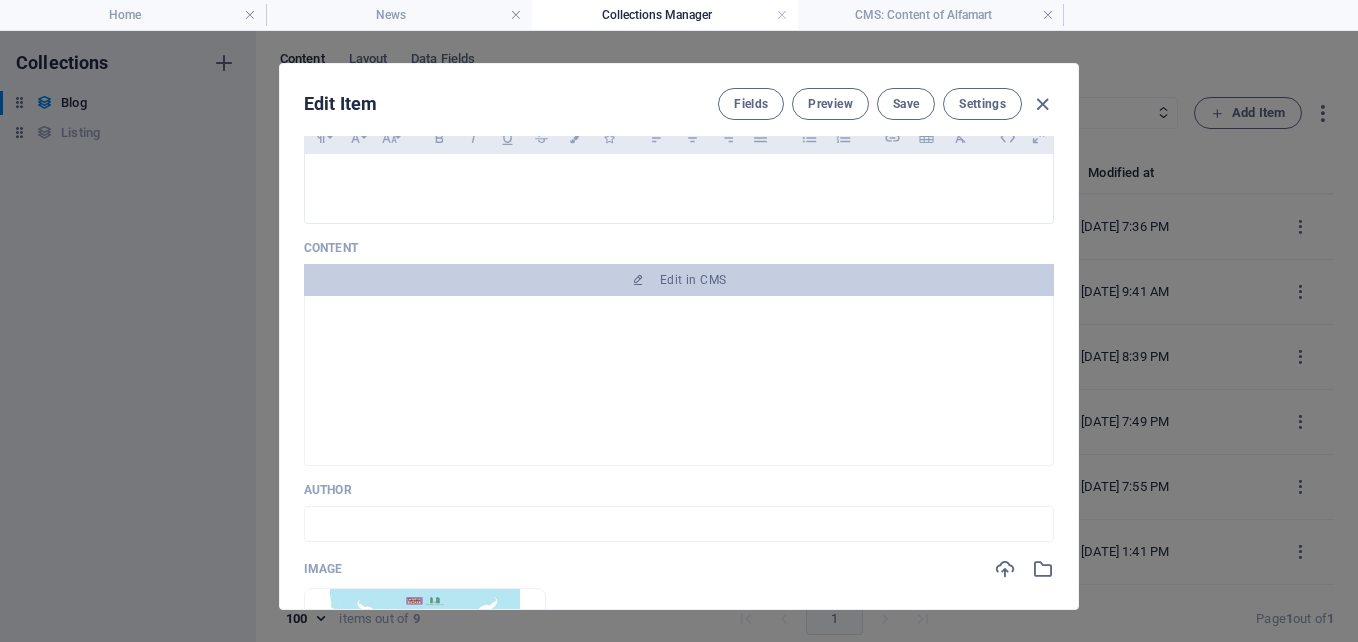 scroll, scrollTop: 0, scrollLeft: 0, axis: both 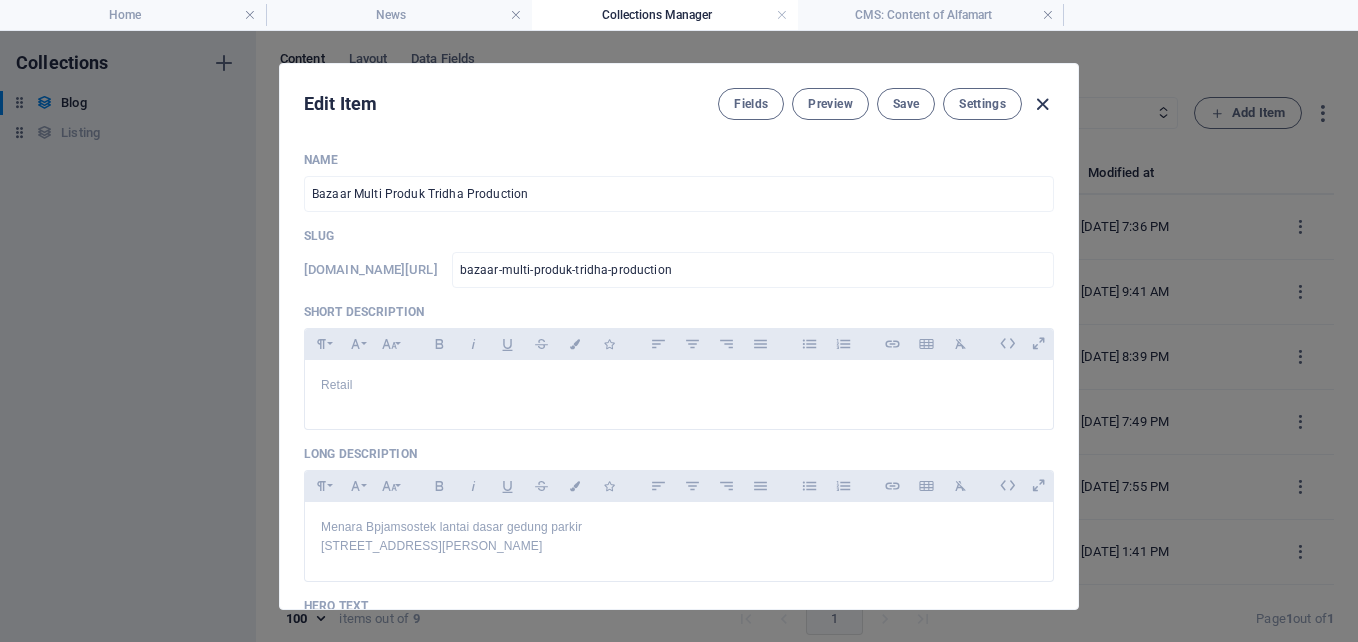 click at bounding box center (1042, 104) 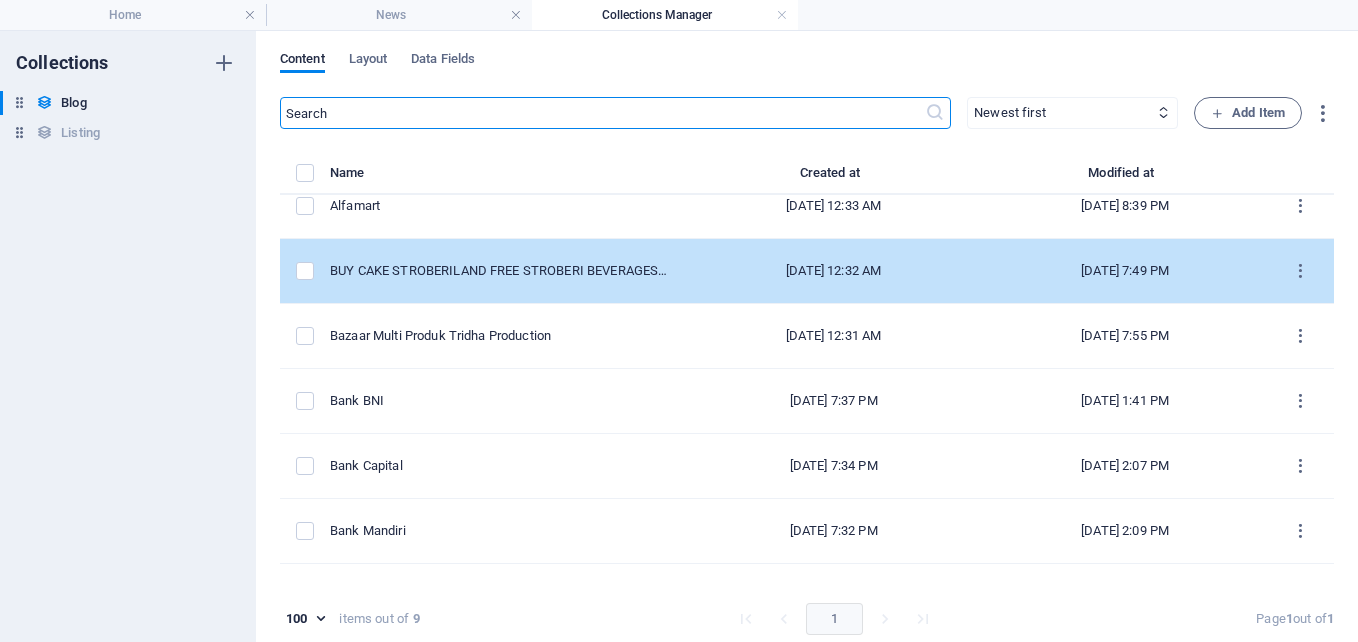 scroll, scrollTop: 193, scrollLeft: 0, axis: vertical 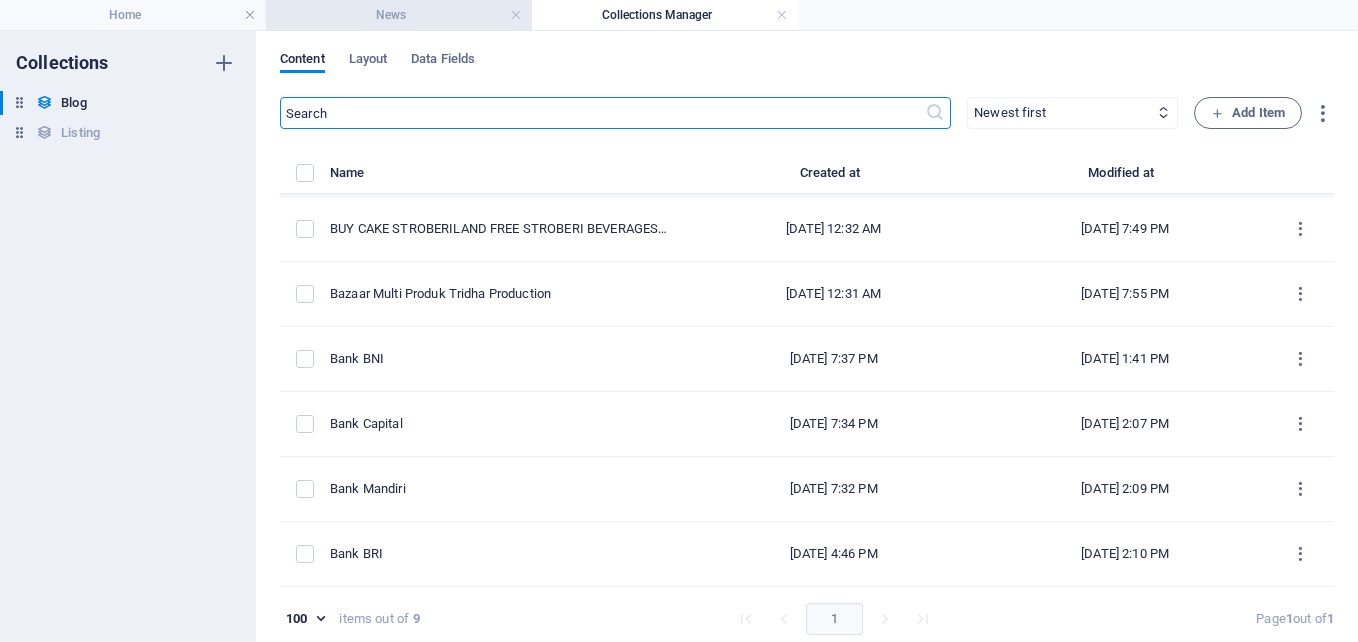 click on "News" at bounding box center [399, 15] 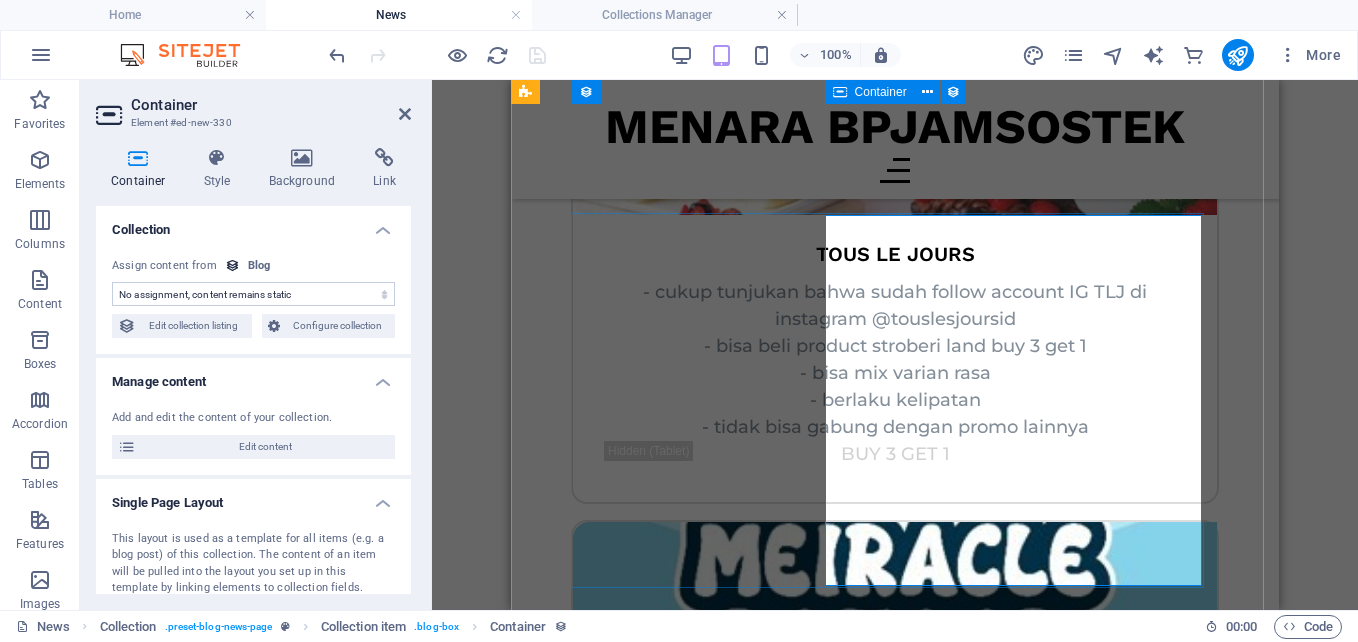 scroll, scrollTop: 2801, scrollLeft: 0, axis: vertical 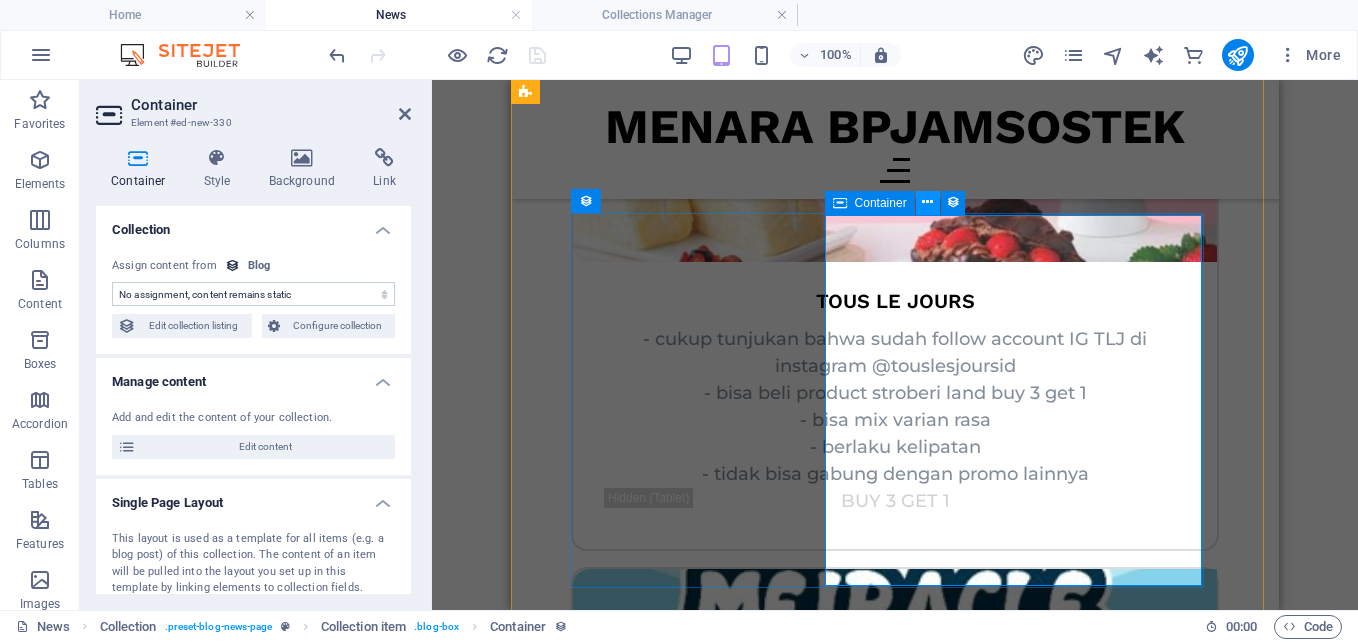 click at bounding box center (927, 202) 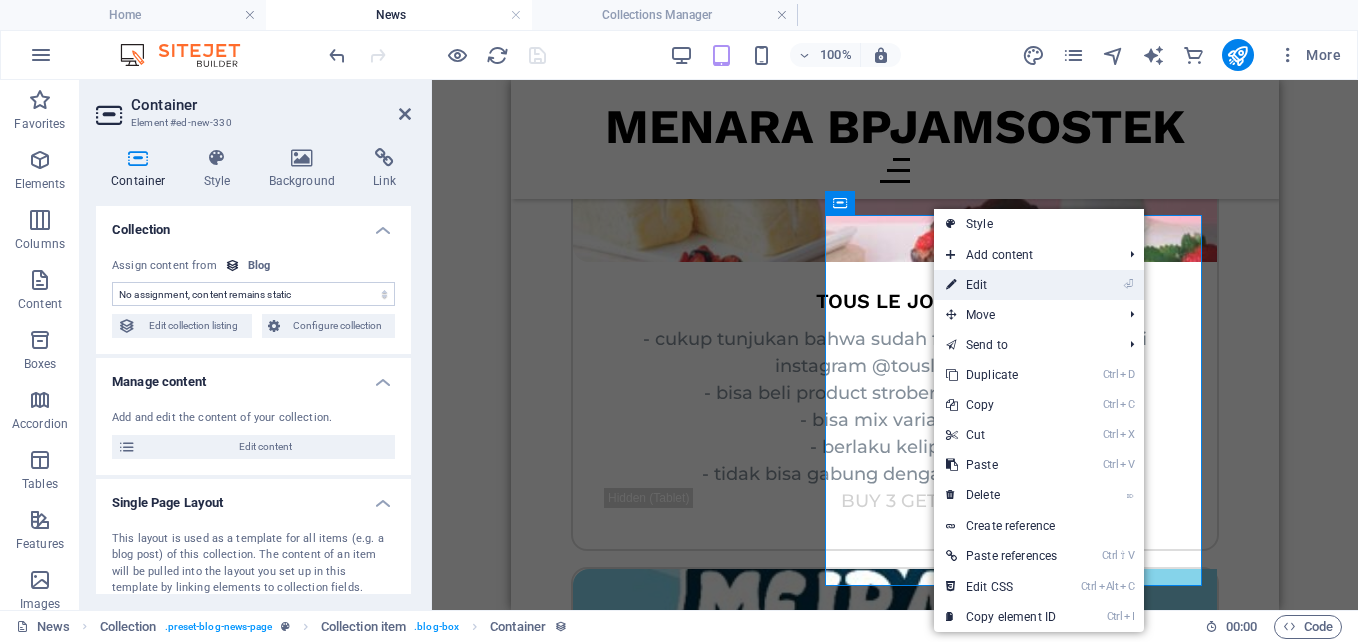 click on "⏎  Edit" at bounding box center (1001, 285) 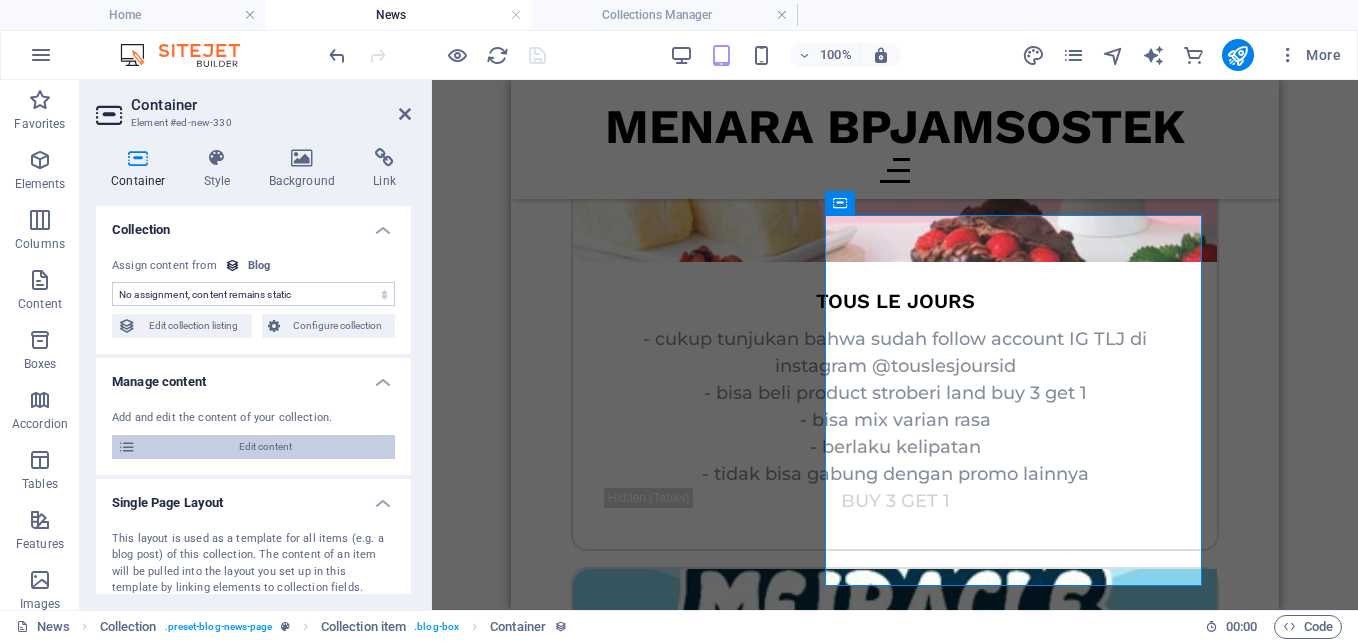 click on "Edit content" at bounding box center (265, 447) 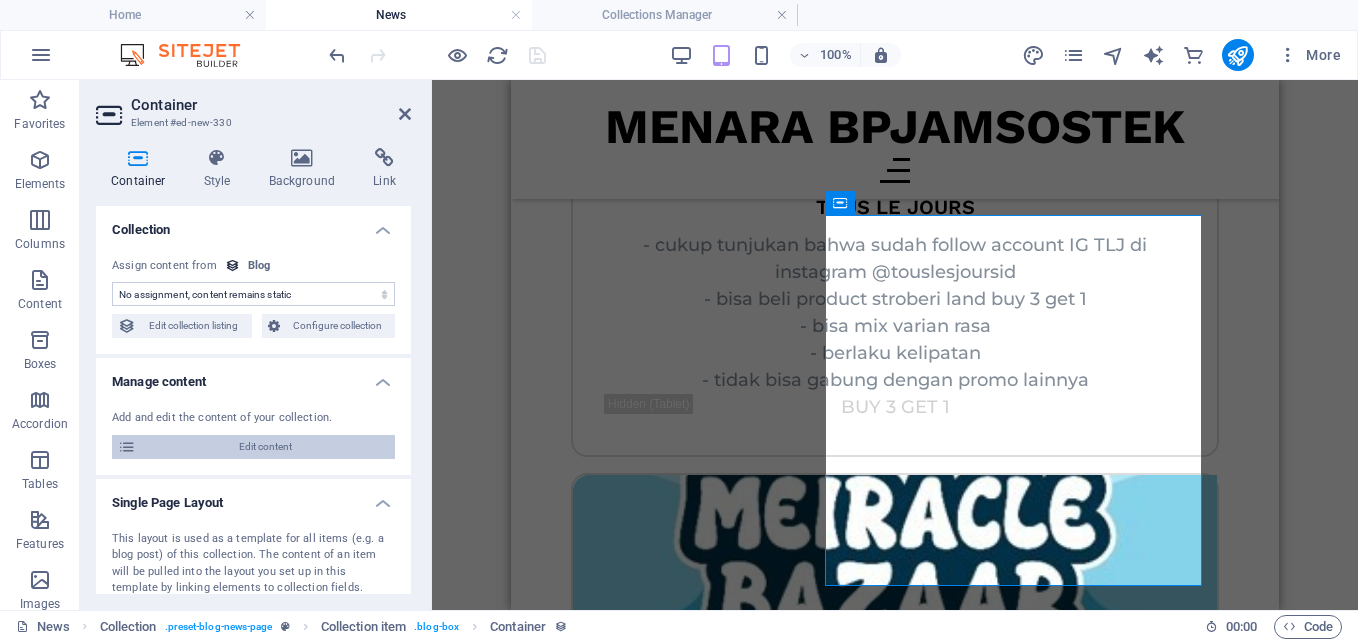 select on "Trends" 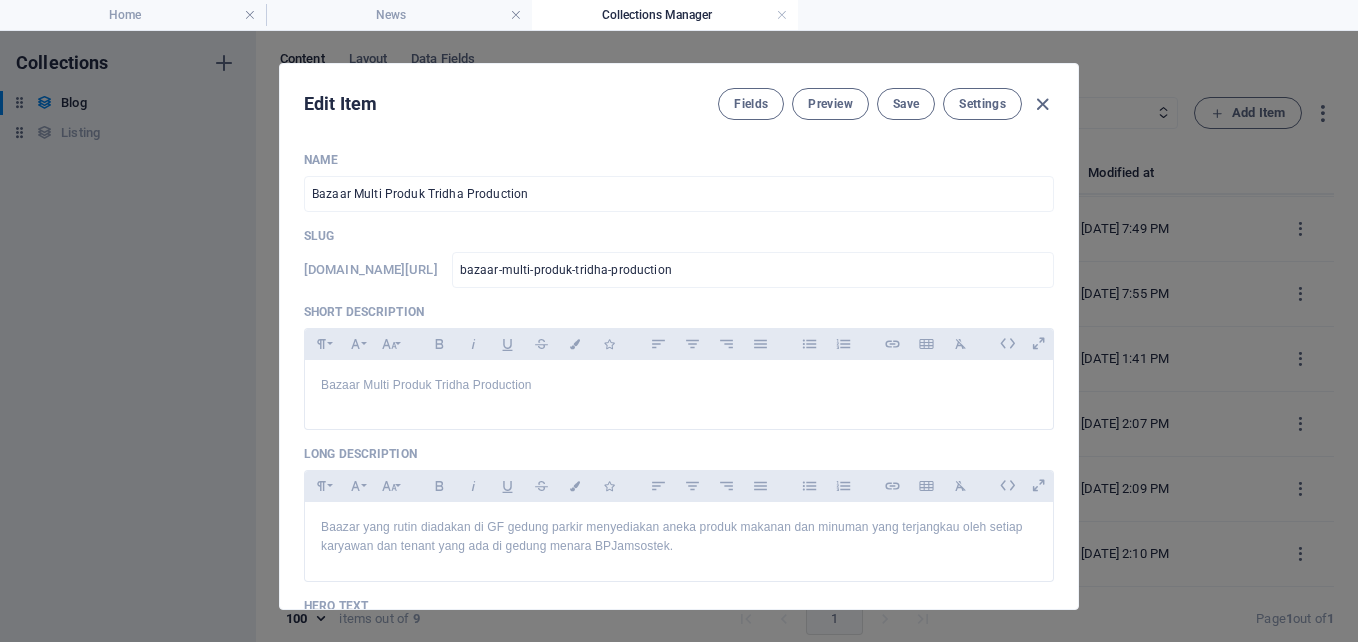scroll, scrollTop: 0, scrollLeft: 0, axis: both 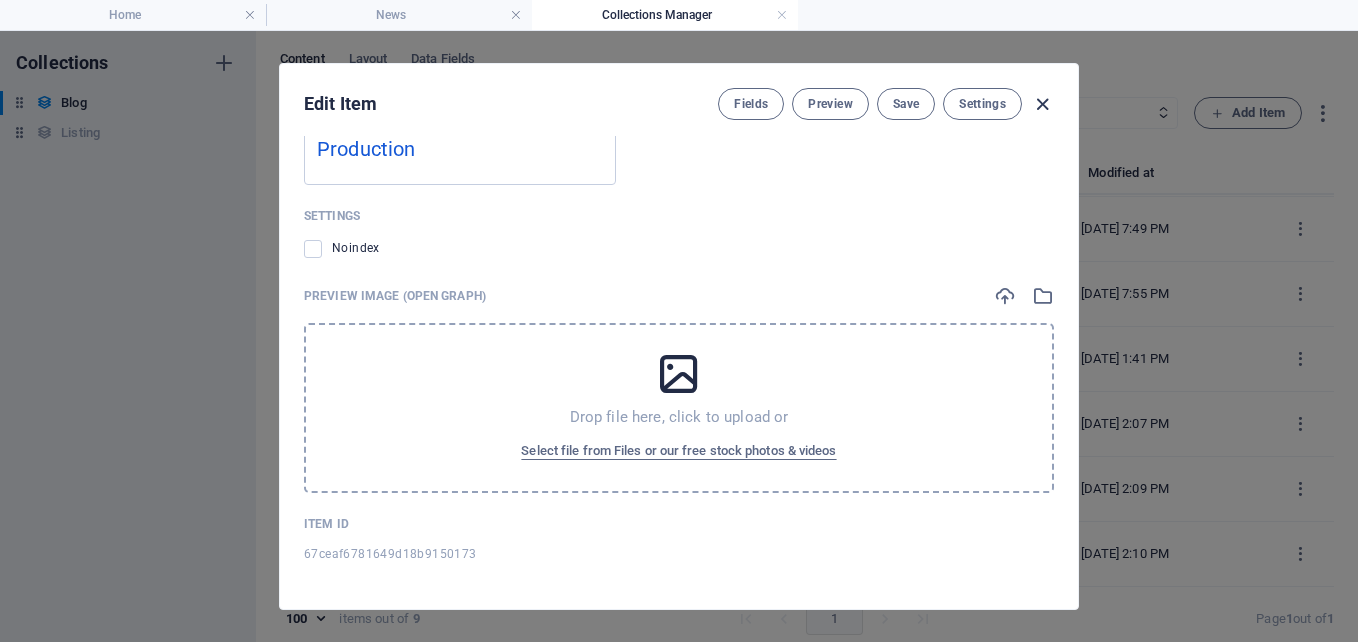 click at bounding box center [1042, 104] 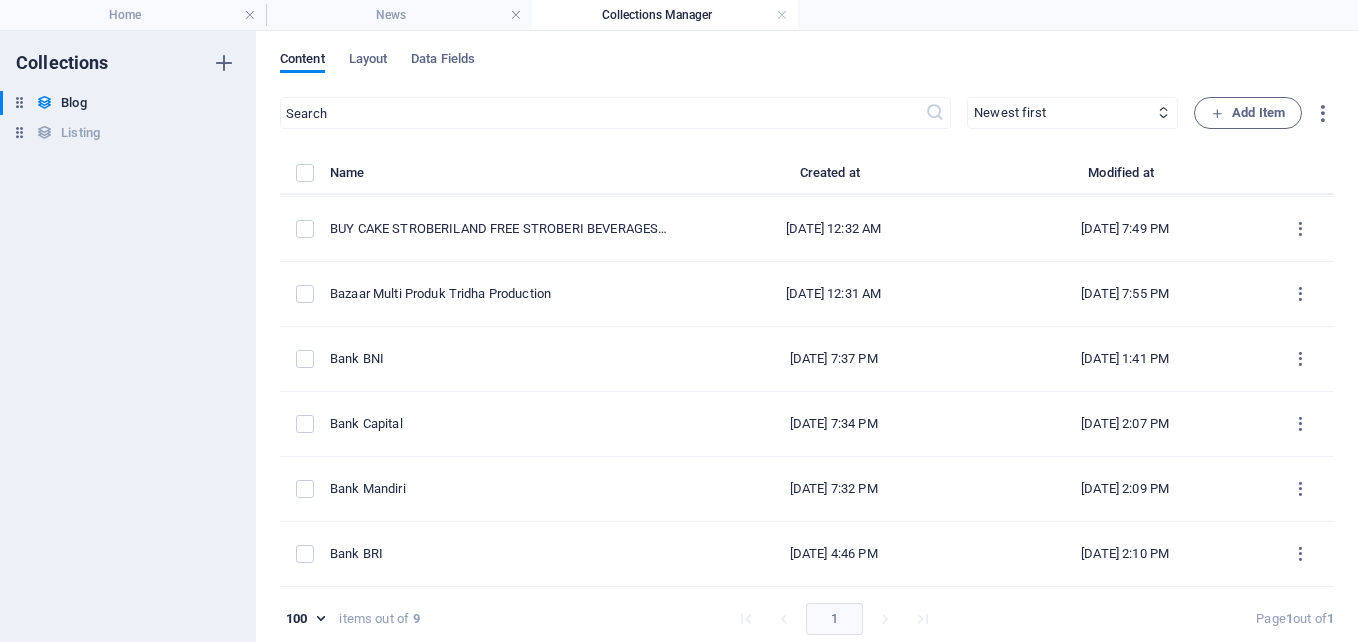type on "2025-07-14" 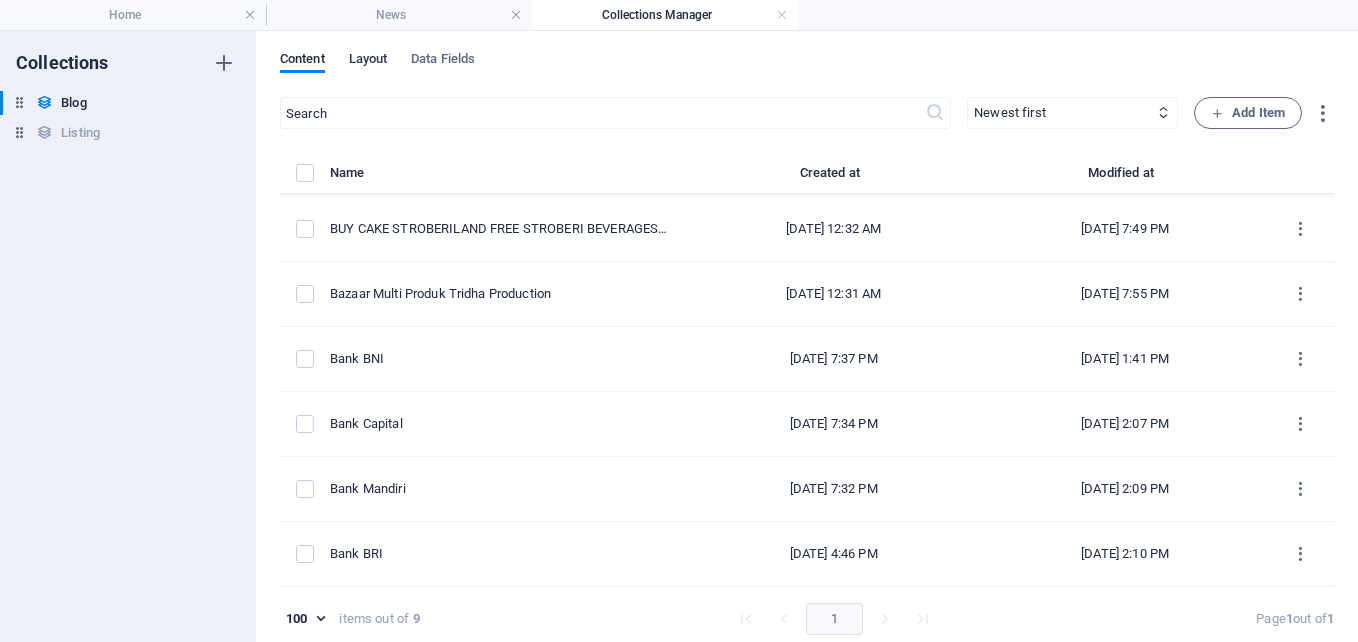 click on "Layout" at bounding box center (368, 61) 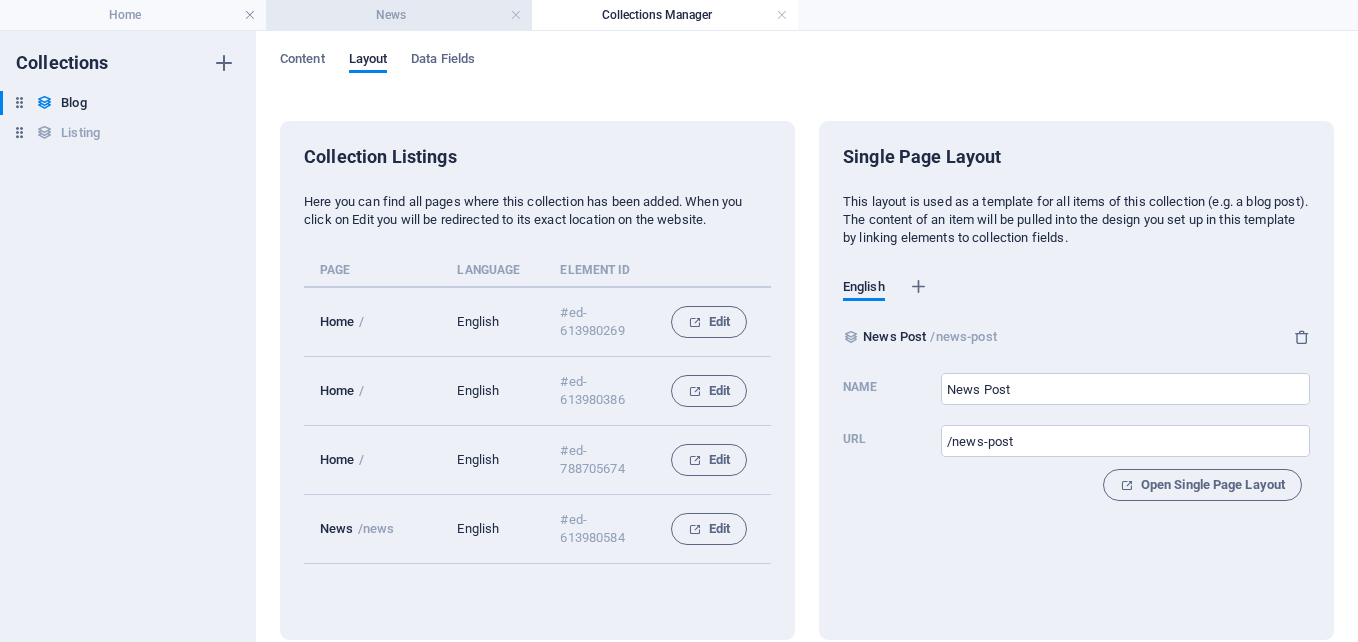 click on "News" at bounding box center [399, 15] 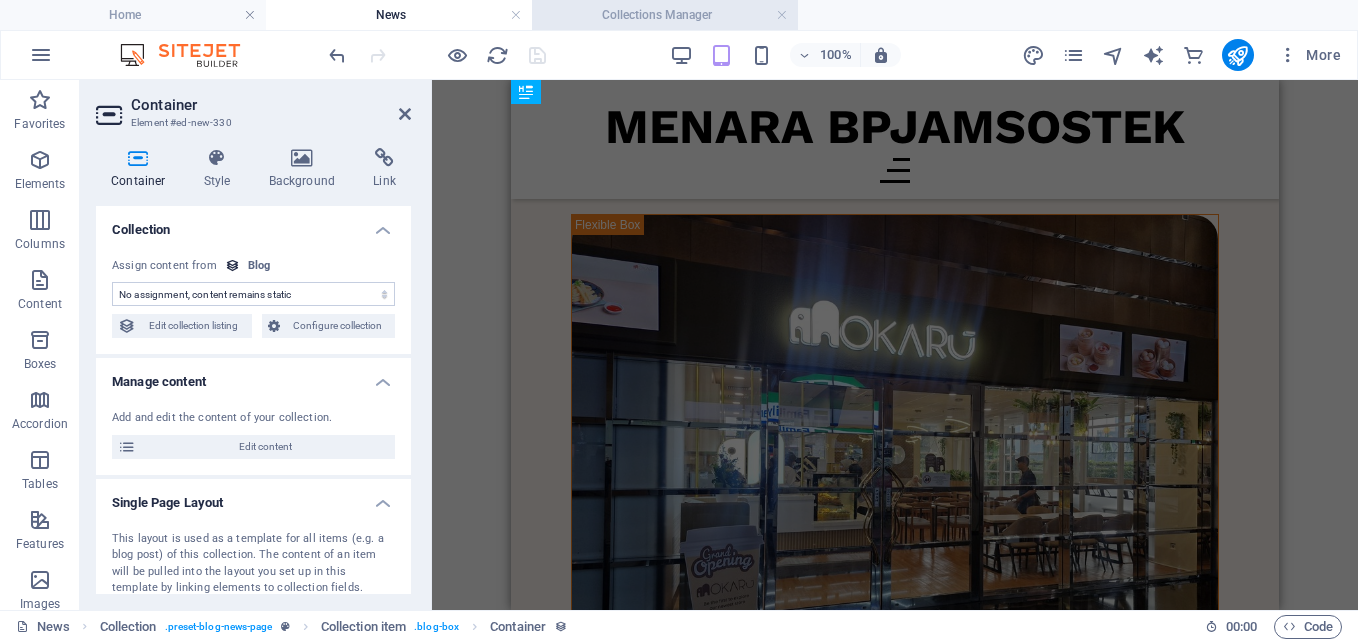 scroll, scrollTop: 2801, scrollLeft: 0, axis: vertical 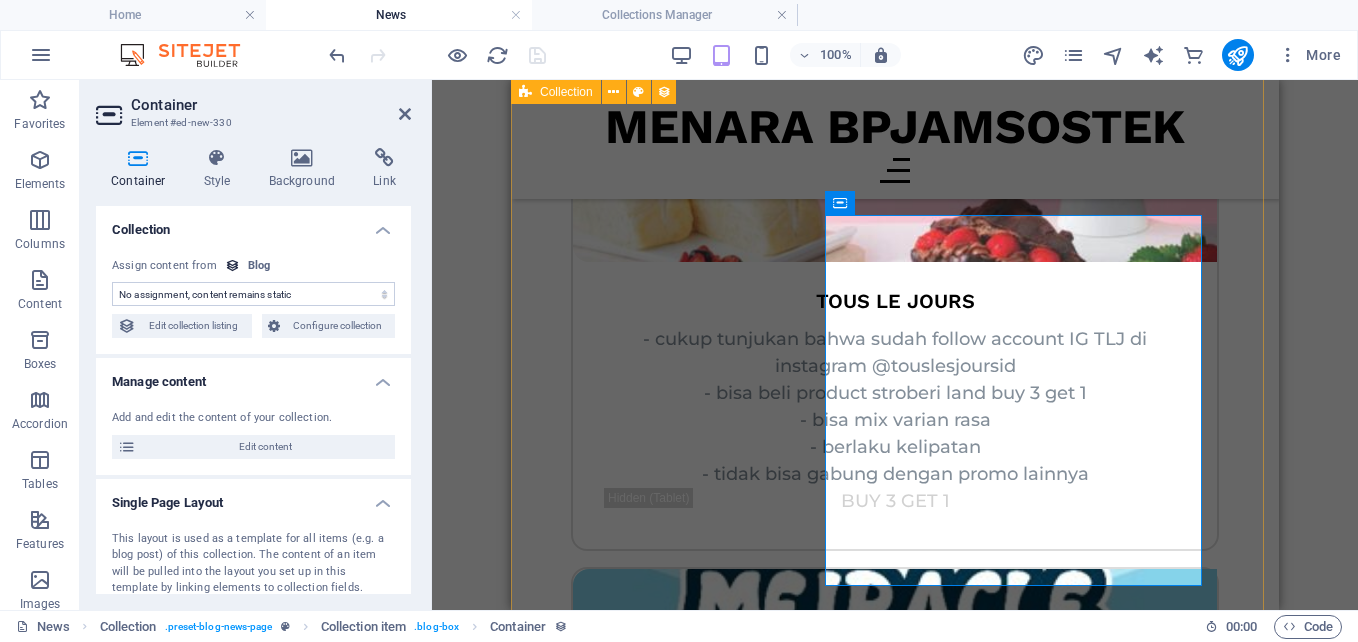 click on "Tous Le Jours - cukup tunjukan bahwa sudah follow account IG TLJ di instagram @touslesjoursid  - bisa beli product stroberi land buy 3 get 1  - bisa mix varian rasa - berlaku kelipatan  - tidak bisa gabung dengan promo lainnya BUY 3 GET 1 Bazaar Multi Produk Tridha Production Baazar yang rutin diadakan di GF gedung parkir menyediakan aneka produk makanan dan minuman yang terjangkau oleh setiap karyawan dan tenant yang ada di gedung menara BPJamsostek. Bazaar Multi Produk Tridha Production BUY CAKE STROBERILAND FREE STROBERI BEVERAGES BOTTLE - cukup tunjukan bahwa sudah follow akun ig TLJ di instagram @touslesjoursid - setiap pembelian cake edisi stroberi land dapat free 1 minuman stroberi bottle - berlaku kelipatan - tidak bisa gabung dengan promo lainnya BUY CAKE STROBERILAND FREE STROBERI BEVERAGES BOTTLE Alfamart Menara Bpjamsostek lantai dasar gedung parkir  Jl.gatot Subroto No.38 Jakarta Selatan Retail  Previous Next" at bounding box center [895, 1221] 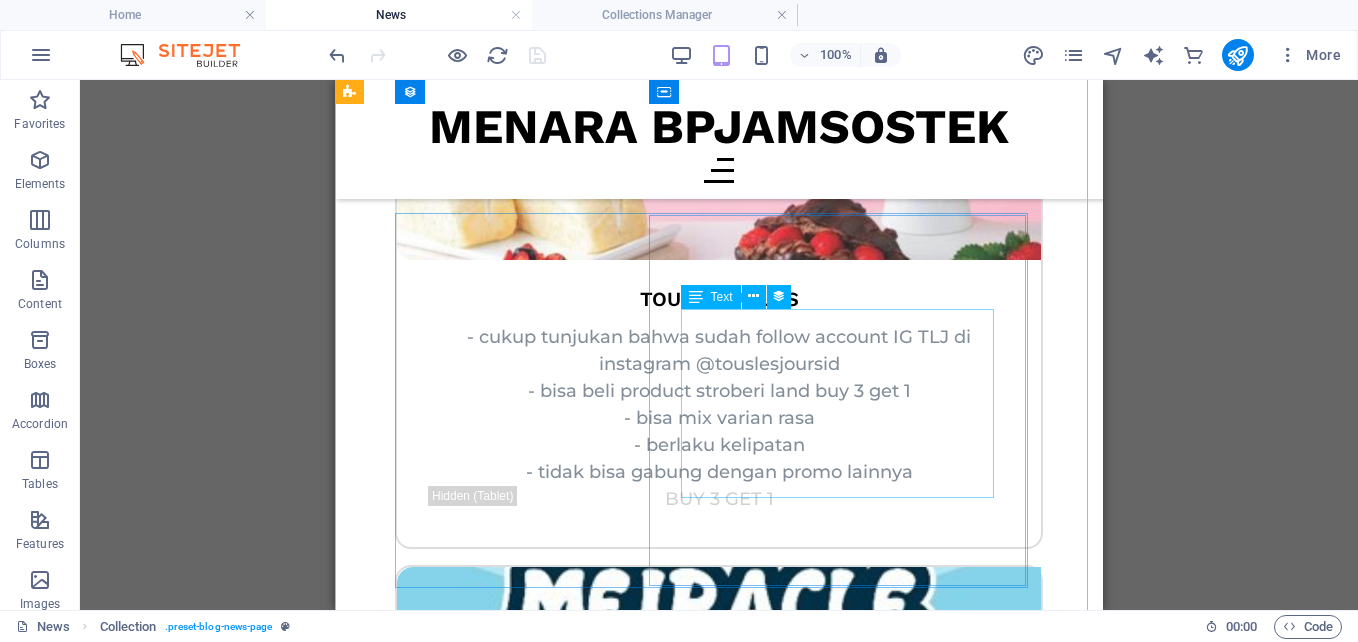 scroll, scrollTop: 2801, scrollLeft: 0, axis: vertical 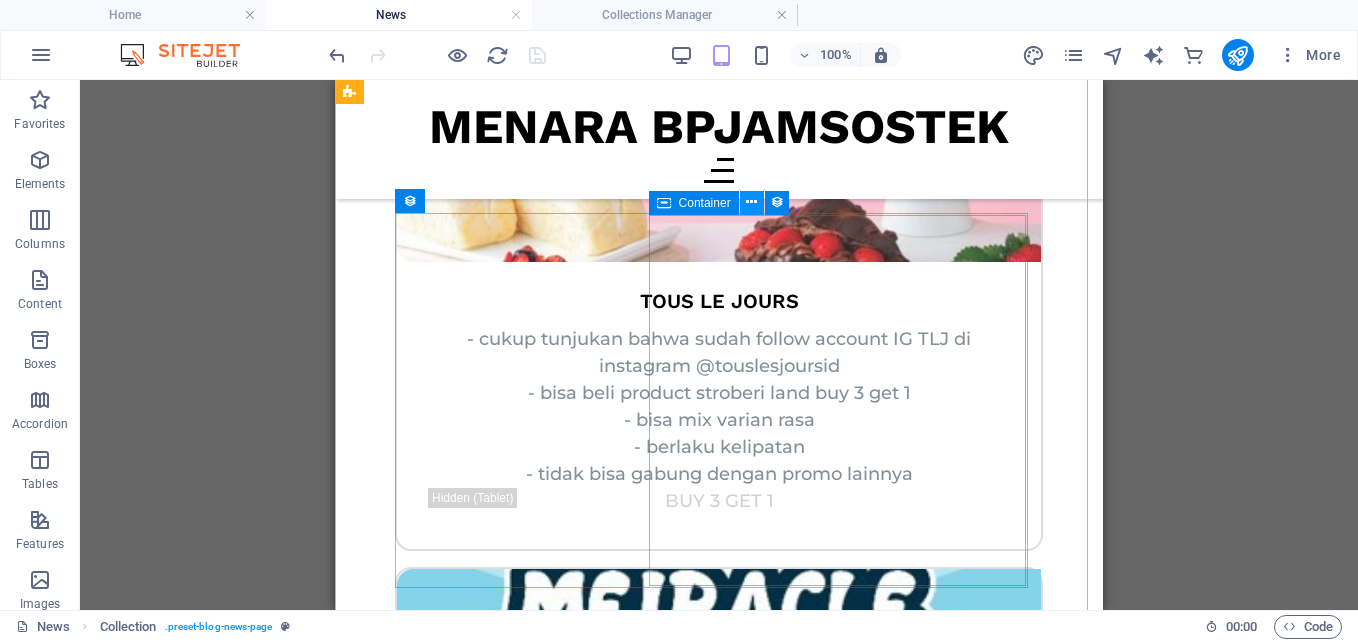 click at bounding box center (751, 202) 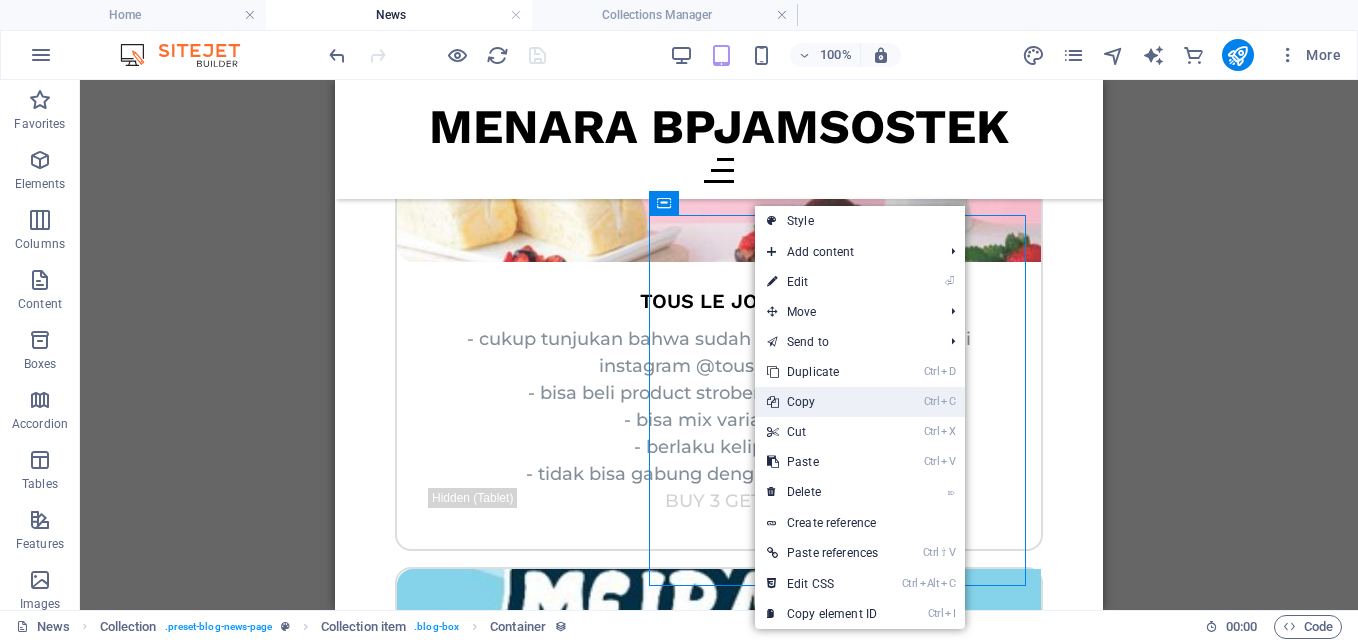 click on "Ctrl C  Copy" at bounding box center (822, 402) 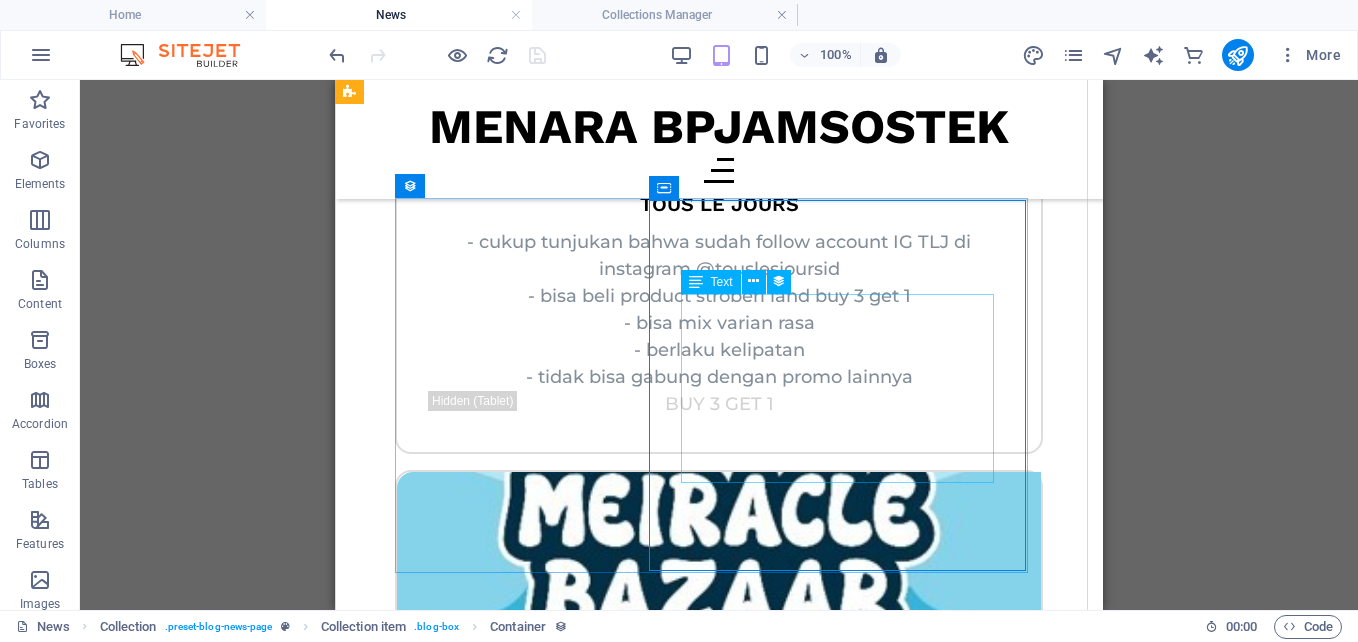 scroll, scrollTop: 3001, scrollLeft: 0, axis: vertical 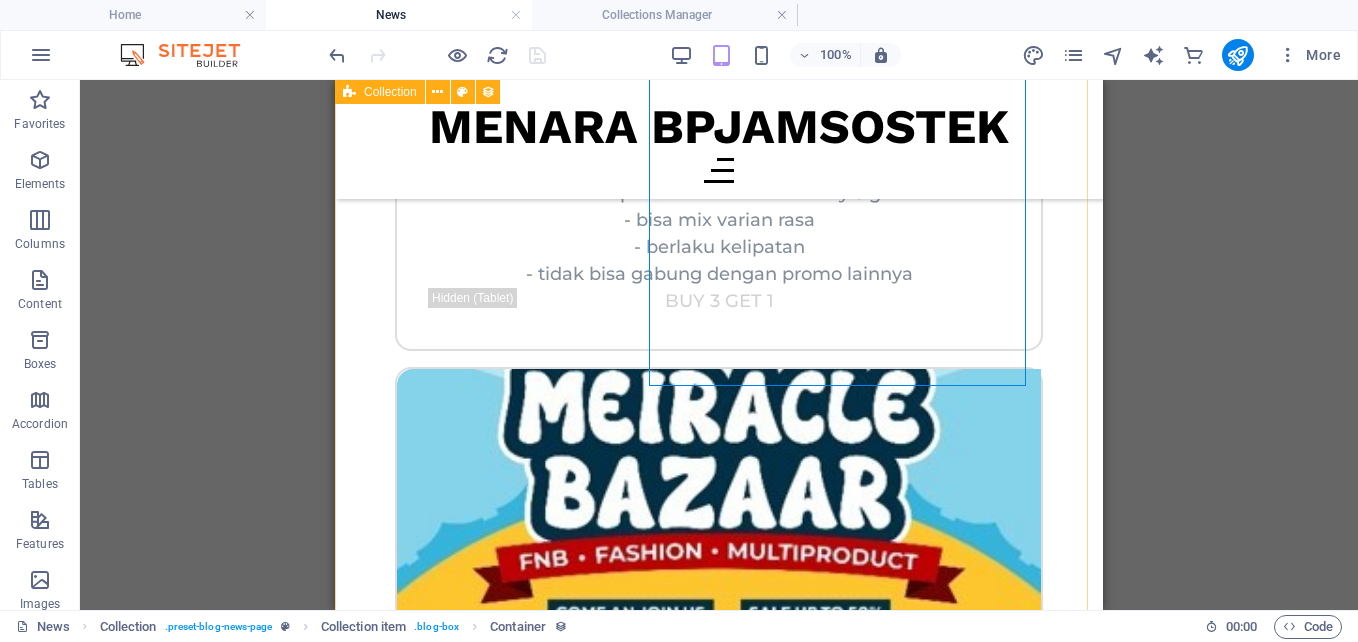 click on "Tous Le Jours - cukup tunjukan bahwa sudah follow account IG TLJ di instagram @touslesjoursid  - bisa beli product stroberi land buy 3 get 1  - bisa mix varian rasa - berlaku kelipatan  - tidak bisa gabung dengan promo lainnya BUY 3 GET 1 Bazaar Multi Produk Tridha Production Baazar yang rutin diadakan di GF gedung parkir menyediakan aneka produk makanan dan minuman yang terjangkau oleh setiap karyawan dan tenant yang ada di gedung menara BPJamsostek. Bazaar Multi Produk Tridha Production BUY CAKE STROBERILAND FREE STROBERI BEVERAGES BOTTLE - cukup tunjukan bahwa sudah follow akun ig TLJ di instagram @touslesjoursid - setiap pembelian cake edisi stroberi land dapat free 1 minuman stroberi bottle - berlaku kelipatan - tidak bisa gabung dengan promo lainnya BUY CAKE STROBERILAND FREE STROBERI BEVERAGES BOTTLE Alfamart Menara Bpjamsostek lantai dasar gedung parkir  Jl.gatot Subroto No.38 Jakarta Selatan Retail  Previous Next" at bounding box center (719, 1021) 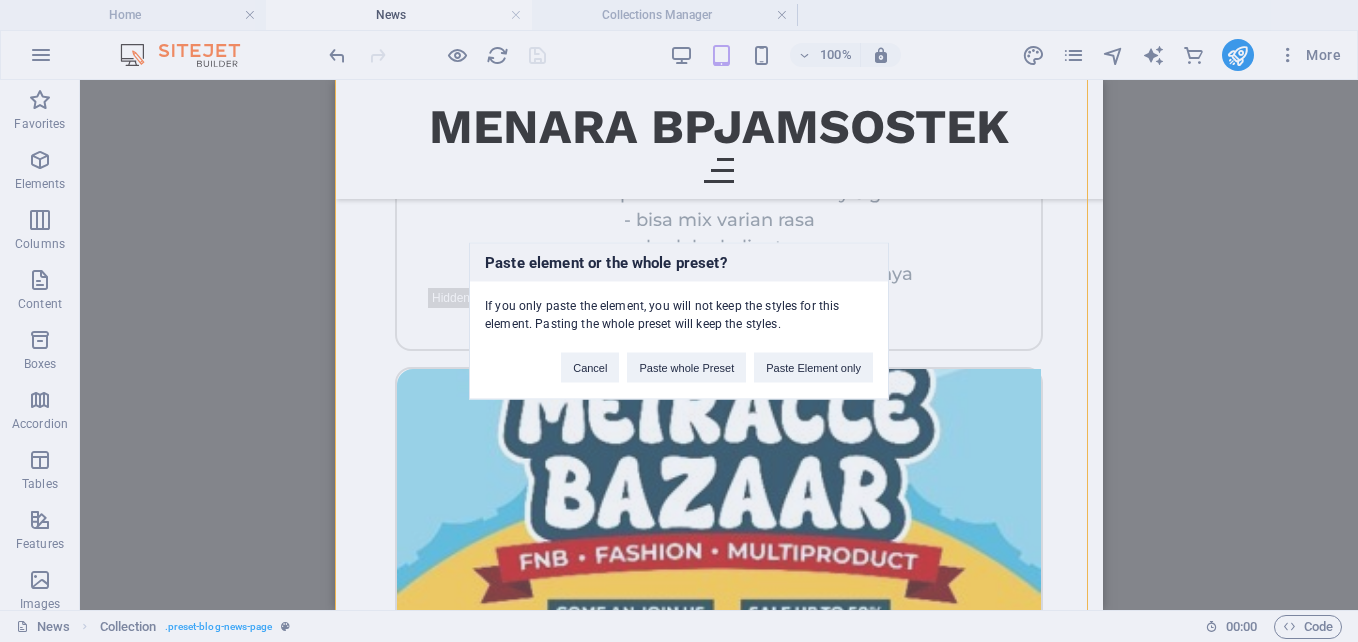 type 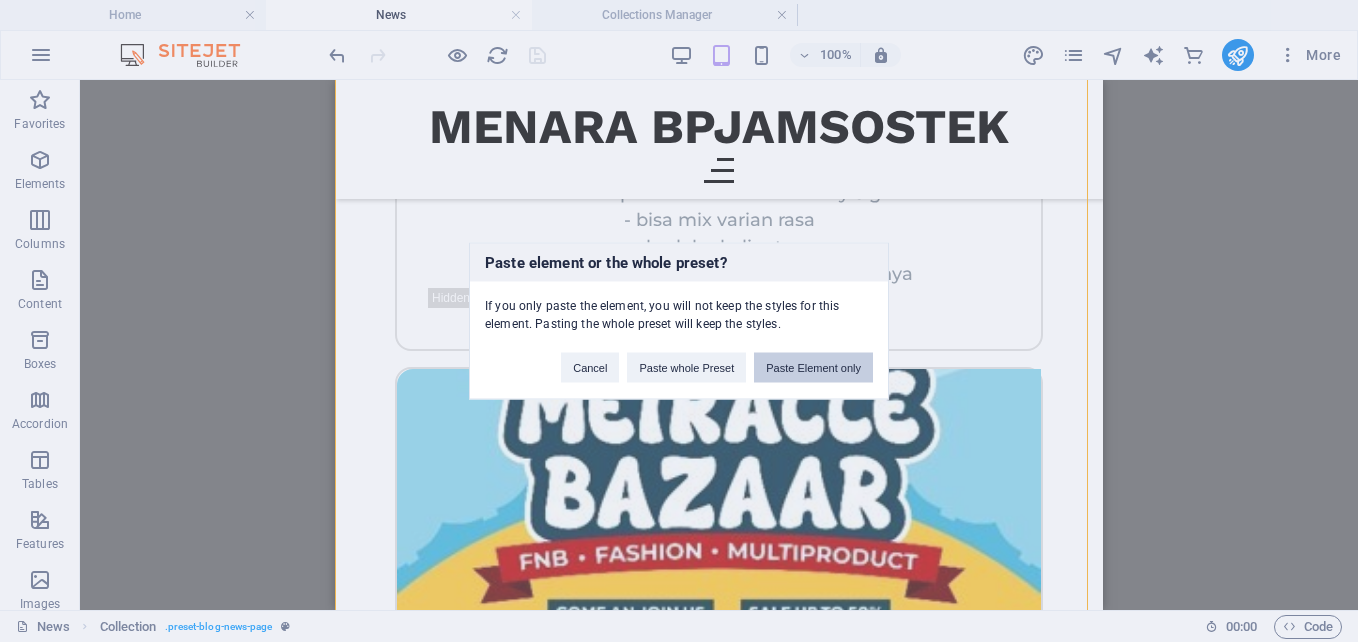 click on "Paste Element only" at bounding box center [813, 368] 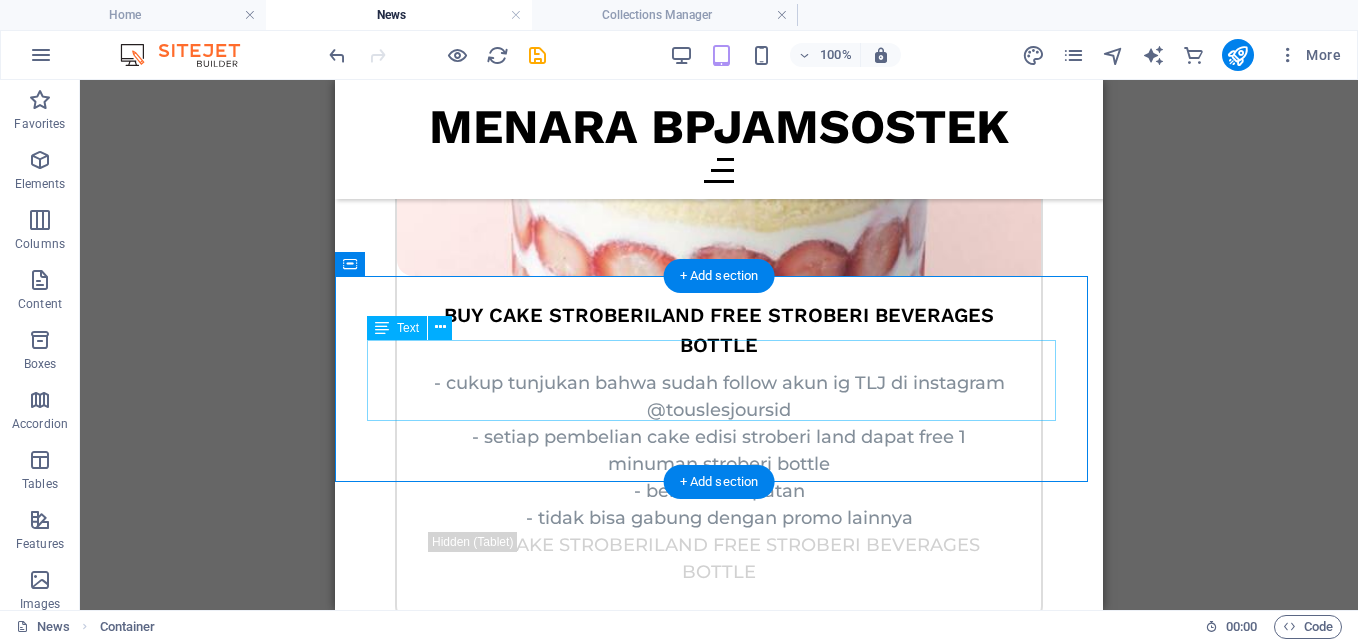 scroll, scrollTop: 3766, scrollLeft: 0, axis: vertical 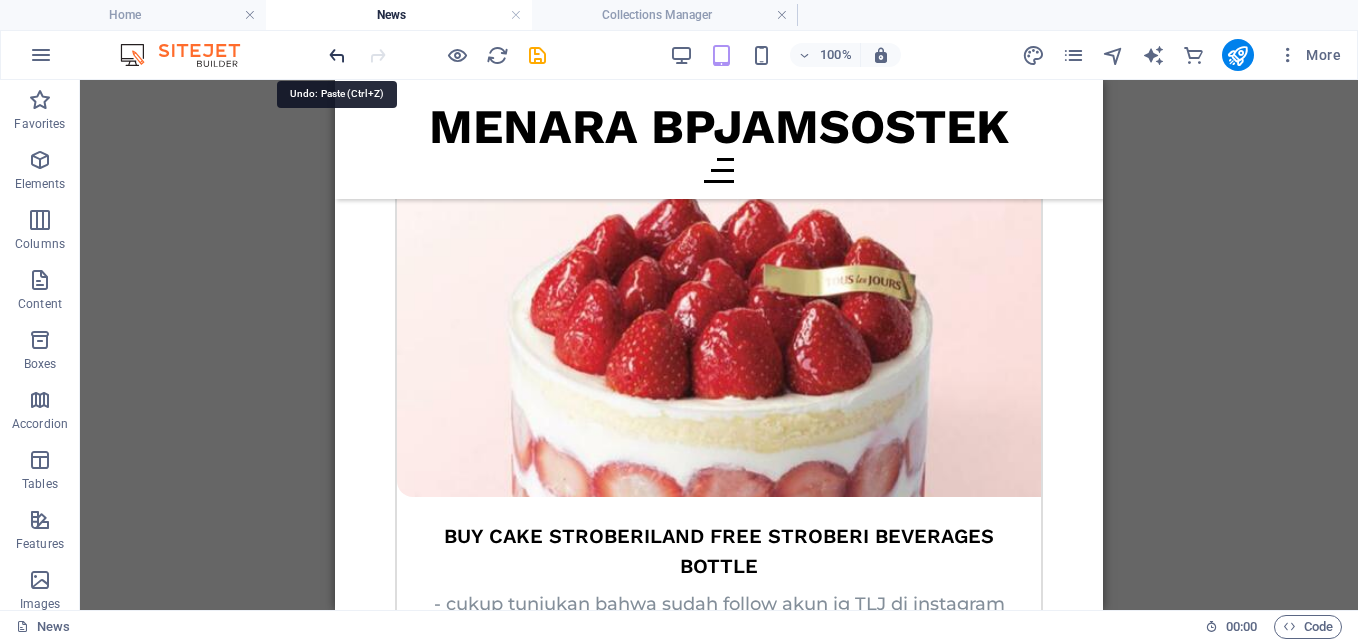 click at bounding box center (337, 55) 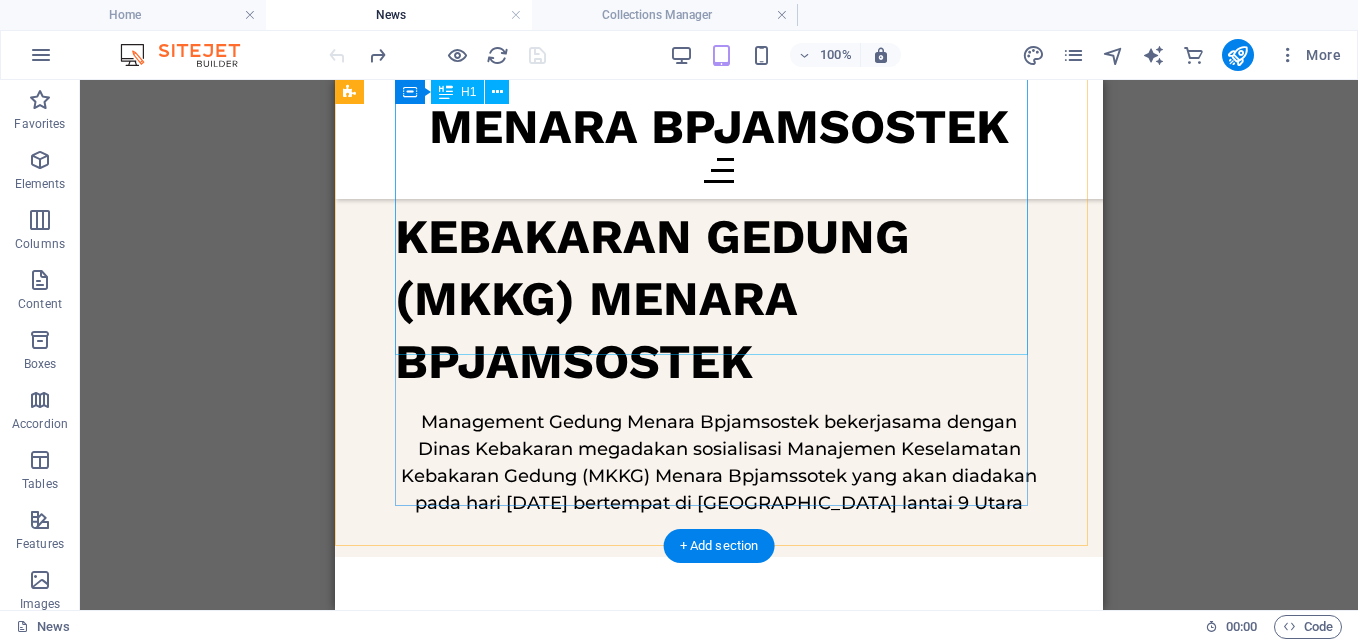 scroll, scrollTop: 2266, scrollLeft: 0, axis: vertical 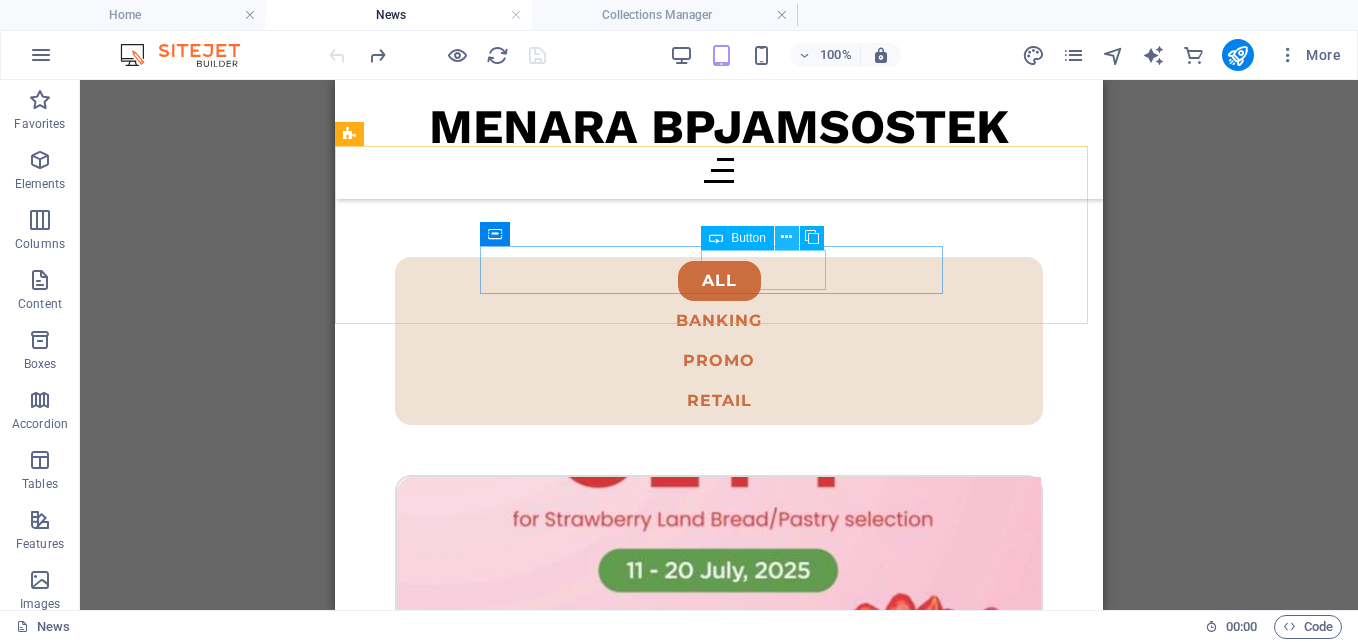 click at bounding box center (786, 237) 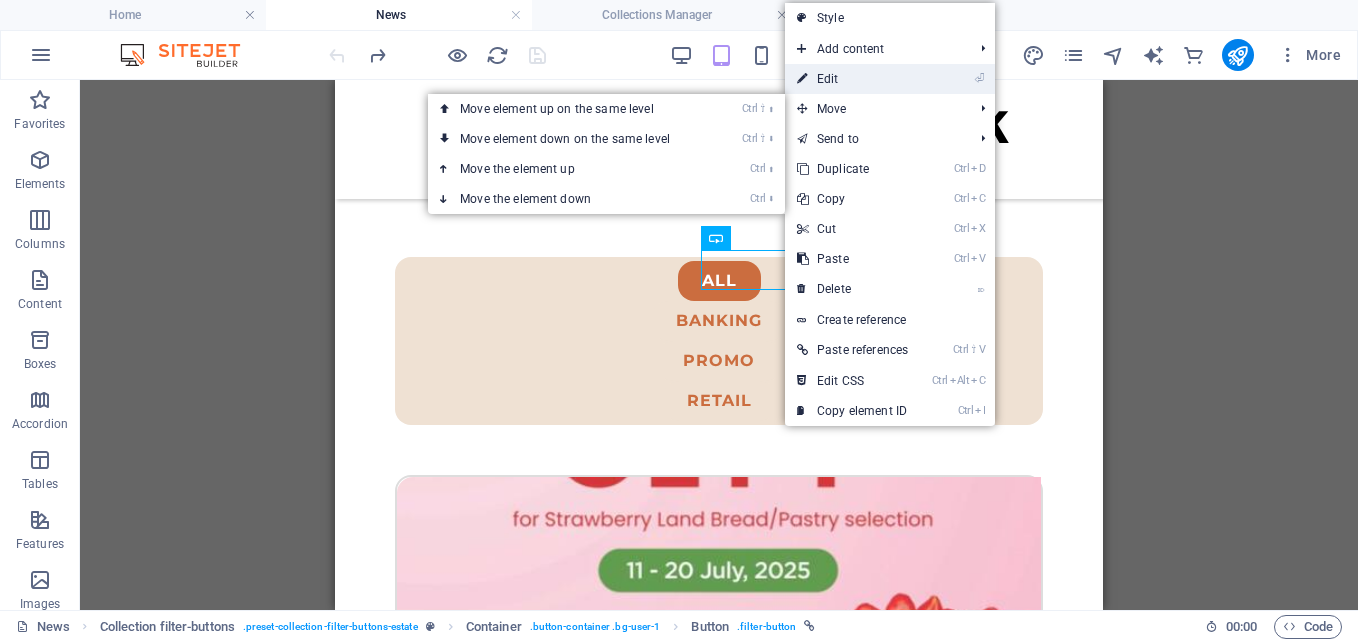 click on "⏎  Edit" at bounding box center (852, 79) 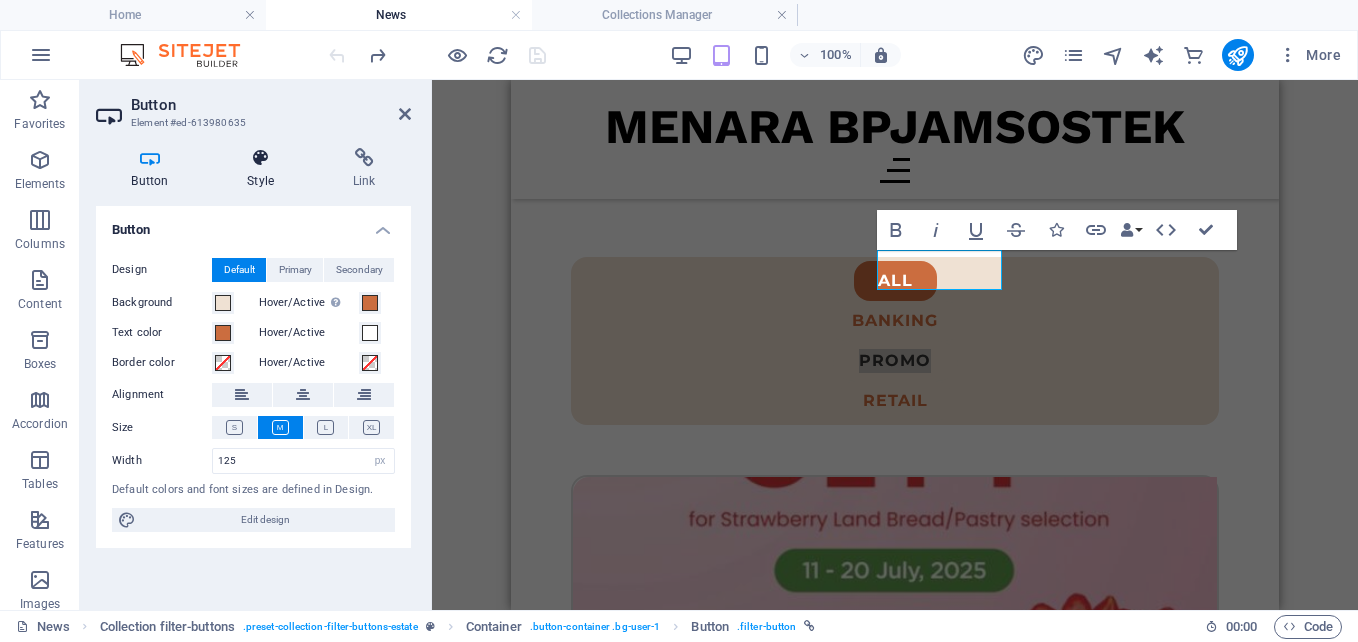 click at bounding box center [261, 158] 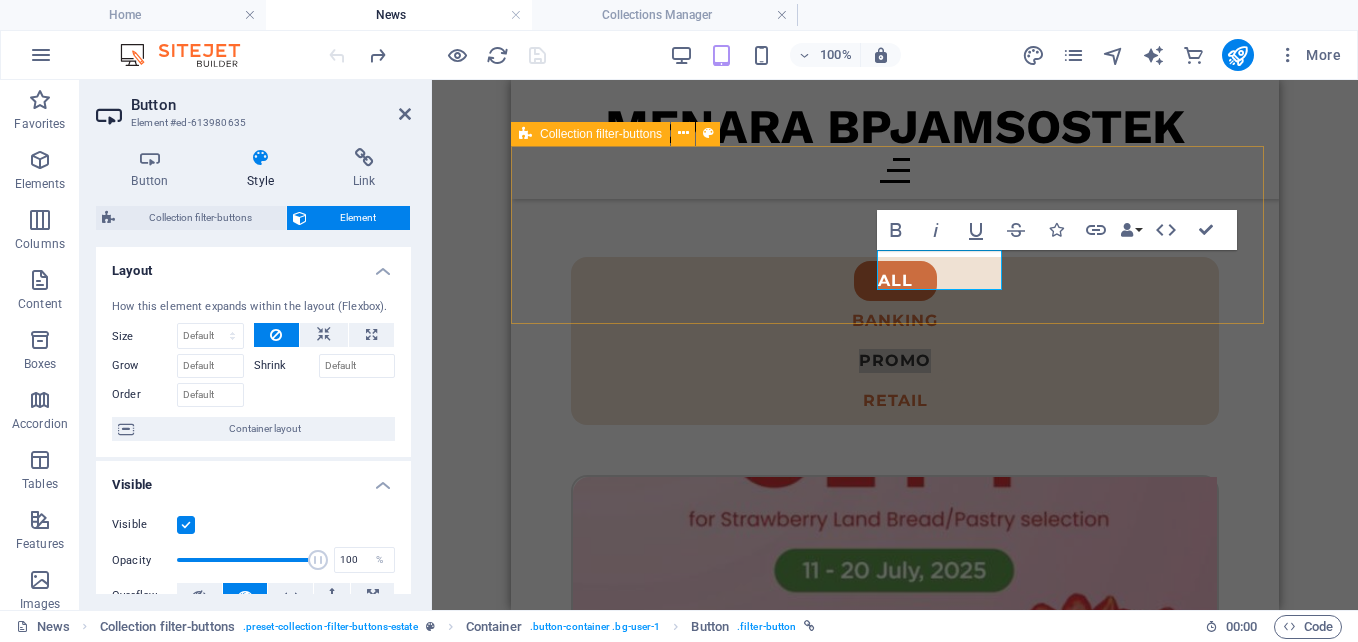 click on "All Banking Promo Retail" at bounding box center [895, 306] 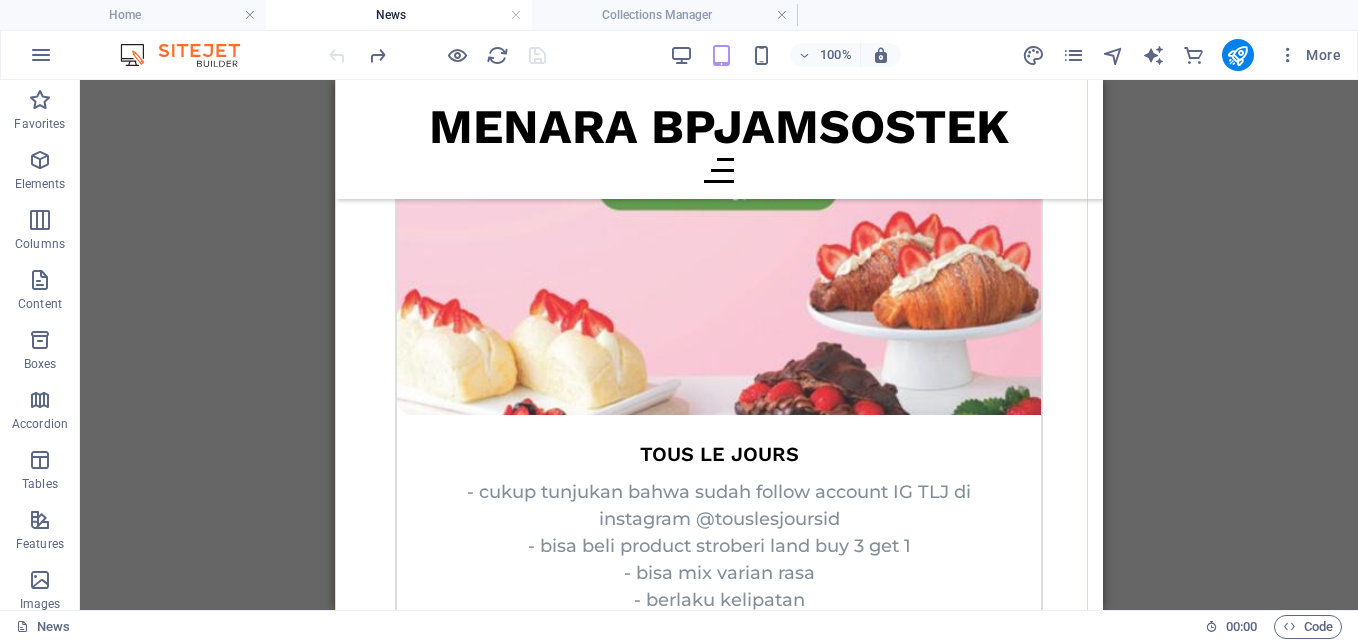 scroll, scrollTop: 2766, scrollLeft: 0, axis: vertical 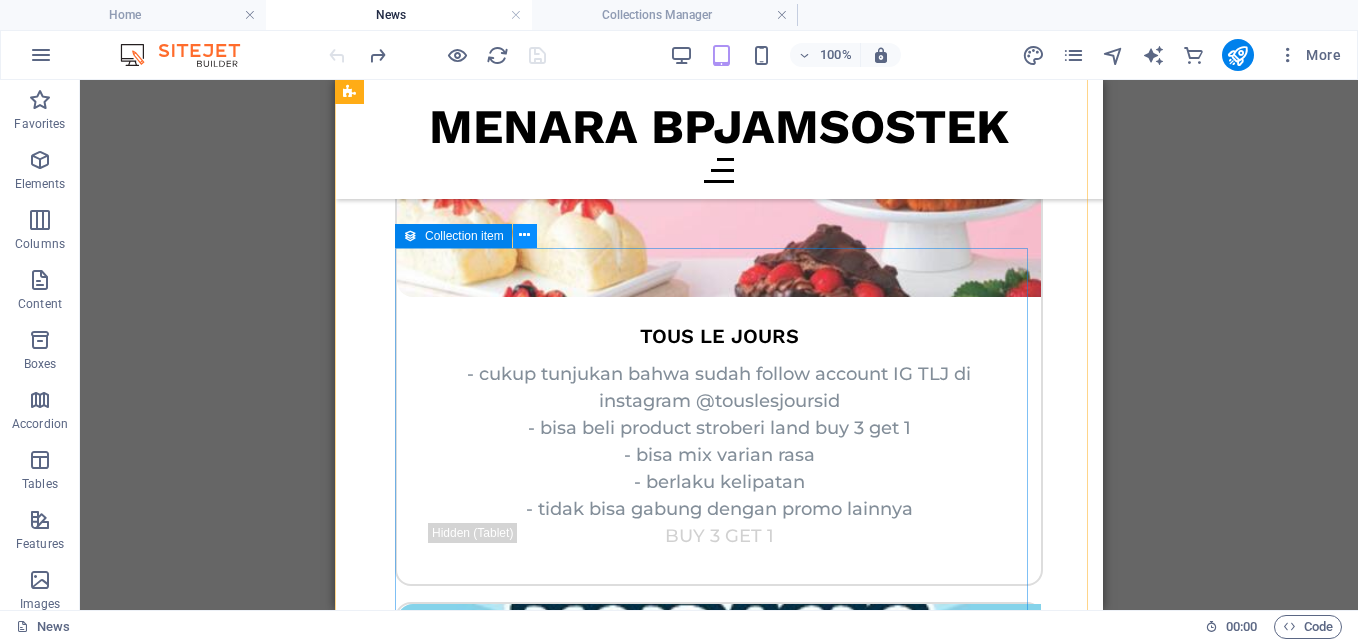 click at bounding box center [524, 235] 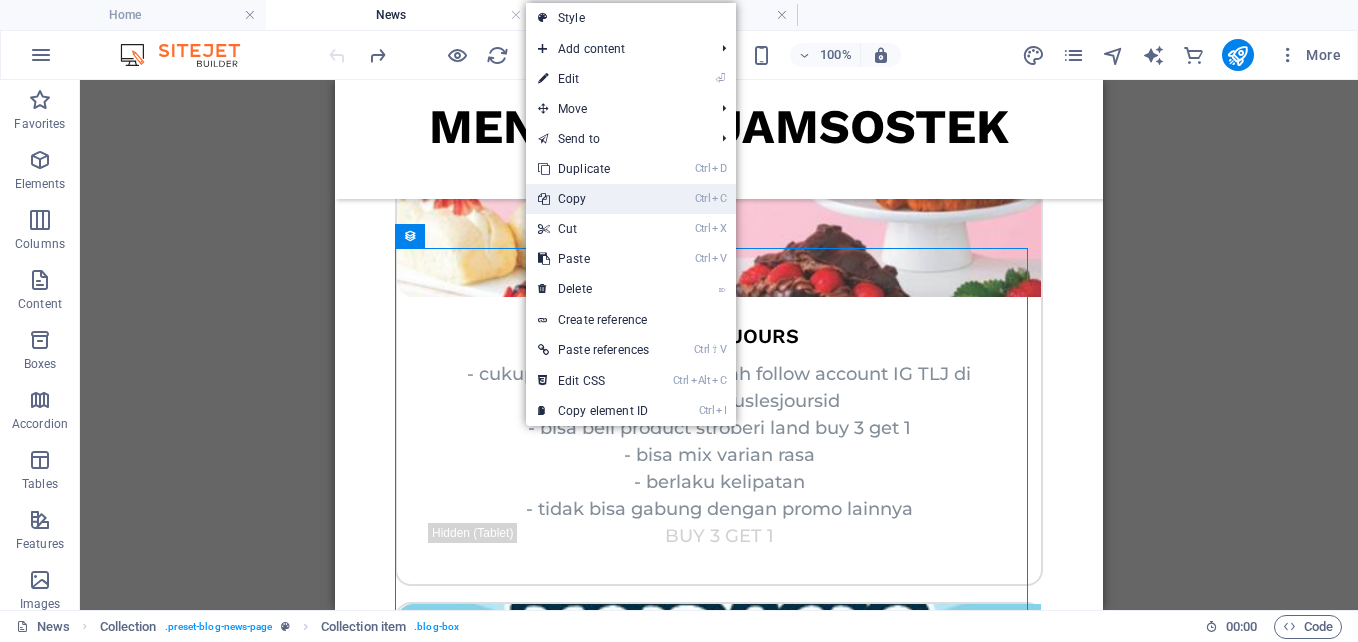 click on "Ctrl C  Copy" at bounding box center [593, 199] 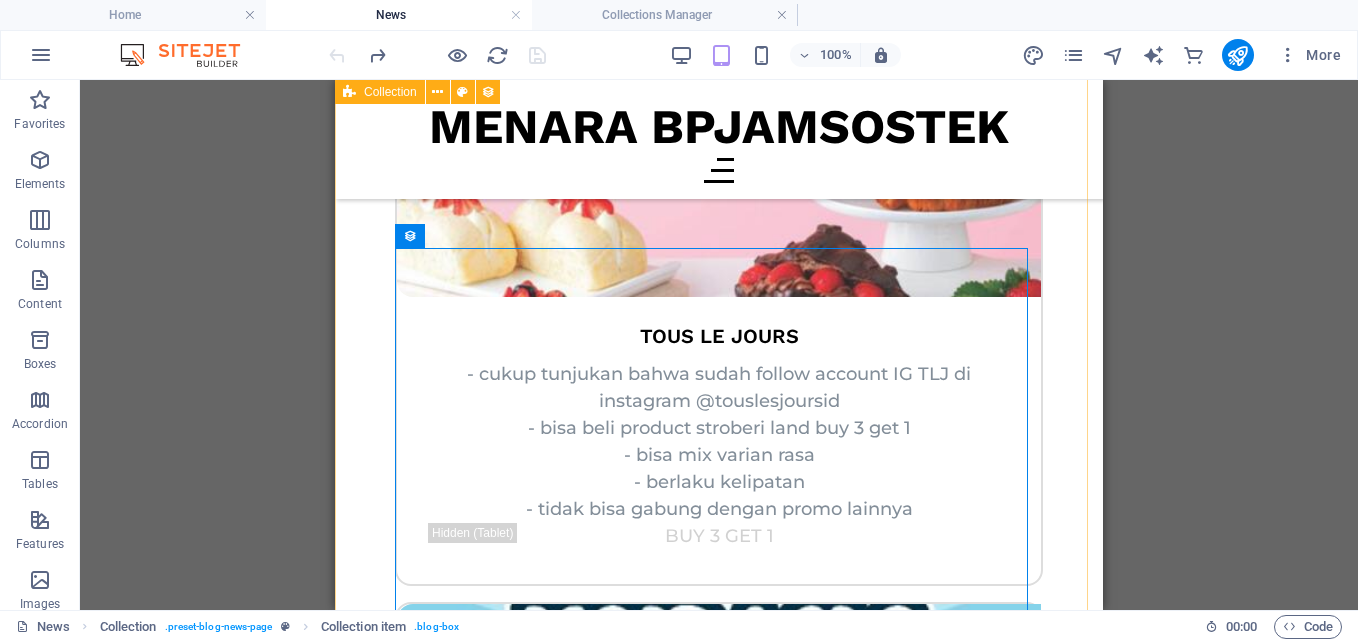 click on "Tous Le Jours - cukup tunjukan bahwa sudah follow account IG TLJ di instagram @touslesjoursid  - bisa beli product stroberi land buy 3 get 1  - bisa mix varian rasa - berlaku kelipatan  - tidak bisa gabung dengan promo lainnya BUY 3 GET 1 Bazaar Multi Produk Tridha Production Baazar yang rutin diadakan di GF gedung parkir menyediakan aneka produk makanan dan minuman yang terjangkau oleh setiap karyawan dan tenant yang ada di gedung menara BPJamsostek. Bazaar Multi Produk Tridha Production BUY CAKE STROBERILAND FREE STROBERI BEVERAGES BOTTLE - cukup tunjukan bahwa sudah follow akun ig TLJ di instagram @touslesjoursid - setiap pembelian cake edisi stroberi land dapat free 1 minuman stroberi bottle - berlaku kelipatan - tidak bisa gabung dengan promo lainnya BUY CAKE STROBERILAND FREE STROBERI BEVERAGES BOTTLE Alfamart Menara Bpjamsostek lantai dasar gedung parkir  Jl.gatot Subroto No.38 Jakarta Selatan Retail  Previous Next" at bounding box center (719, 1256) 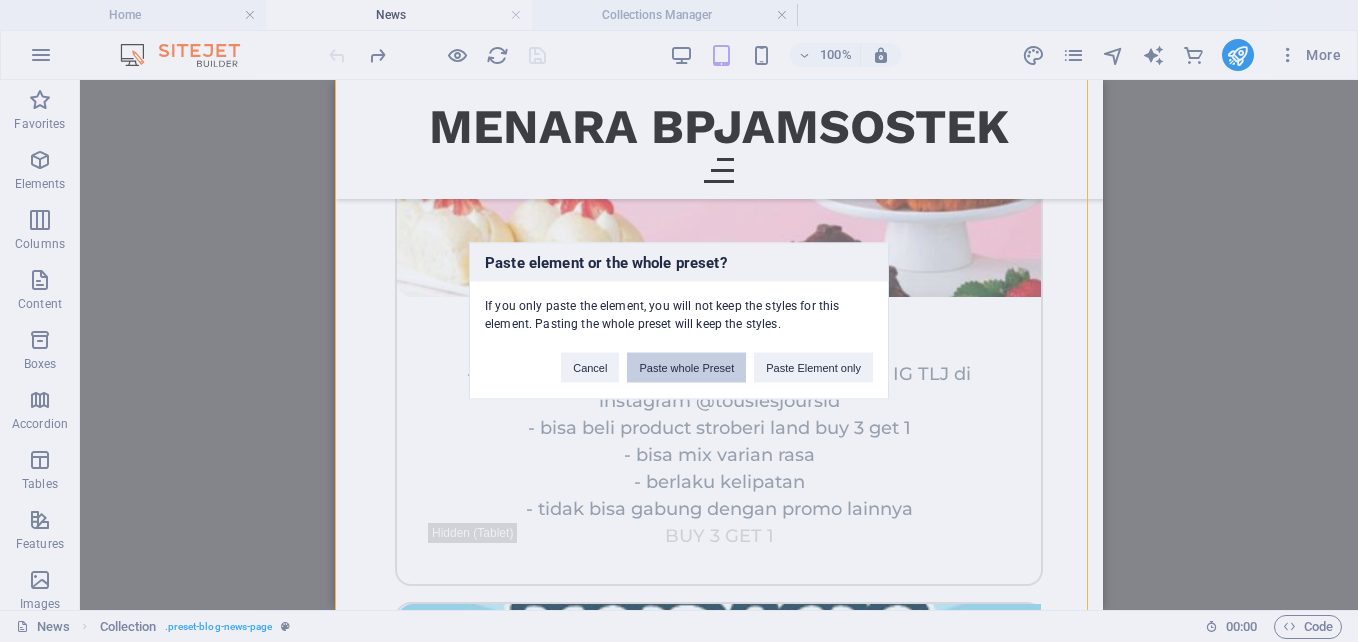 click on "Paste whole Preset" at bounding box center (686, 368) 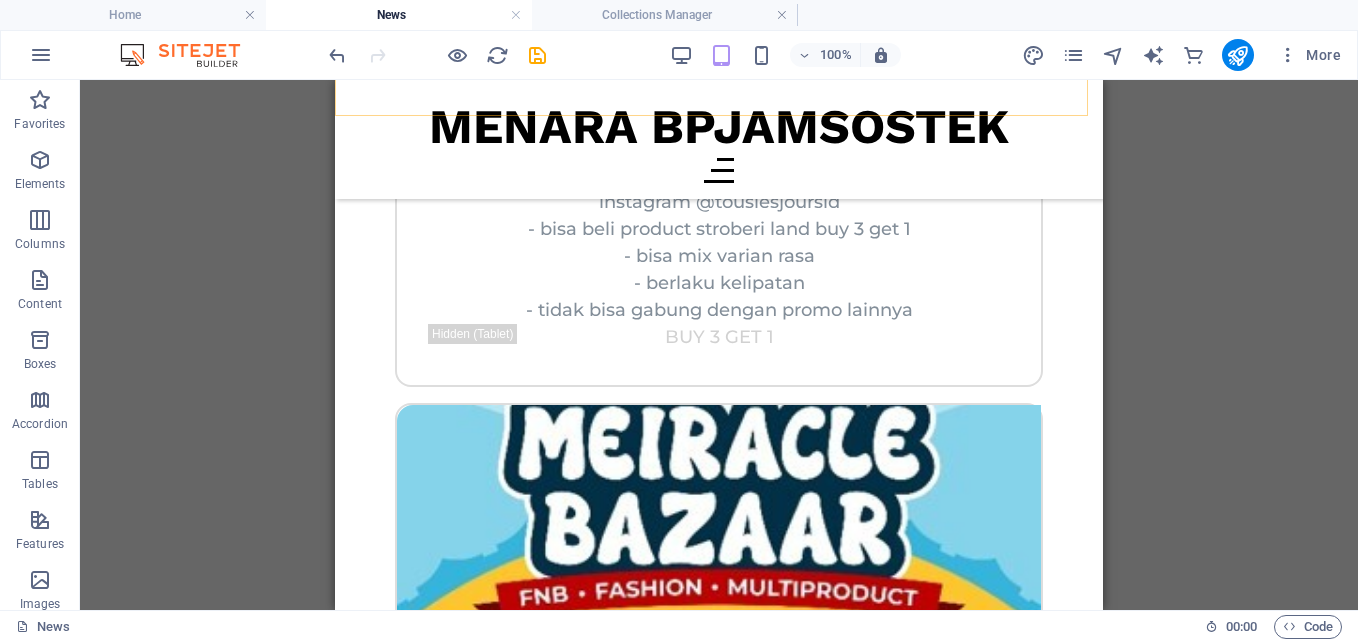 scroll, scrollTop: 5572, scrollLeft: 0, axis: vertical 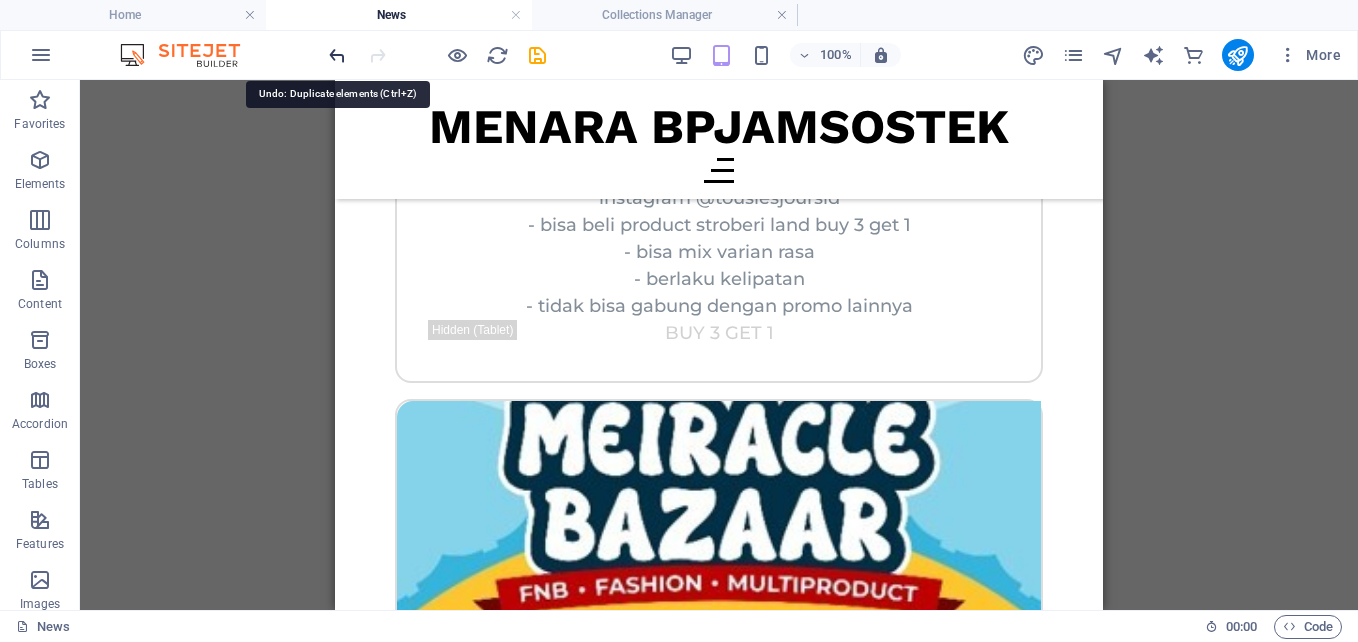 click at bounding box center (337, 55) 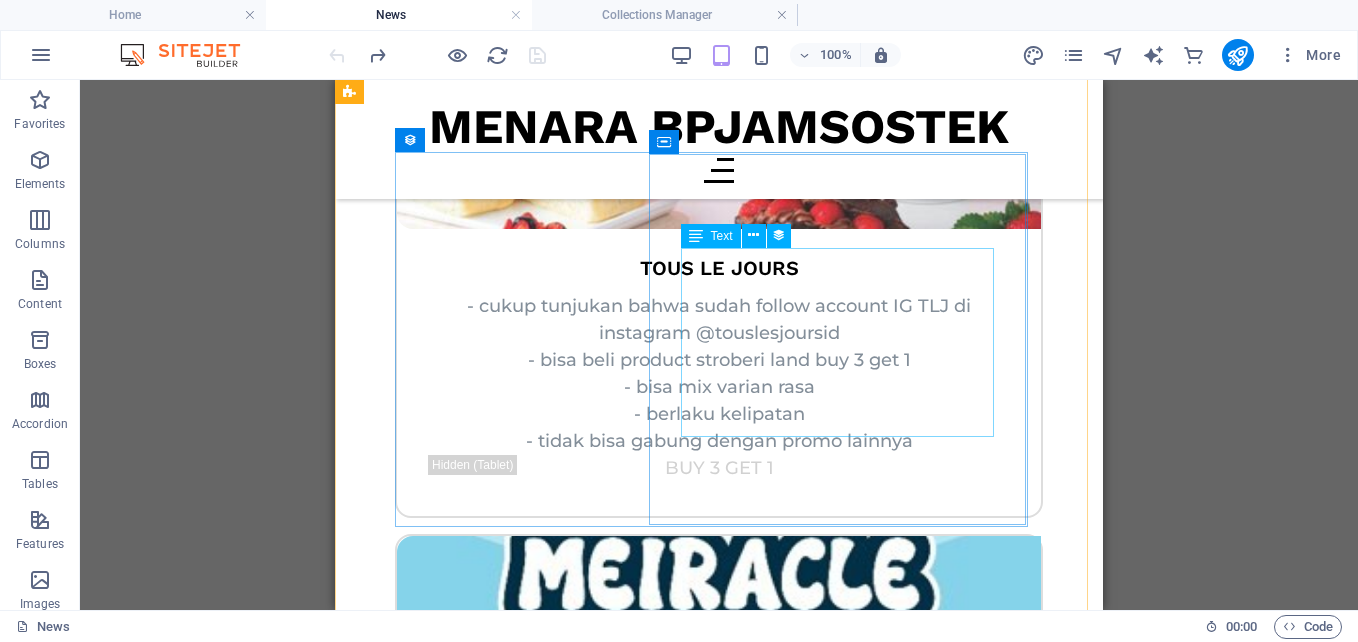 scroll, scrollTop: 2767, scrollLeft: 0, axis: vertical 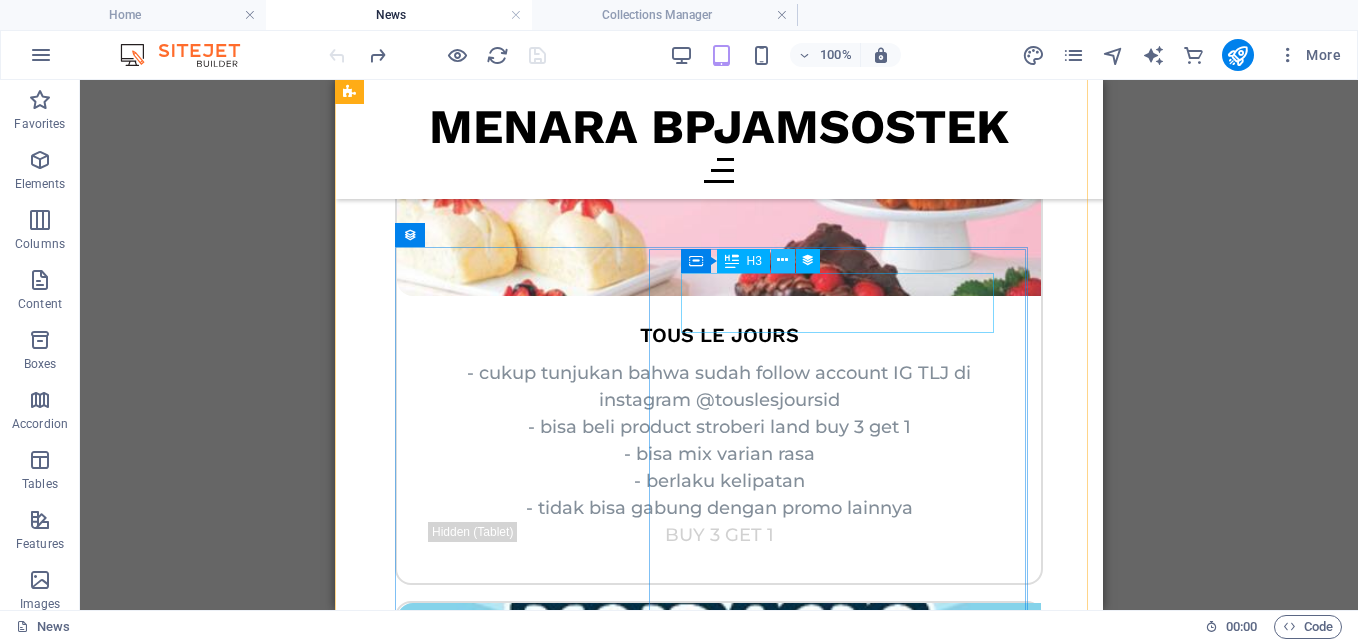 click at bounding box center [782, 260] 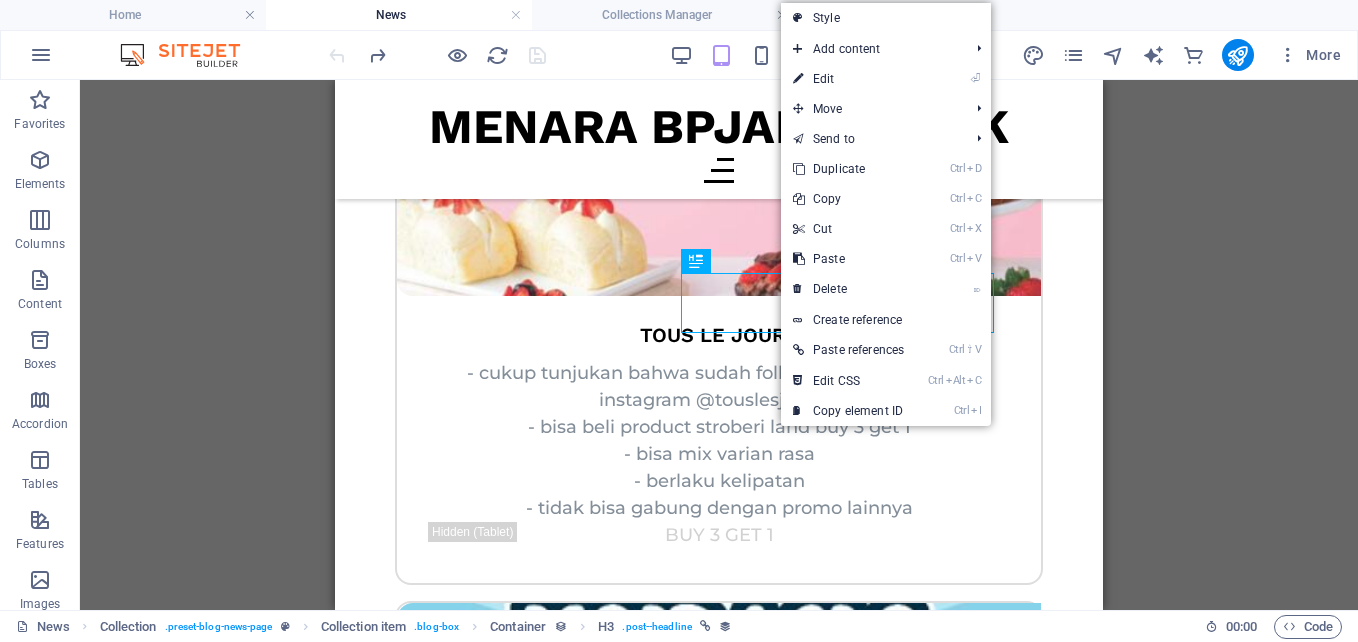 click on "⏎  Edit" at bounding box center (848, 79) 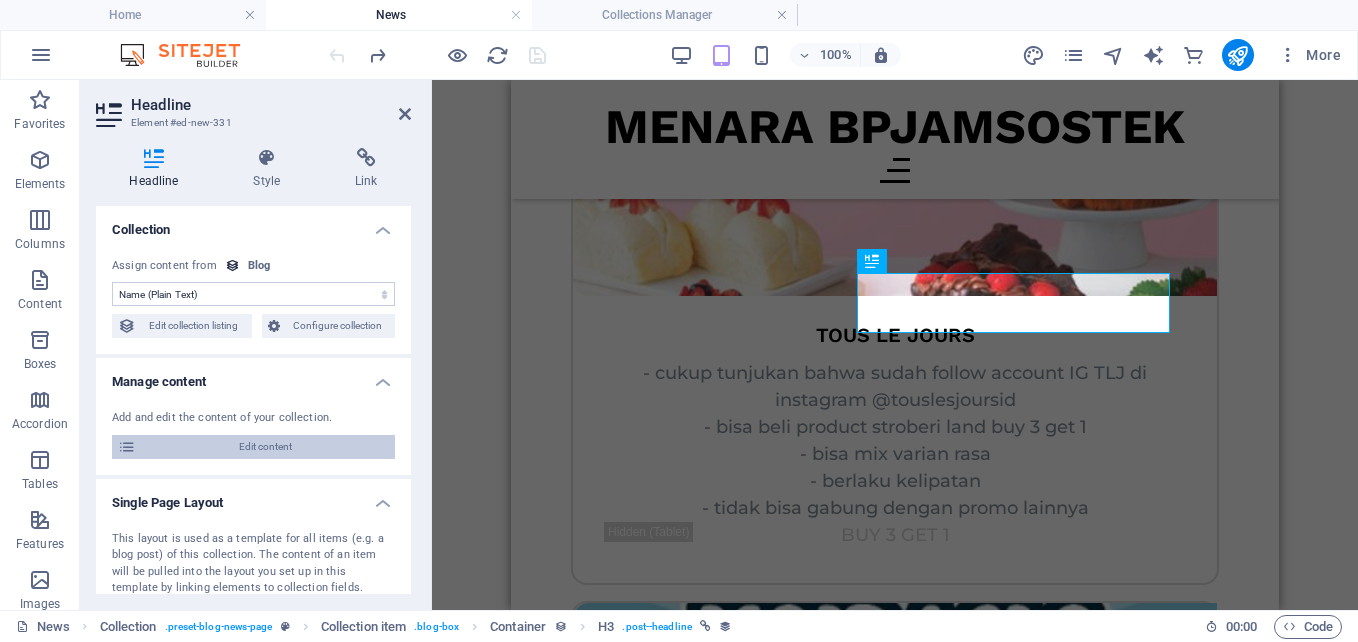 click on "Edit content" at bounding box center (265, 447) 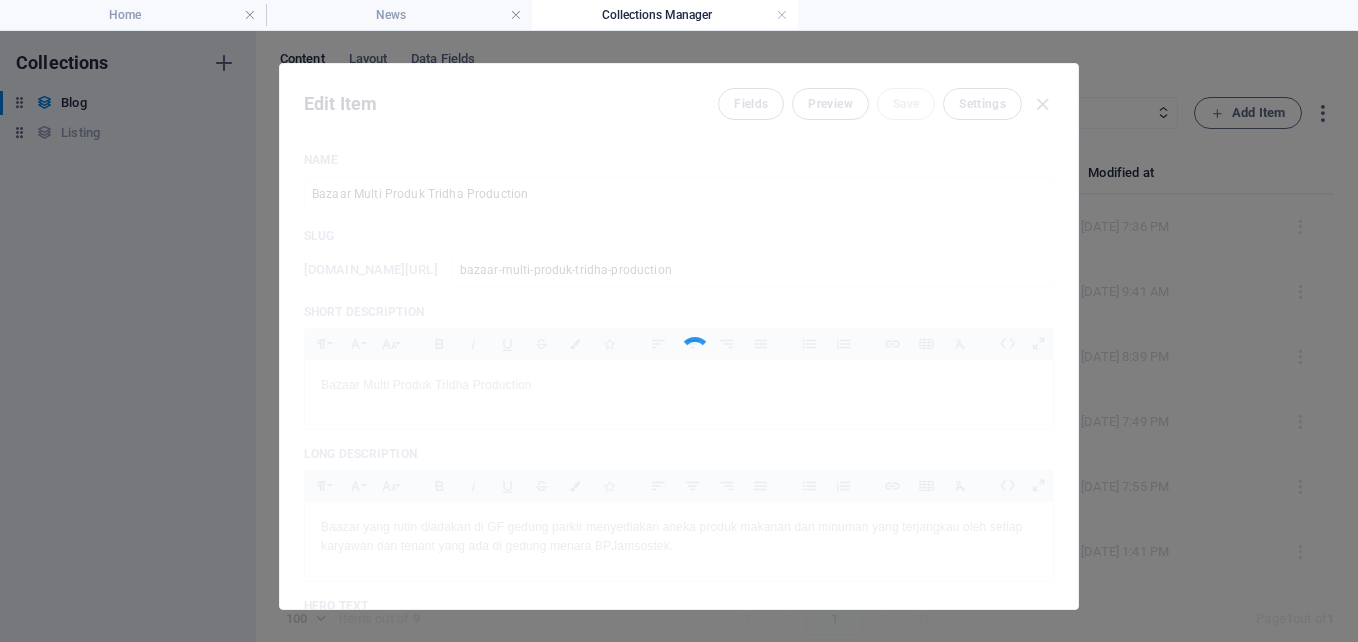 scroll, scrollTop: 0, scrollLeft: 0, axis: both 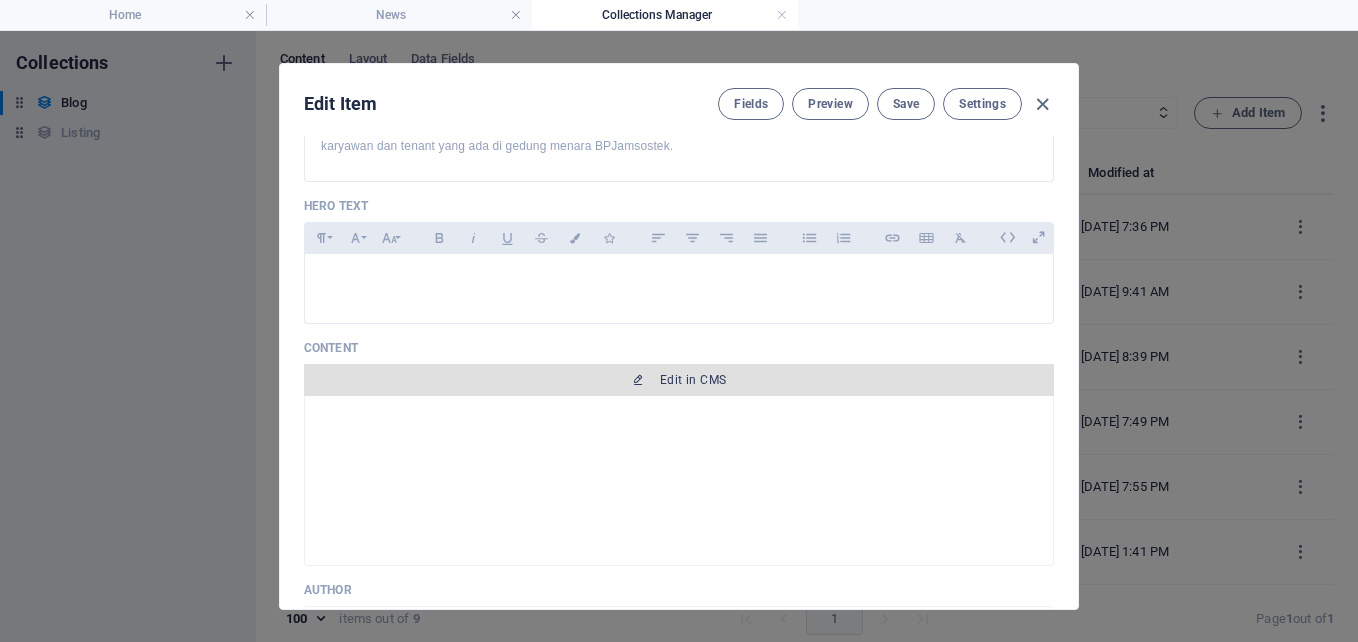 click on "Edit in CMS" at bounding box center (693, 380) 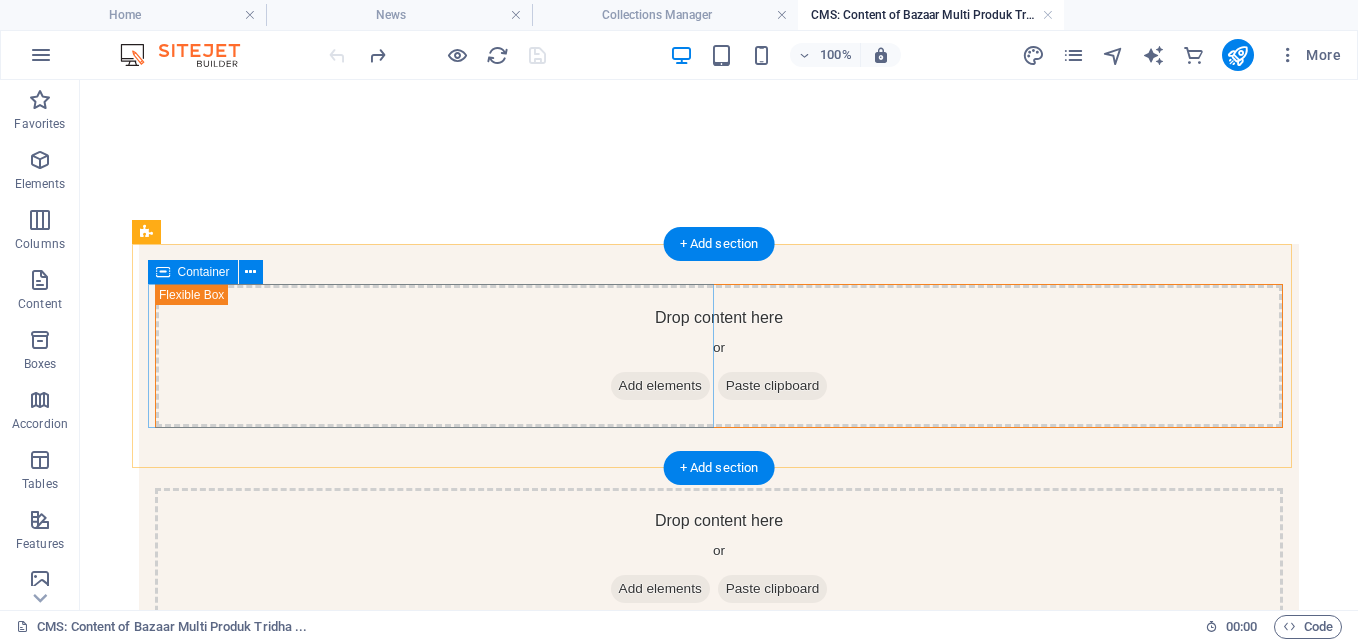 scroll, scrollTop: 0, scrollLeft: 0, axis: both 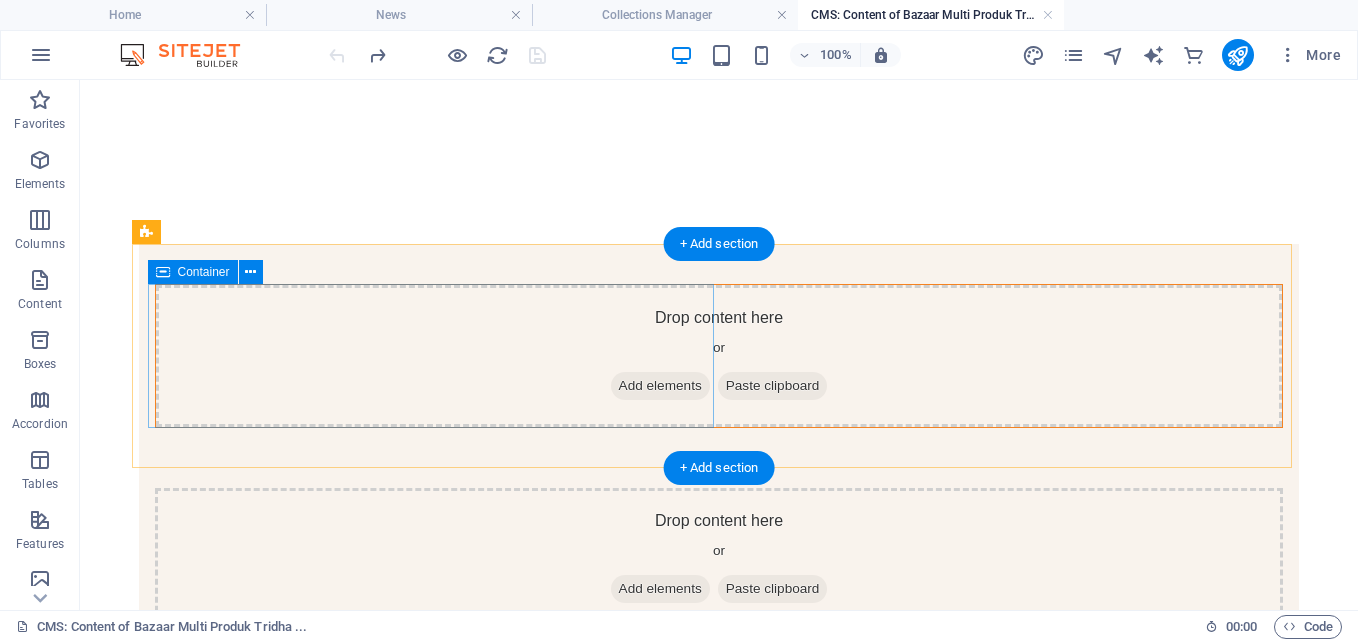 click on "Add elements" at bounding box center (660, 386) 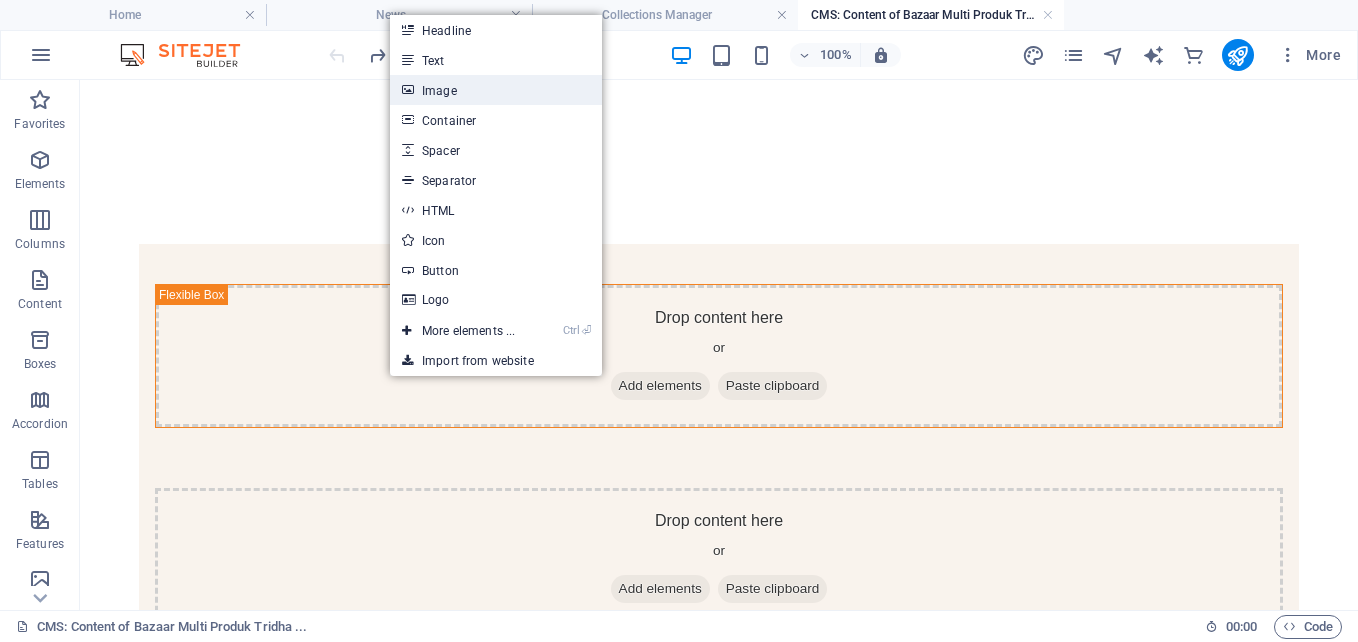 click on "Image" at bounding box center [496, 90] 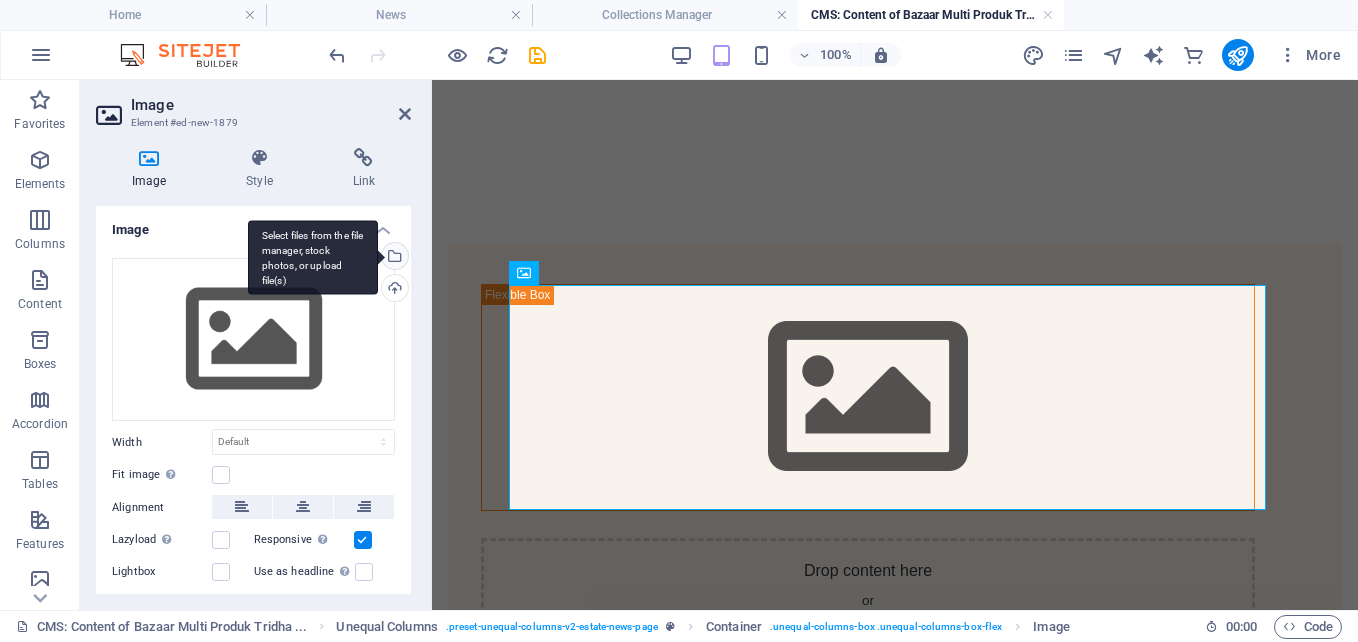 click on "Select files from the file manager, stock photos, or upload file(s)" at bounding box center (393, 258) 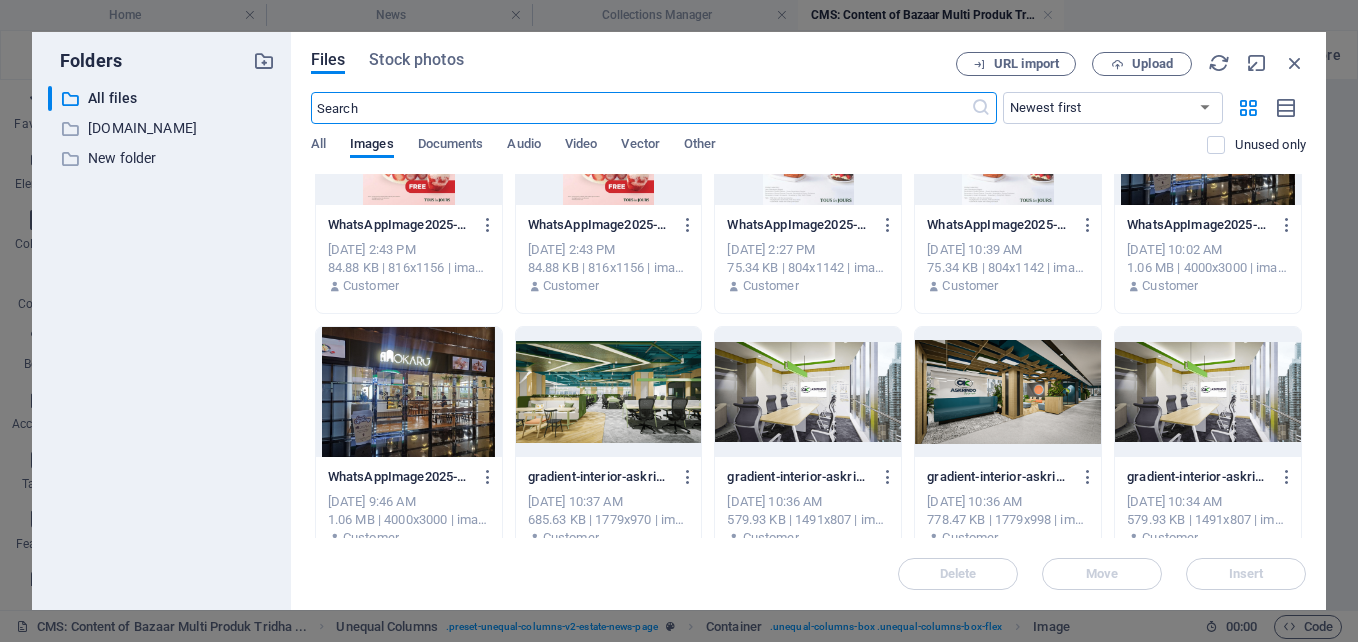 scroll, scrollTop: 0, scrollLeft: 0, axis: both 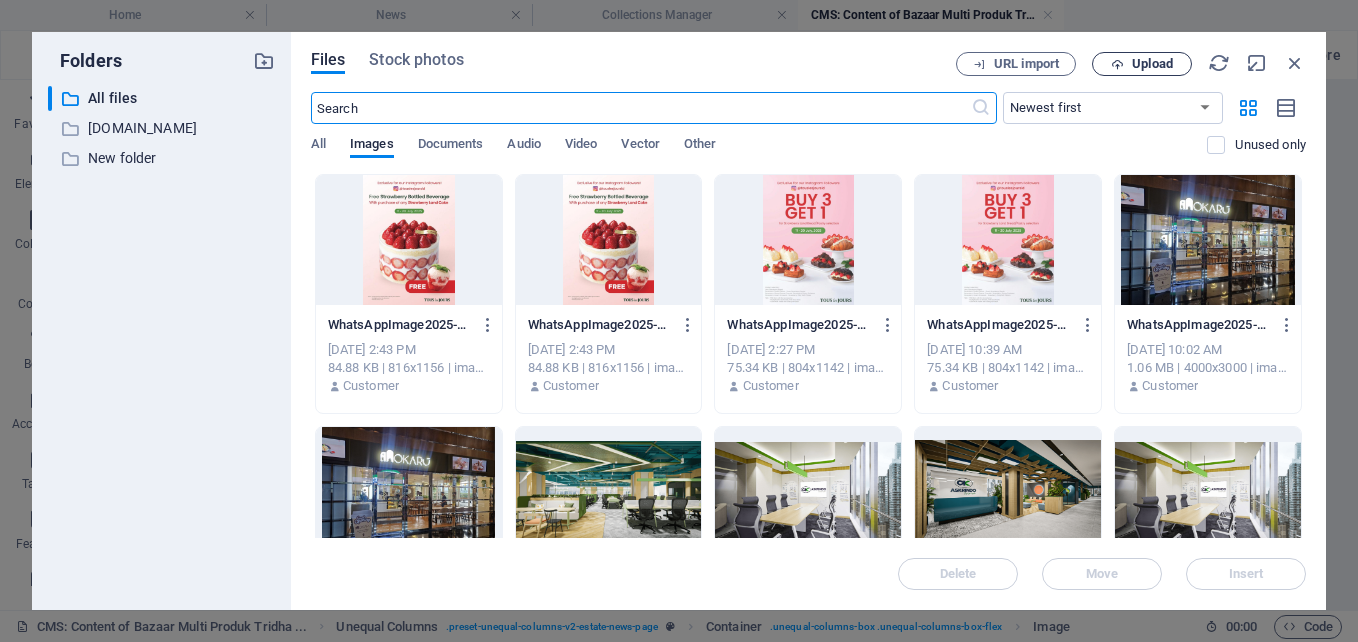 click on "Upload" at bounding box center (1152, 64) 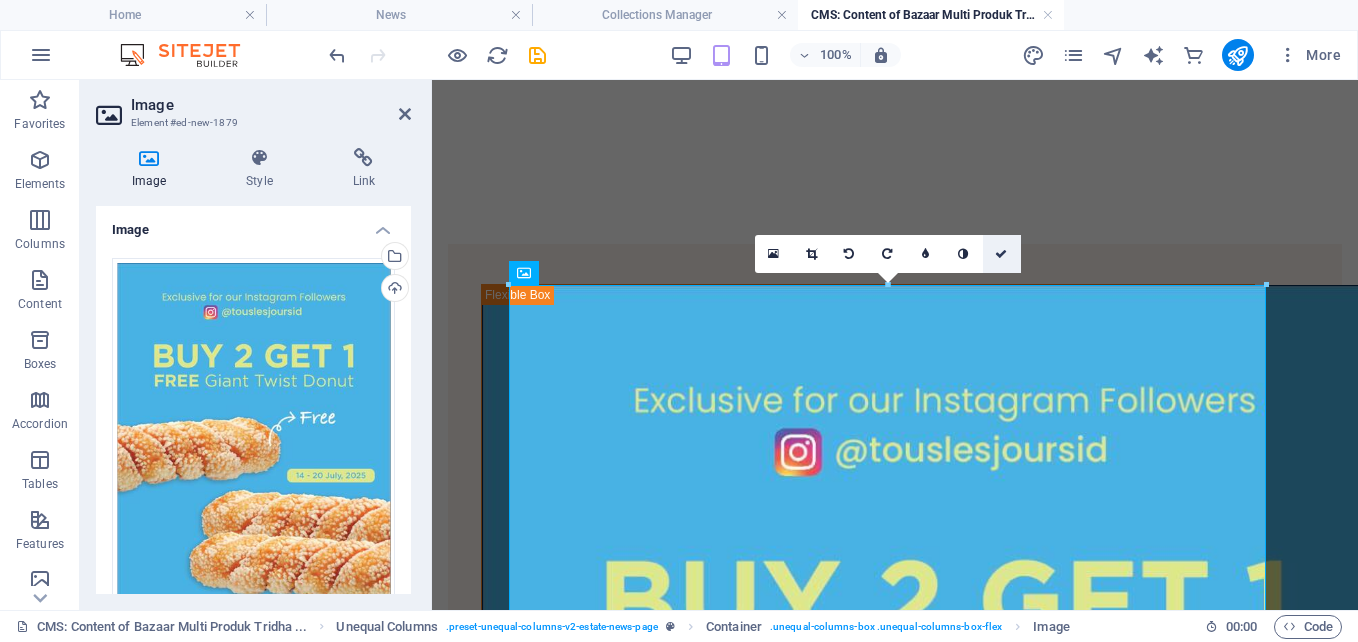 click at bounding box center [1002, 254] 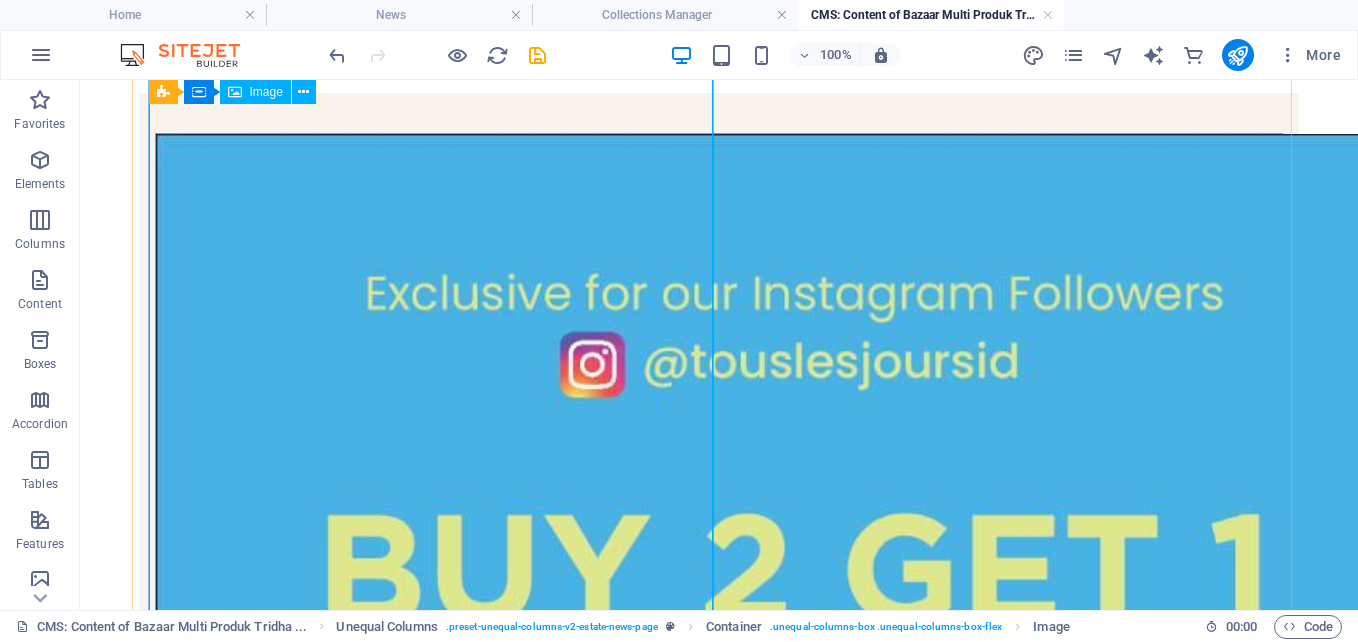 scroll, scrollTop: 100, scrollLeft: 0, axis: vertical 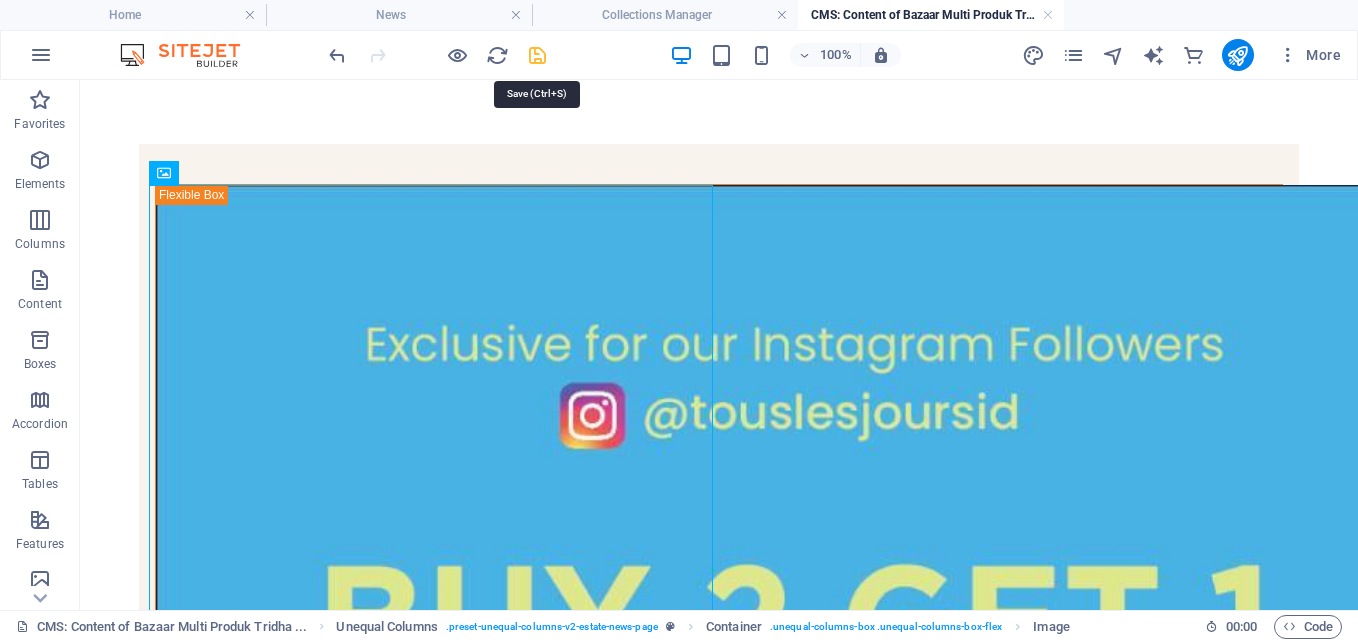 click at bounding box center (537, 55) 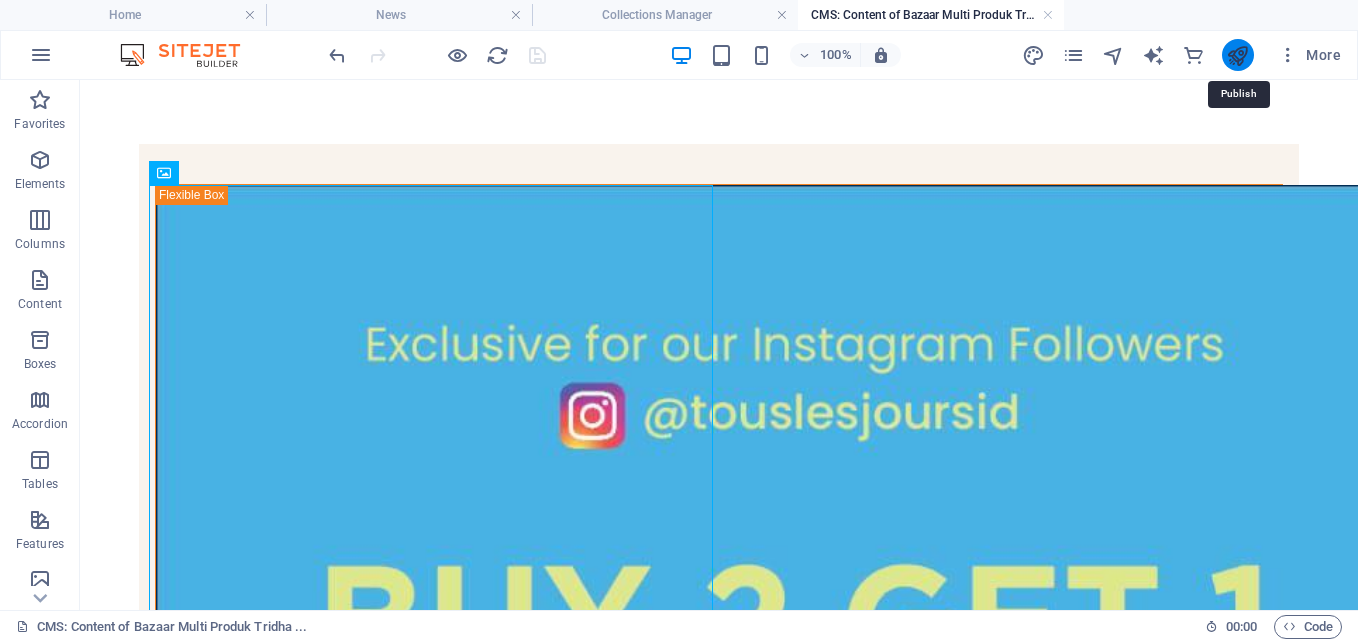 click at bounding box center [1237, 55] 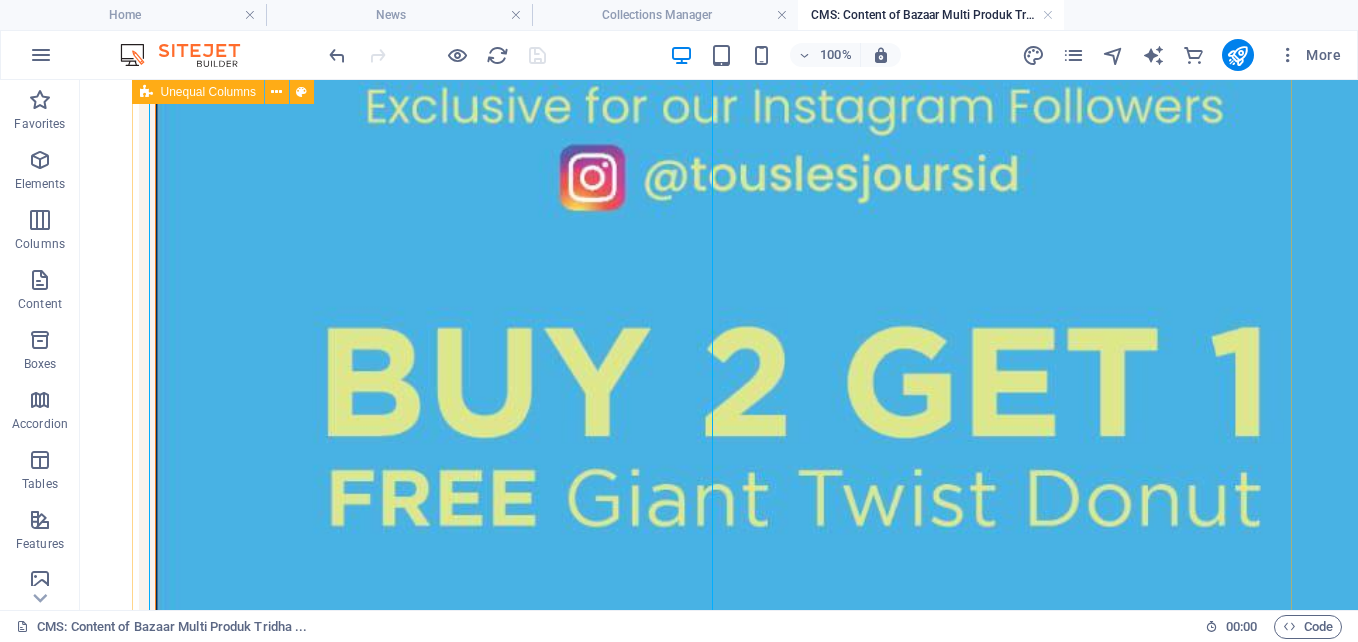 scroll, scrollTop: 100, scrollLeft: 0, axis: vertical 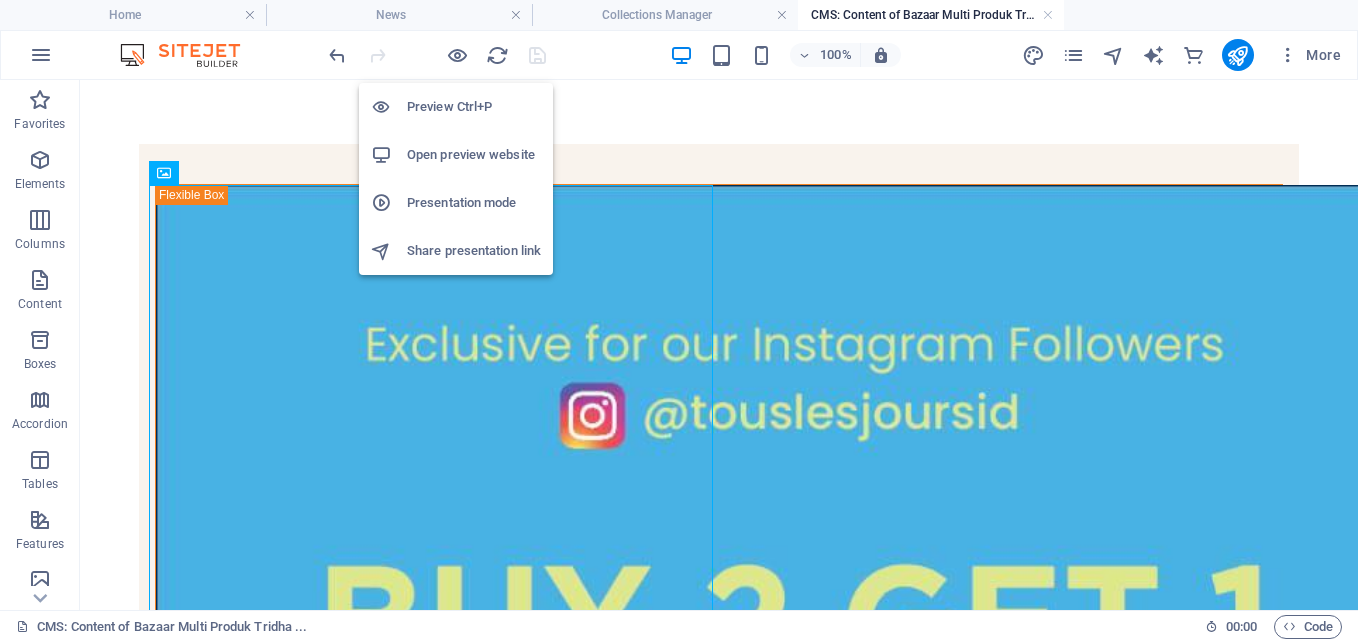 click on "Preview Ctrl+P" at bounding box center (474, 107) 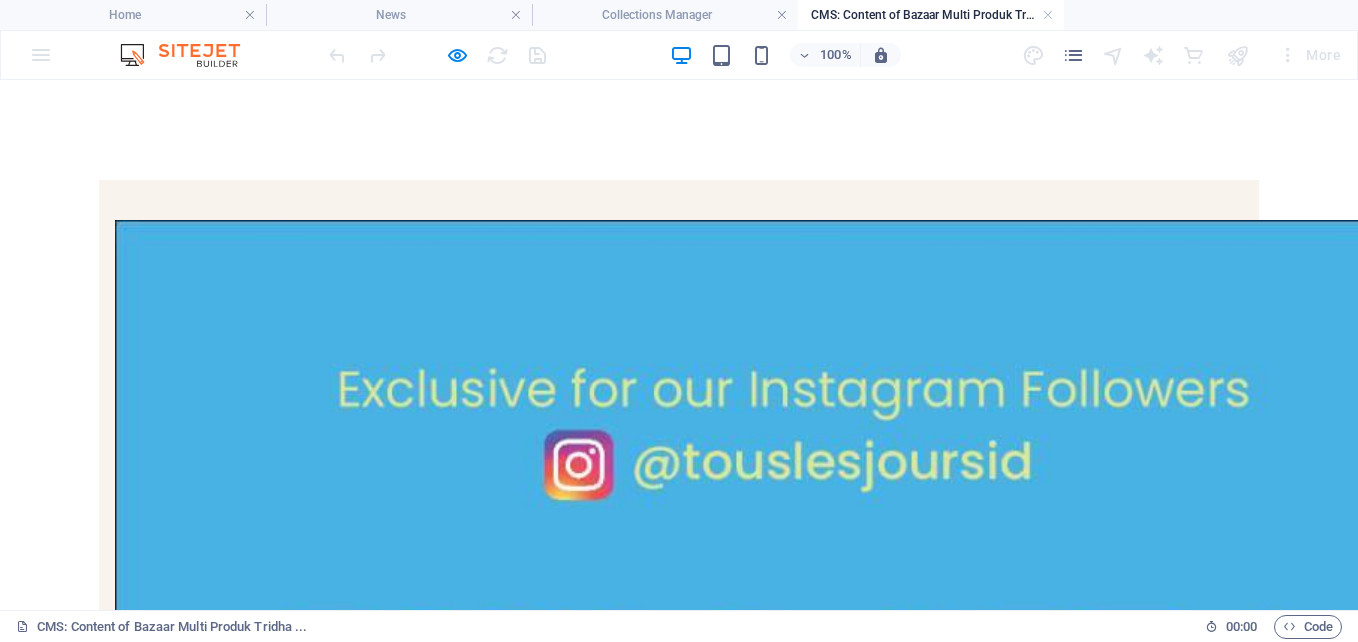 scroll, scrollTop: 0, scrollLeft: 0, axis: both 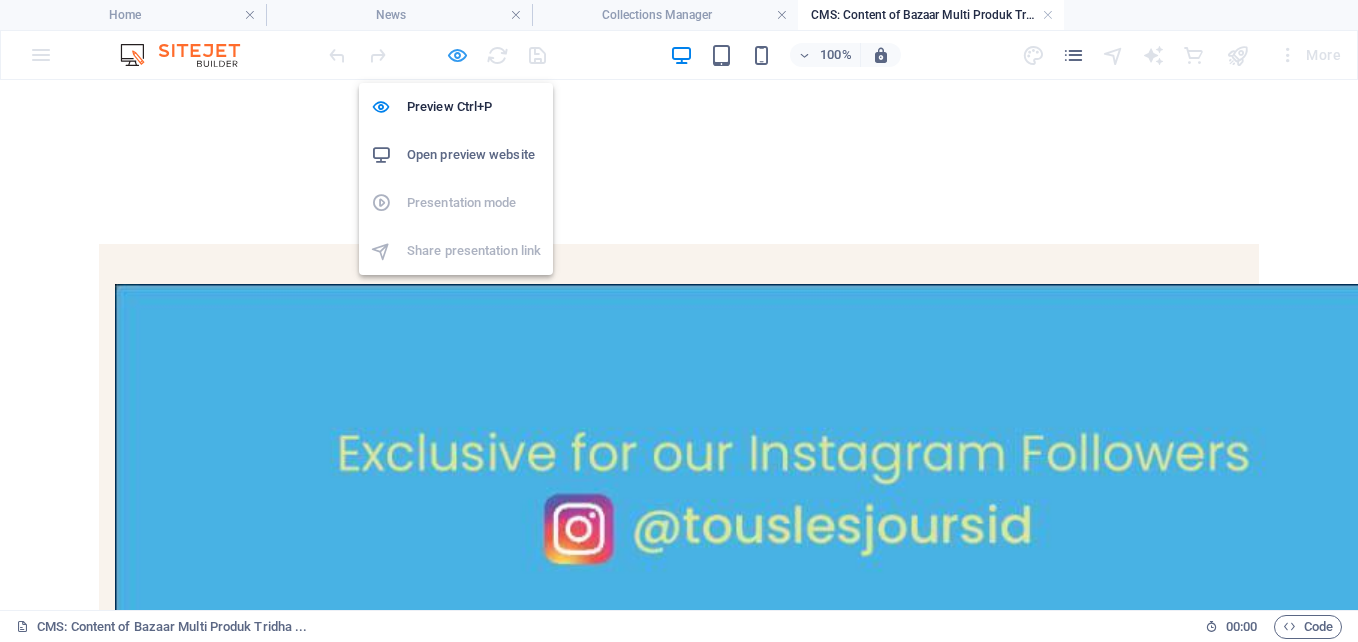 click at bounding box center [457, 55] 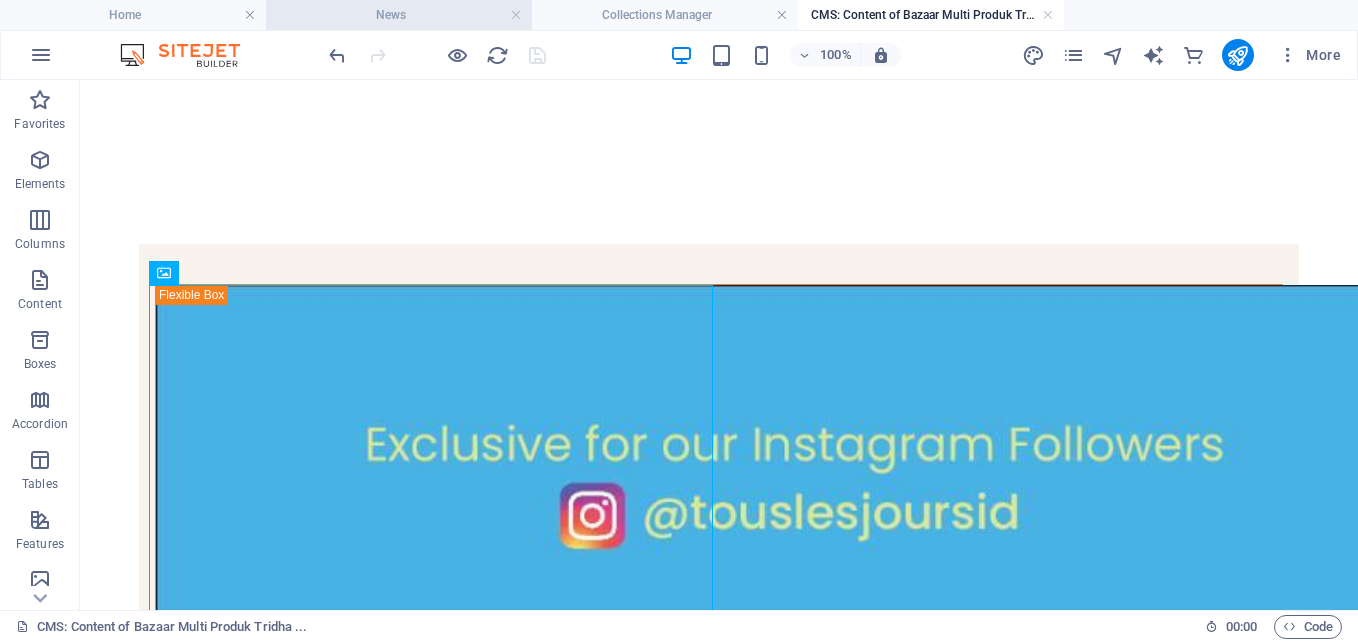 click on "News" at bounding box center (399, 15) 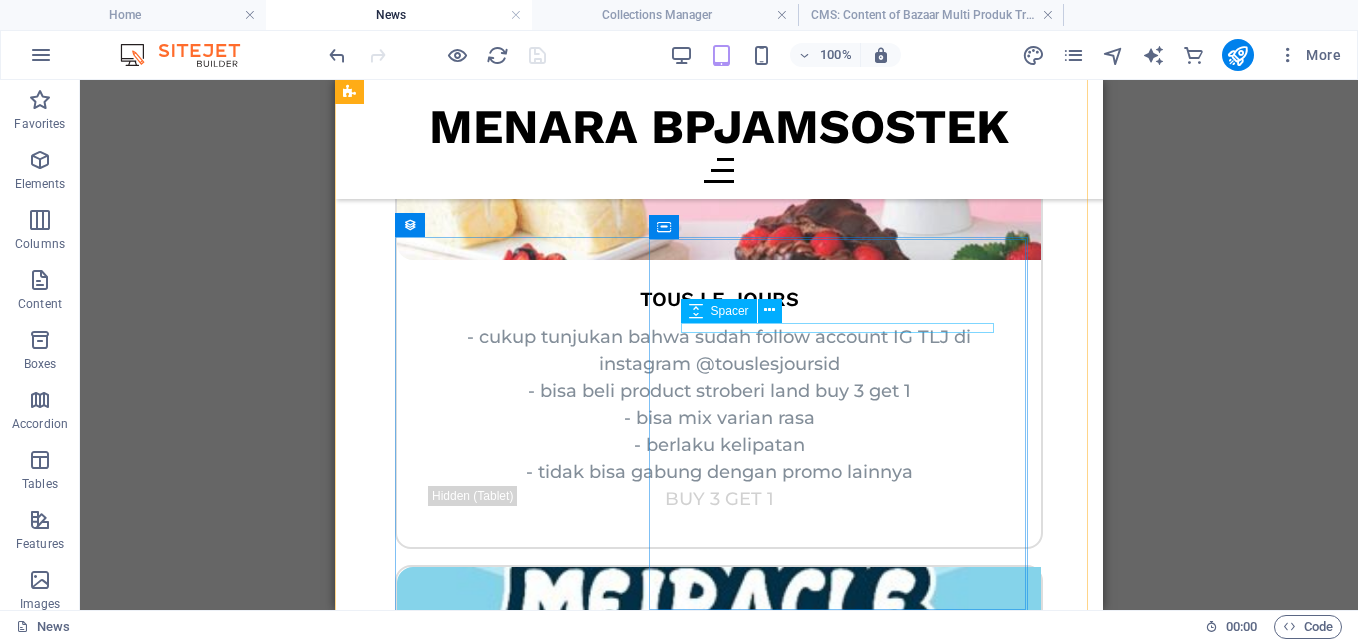 scroll, scrollTop: 2767, scrollLeft: 0, axis: vertical 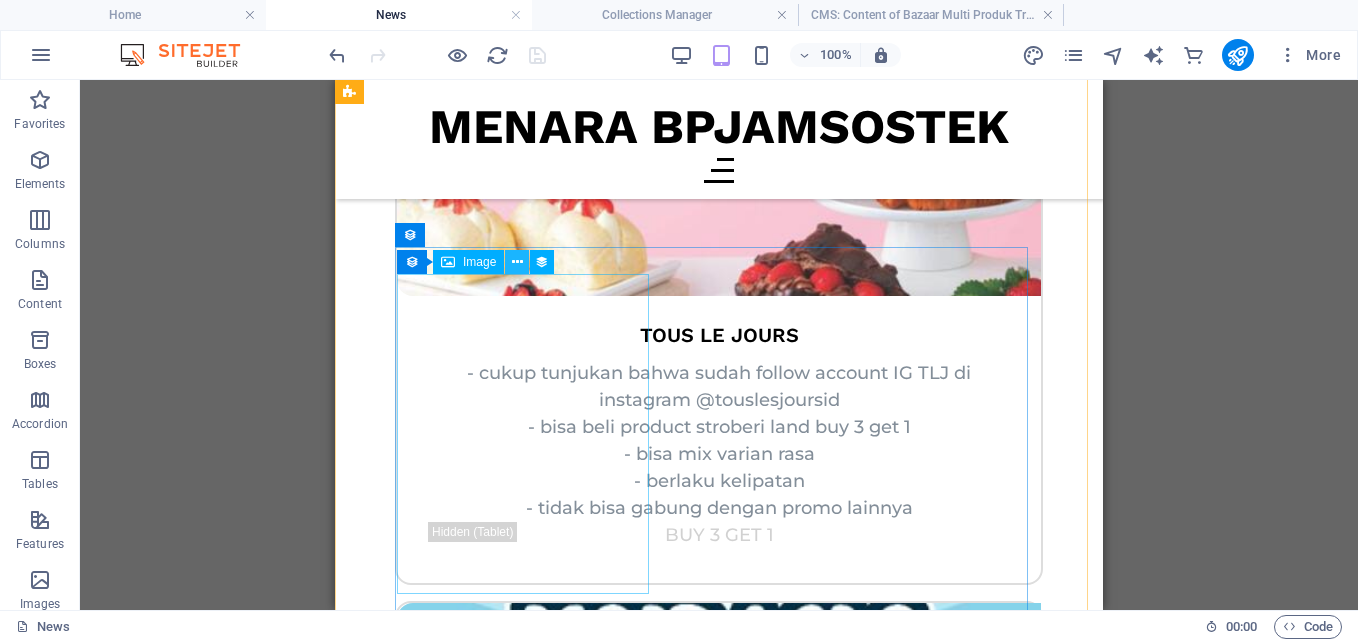 click at bounding box center (517, 262) 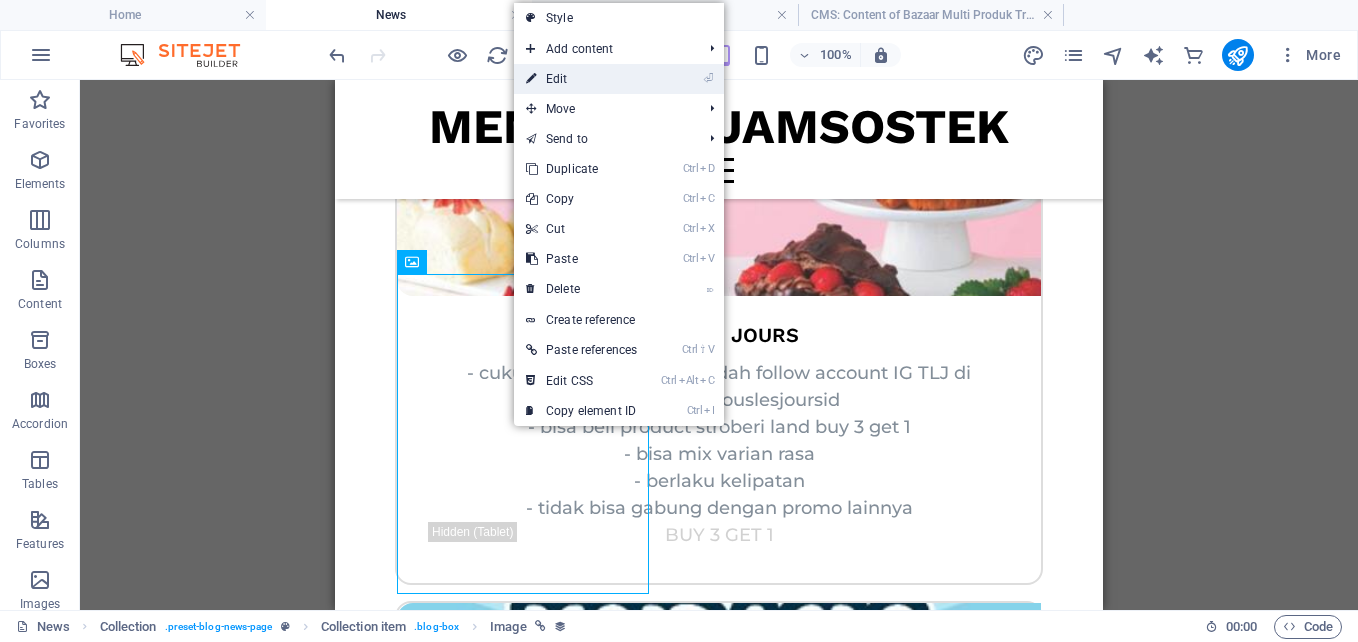 click on "⏎  Edit" at bounding box center (581, 79) 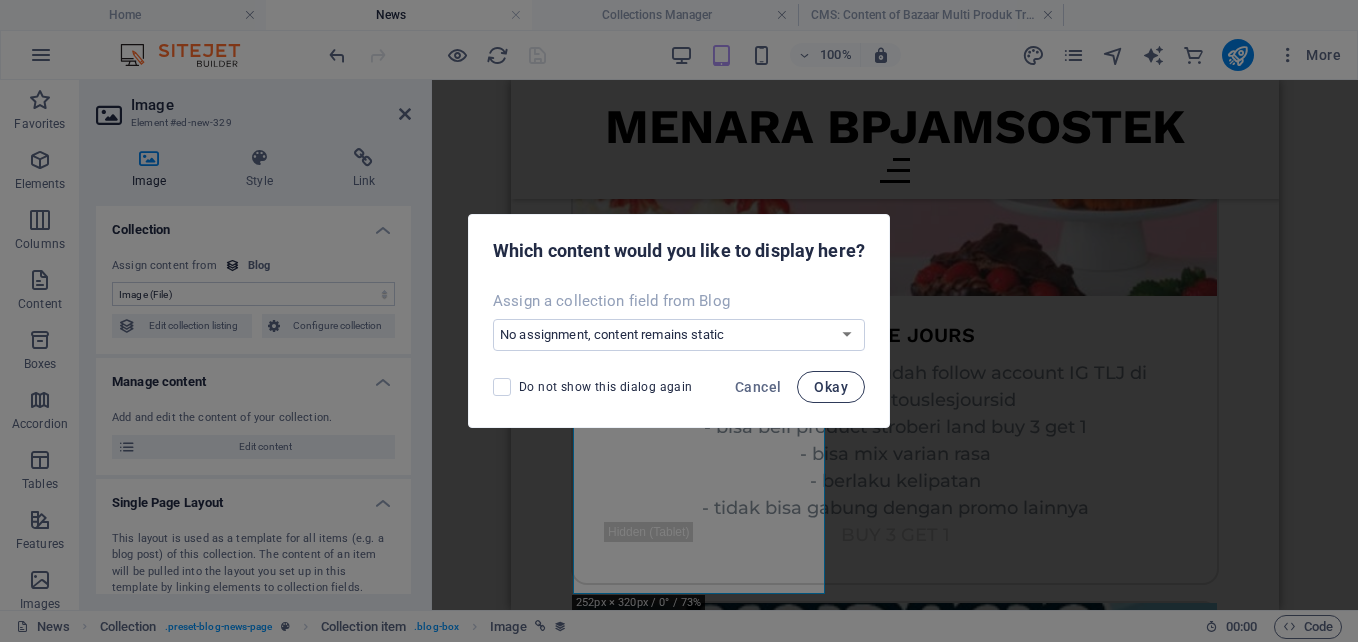 click on "Okay" at bounding box center [831, 387] 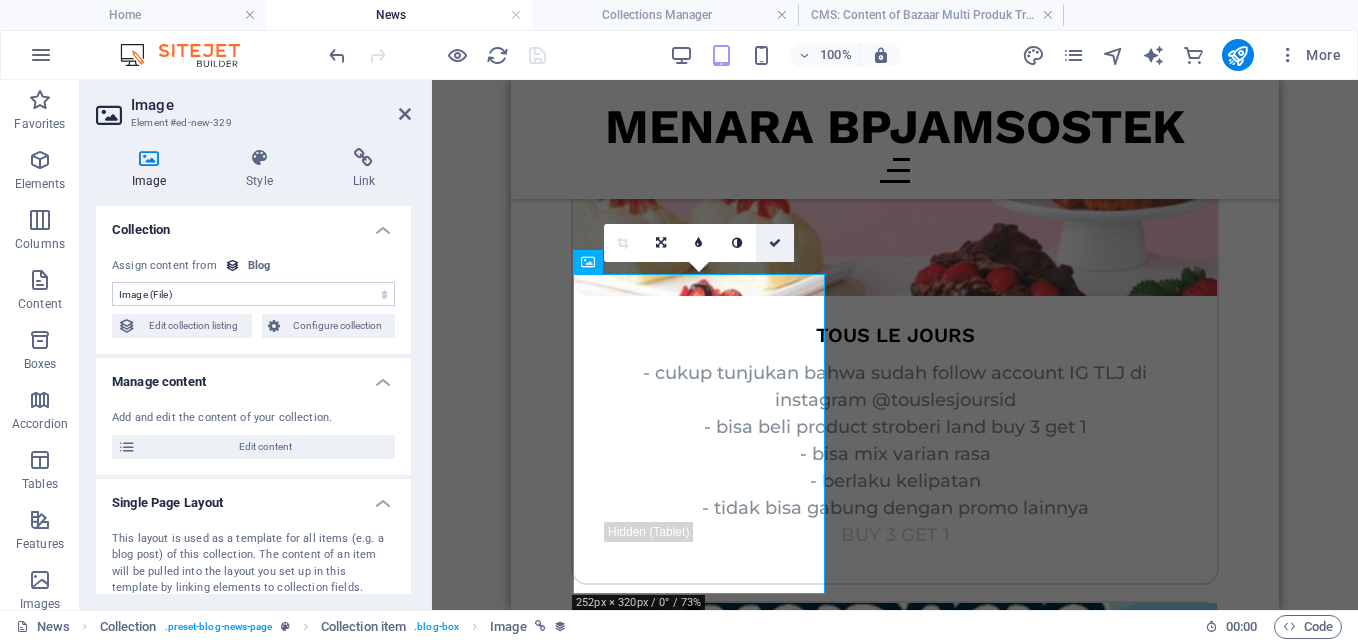 click at bounding box center [775, 243] 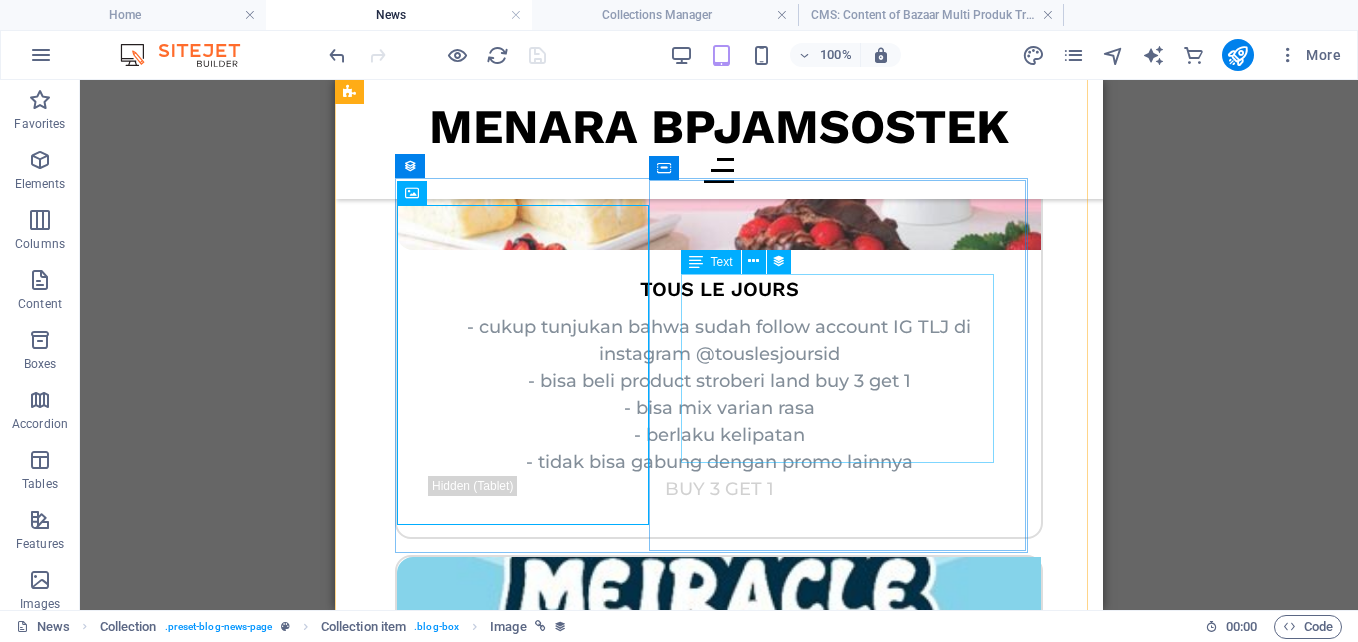 scroll, scrollTop: 2767, scrollLeft: 0, axis: vertical 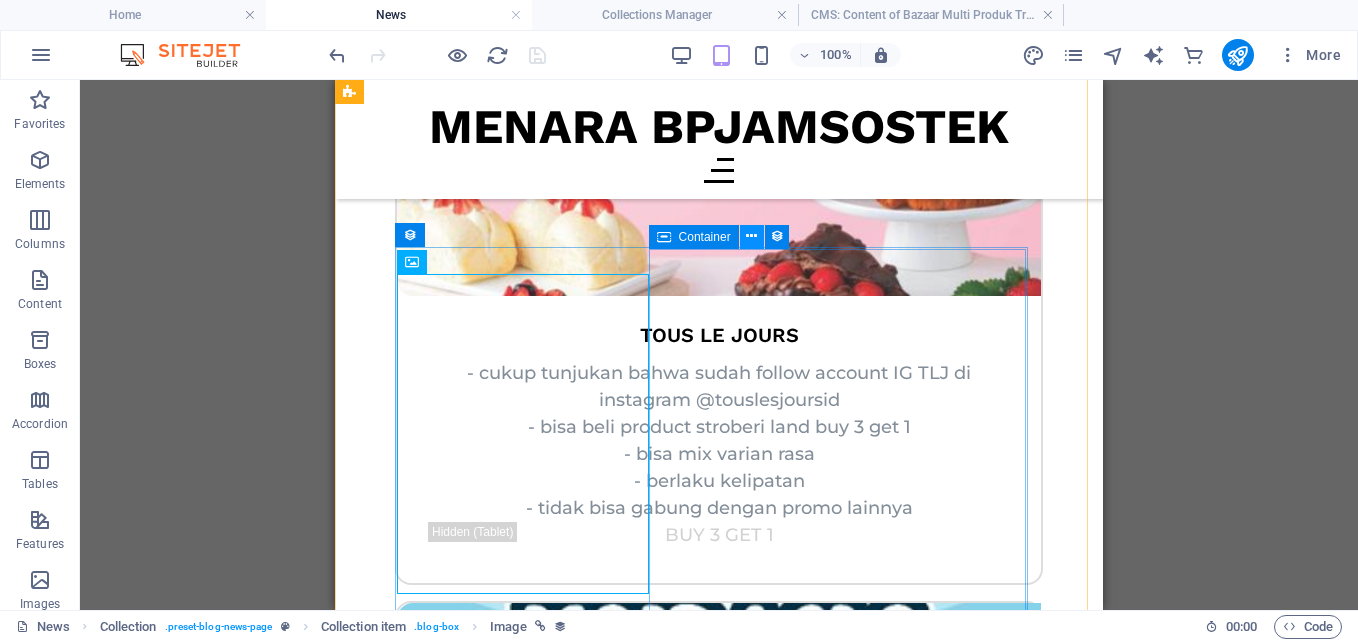 click at bounding box center [751, 236] 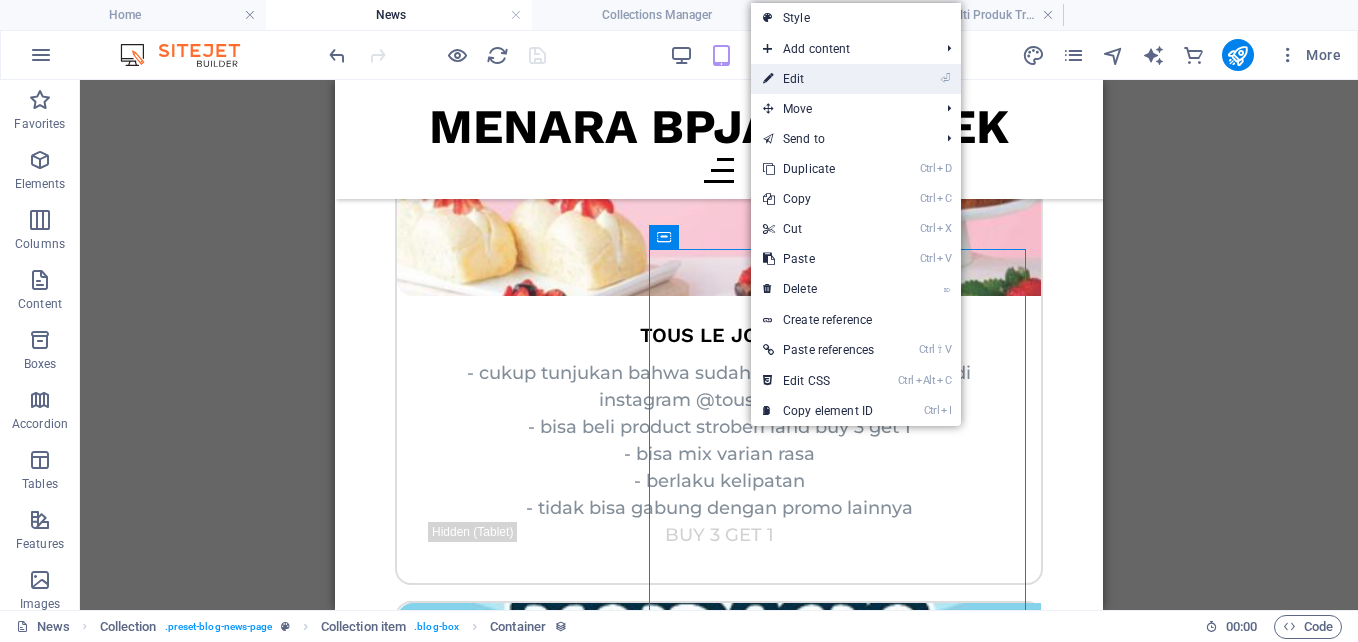 click on "⏎  Edit" at bounding box center (818, 79) 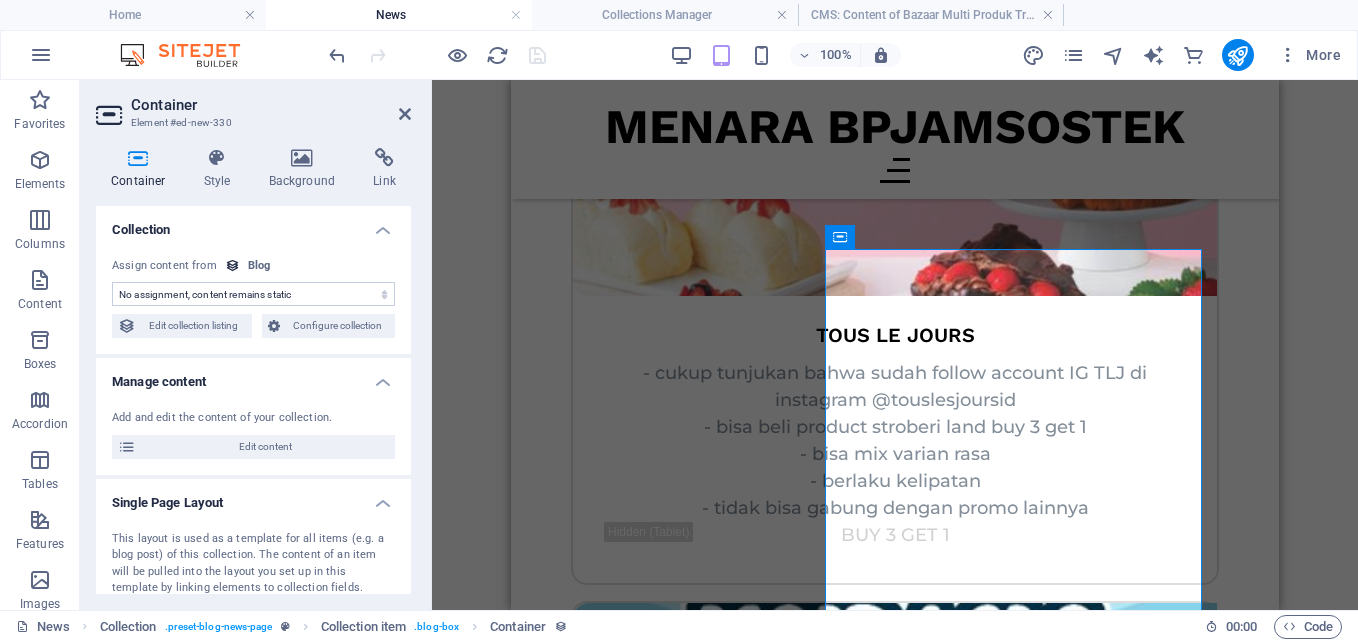 click on "Blog" at bounding box center [259, 266] 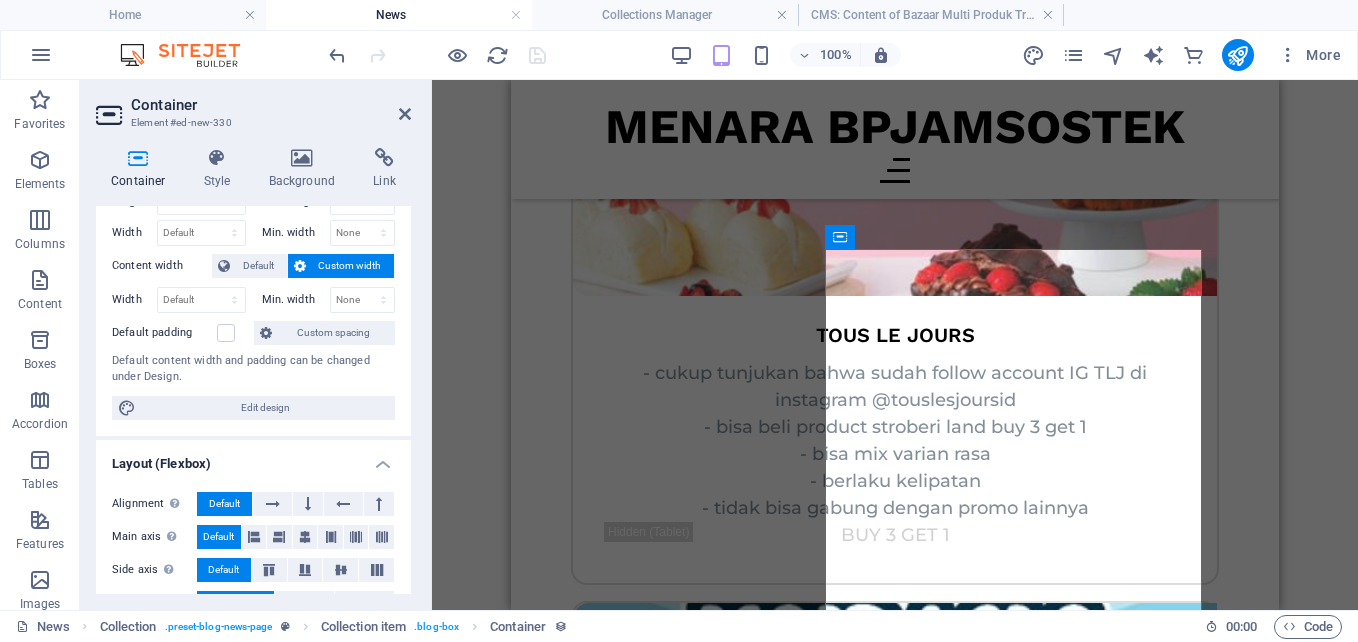 scroll, scrollTop: 564, scrollLeft: 0, axis: vertical 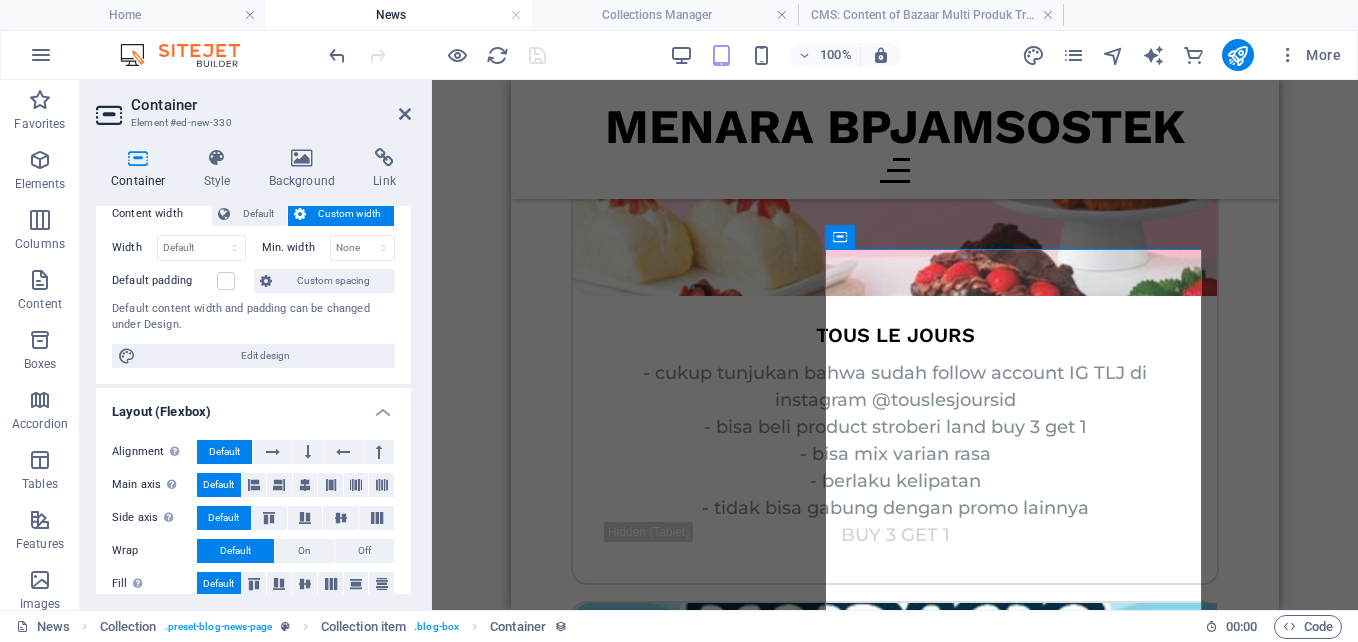 click on "Edit design" at bounding box center [265, 356] 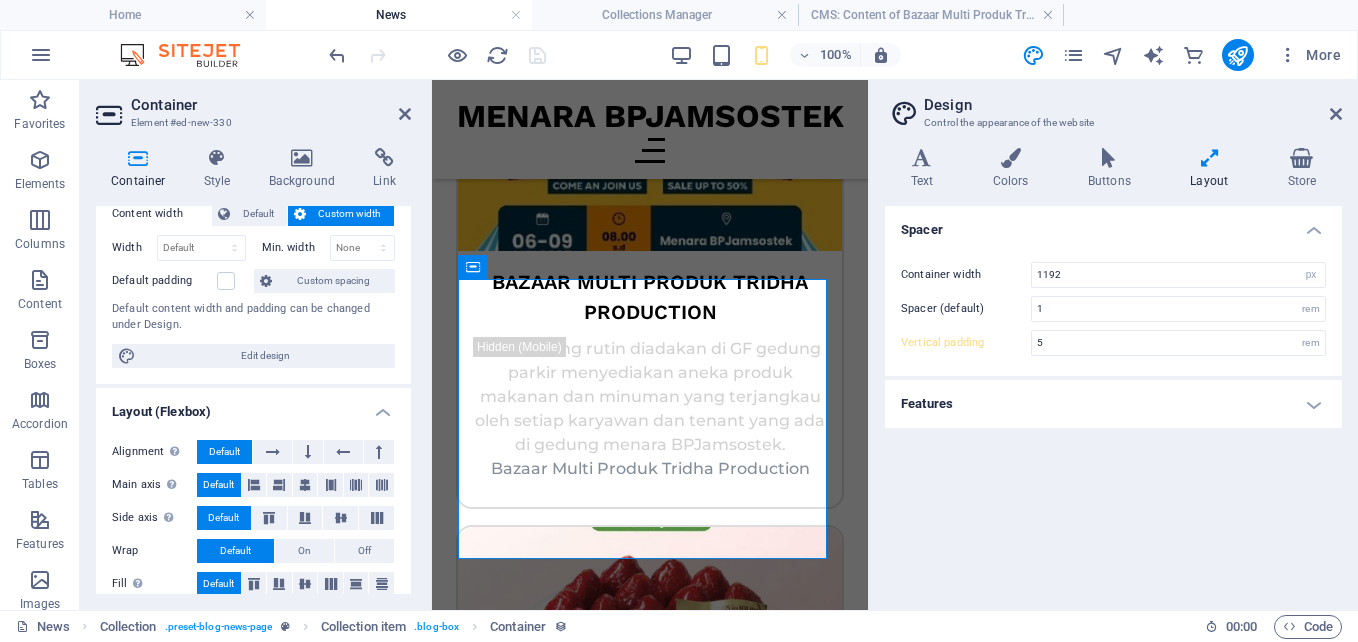 scroll, scrollTop: 2771, scrollLeft: 0, axis: vertical 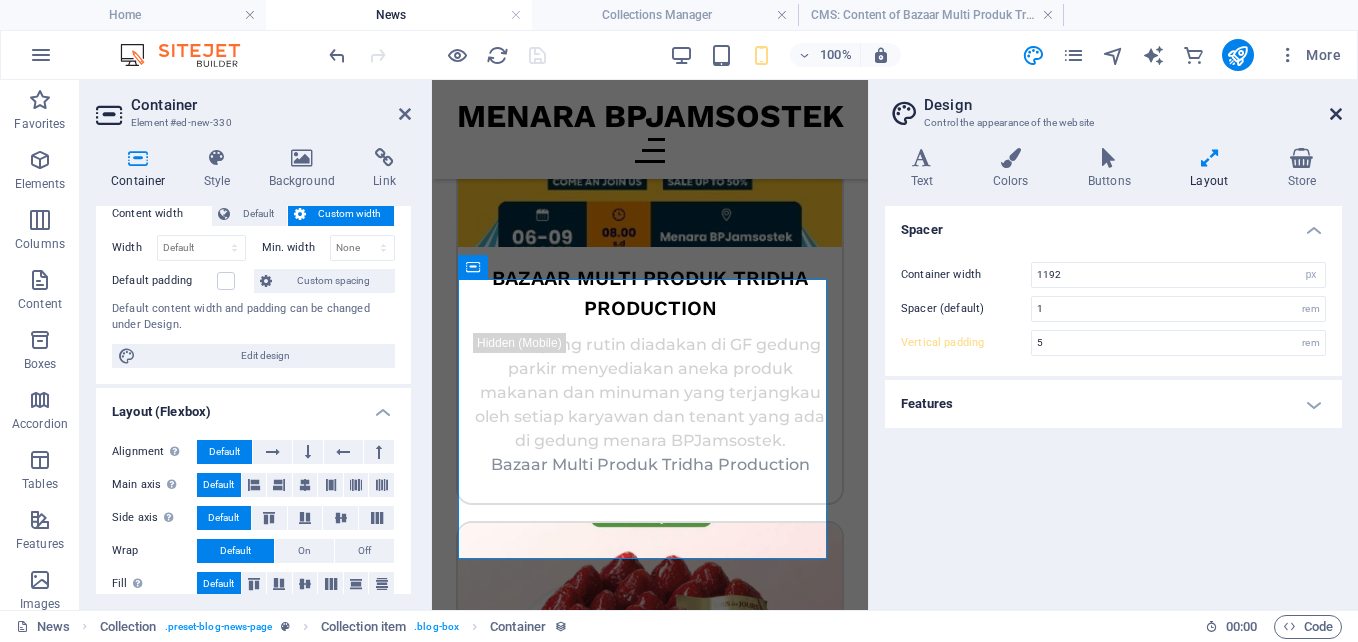 click at bounding box center (1336, 114) 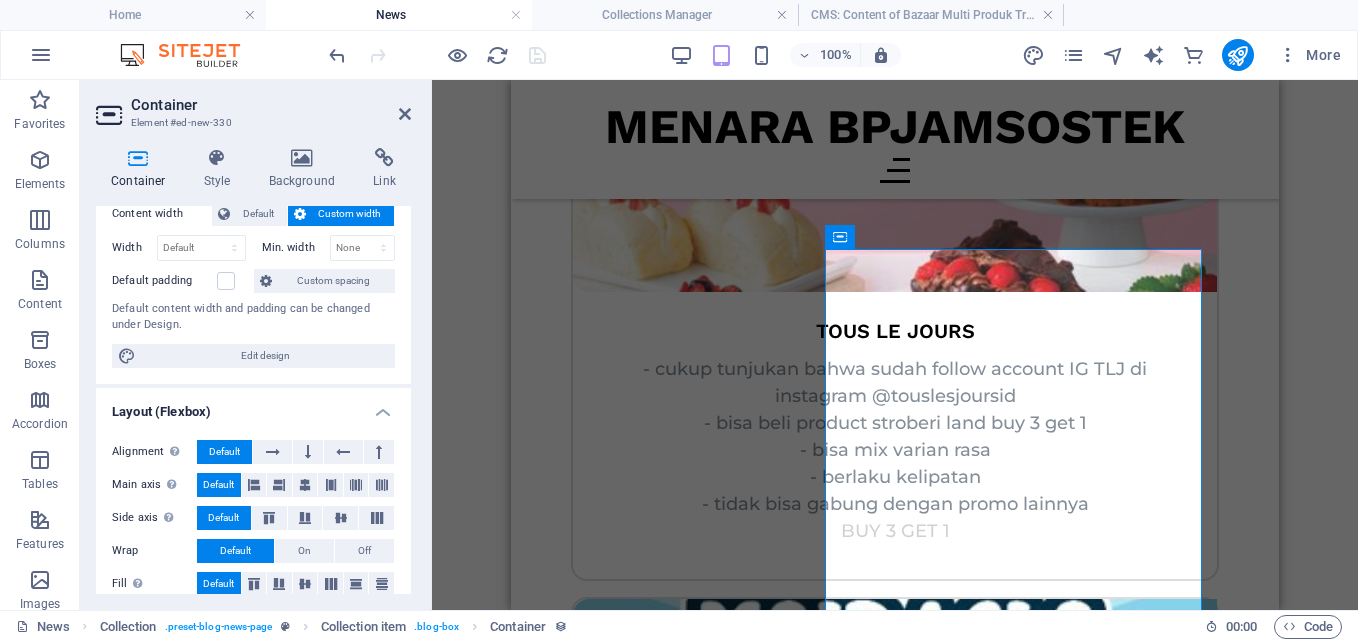 scroll, scrollTop: 2767, scrollLeft: 0, axis: vertical 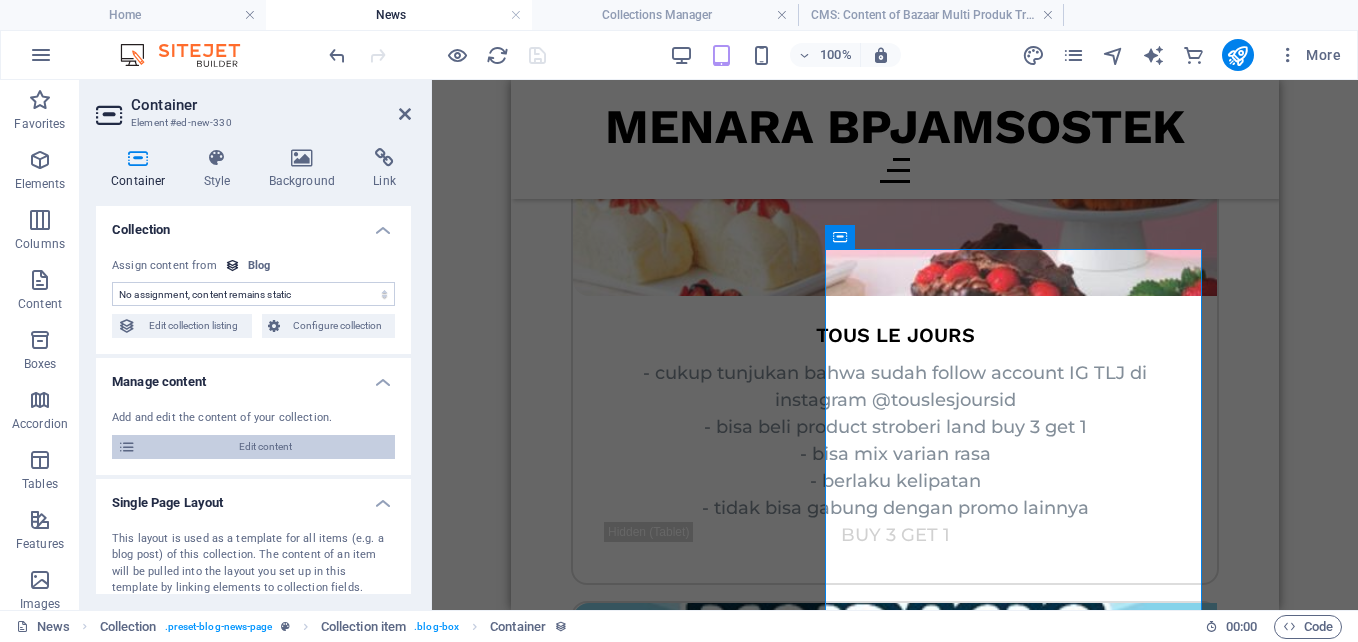 click on "Edit content" at bounding box center [265, 447] 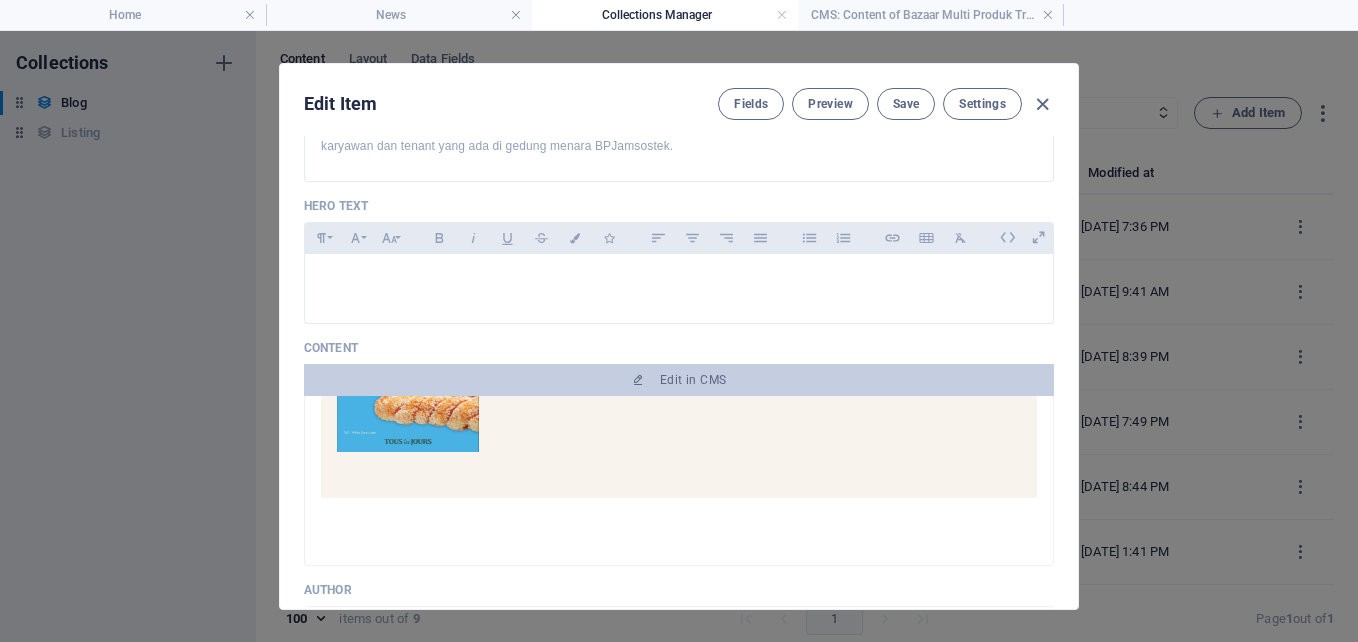 scroll, scrollTop: 0, scrollLeft: 0, axis: both 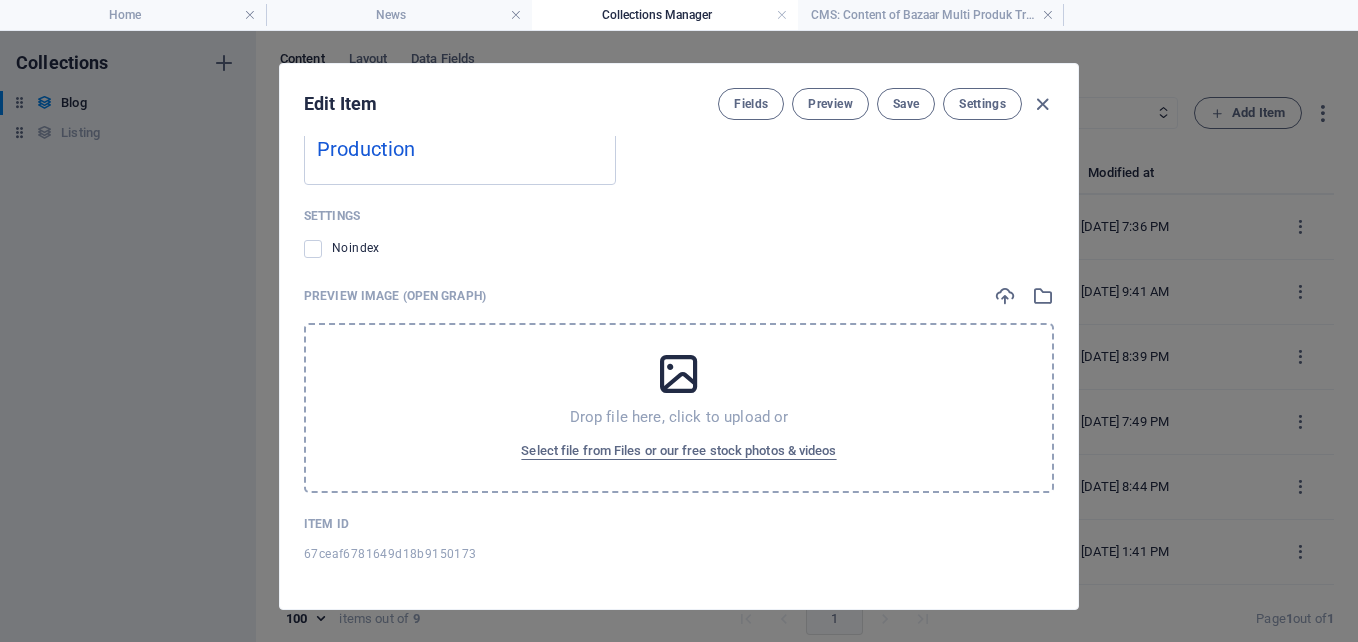 click at bounding box center (679, 374) 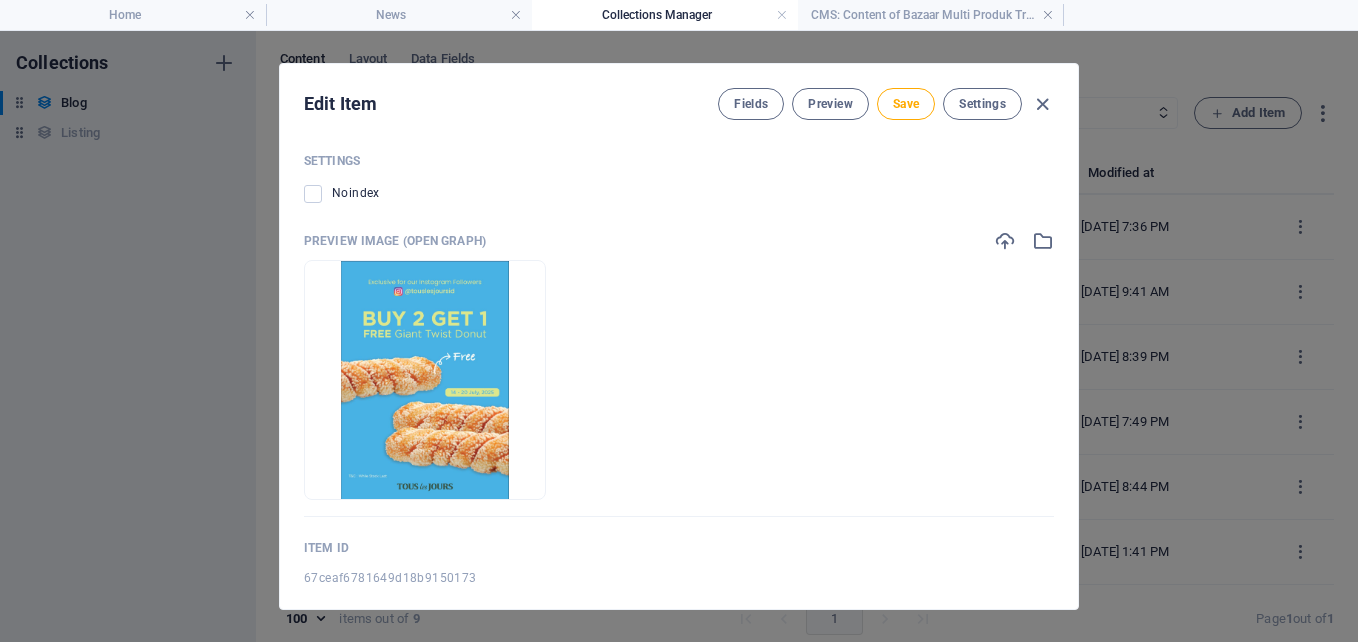 scroll, scrollTop: 2286, scrollLeft: 0, axis: vertical 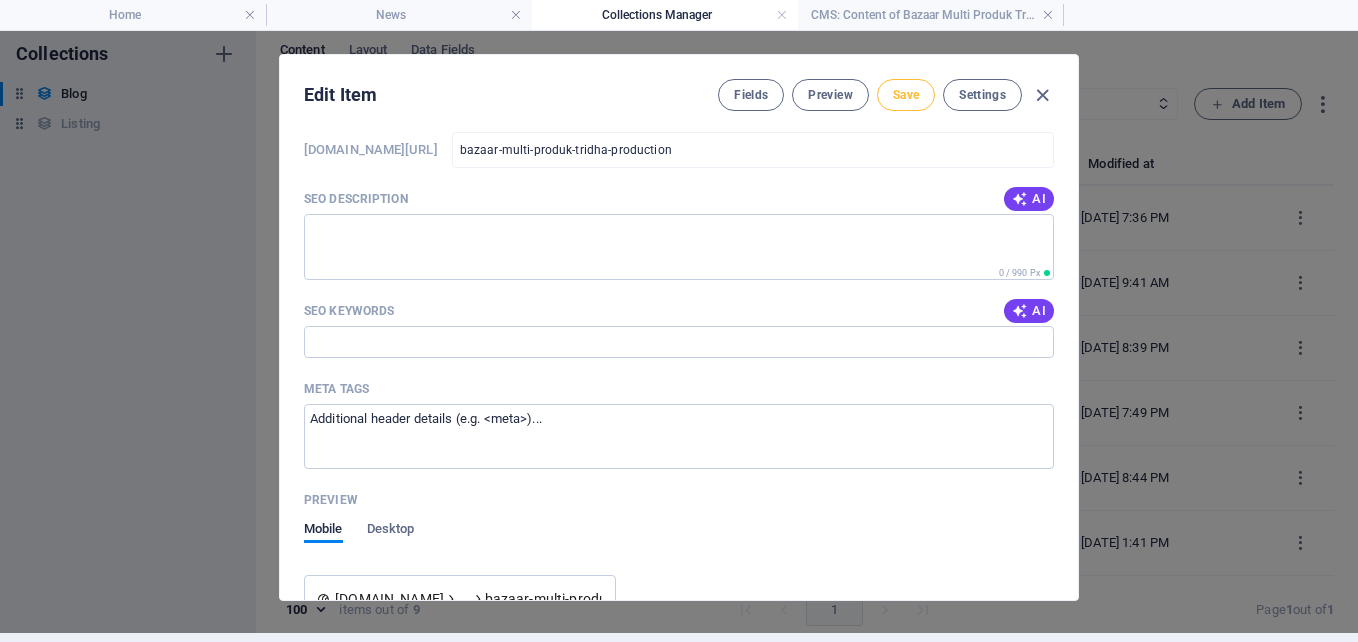 click on "Save" at bounding box center (906, 95) 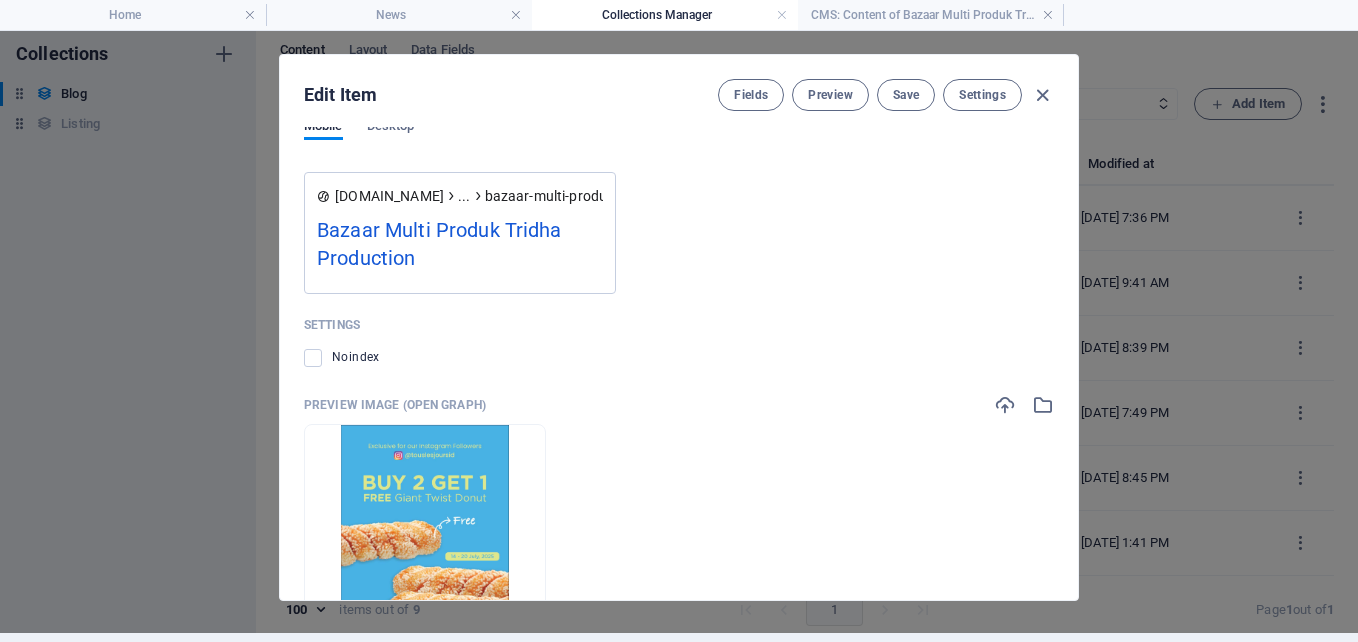 scroll, scrollTop: 2086, scrollLeft: 0, axis: vertical 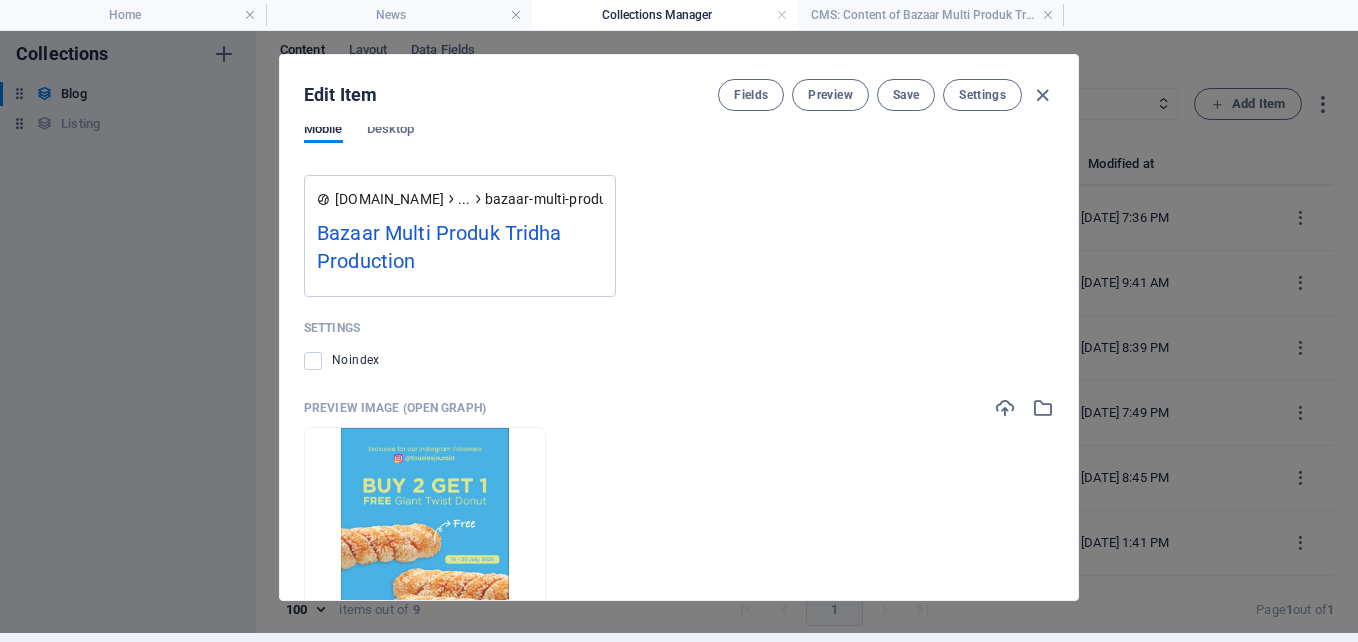 click at bounding box center [425, 547] 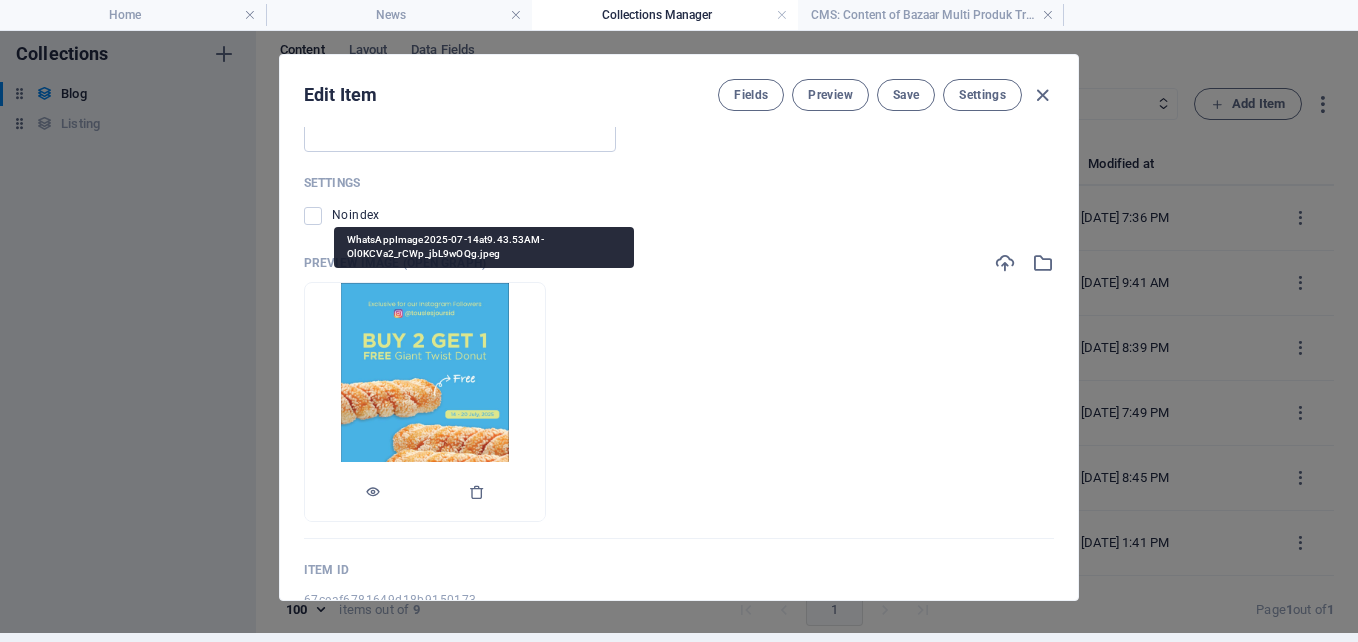 scroll, scrollTop: 2286, scrollLeft: 0, axis: vertical 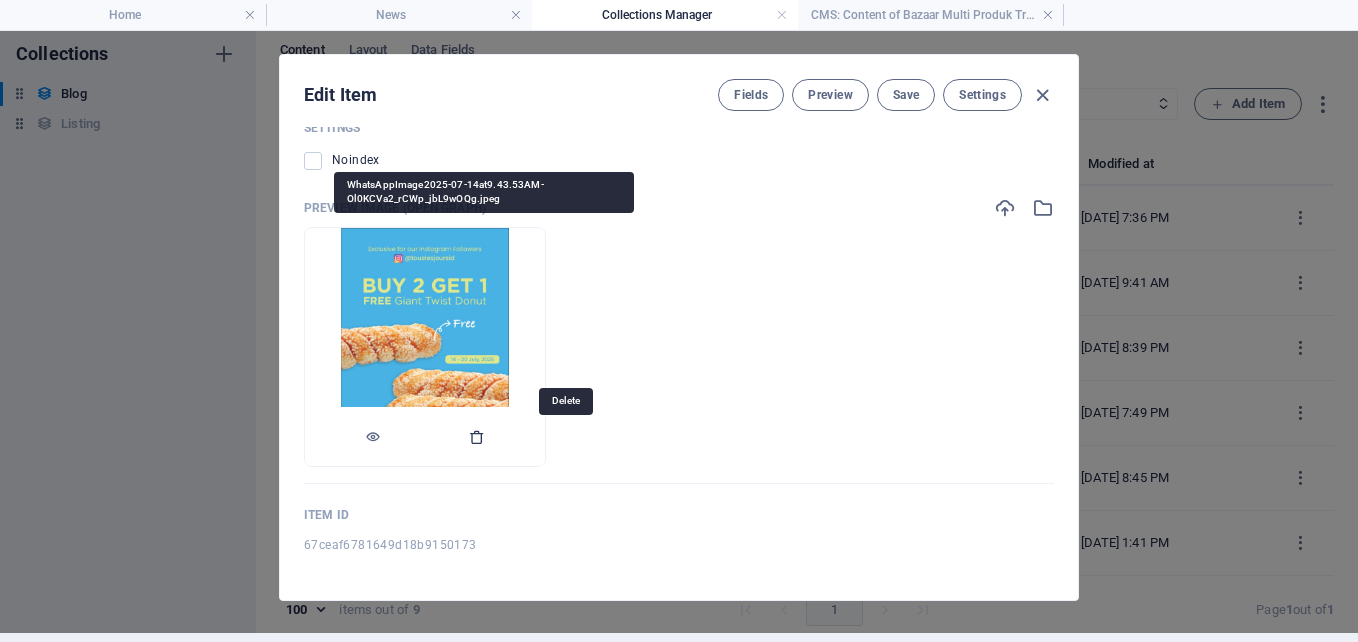 click at bounding box center (477, 437) 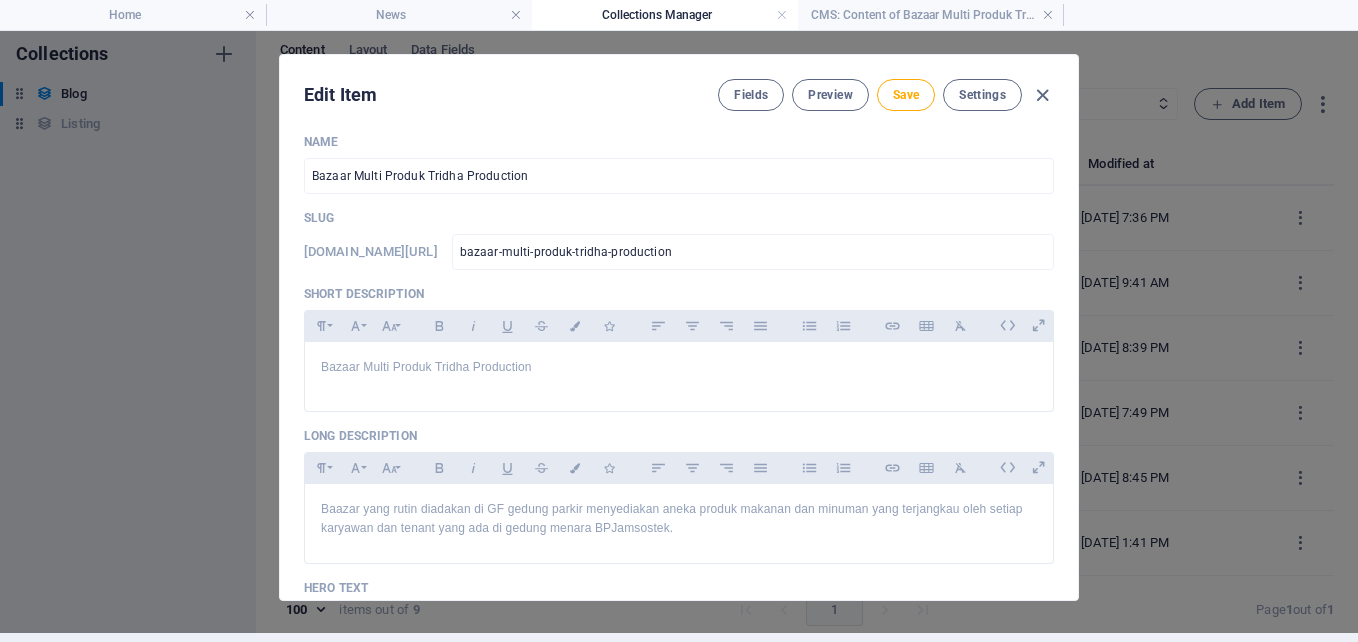 scroll, scrollTop: 0, scrollLeft: 0, axis: both 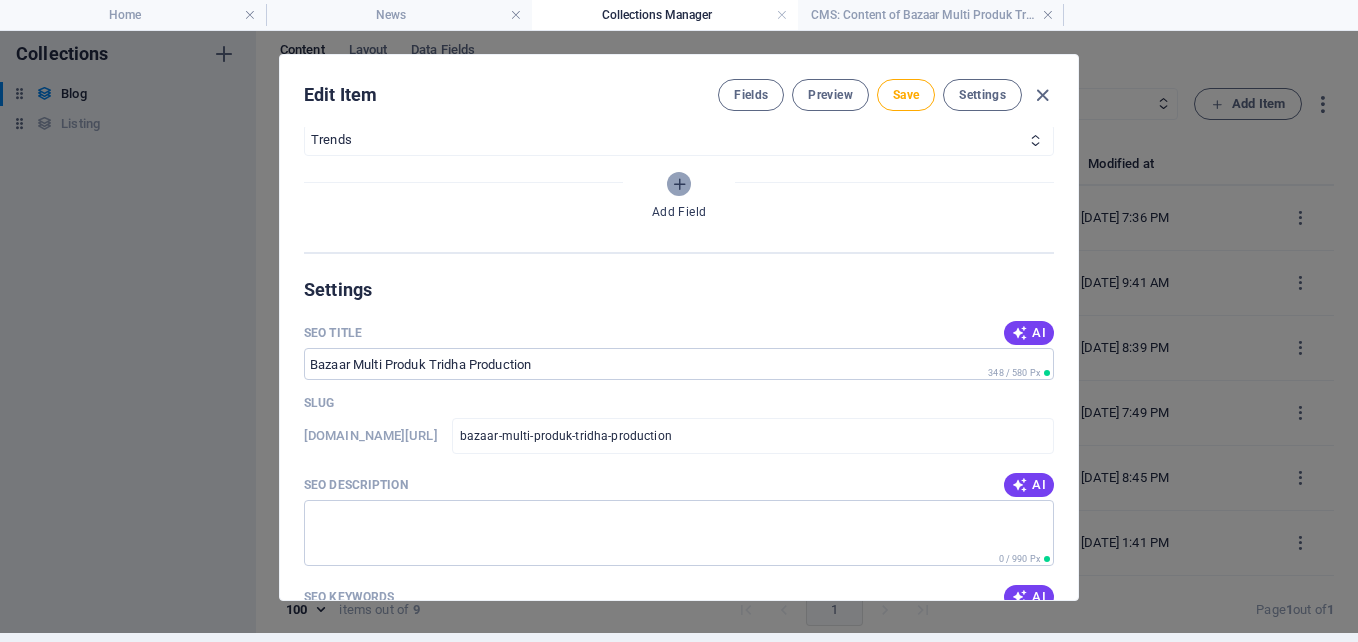 click at bounding box center [679, 184] 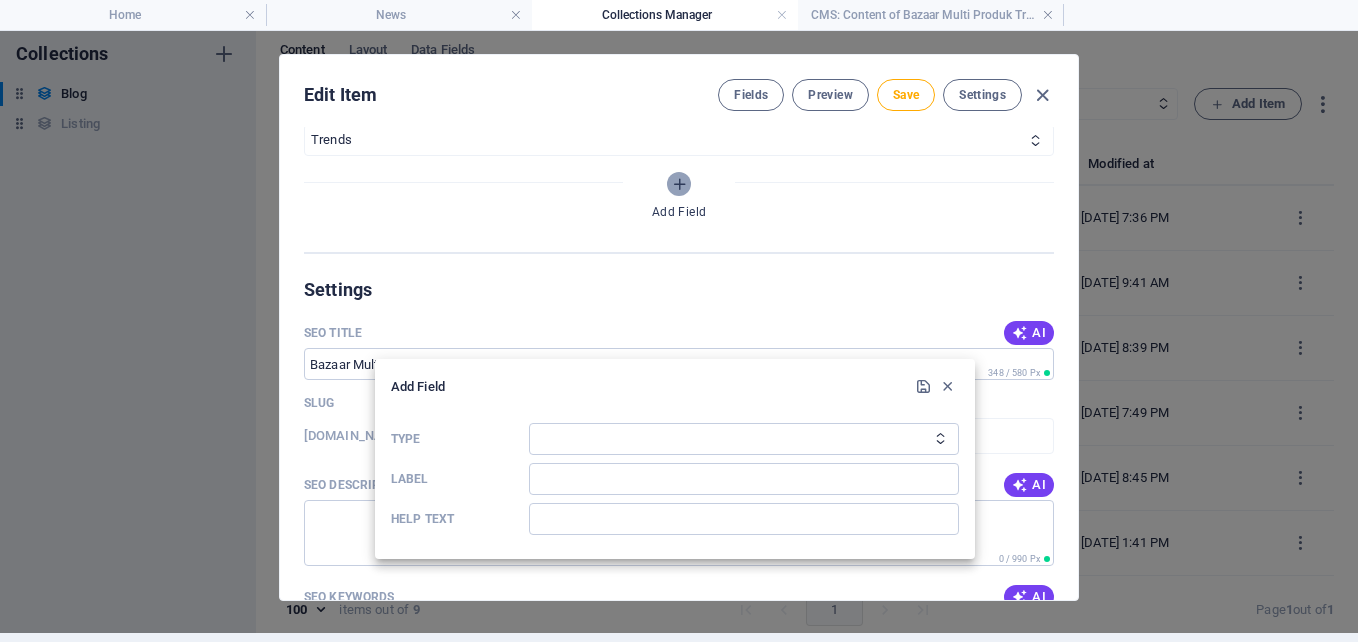 scroll, scrollTop: 1237, scrollLeft: 0, axis: vertical 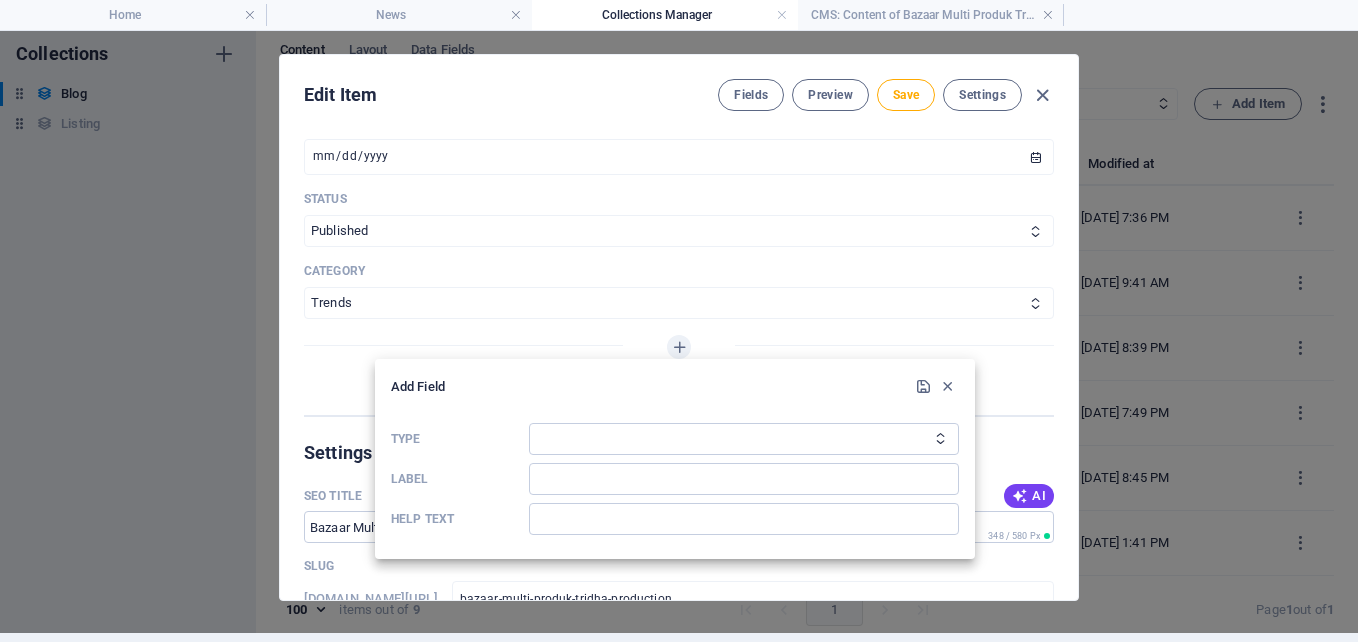 click at bounding box center [940, 438] 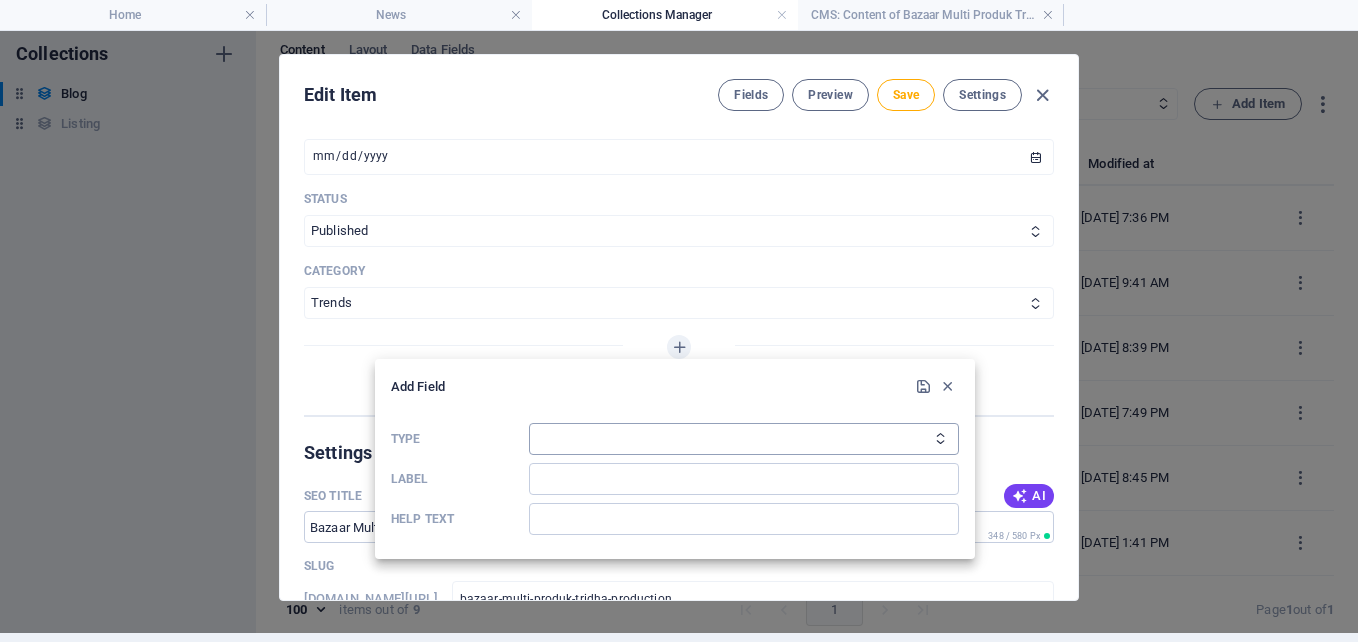 click on "Plain Text Link CMS Rich Text File Multiple Files Checkbox Choice Date Number" at bounding box center [744, 439] 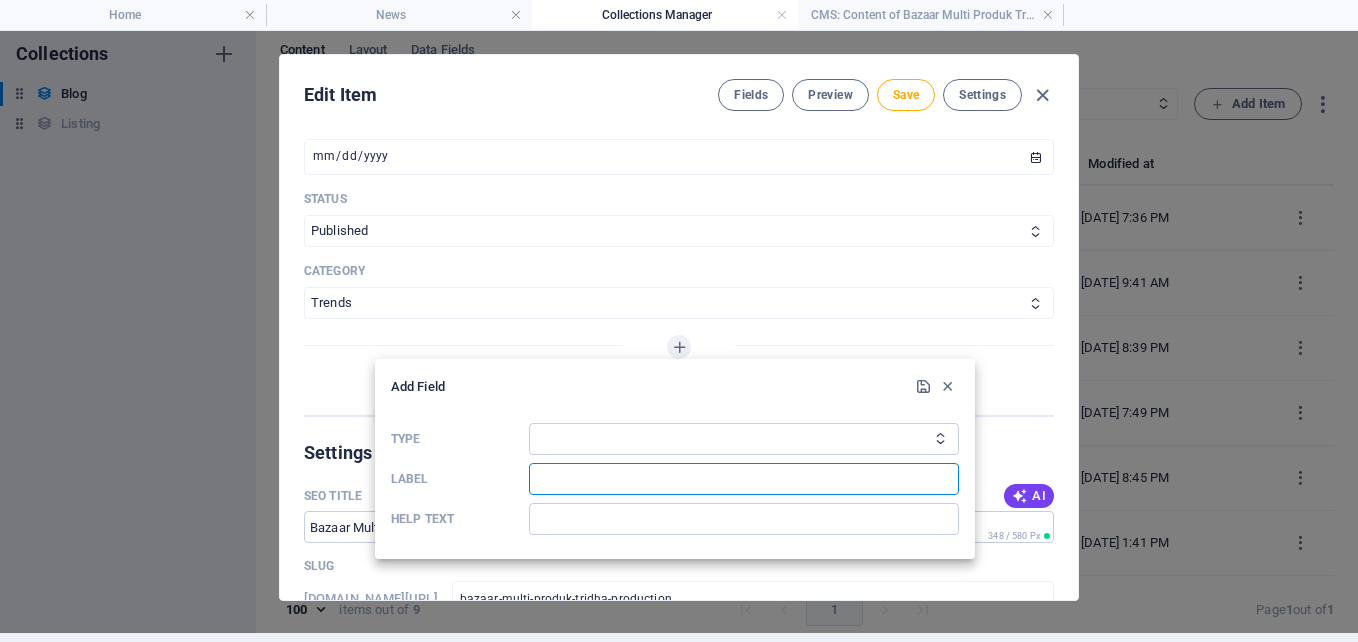 click at bounding box center (744, 479) 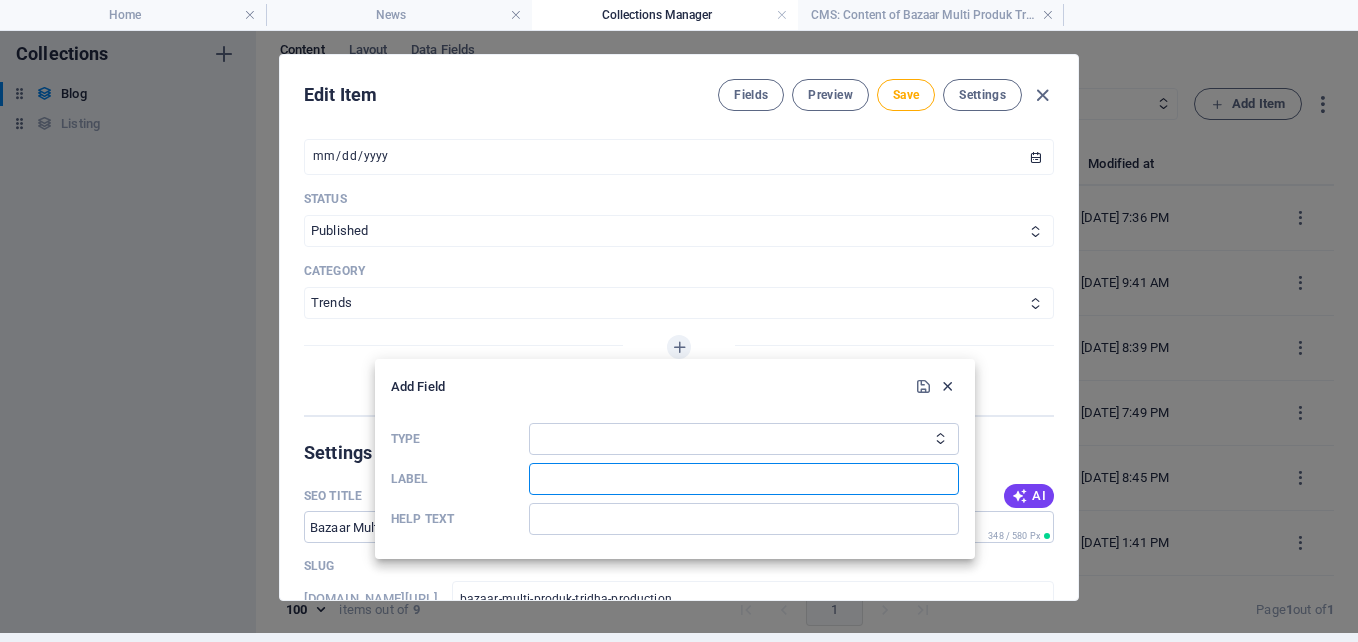 click at bounding box center [947, 386] 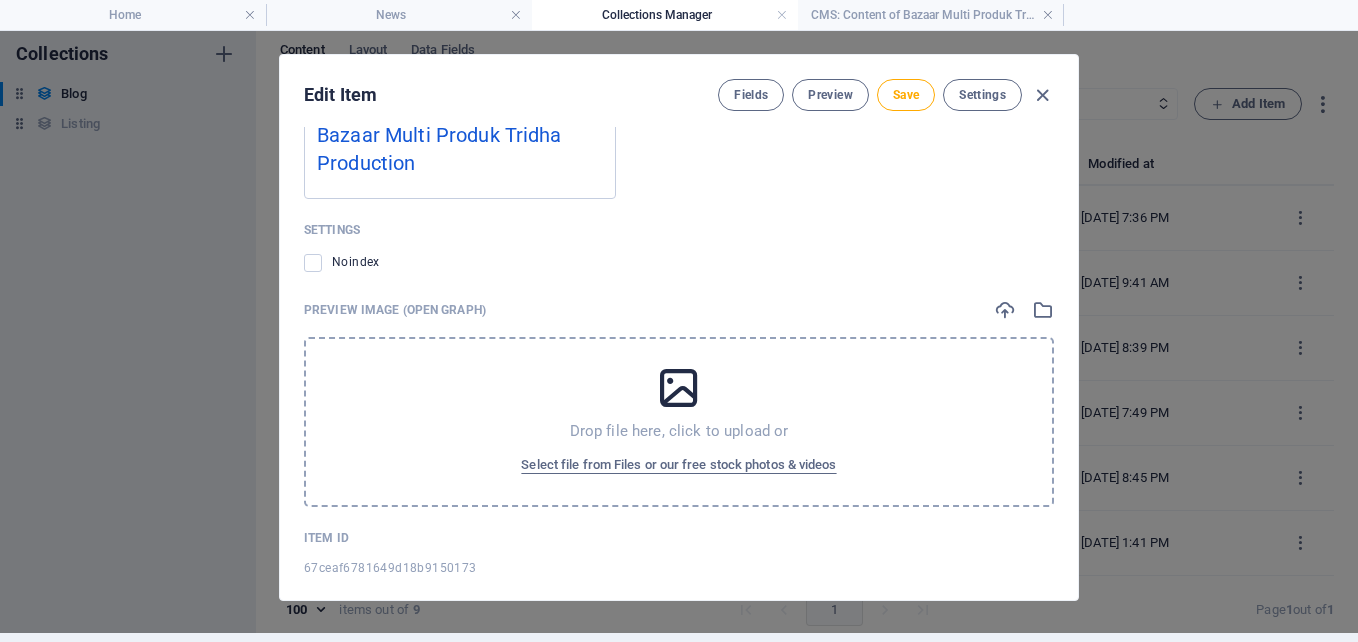 scroll, scrollTop: 2207, scrollLeft: 0, axis: vertical 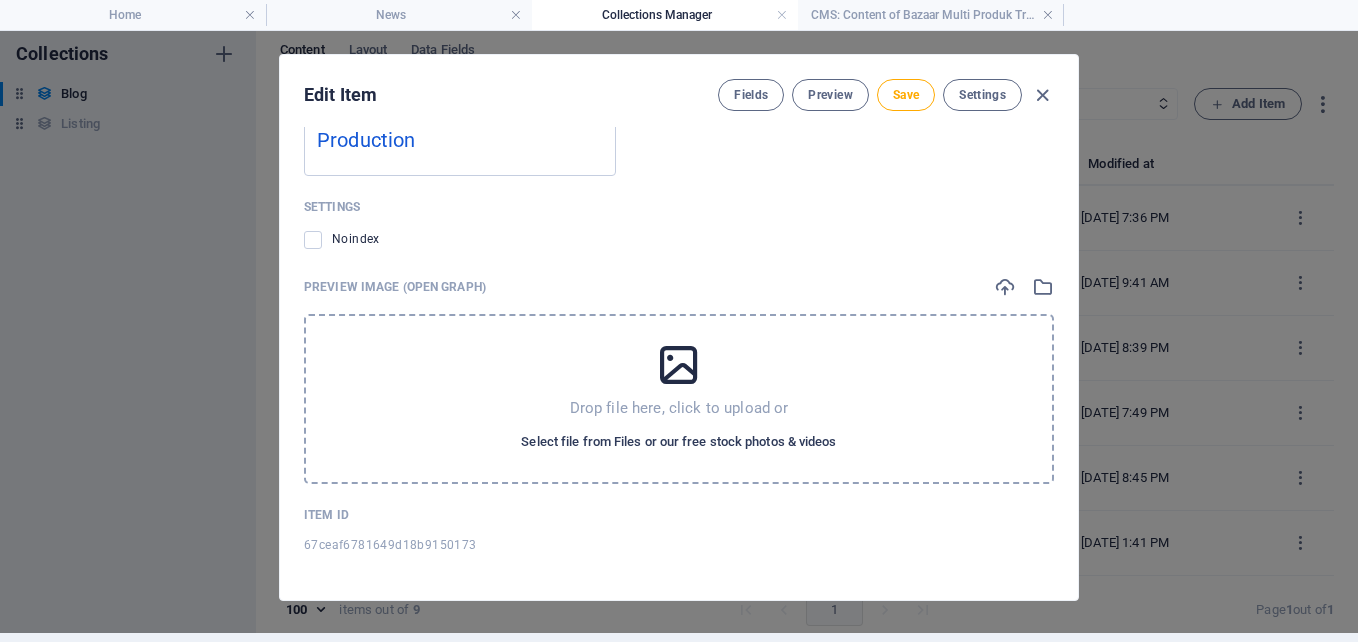 click on "Select file from Files or our free stock photos & videos" at bounding box center [678, 442] 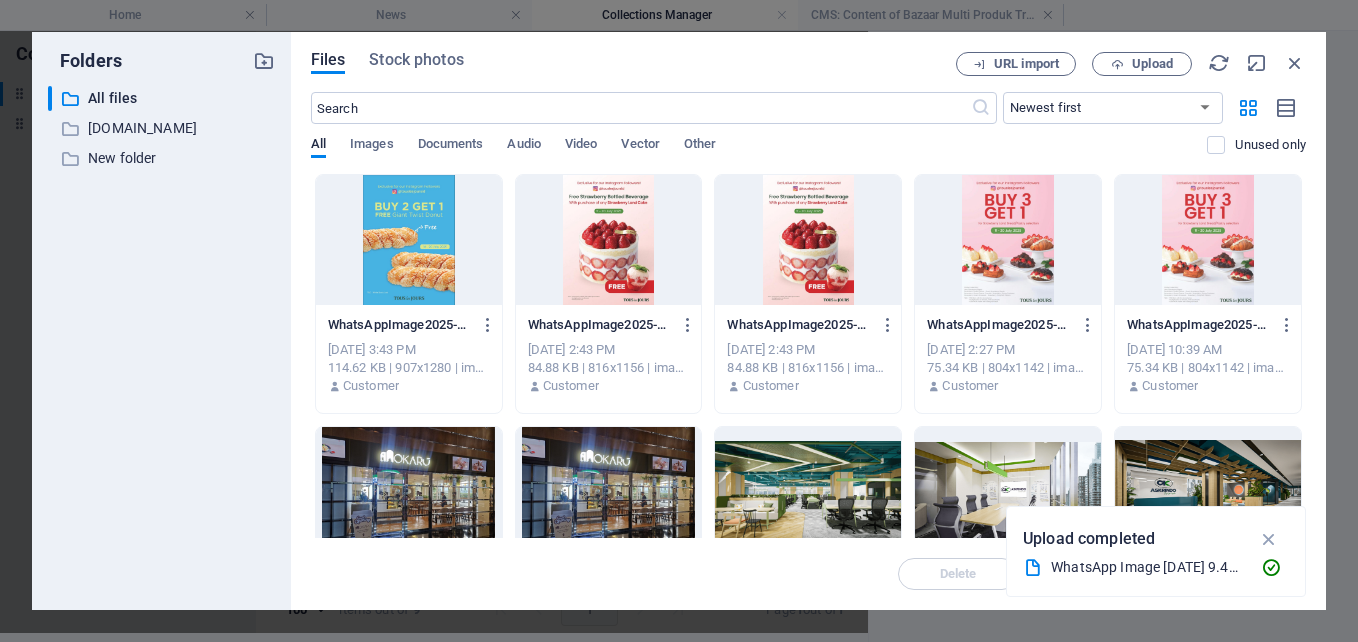 click at bounding box center (409, 240) 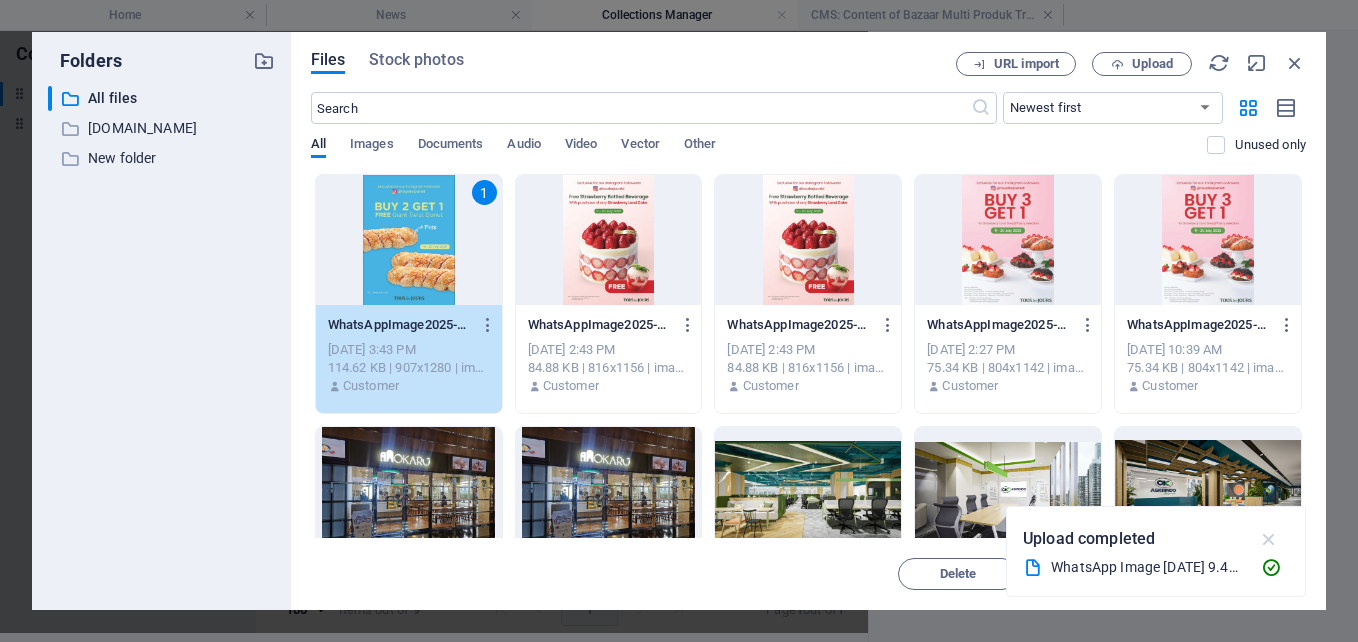 click at bounding box center [1269, 539] 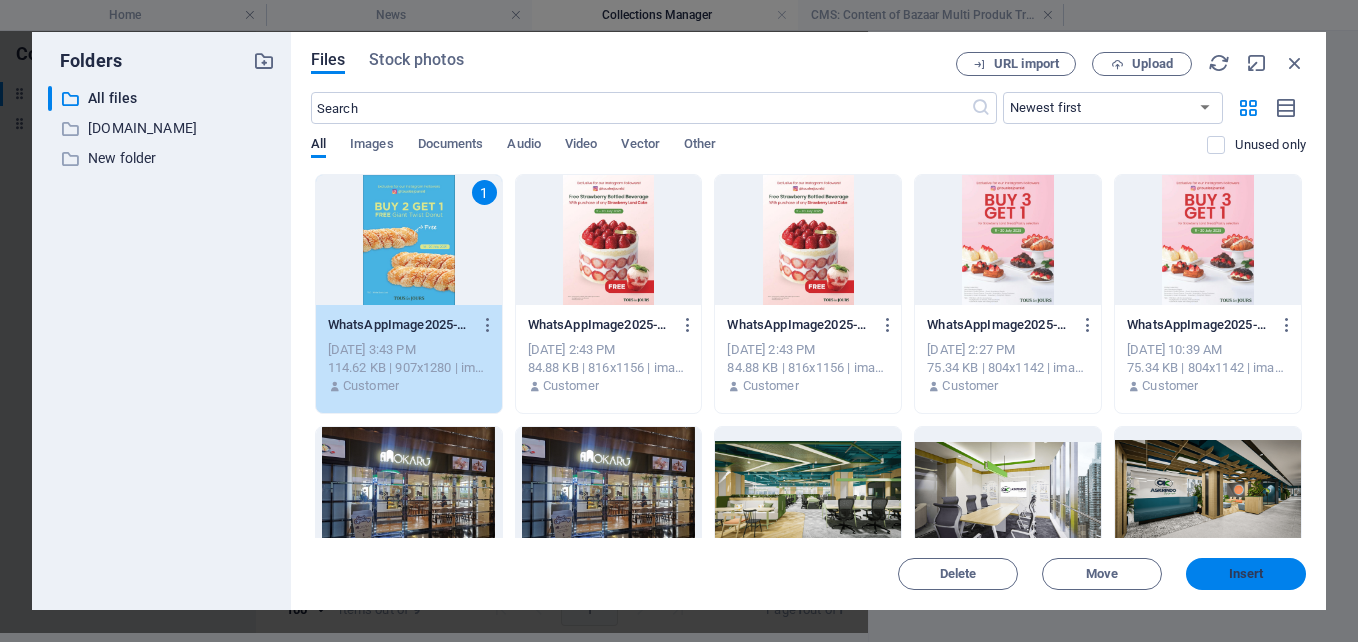 click on "Insert" at bounding box center [1246, 574] 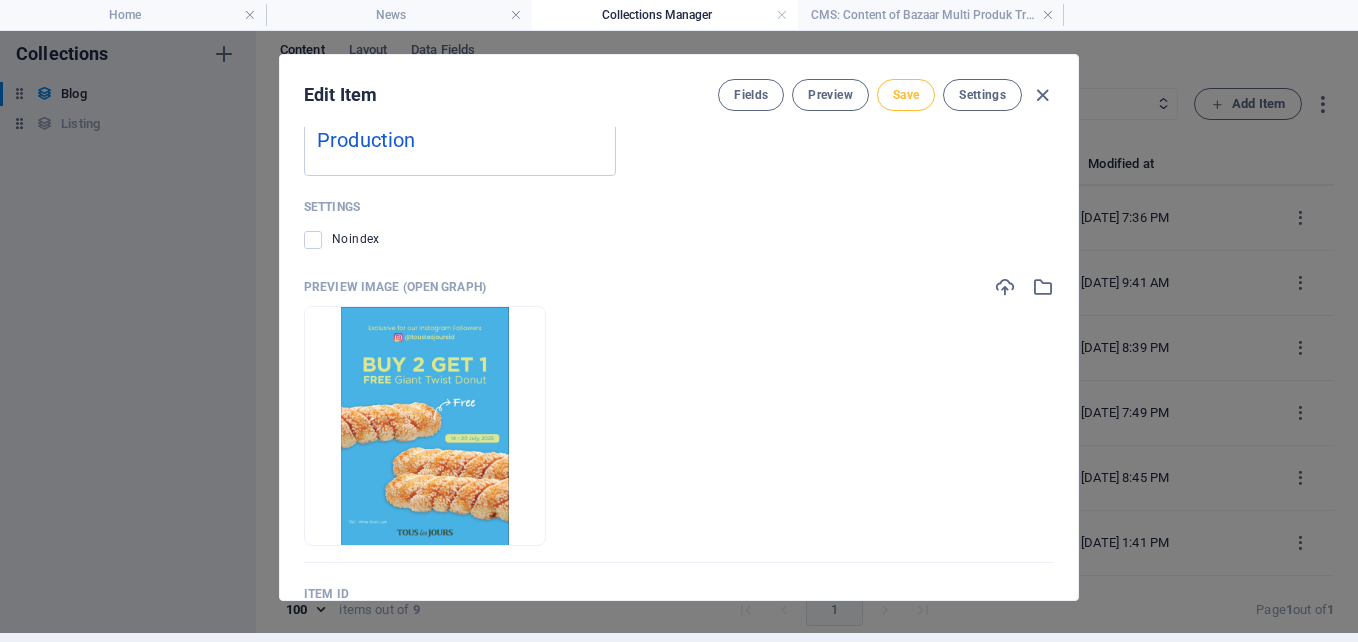 click on "Save" at bounding box center [906, 95] 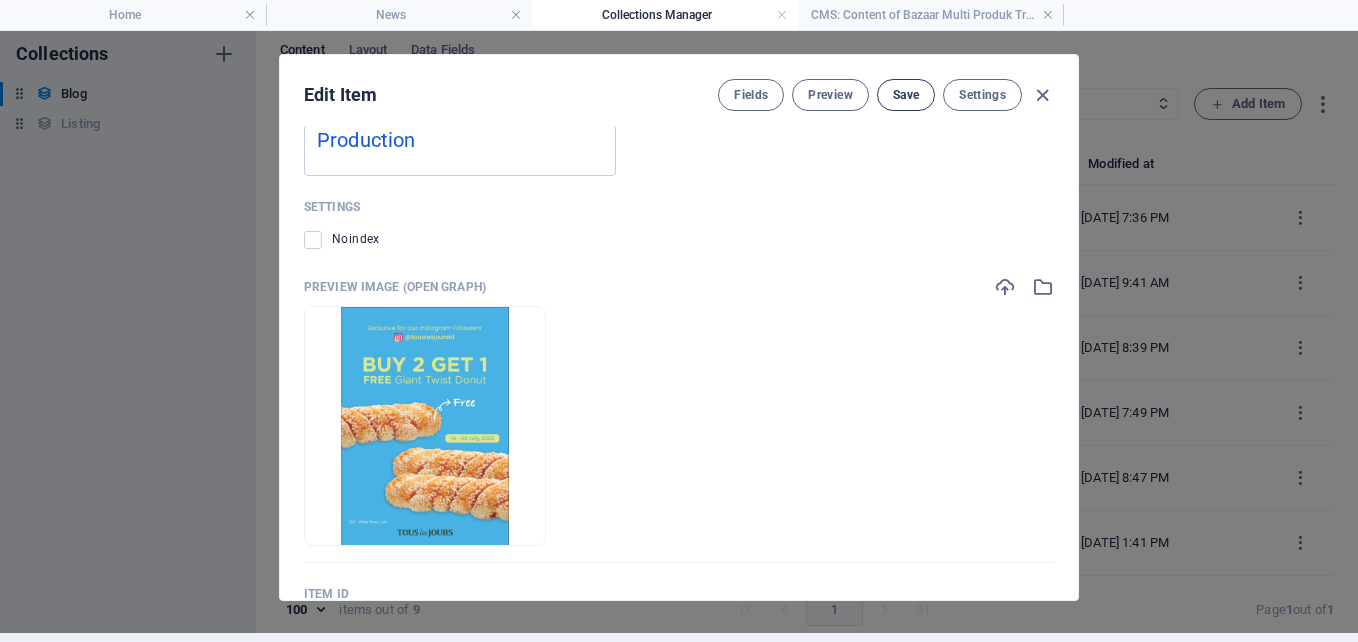 click on "Save" at bounding box center [906, 95] 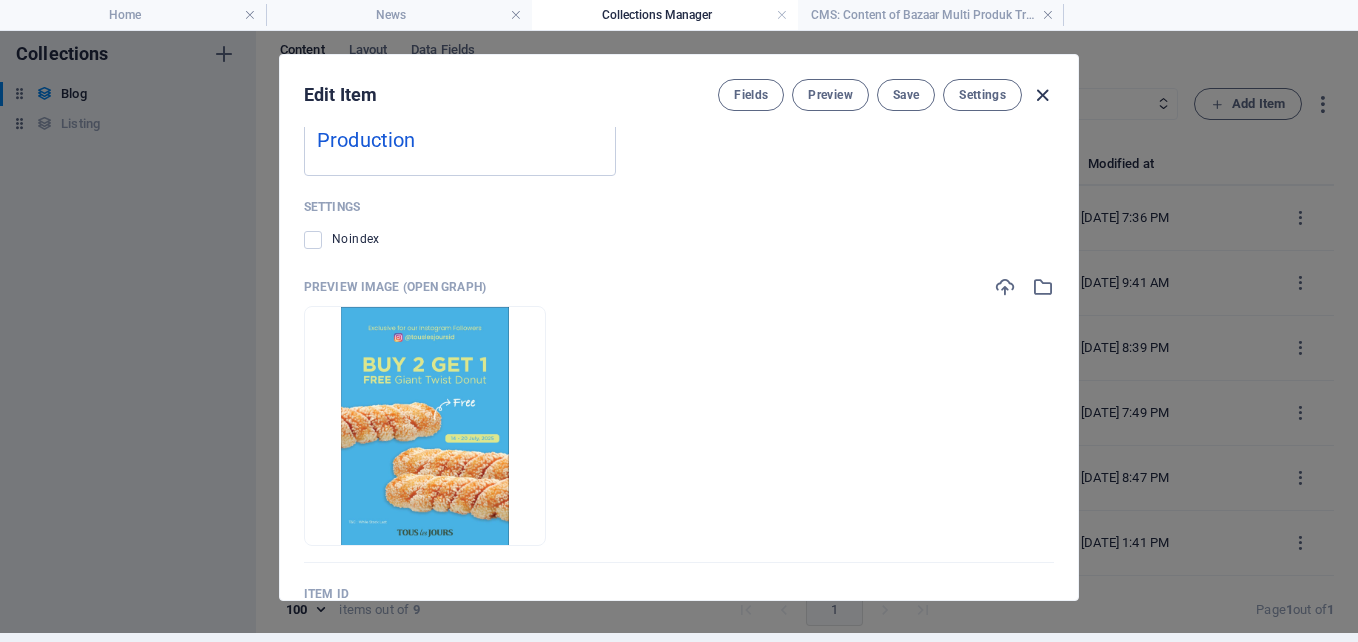 click at bounding box center (1042, 95) 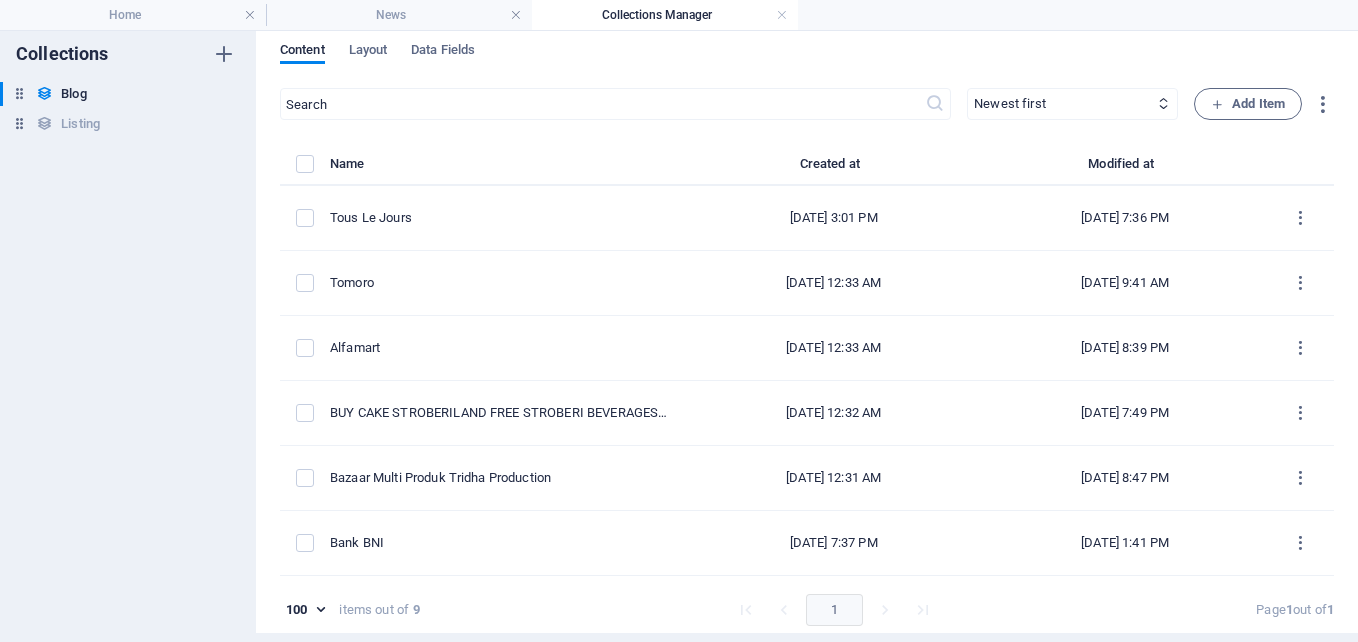 type on "2025-07-14" 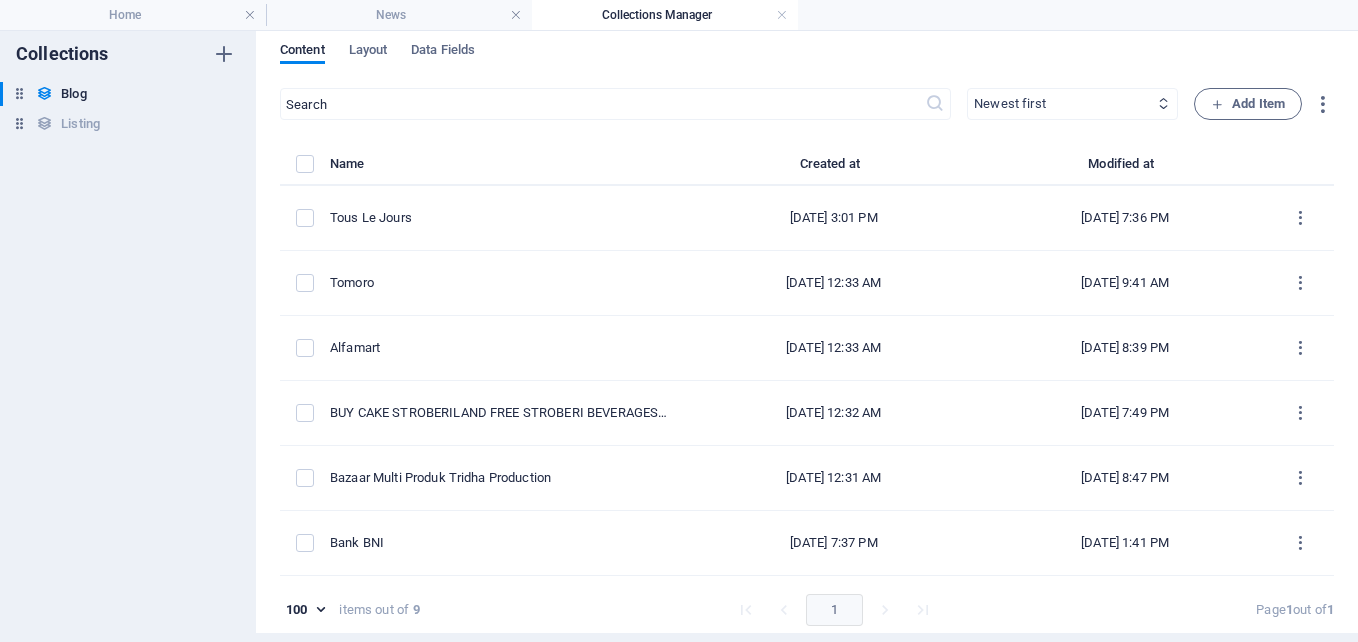 scroll, scrollTop: 0, scrollLeft: 0, axis: both 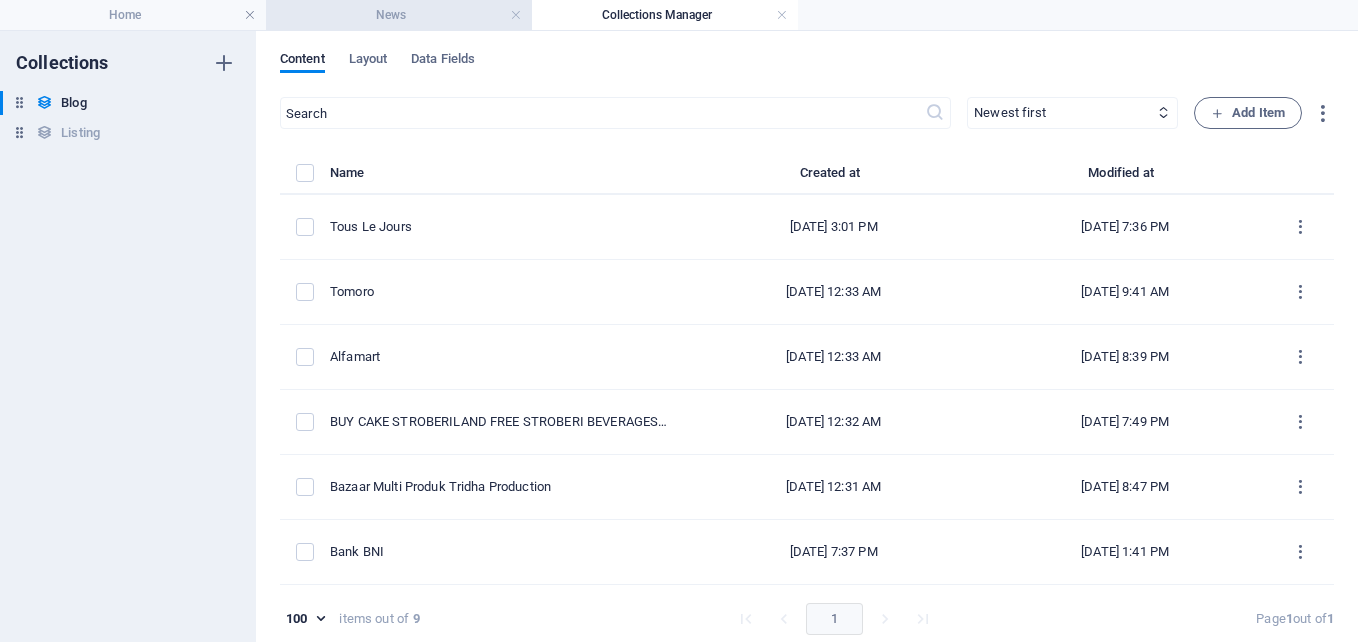 click on "News" at bounding box center (399, 15) 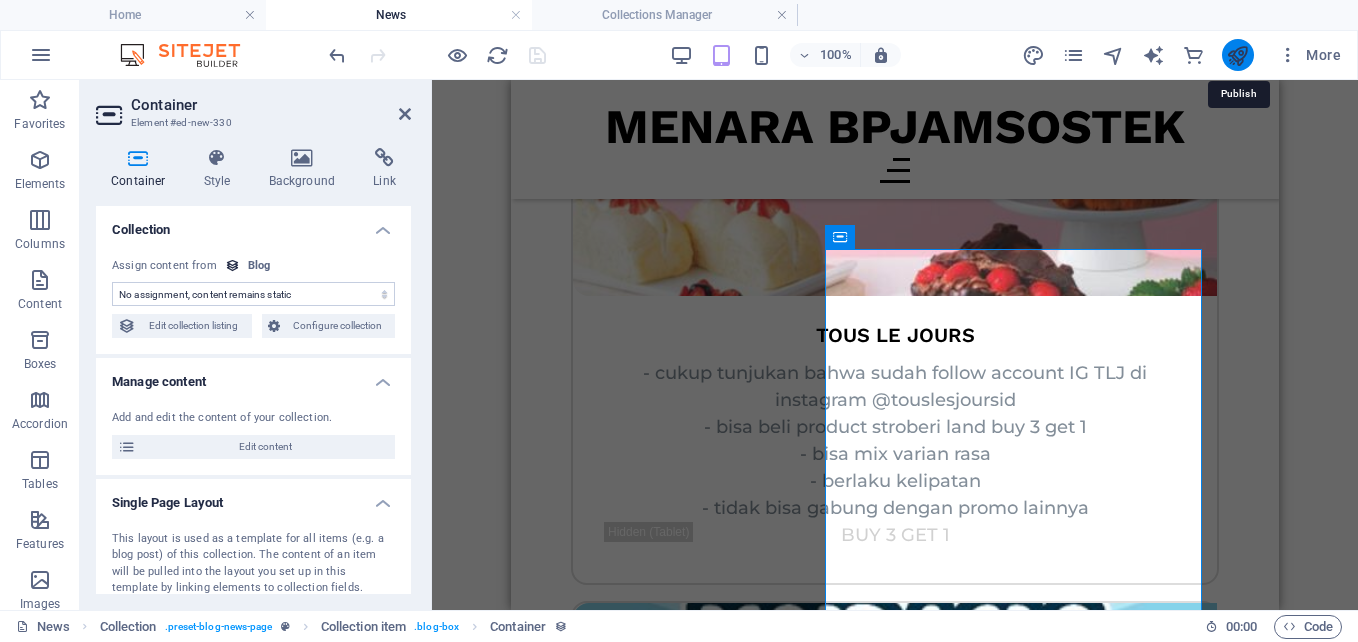 click at bounding box center (1237, 55) 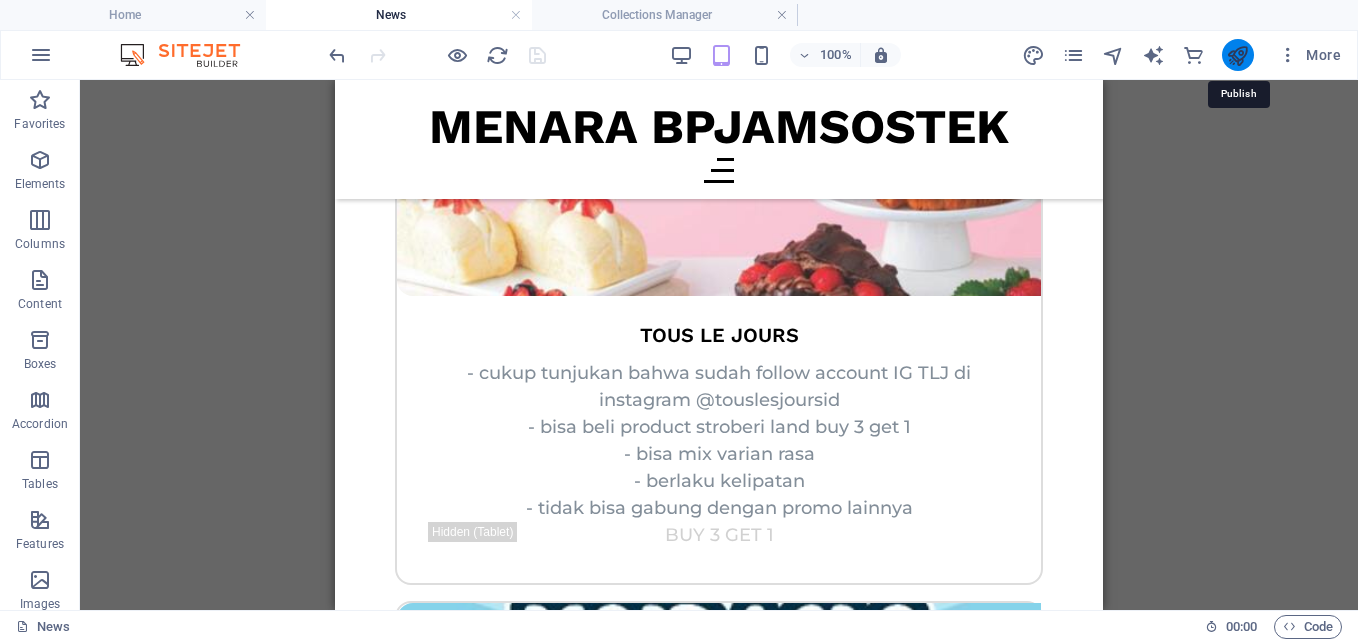 click at bounding box center [1237, 55] 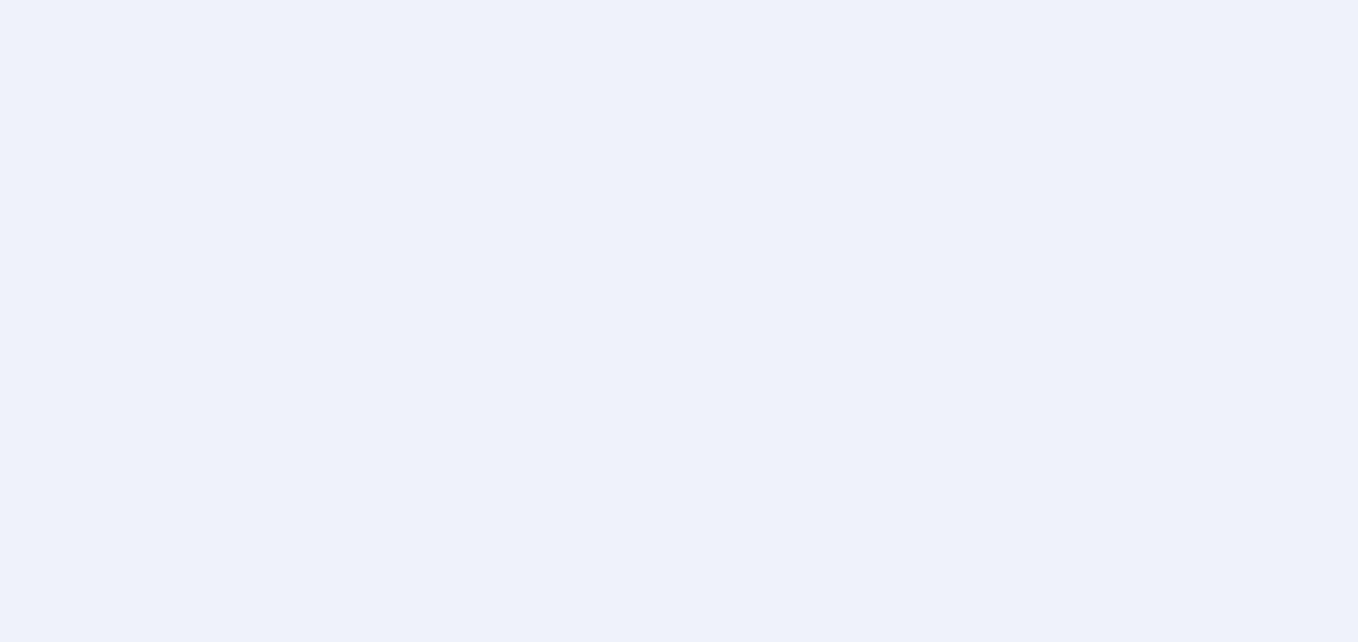 scroll, scrollTop: 0, scrollLeft: 0, axis: both 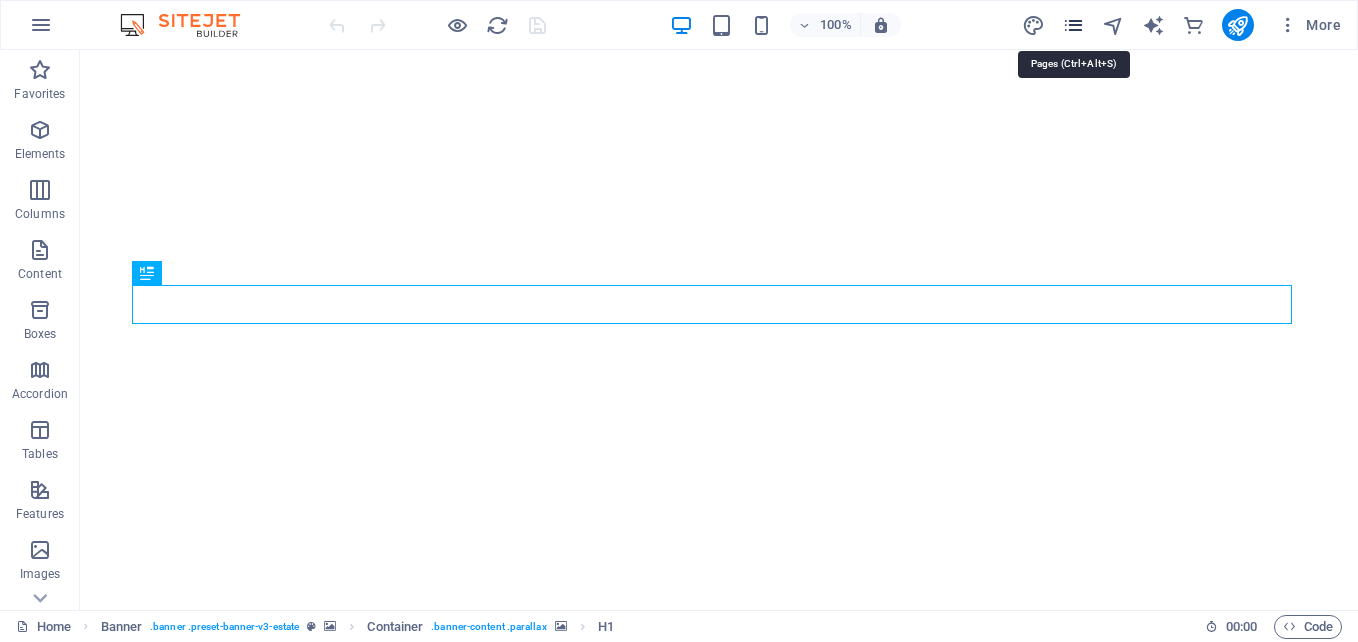 click at bounding box center (1073, 25) 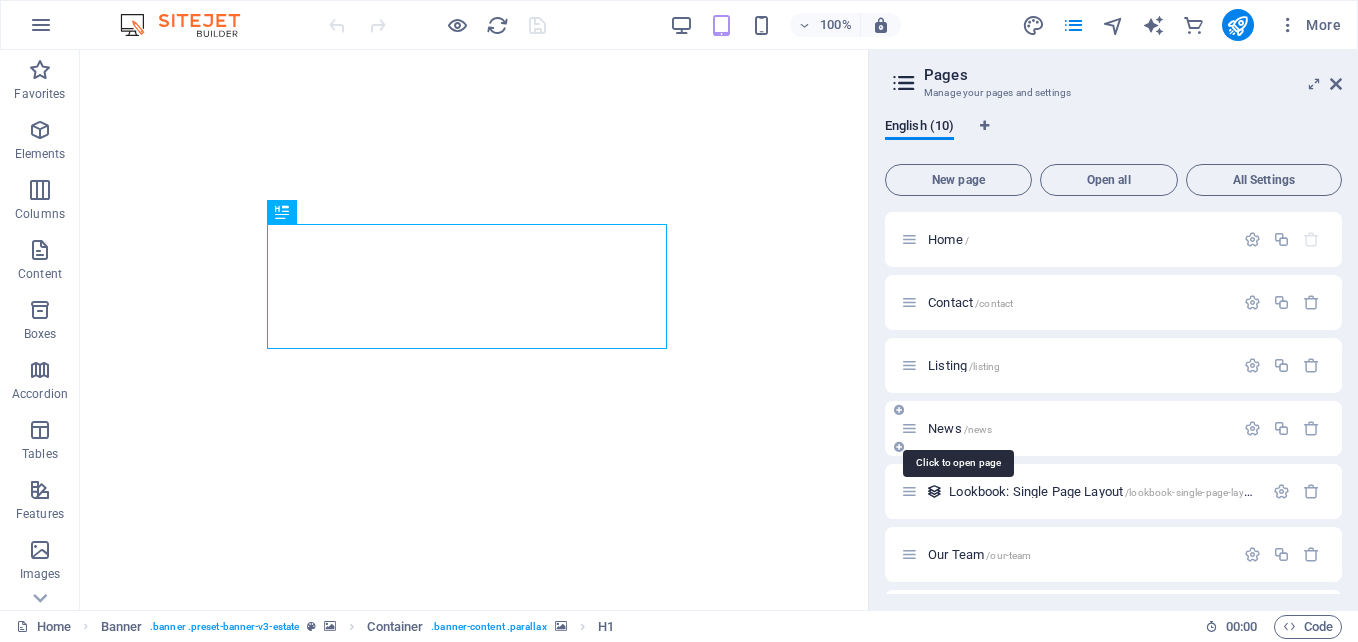 click on "News /news" at bounding box center (960, 428) 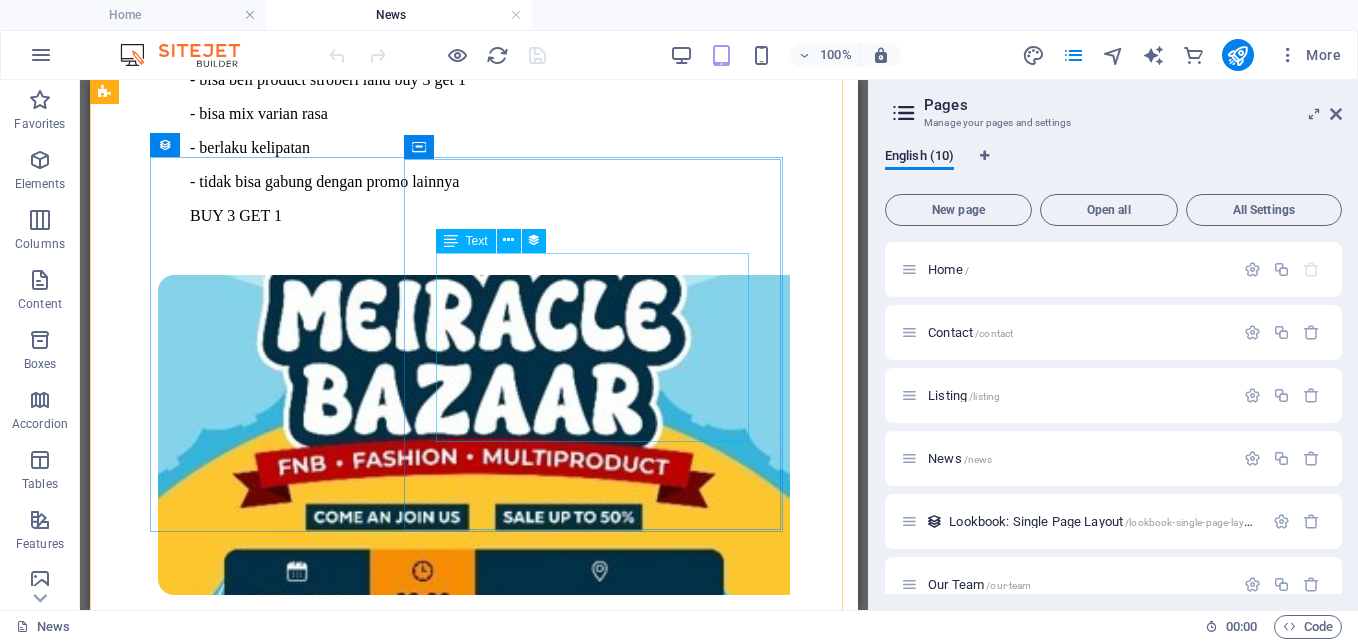 scroll, scrollTop: 2757, scrollLeft: 0, axis: vertical 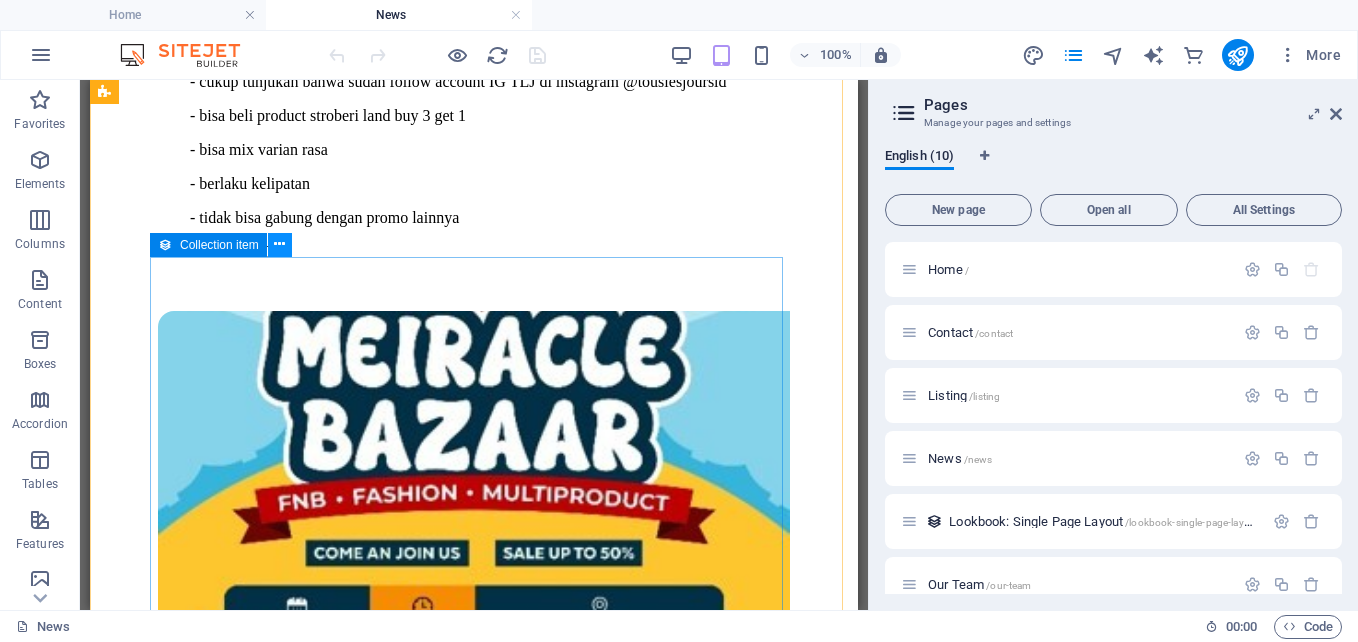 click at bounding box center [279, 244] 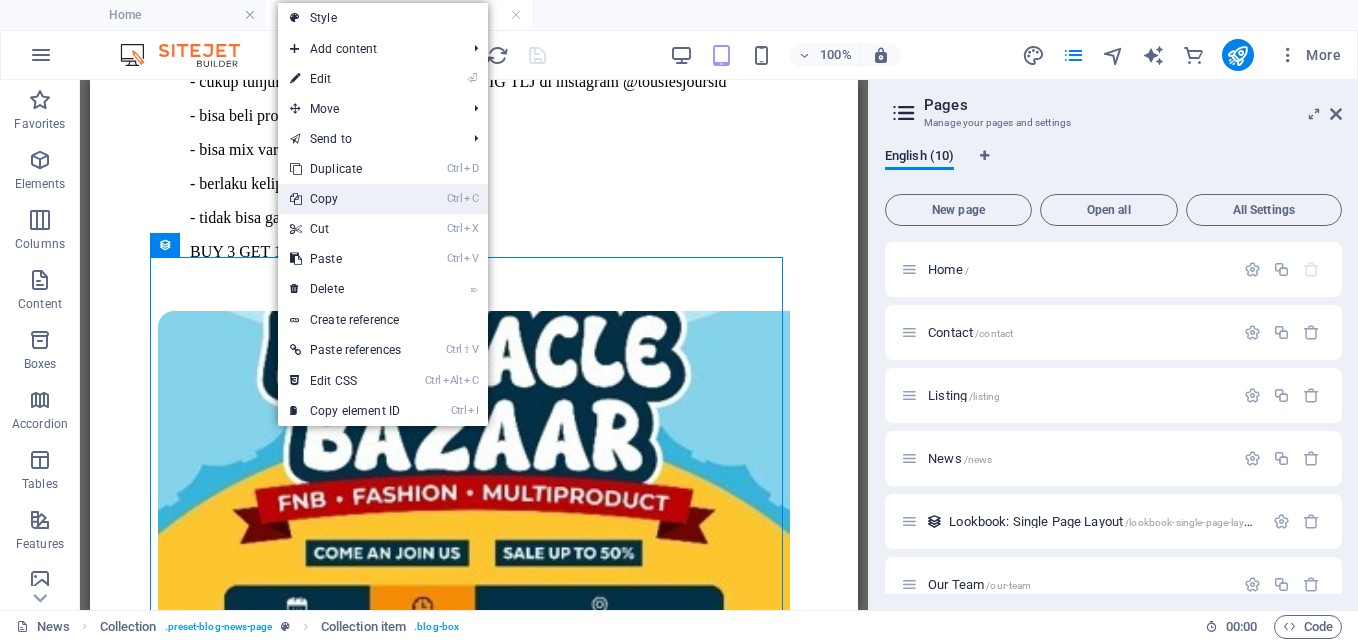 click on "Ctrl C  Copy" at bounding box center [345, 199] 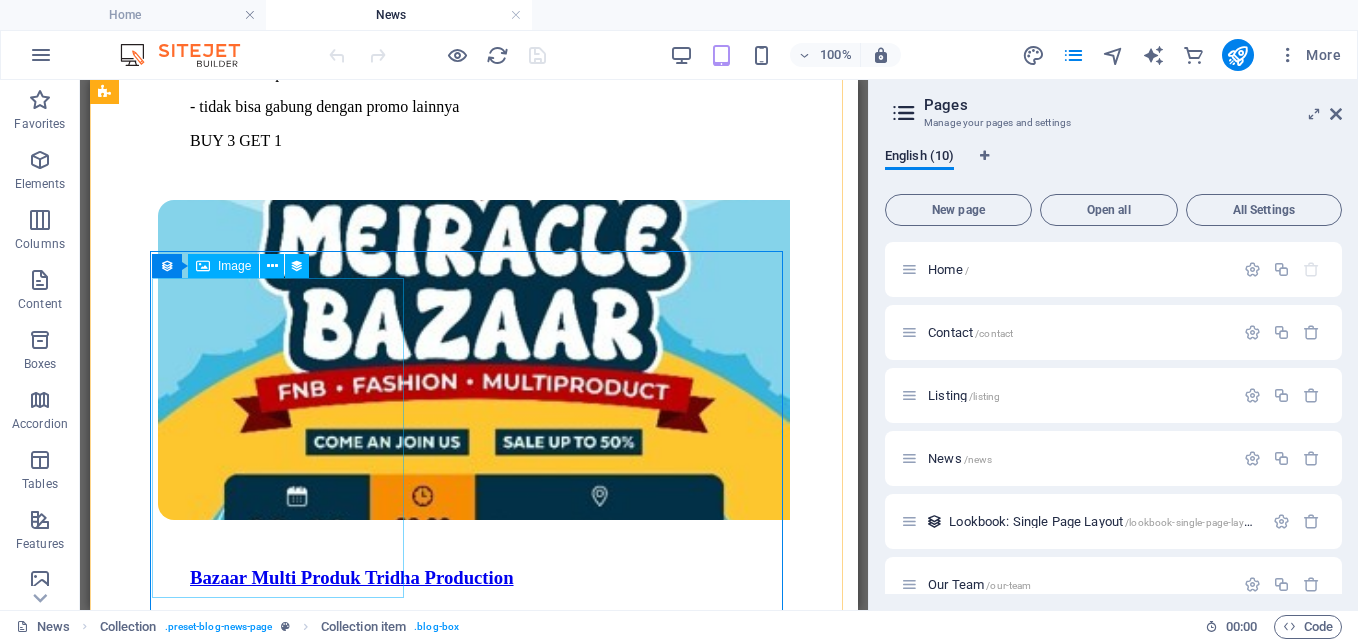 scroll, scrollTop: 2957, scrollLeft: 0, axis: vertical 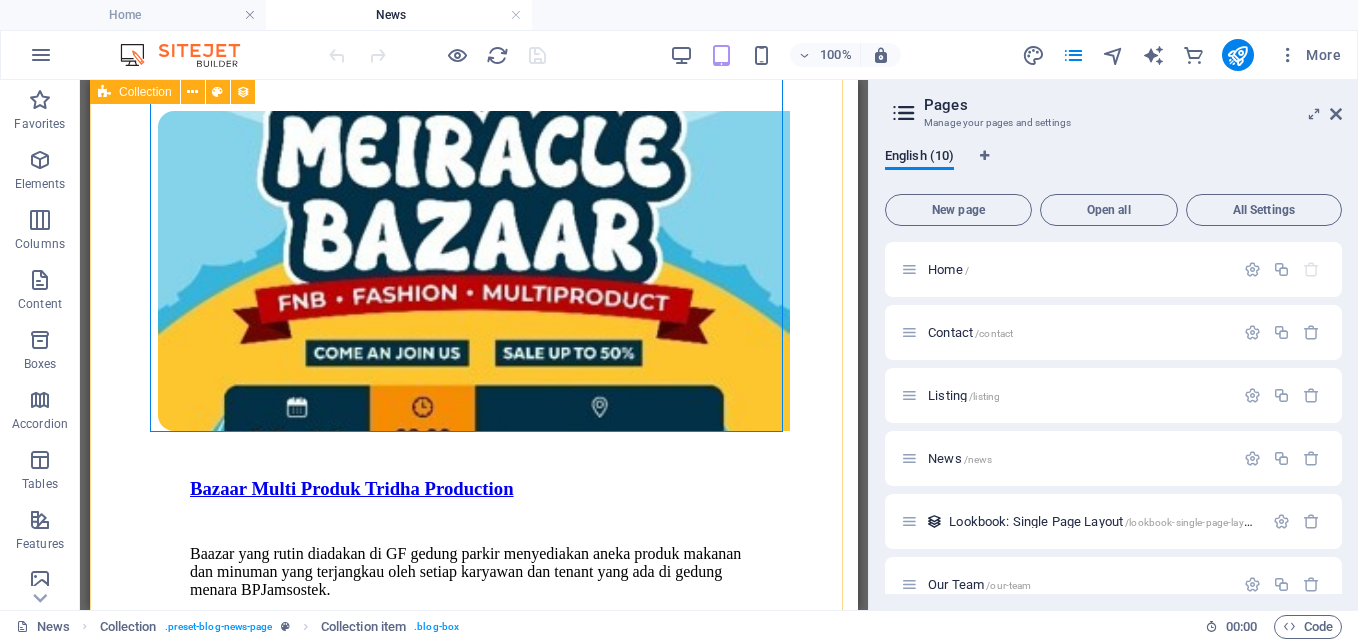 click on "Tous Le Jours - cukup tunjukan bahwa sudah follow account IG TLJ di instagram @touslesjoursid  - bisa beli product stroberi land buy 3 get 1  - bisa mix varian rasa - berlaku kelipatan  - tidak bisa gabung dengan promo lainnya BUY 3 GET 1 Bazaar Multi Produk Tridha Production Baazar yang rutin diadakan di GF gedung parkir menyediakan aneka produk makanan dan minuman yang terjangkau oleh setiap karyawan dan tenant yang ada di gedung menara BPJamsostek. Bazaar Multi Produk Tridha Production BUY CAKE STROBERILAND FREE STROBERI BEVERAGES BOTTLE - cukup tunjukan bahwa sudah follow akun ig TLJ di instagram @touslesjoursid - setiap pembelian cake edisi stroberi land dapat free 1 minuman stroberi bottle - berlaku kelipatan - tidak bisa gabung dengan promo lainnya BUY CAKE STROBERILAND FREE STROBERI BEVERAGES BOTTLE Alfamart Menara Bpjamsostek lantai dasar gedung parkir  Jl.gatot Subroto No.38 Jakarta Selatan Retail  Previous Next" at bounding box center [474, 726] 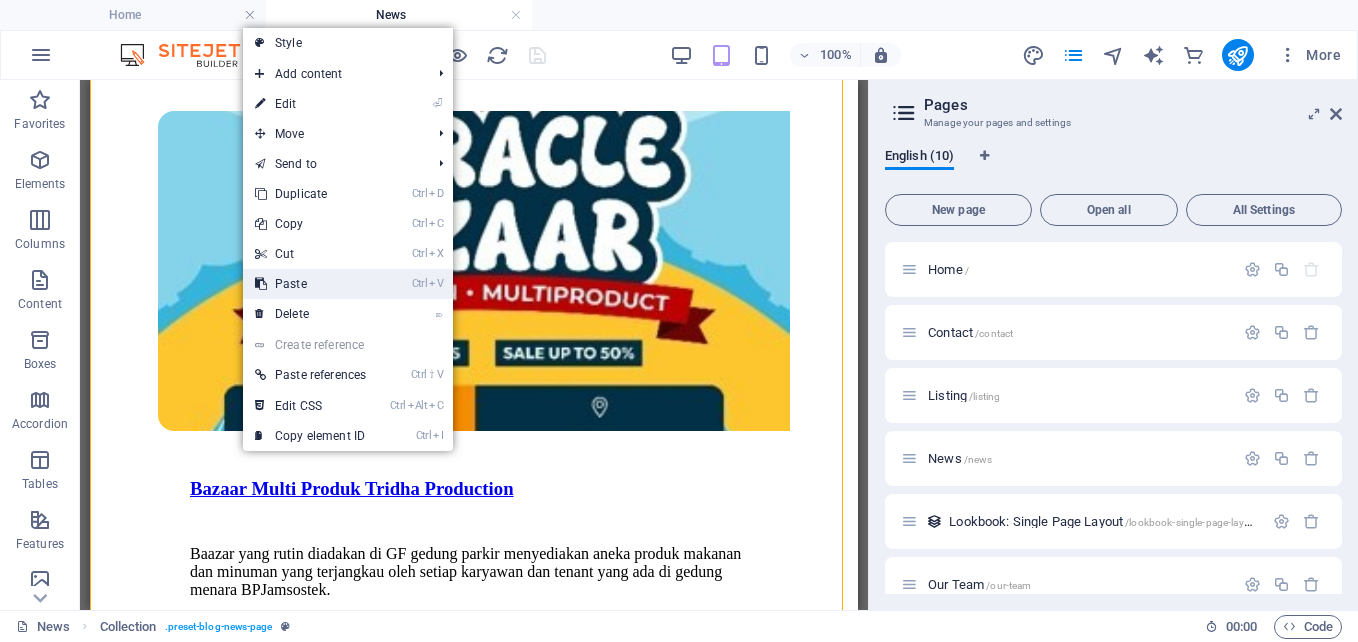 click on "Ctrl V  Paste" at bounding box center (310, 284) 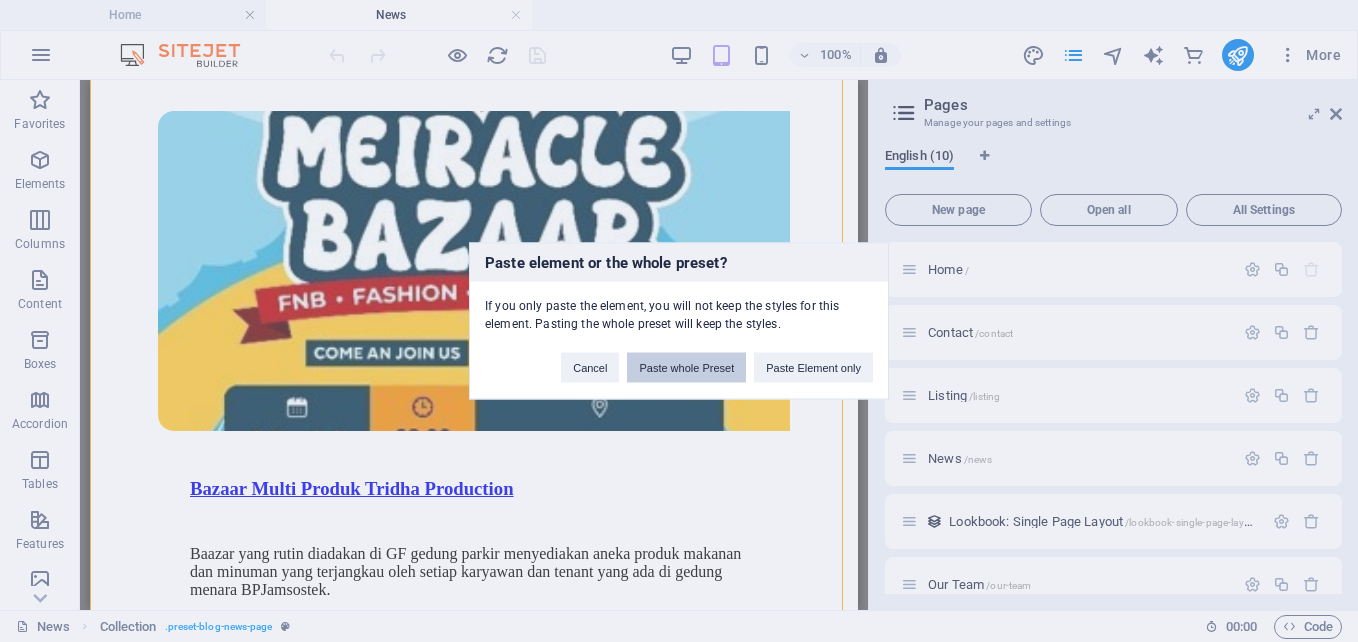 click on "Paste whole Preset" at bounding box center [686, 368] 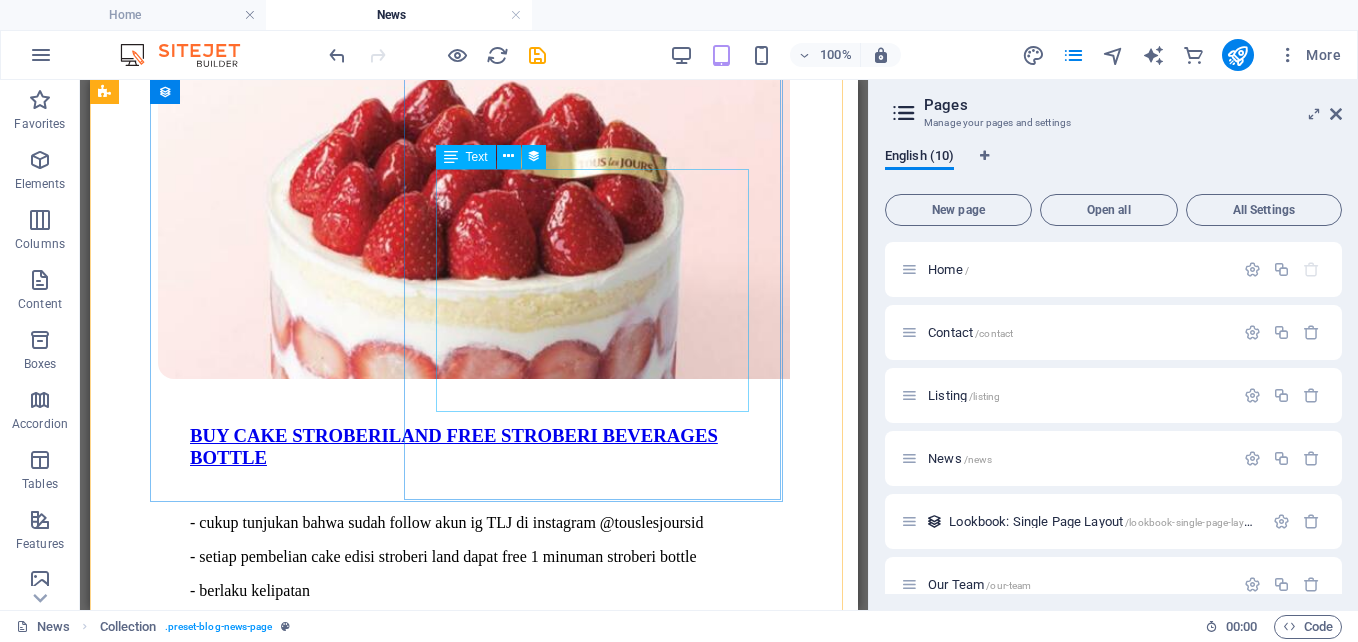 scroll, scrollTop: 3872, scrollLeft: 0, axis: vertical 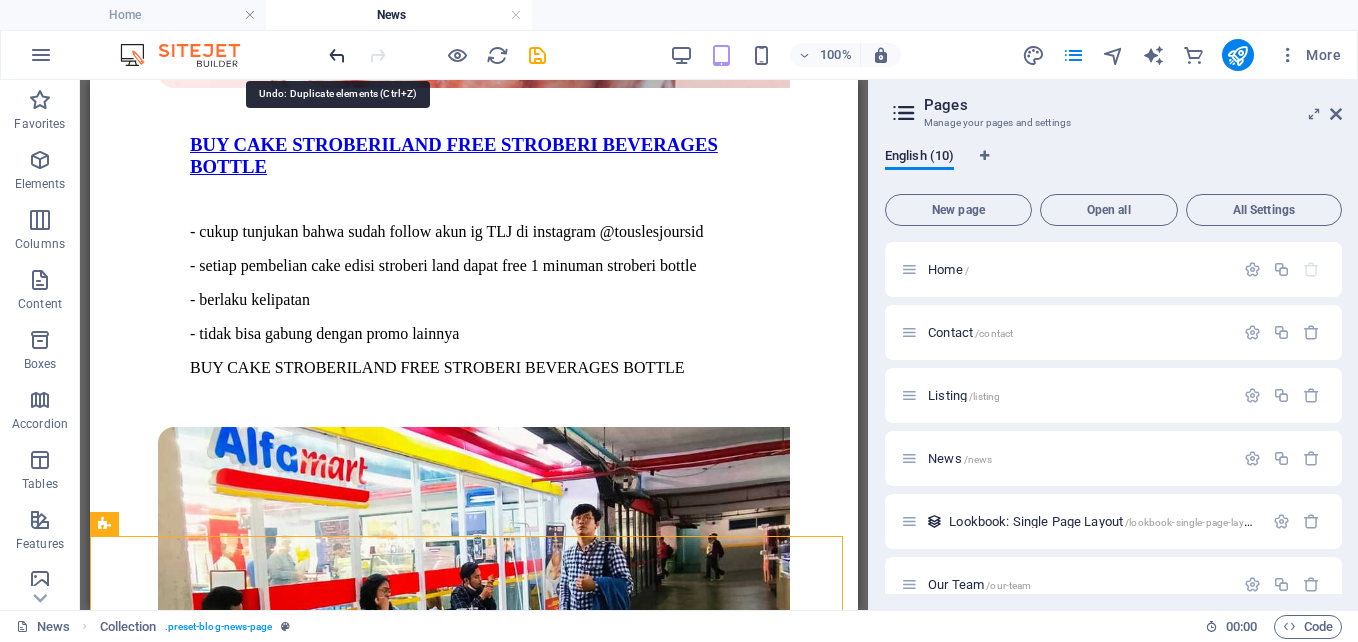 click at bounding box center [337, 55] 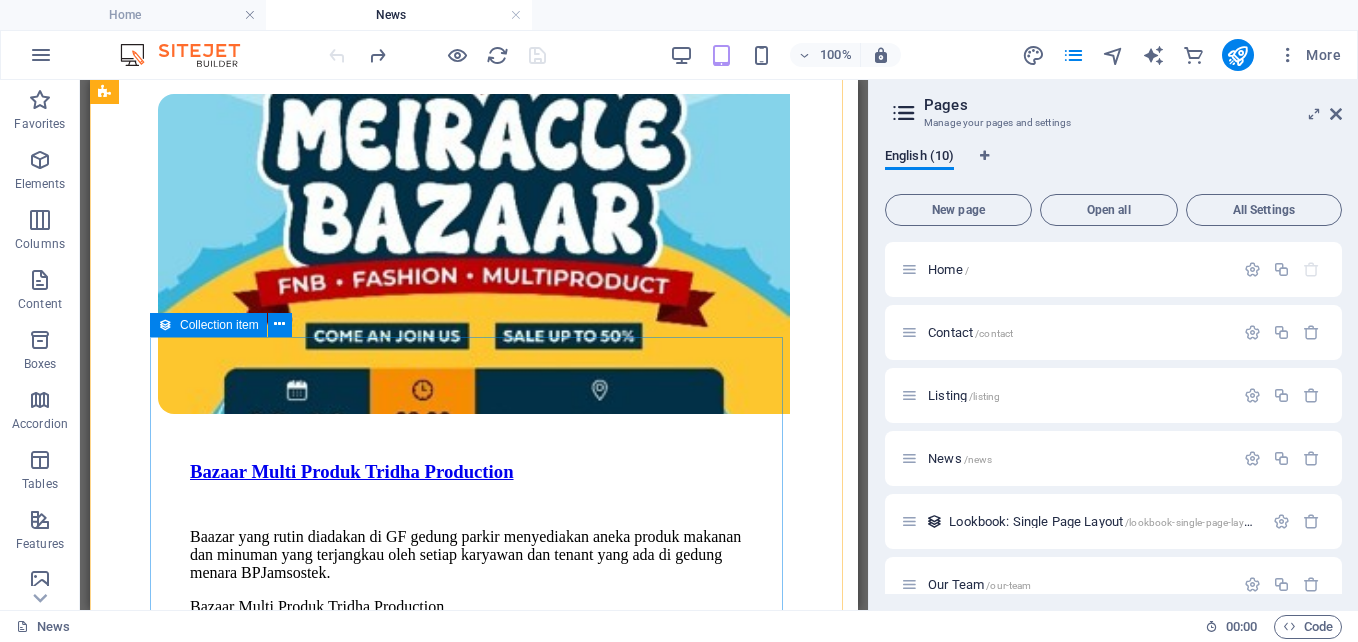 scroll, scrollTop: 2972, scrollLeft: 0, axis: vertical 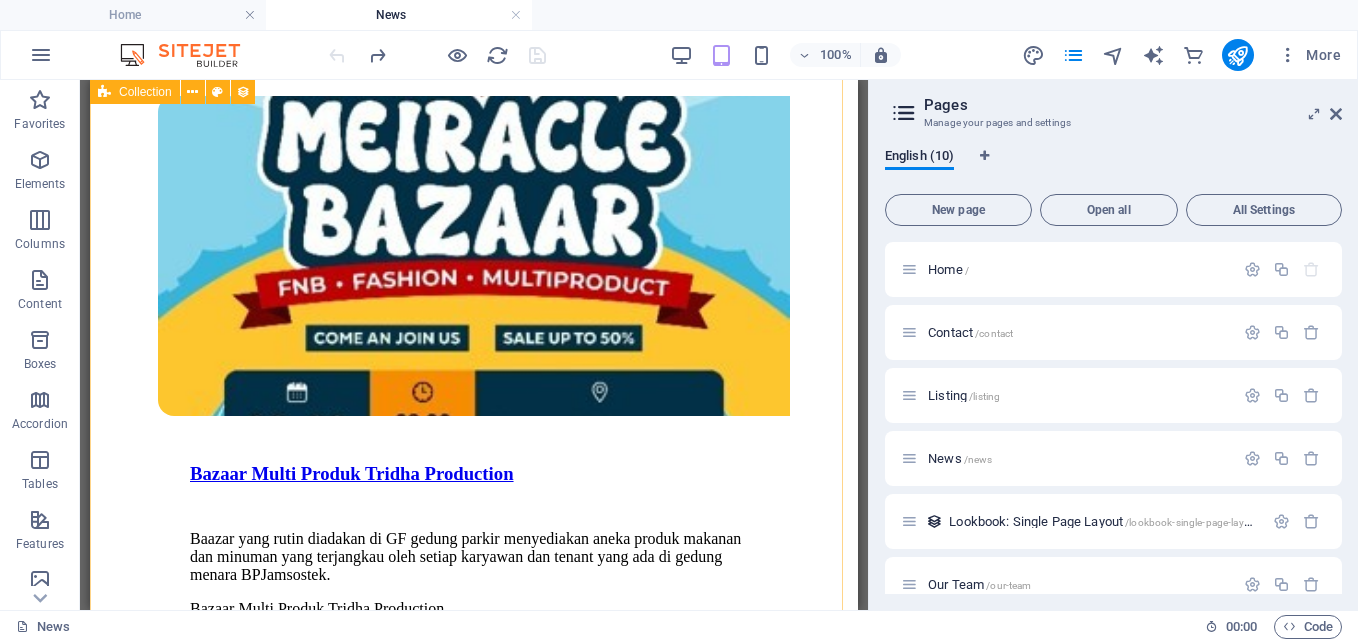 click on "Tous Le Jours - cukup tunjukan bahwa sudah follow account IG TLJ di instagram @touslesjoursid  - bisa beli product stroberi land buy 3 get 1  - bisa mix varian rasa - berlaku kelipatan  - tidak bisa gabung dengan promo lainnya BUY 3 GET 1 Bazaar Multi Produk Tridha Production Baazar yang rutin diadakan di GF gedung parkir menyediakan aneka produk makanan dan minuman yang terjangkau oleh setiap karyawan dan tenant yang ada di gedung menara BPJamsostek. Bazaar Multi Produk Tridha Production BUY CAKE STROBERILAND FREE STROBERI BEVERAGES BOTTLE - cukup tunjukan bahwa sudah follow akun ig TLJ di instagram @touslesjoursid - setiap pembelian cake edisi stroberi land dapat free 1 minuman stroberi bottle - berlaku kelipatan - tidak bisa gabung dengan promo lainnya BUY CAKE STROBERILAND FREE STROBERI BEVERAGES BOTTLE Alfamart Menara Bpjamsostek lantai dasar gedung parkir  Jl.gatot Subroto No.38 Jakarta Selatan Retail  Previous Next" at bounding box center (474, 711) 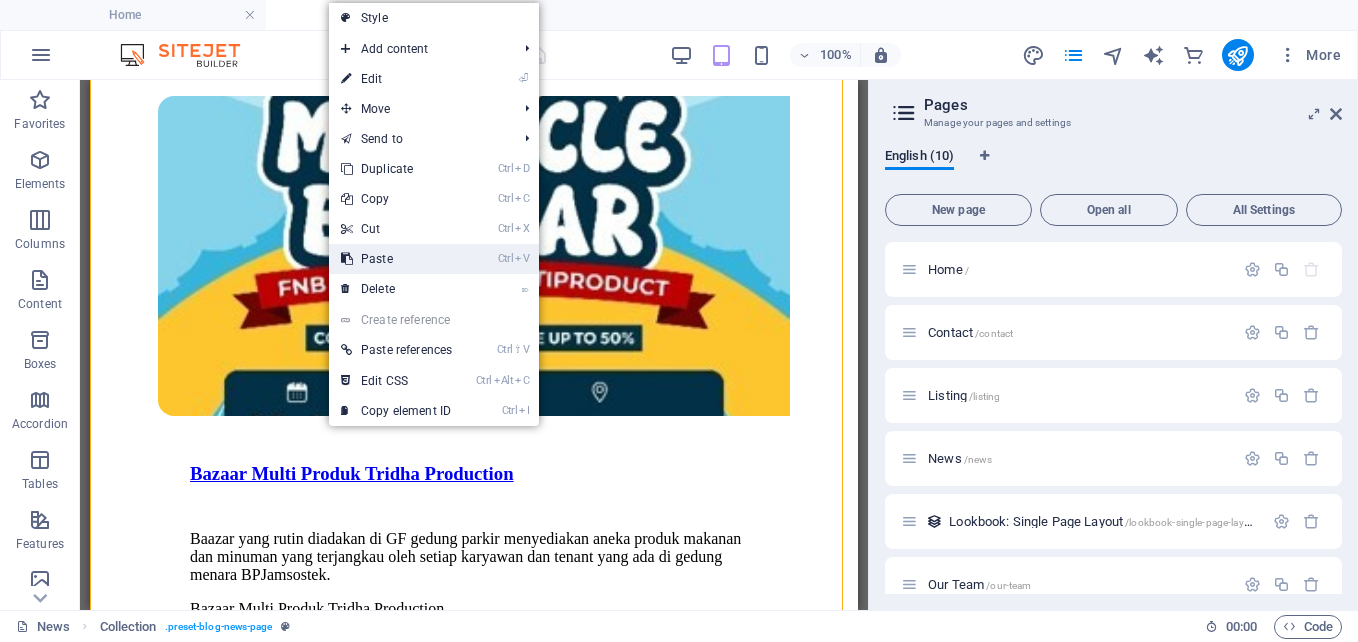 click on "Ctrl V  Paste" at bounding box center [396, 259] 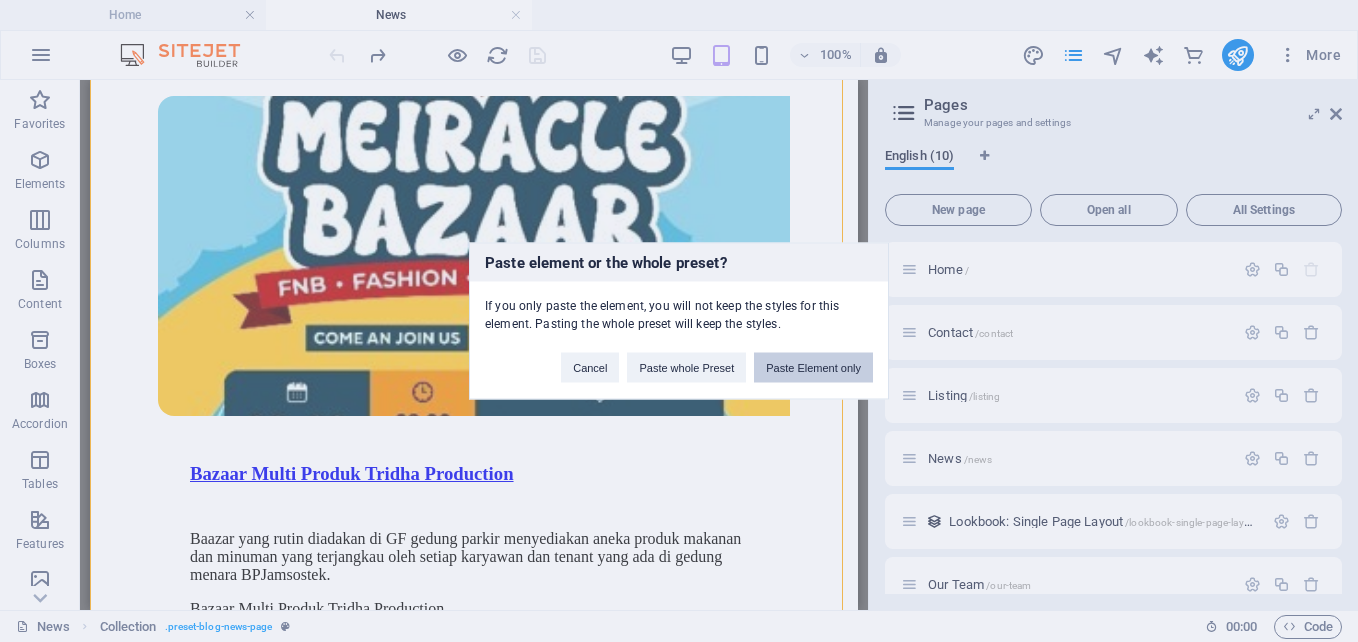 click on "Paste Element only" at bounding box center (813, 368) 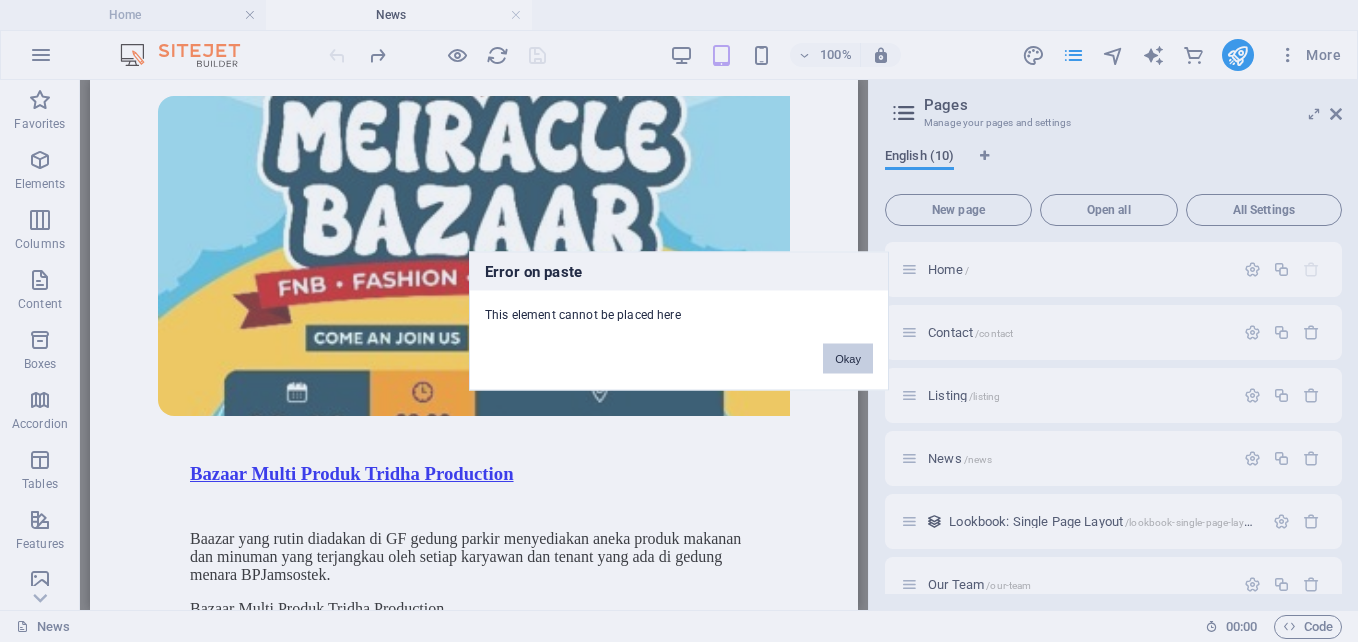 click on "Okay" at bounding box center (848, 359) 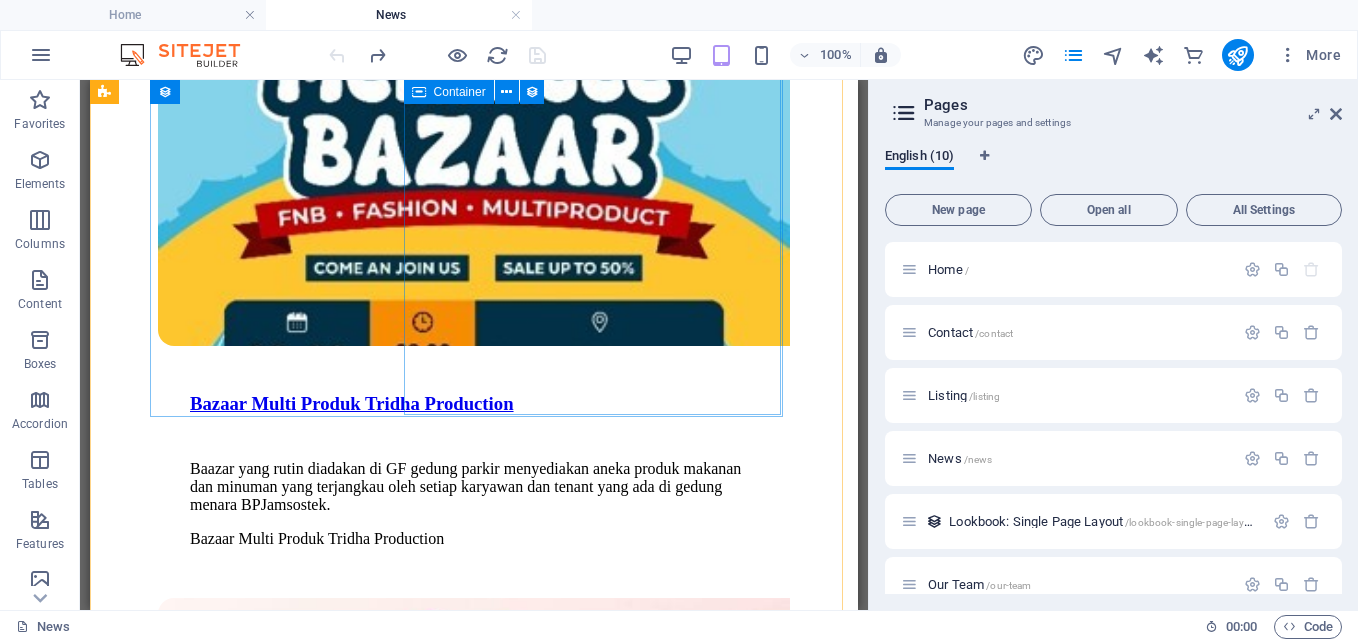 scroll, scrollTop: 3072, scrollLeft: 0, axis: vertical 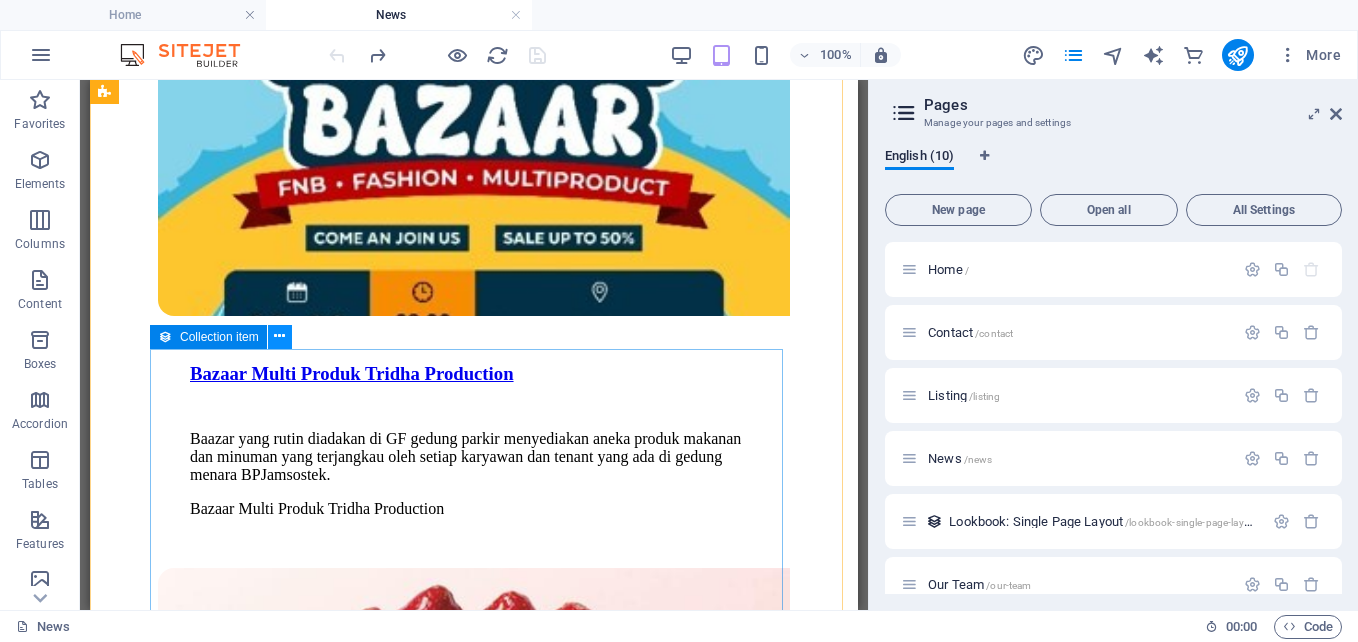 click at bounding box center [279, 336] 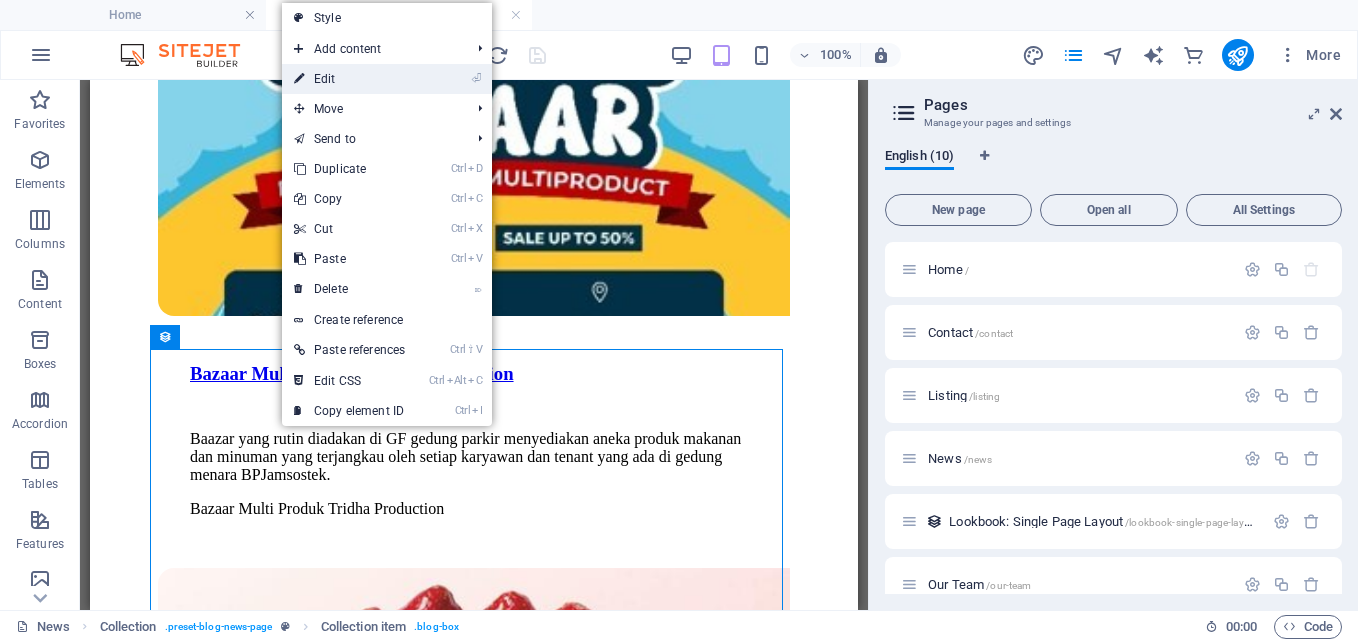 click on "⏎  Edit" at bounding box center [349, 79] 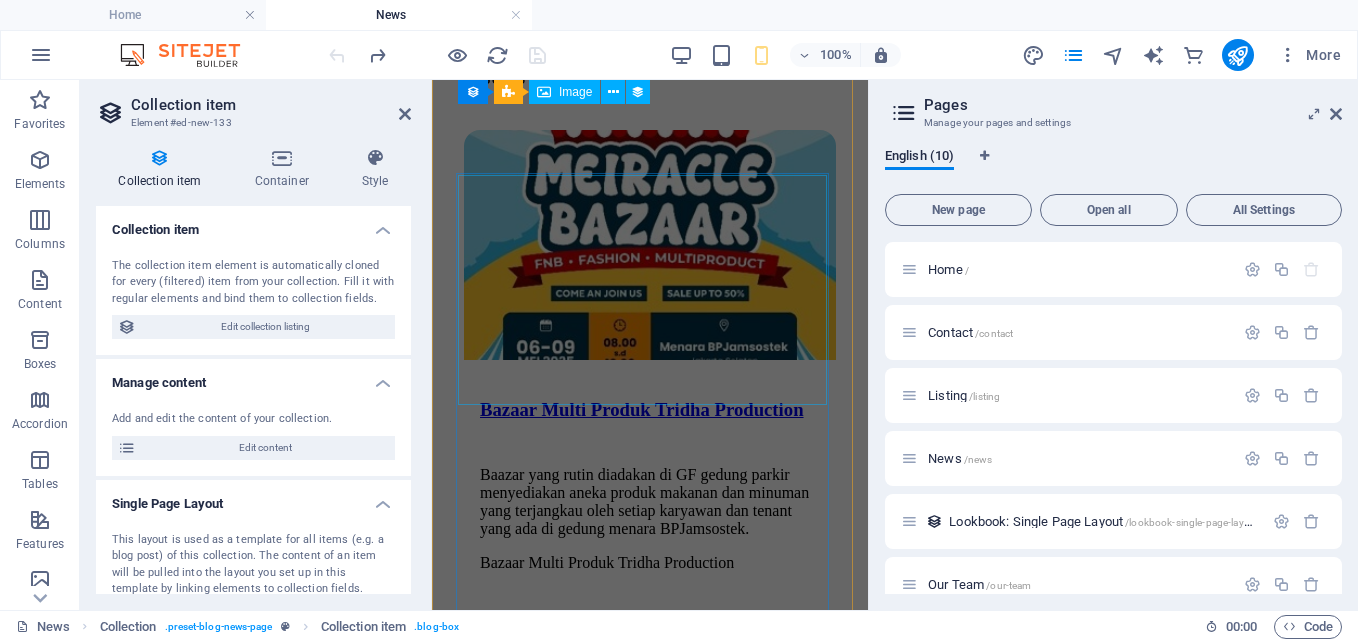 scroll, scrollTop: 2576, scrollLeft: 0, axis: vertical 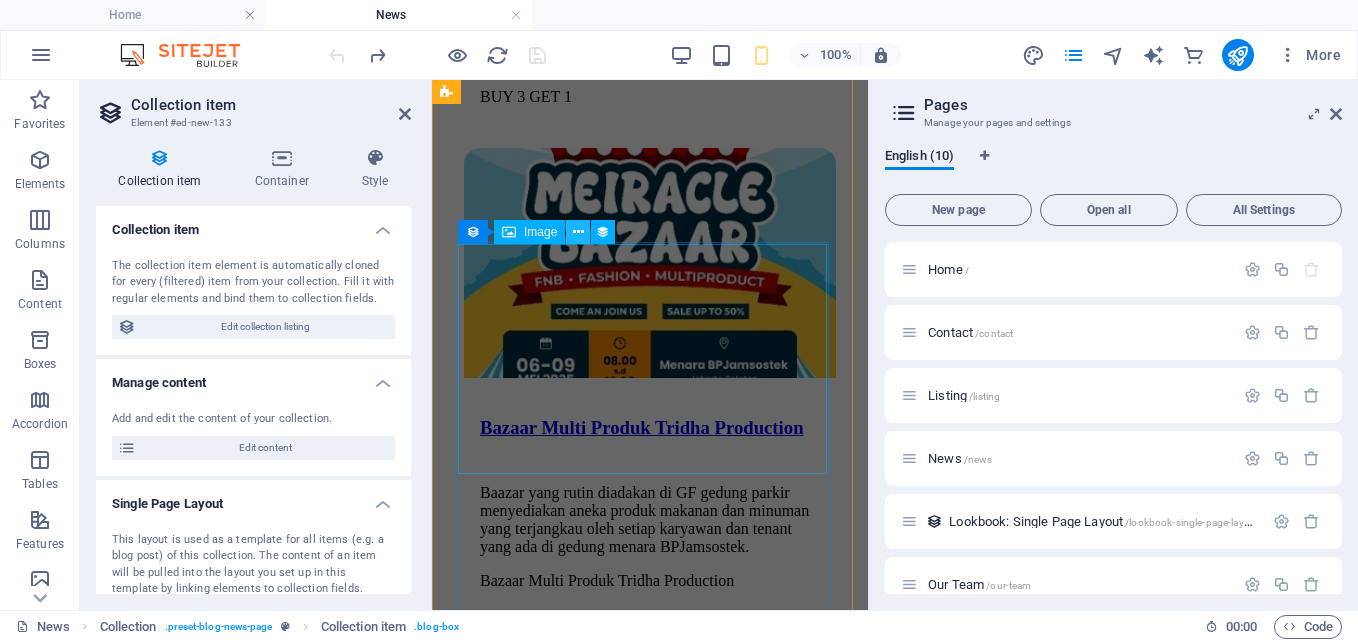 click at bounding box center (578, 232) 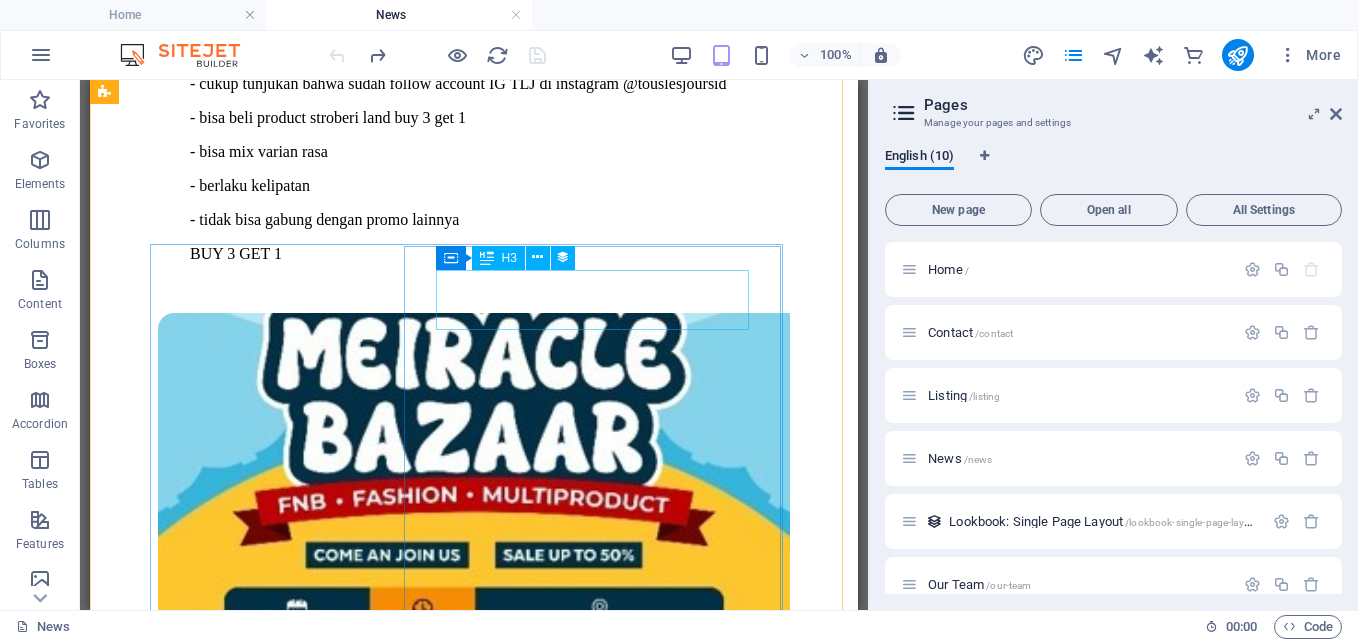 scroll, scrollTop: 2672, scrollLeft: 0, axis: vertical 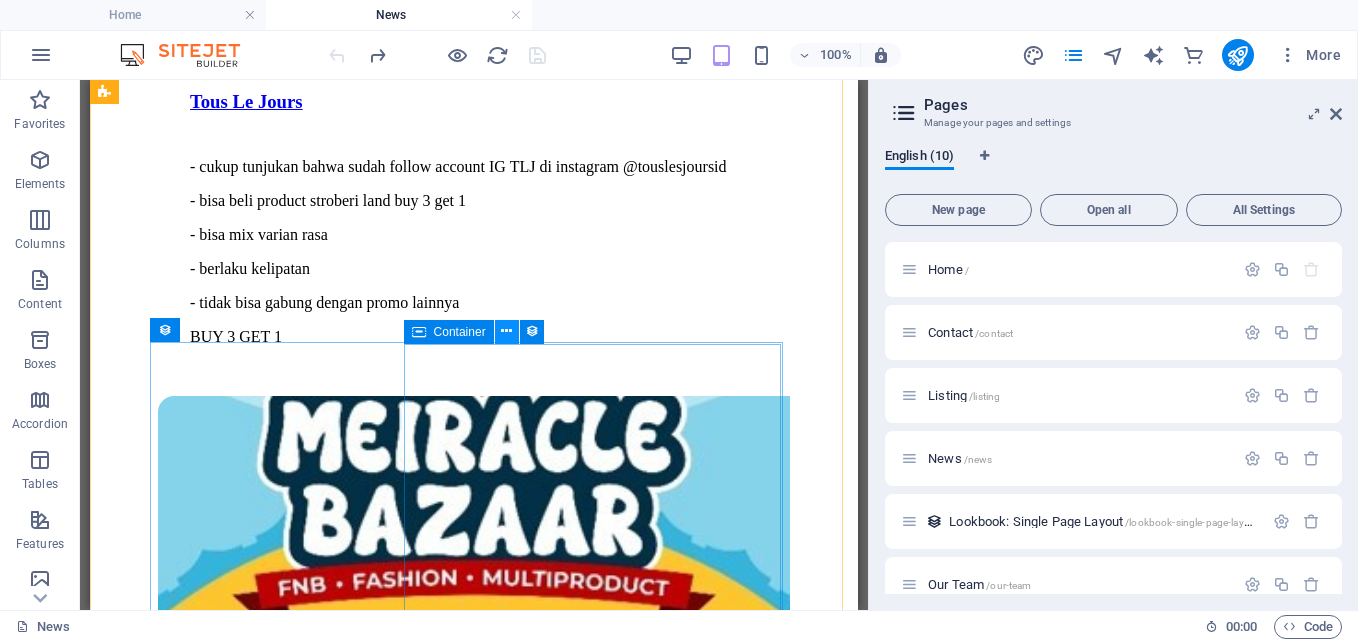 click at bounding box center [506, 331] 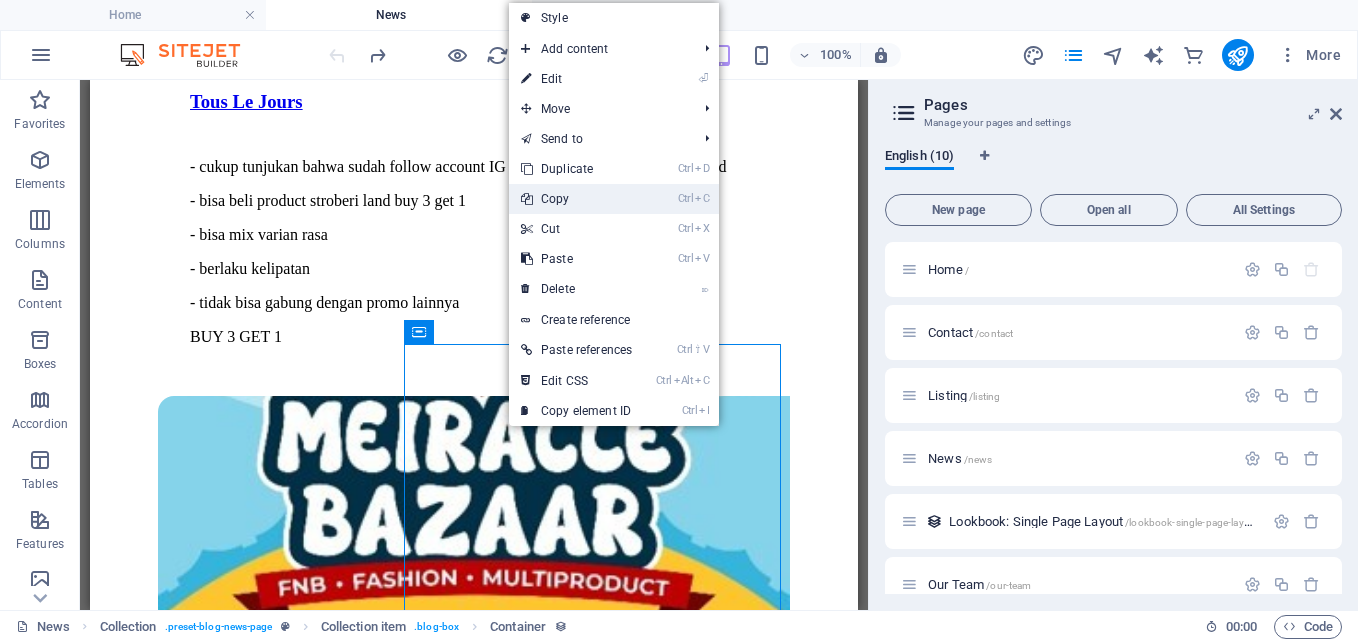 click on "Ctrl C  Copy" at bounding box center [576, 199] 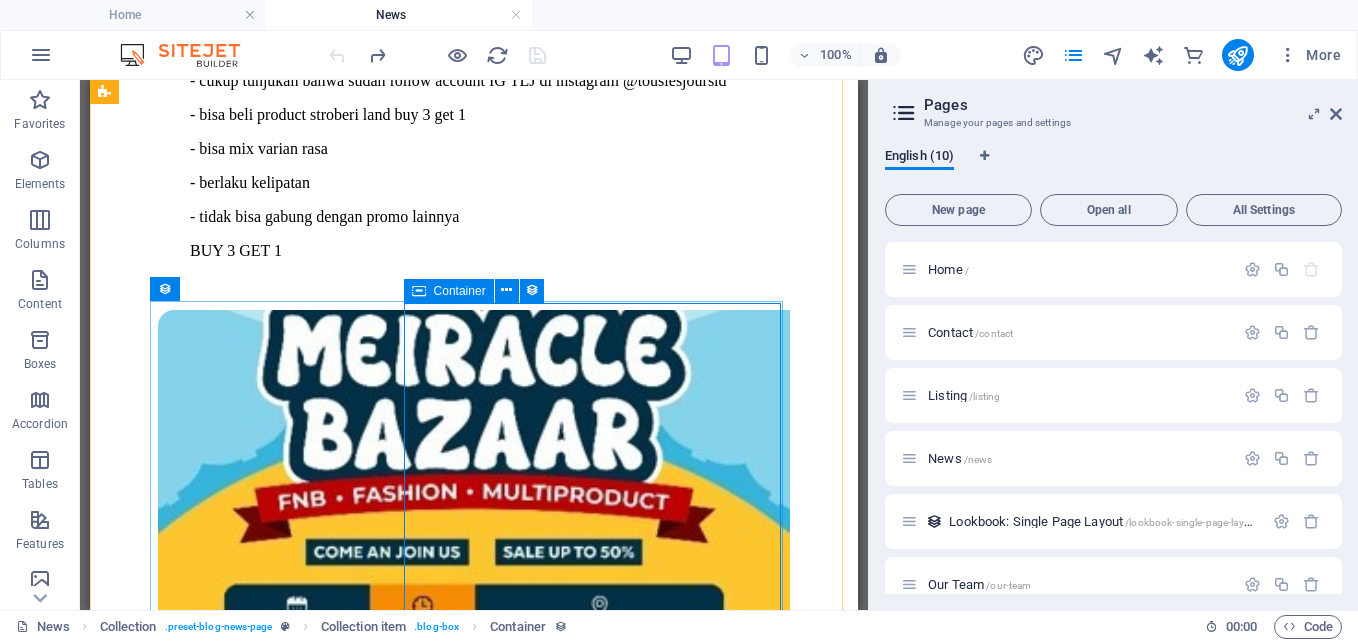 scroll, scrollTop: 2872, scrollLeft: 0, axis: vertical 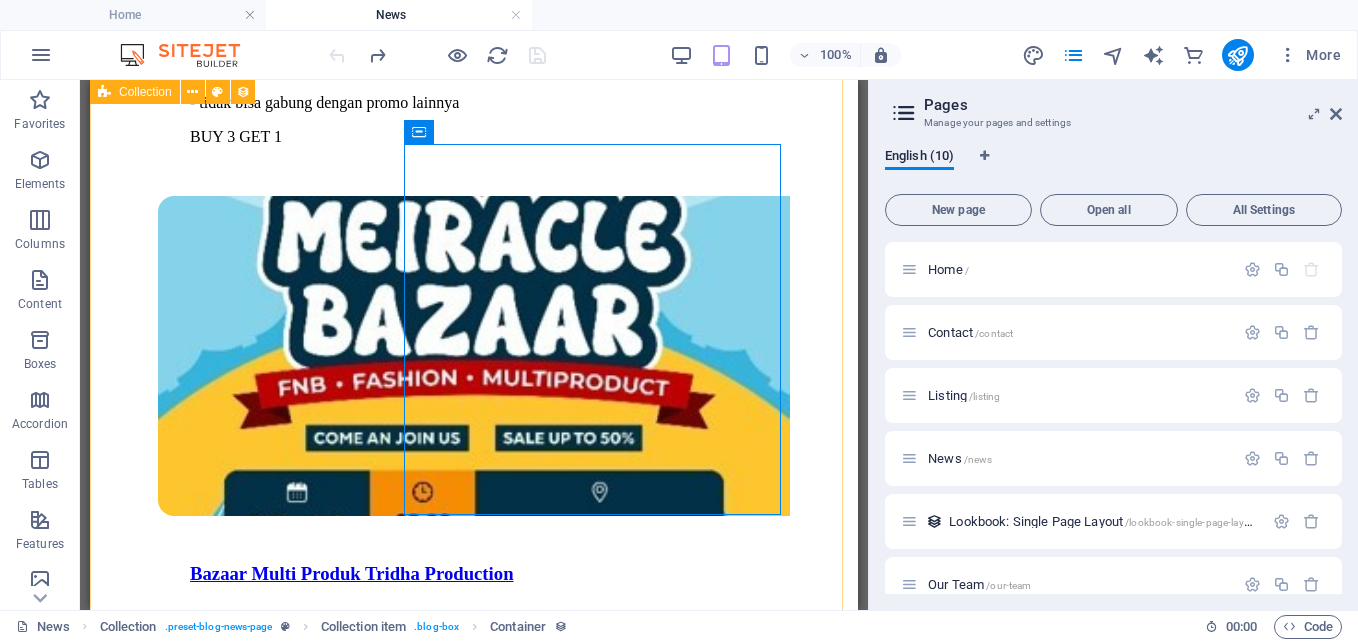 click on "Tous Le Jours - cukup tunjukan bahwa sudah follow account IG TLJ di instagram @touslesjoursid  - bisa beli product stroberi land buy 3 get 1  - bisa mix varian rasa - berlaku kelipatan  - tidak bisa gabung dengan promo lainnya BUY 3 GET 1 Bazaar Multi Produk Tridha Production Baazar yang rutin diadakan di GF gedung parkir menyediakan aneka produk makanan dan minuman yang terjangkau oleh setiap karyawan dan tenant yang ada di gedung menara BPJamsostek. Bazaar Multi Produk Tridha Production BUY CAKE STROBERILAND FREE STROBERI BEVERAGES BOTTLE - cukup tunjukan bahwa sudah follow akun ig TLJ di instagram @touslesjoursid - setiap pembelian cake edisi stroberi land dapat free 1 minuman stroberi bottle - berlaku kelipatan - tidak bisa gabung dengan promo lainnya BUY CAKE STROBERILAND FREE STROBERI BEVERAGES BOTTLE Alfamart Menara Bpjamsostek lantai dasar gedung parkir  Jl.gatot Subroto No.38 Jakarta Selatan Retail  Previous Next" at bounding box center (474, 811) 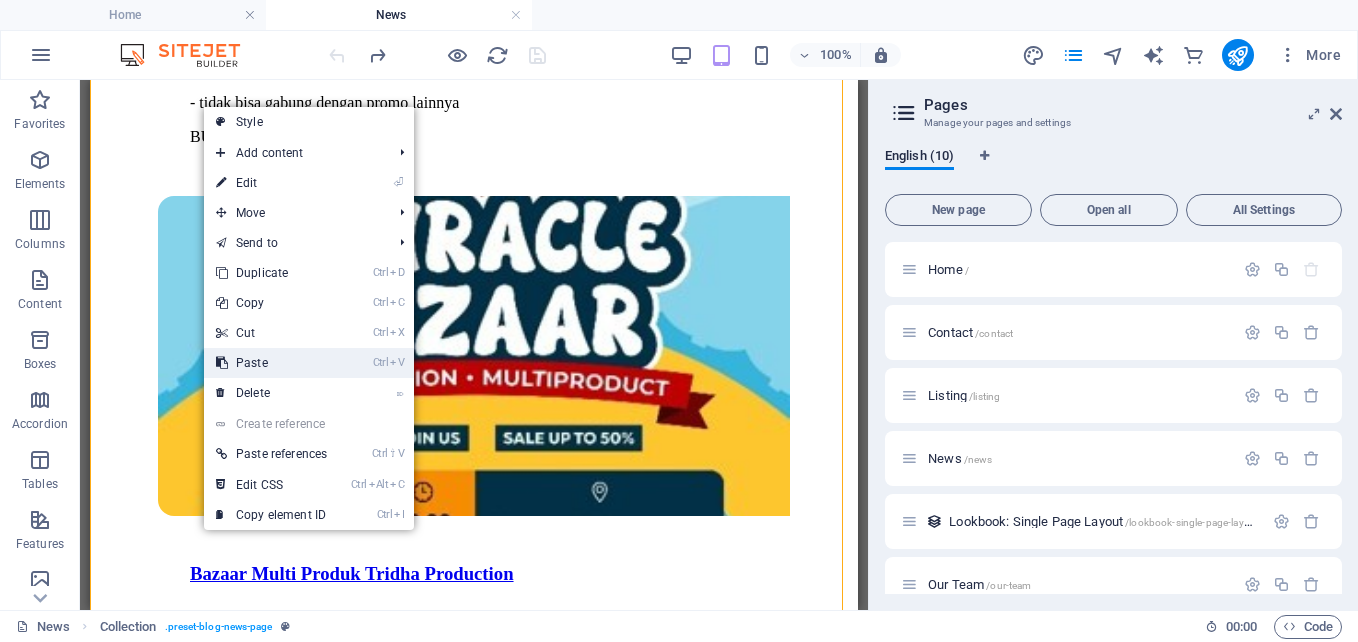 click on "Ctrl V  Paste" at bounding box center [271, 363] 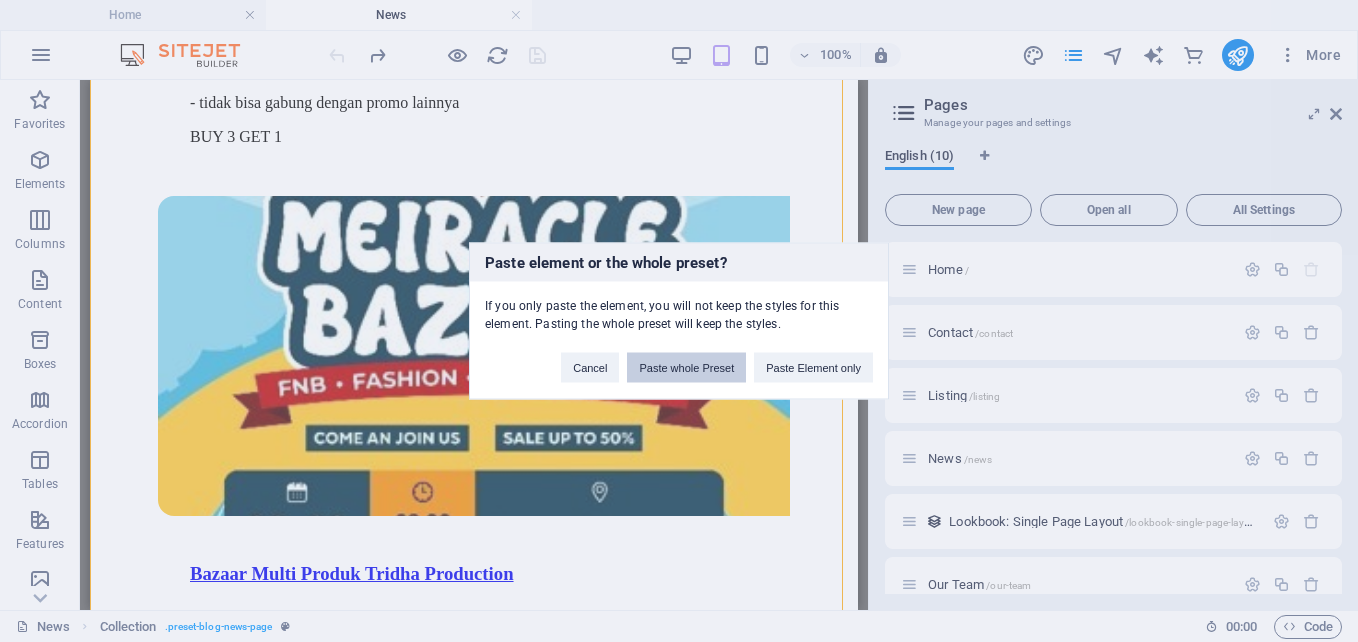click on "Paste whole Preset" at bounding box center [686, 368] 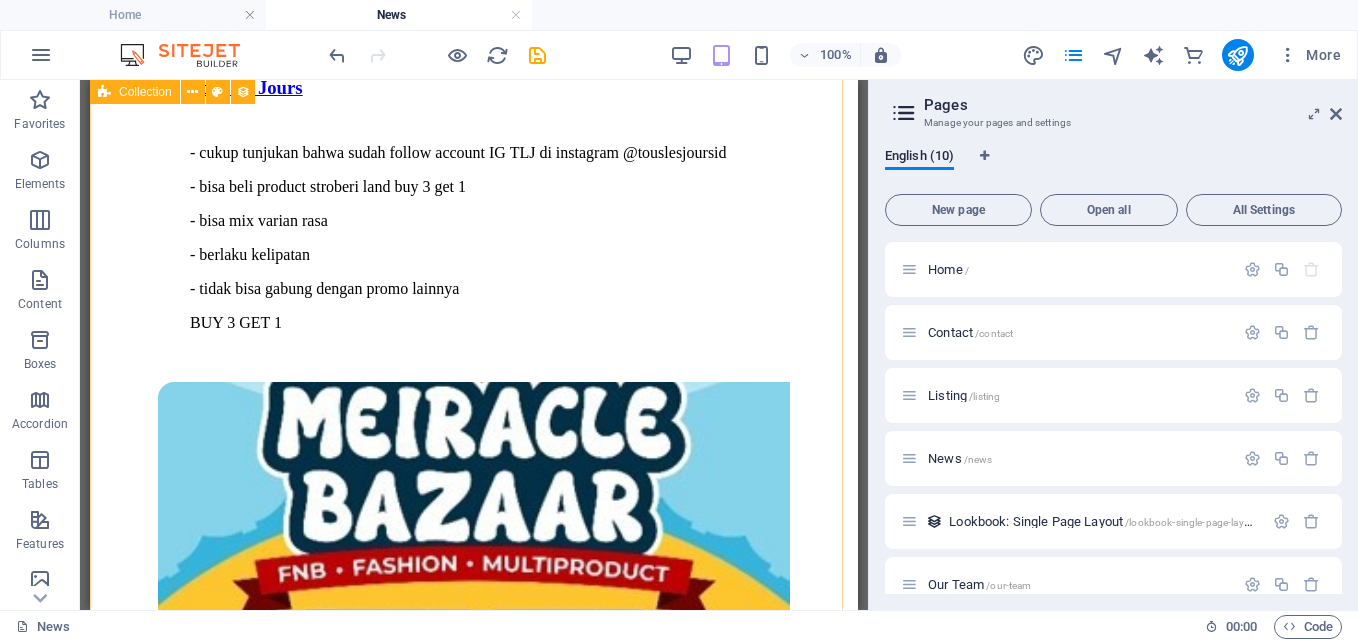 scroll, scrollTop: 5272, scrollLeft: 0, axis: vertical 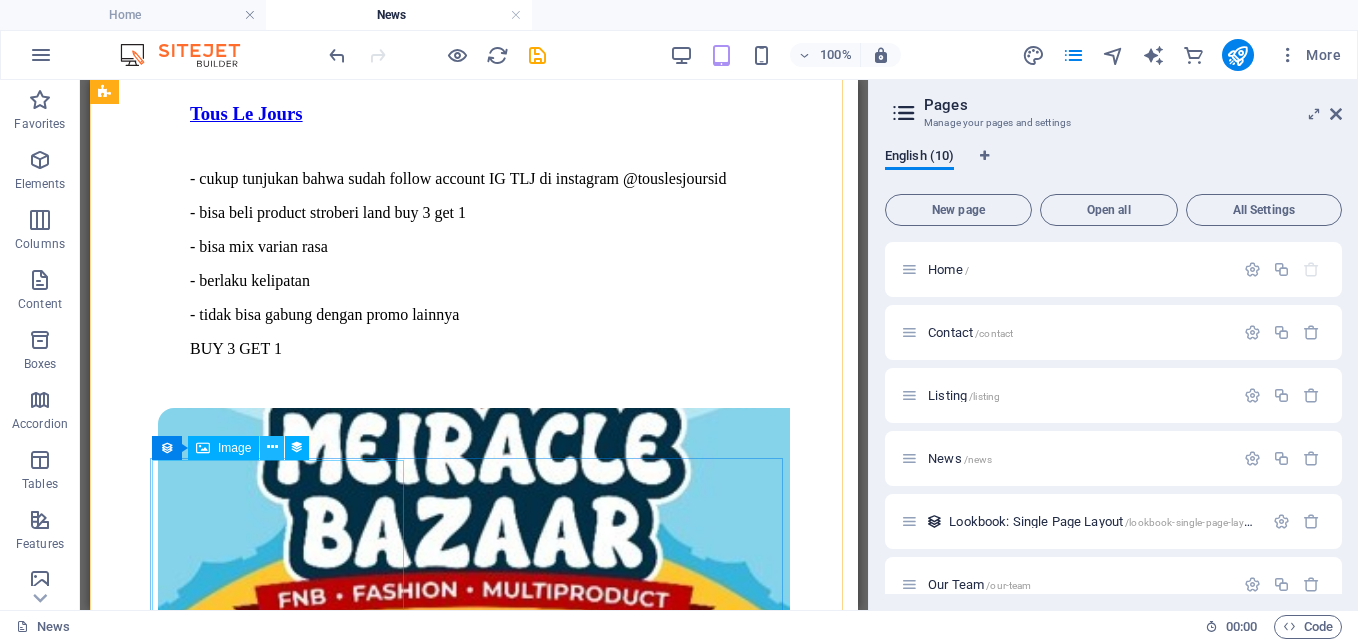 click at bounding box center (272, 447) 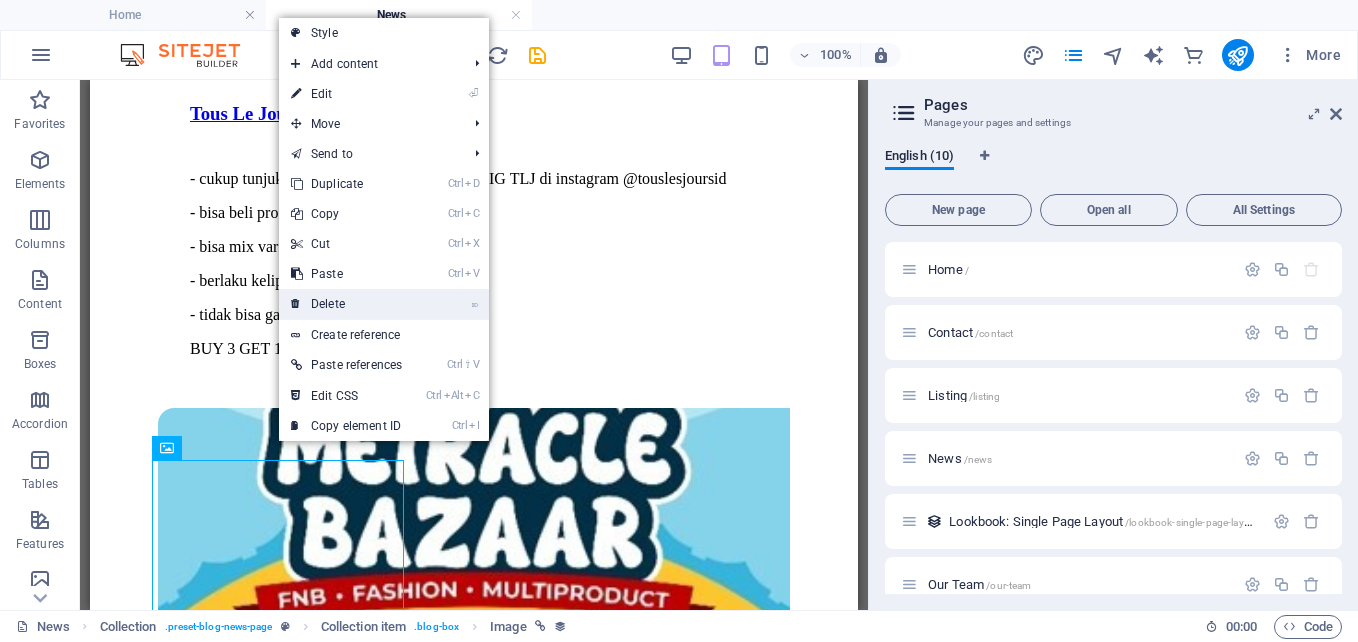 click on "⌦  Delete" at bounding box center [346, 304] 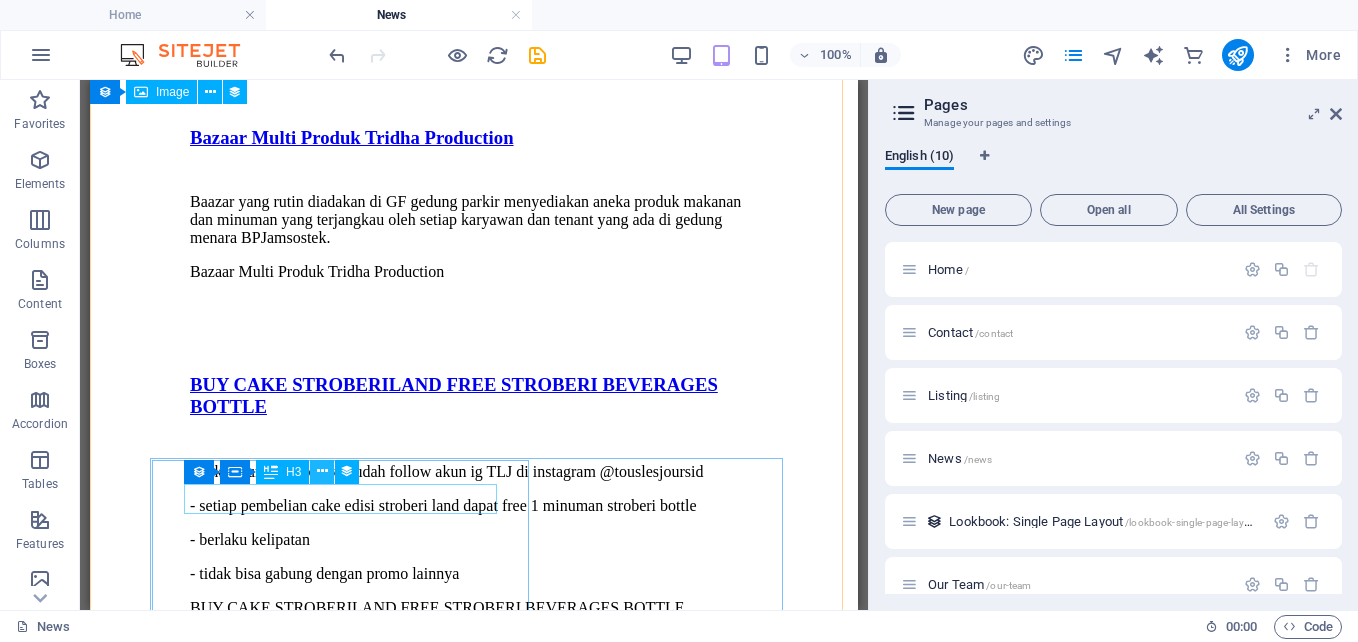 click at bounding box center [322, 471] 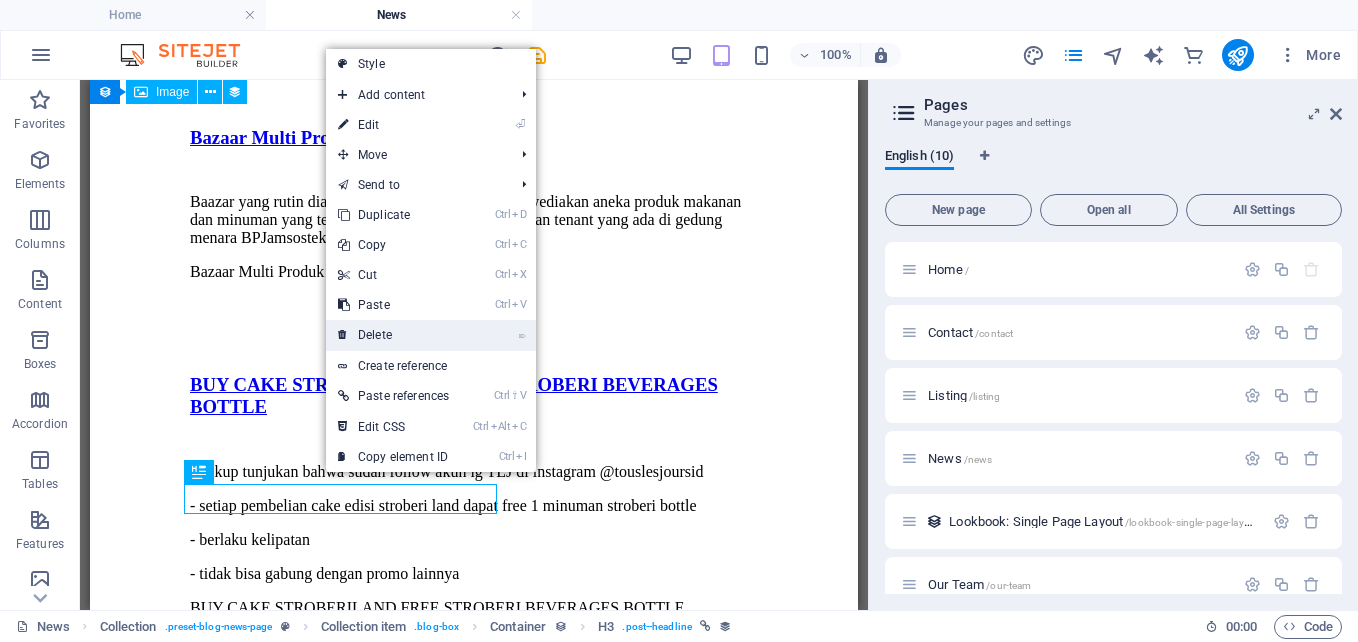 click on "⌦  Delete" at bounding box center [393, 335] 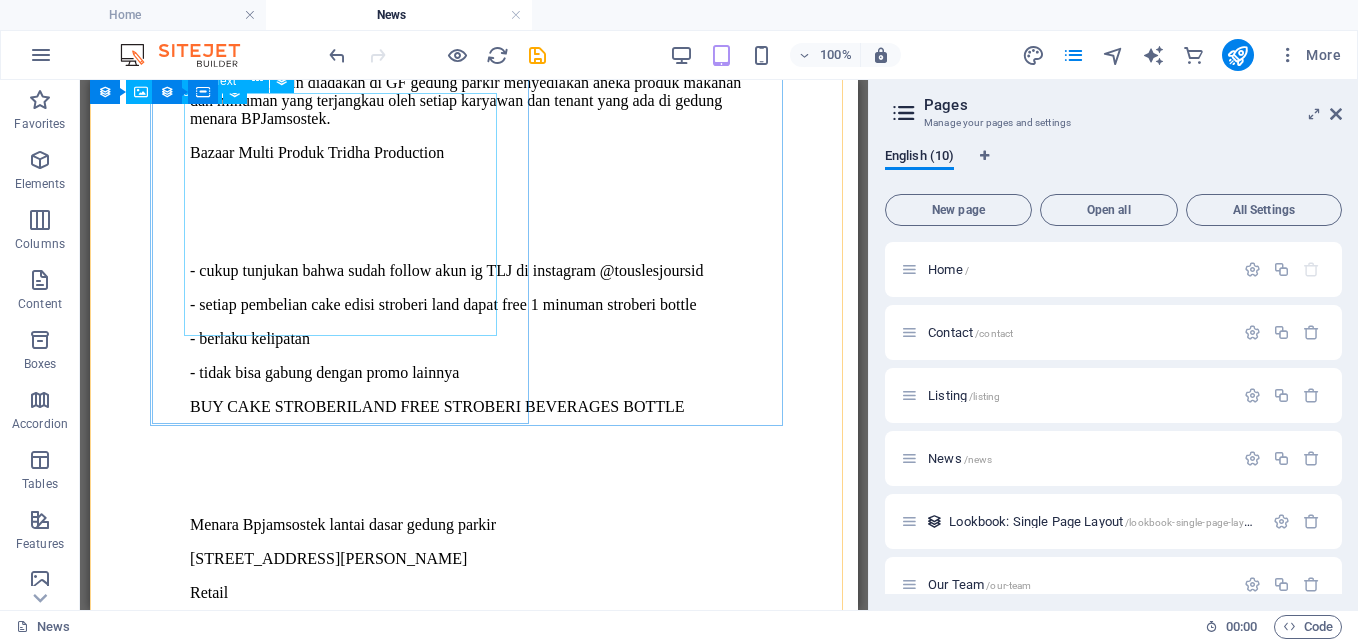 scroll, scrollTop: 5092, scrollLeft: 0, axis: vertical 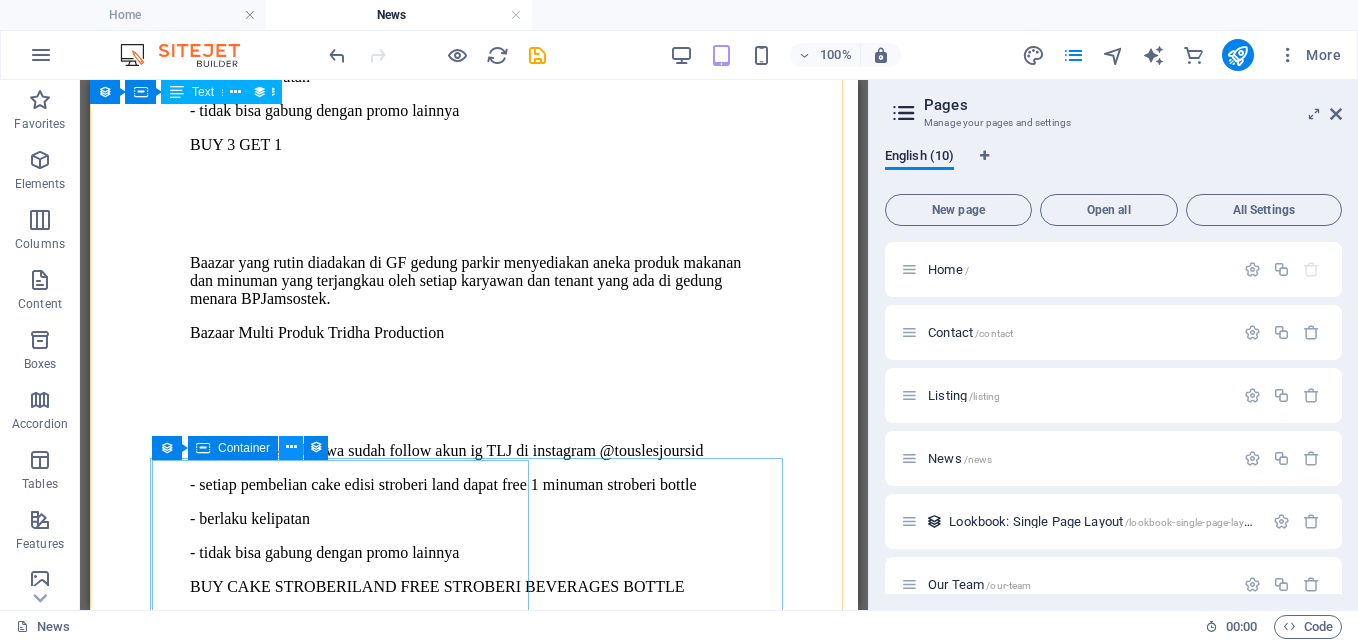 click at bounding box center [291, 447] 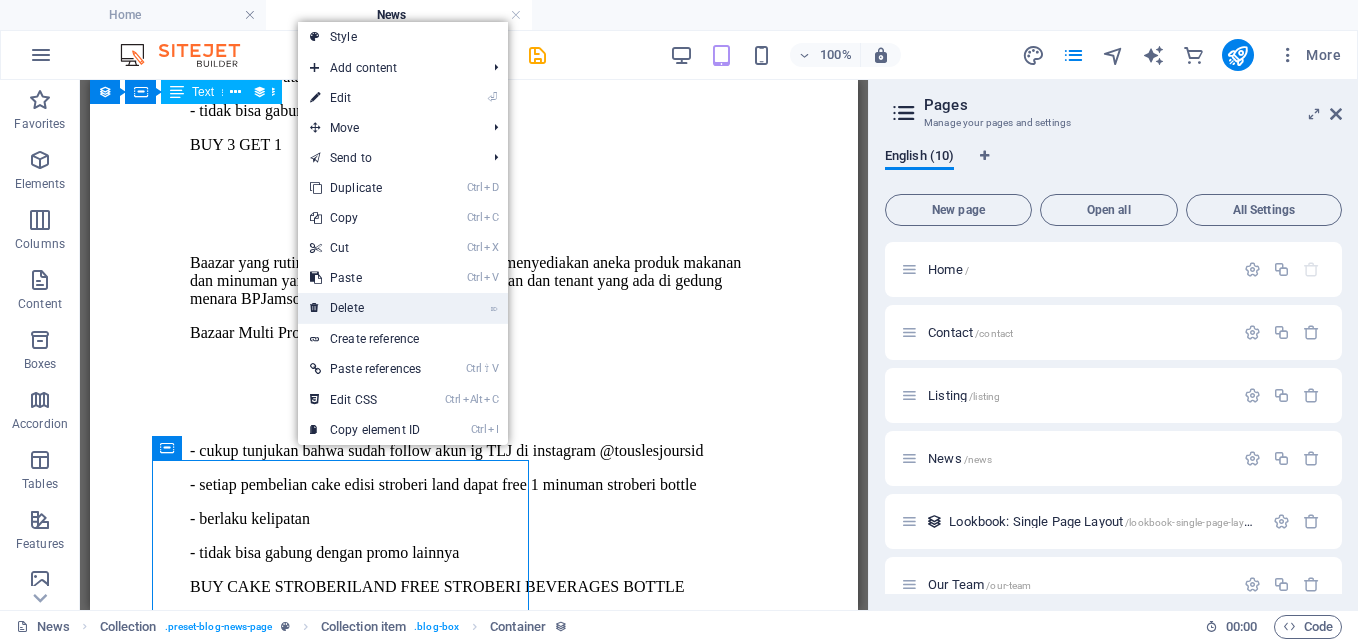 click on "⌦  Delete" at bounding box center (365, 308) 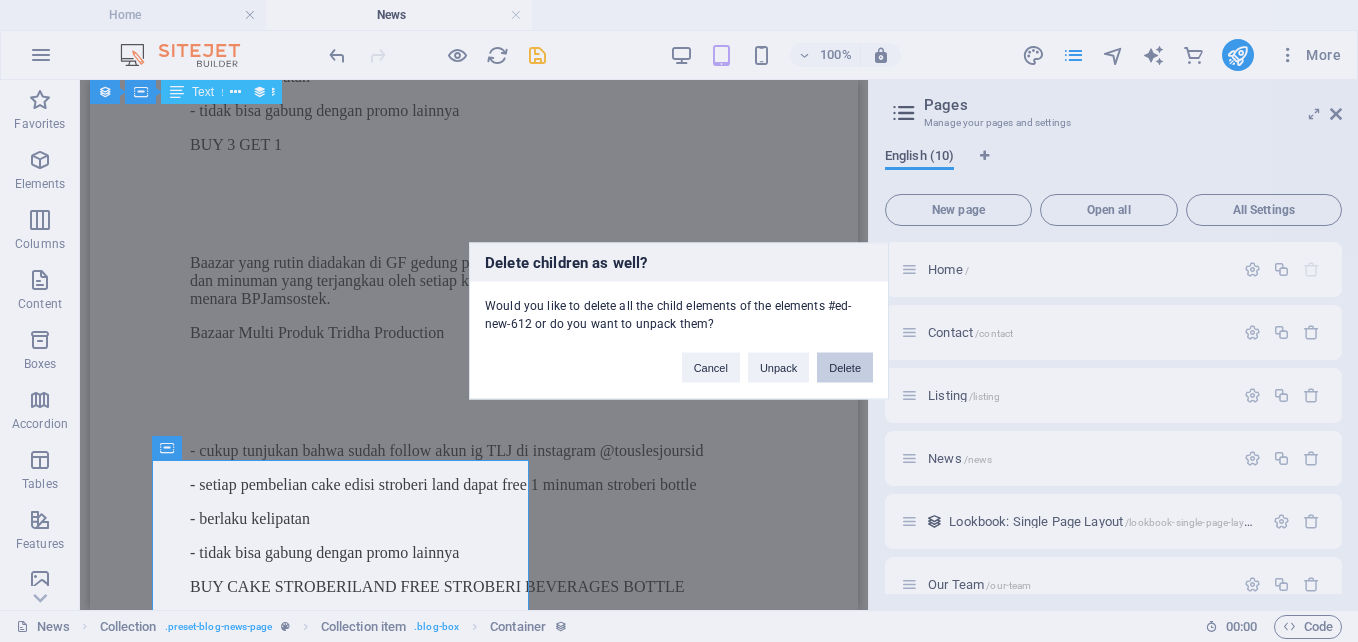 click on "Delete" at bounding box center (845, 368) 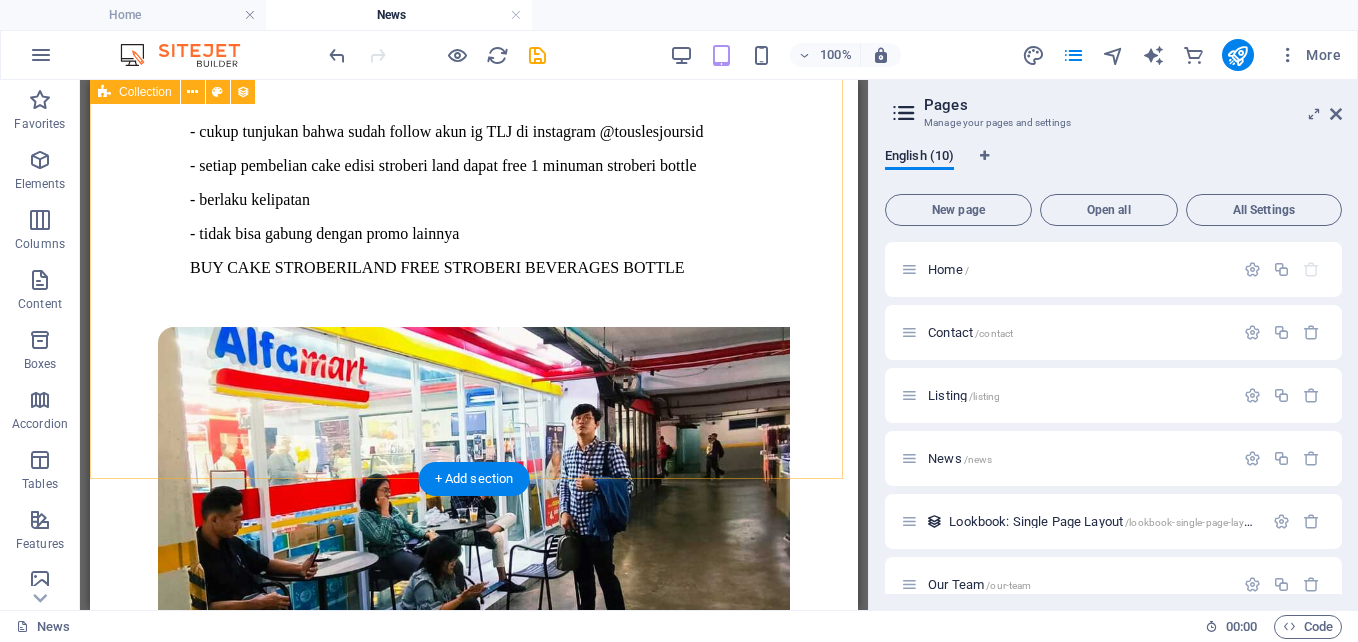 scroll, scrollTop: 4004, scrollLeft: 0, axis: vertical 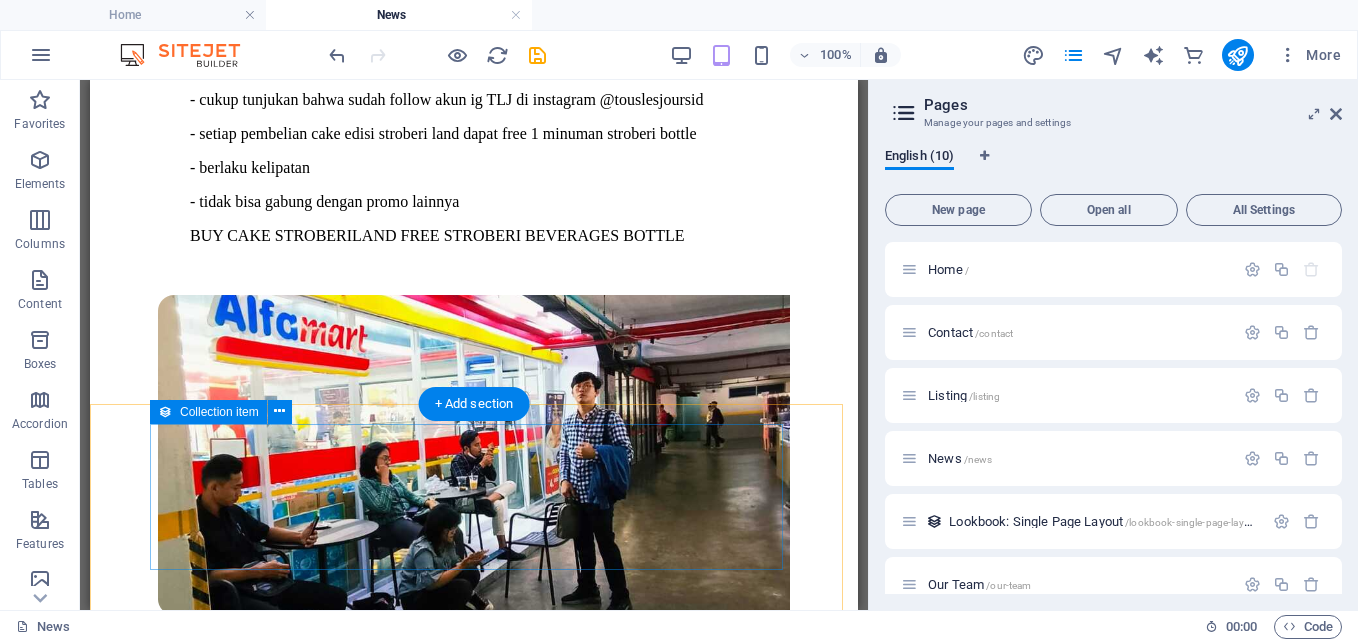 click on "Add elements" at bounding box center [415, 1105] 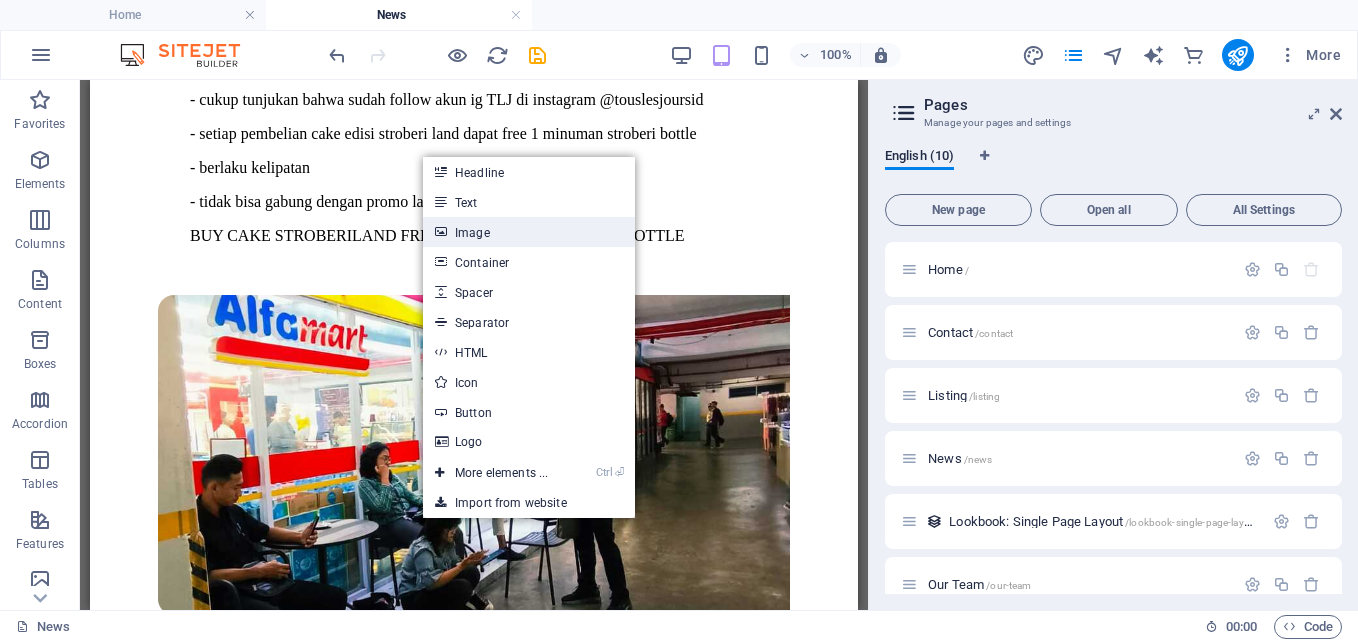 click on "Image" at bounding box center (529, 232) 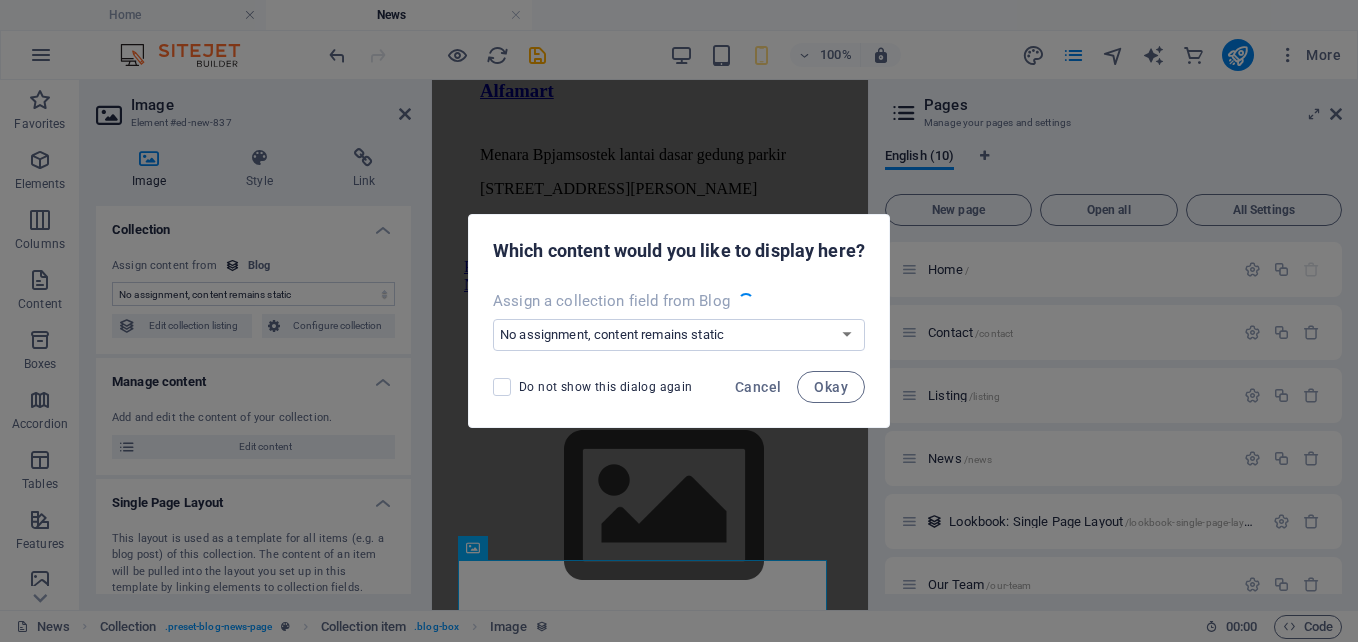scroll, scrollTop: 4008, scrollLeft: 0, axis: vertical 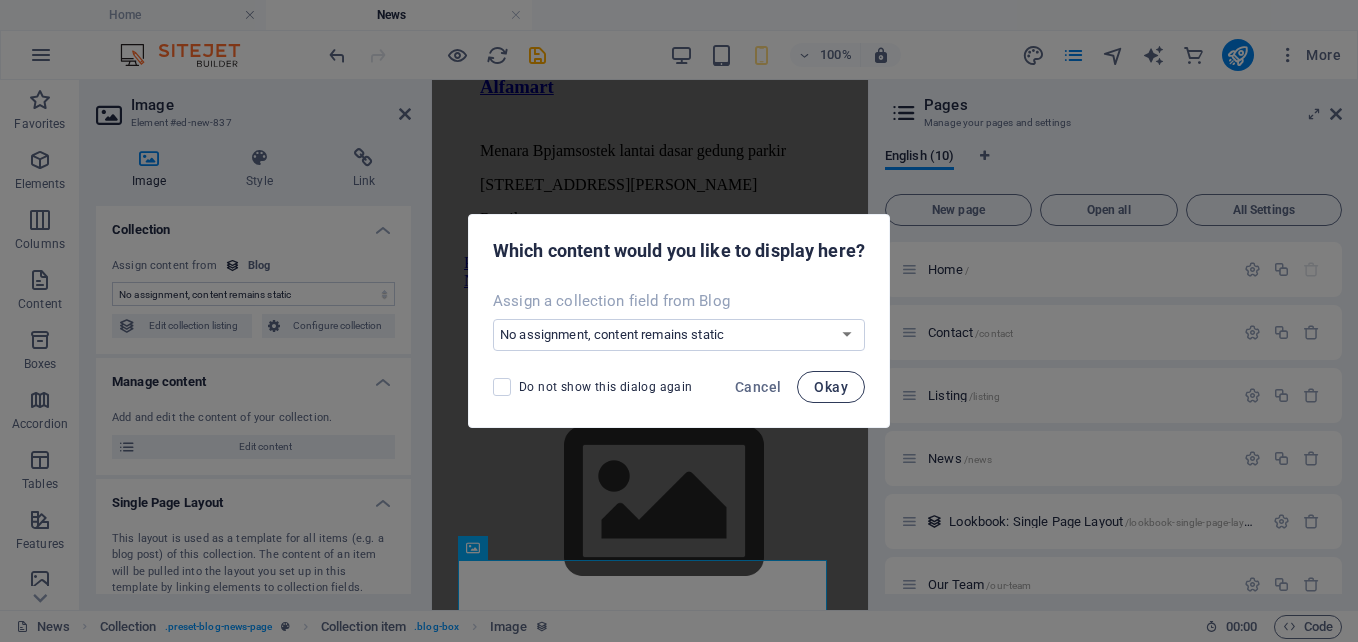 click on "Okay" at bounding box center (831, 387) 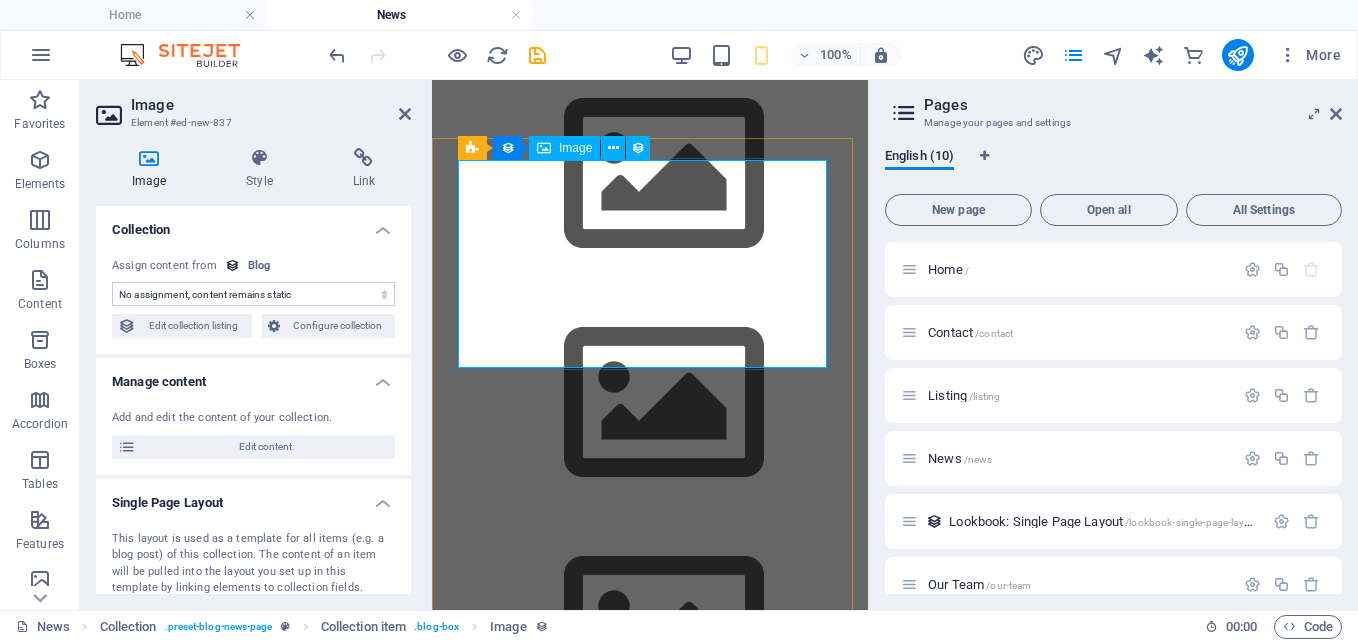 scroll, scrollTop: 4308, scrollLeft: 0, axis: vertical 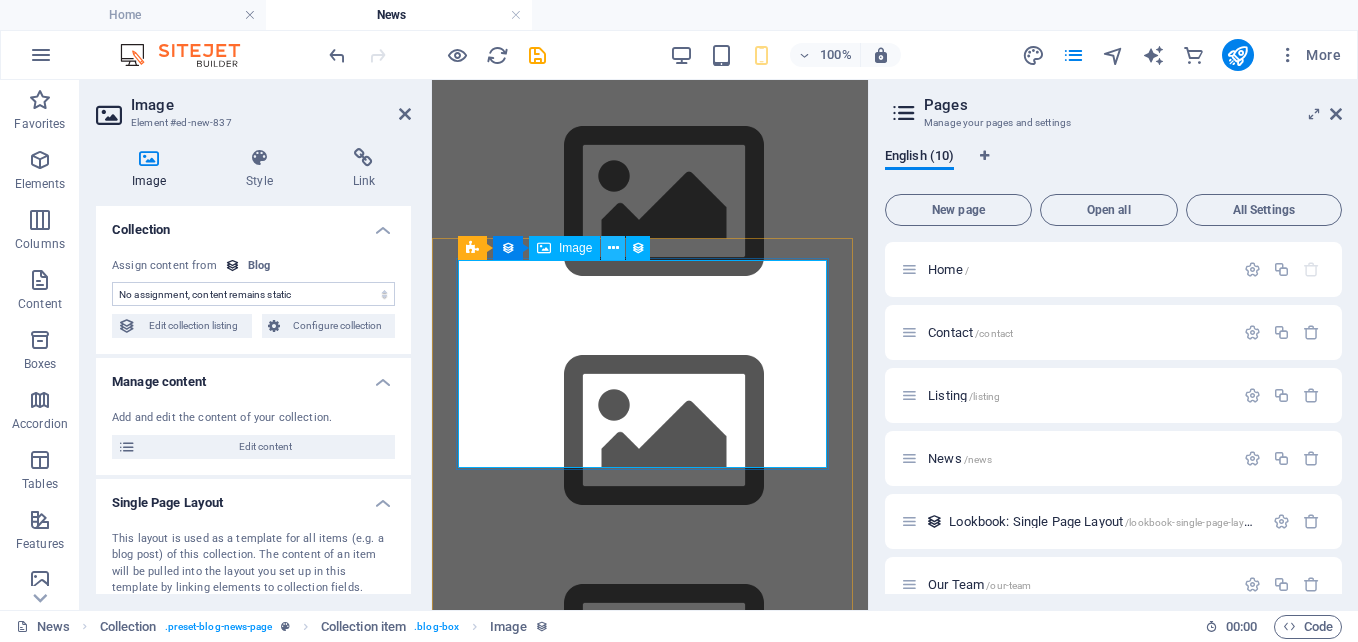 click at bounding box center (613, 248) 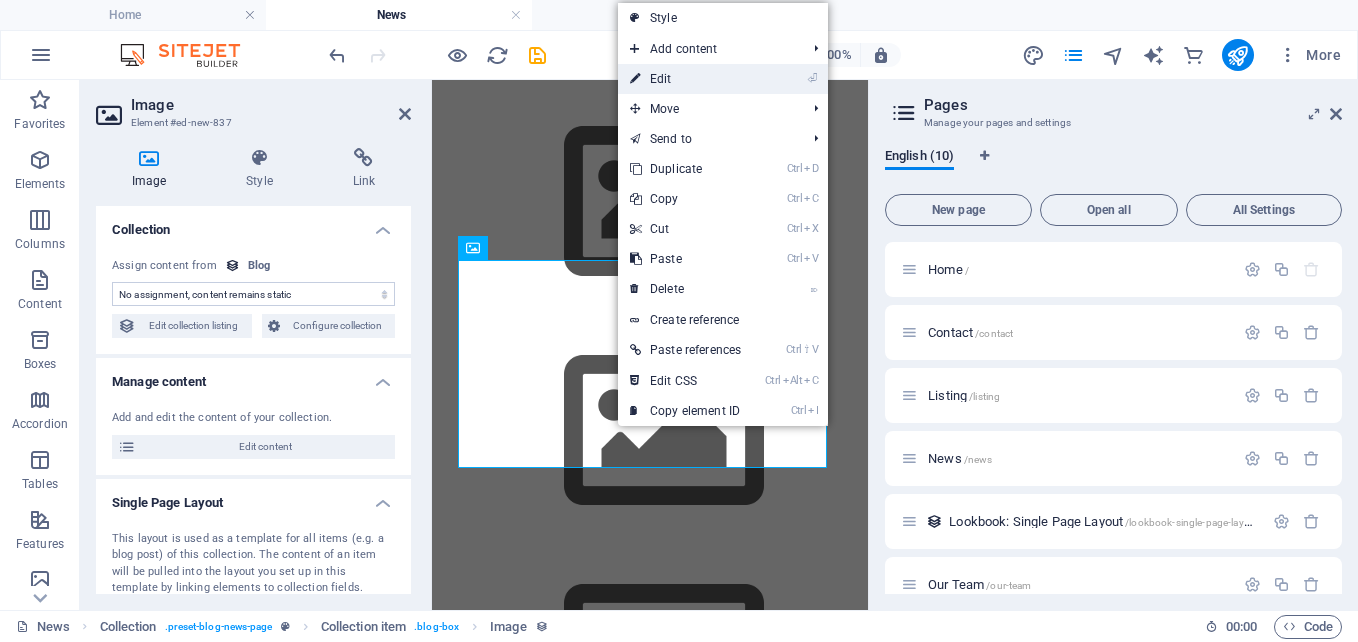 click on "⏎  Edit" at bounding box center [685, 79] 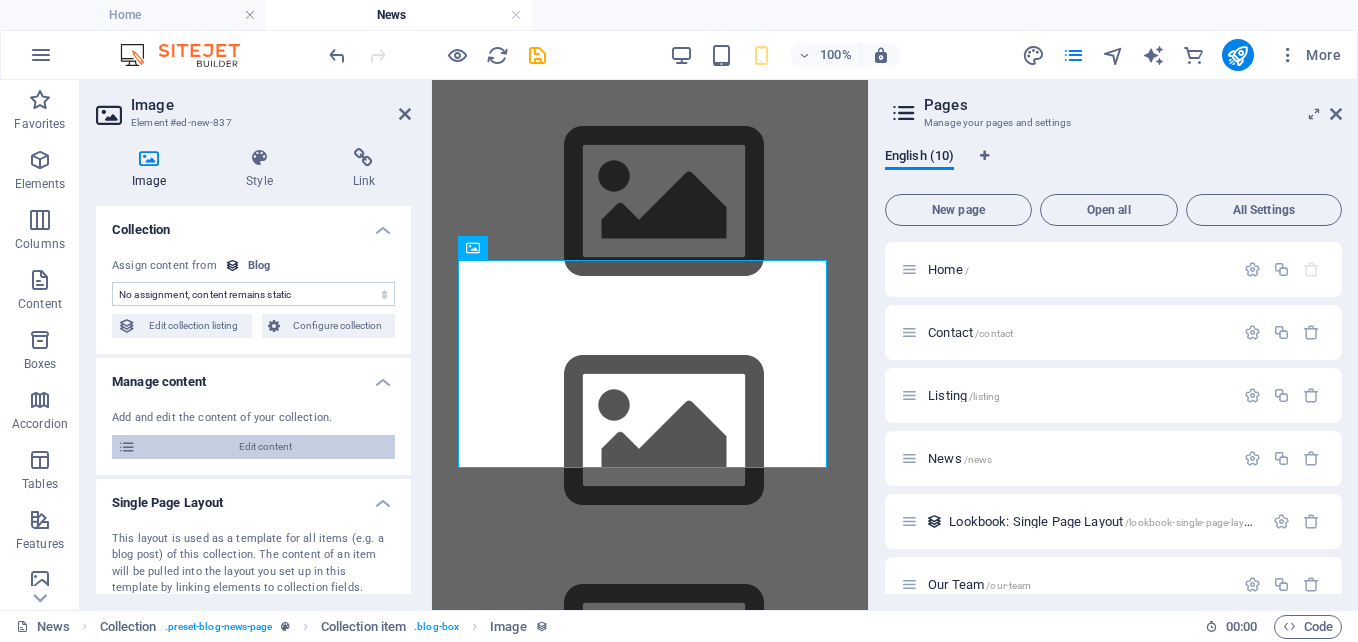 click on "Edit content" at bounding box center (265, 447) 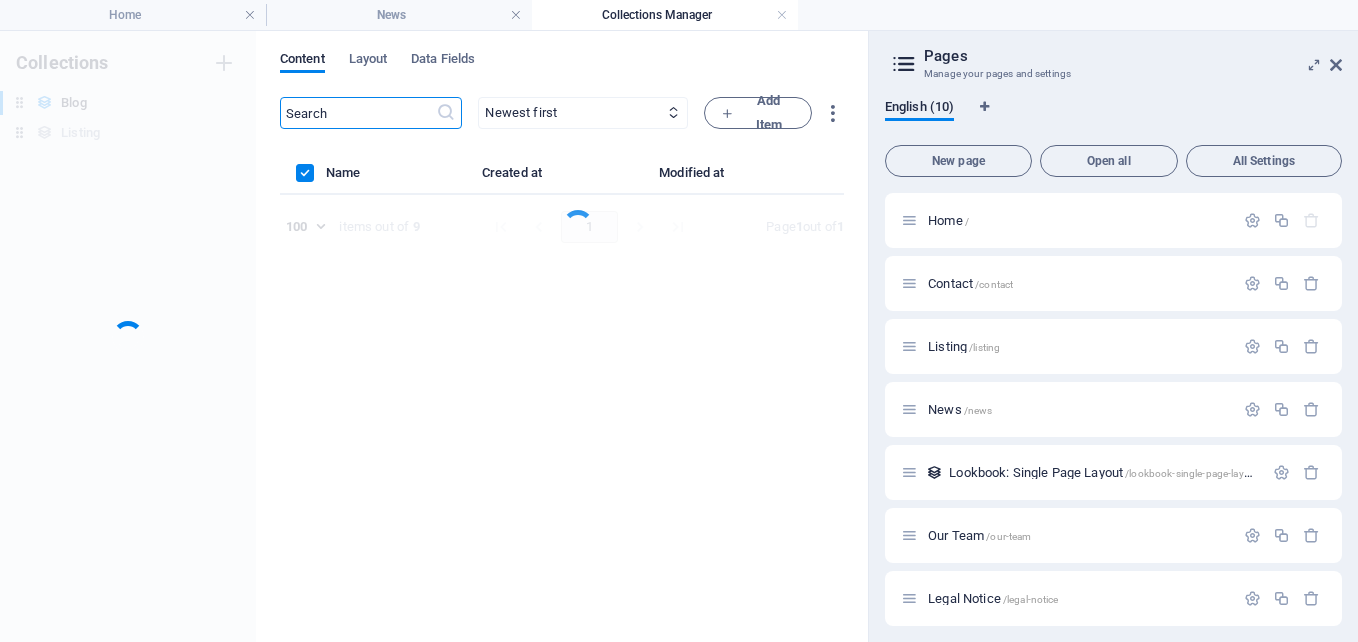 scroll, scrollTop: 0, scrollLeft: 0, axis: both 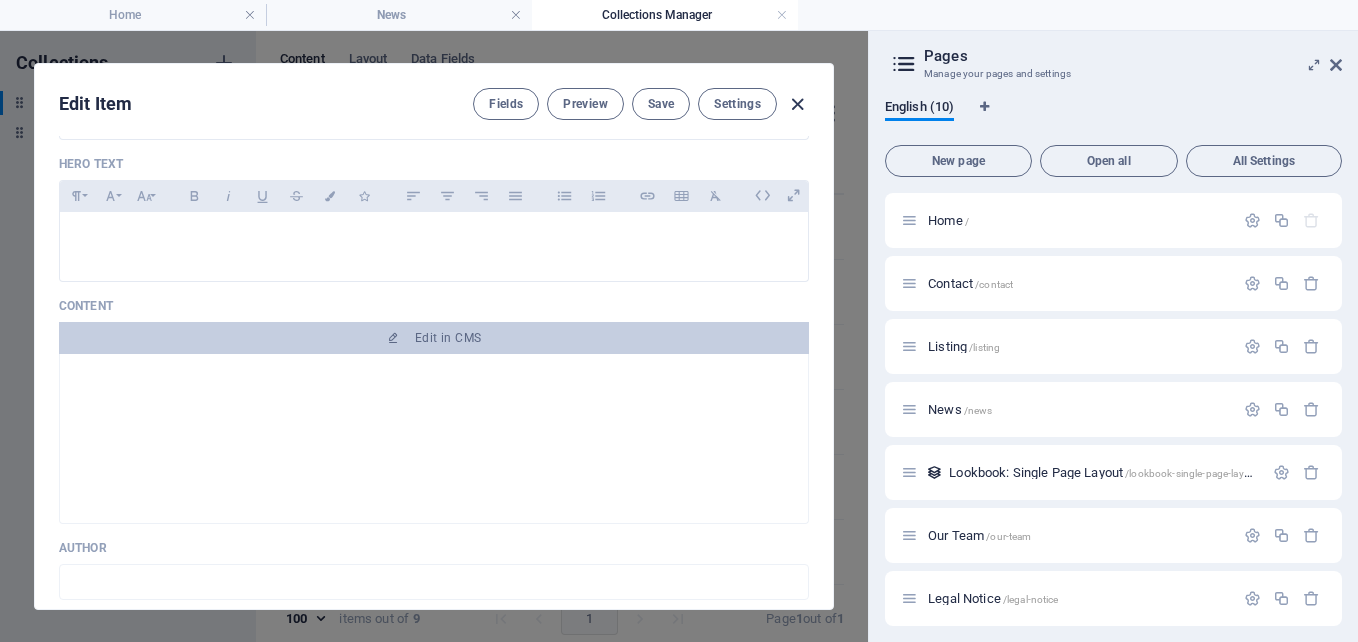 click at bounding box center [797, 104] 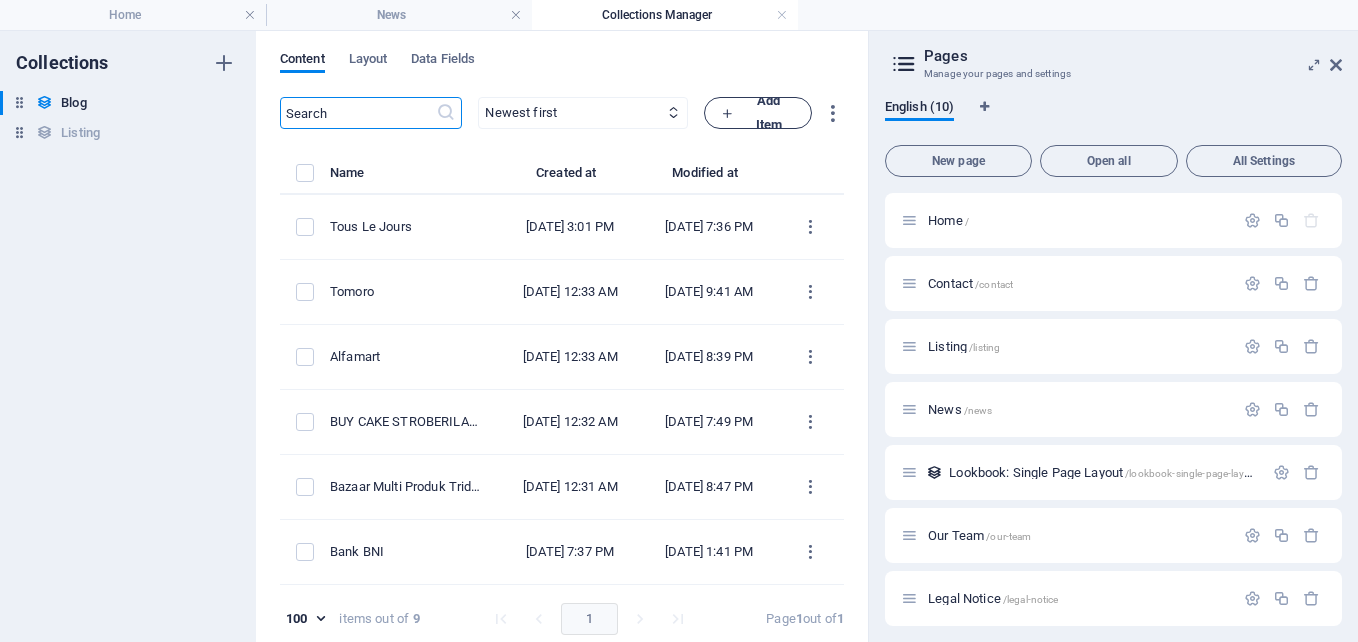 scroll, scrollTop: 0, scrollLeft: 0, axis: both 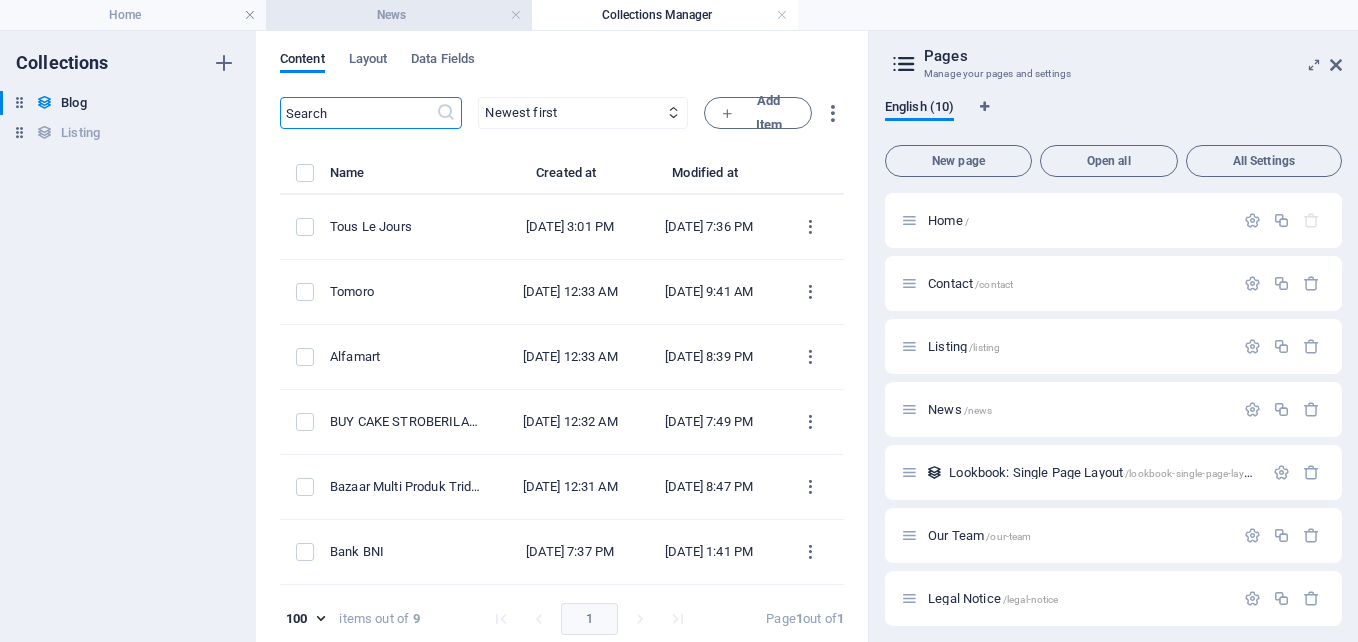click on "News" at bounding box center (399, 15) 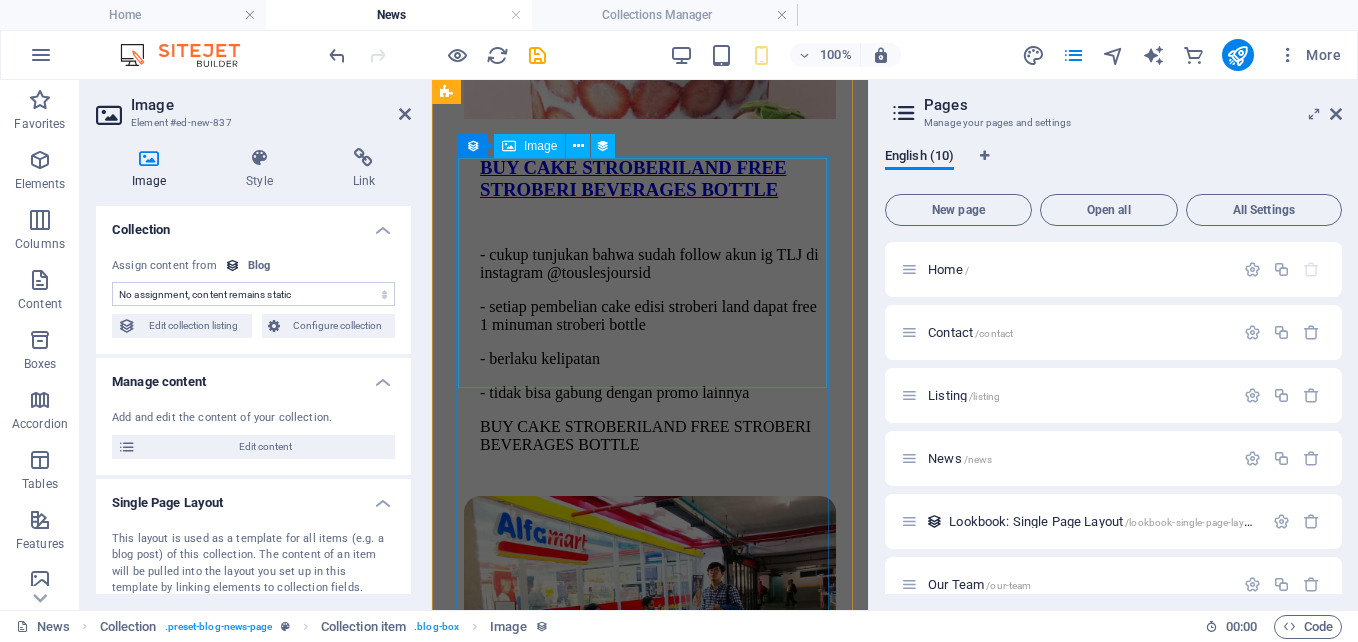 scroll, scrollTop: 3208, scrollLeft: 0, axis: vertical 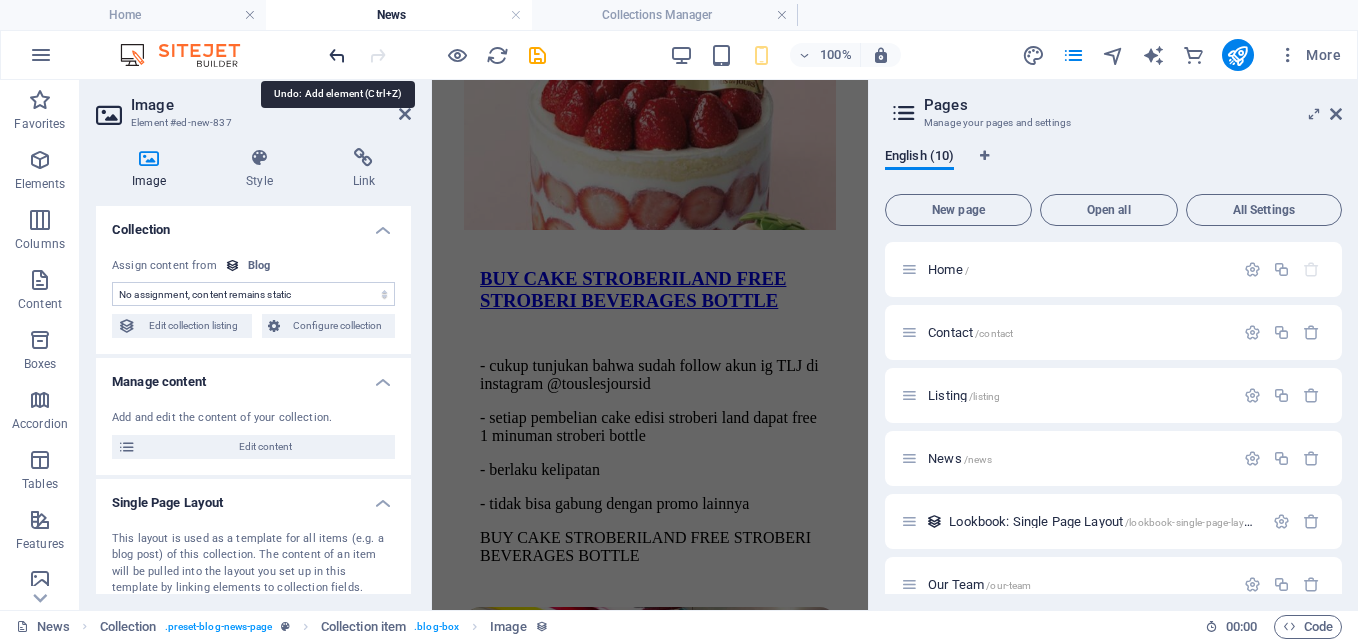 click at bounding box center (337, 55) 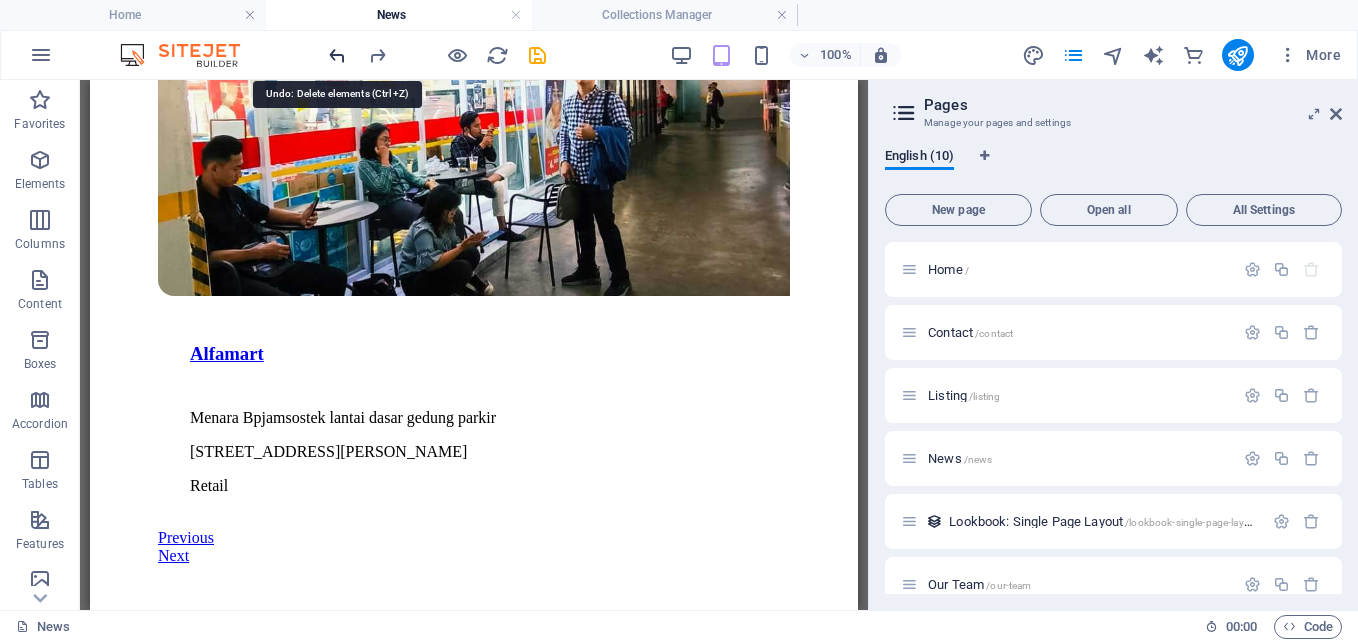 scroll, scrollTop: 4327, scrollLeft: 0, axis: vertical 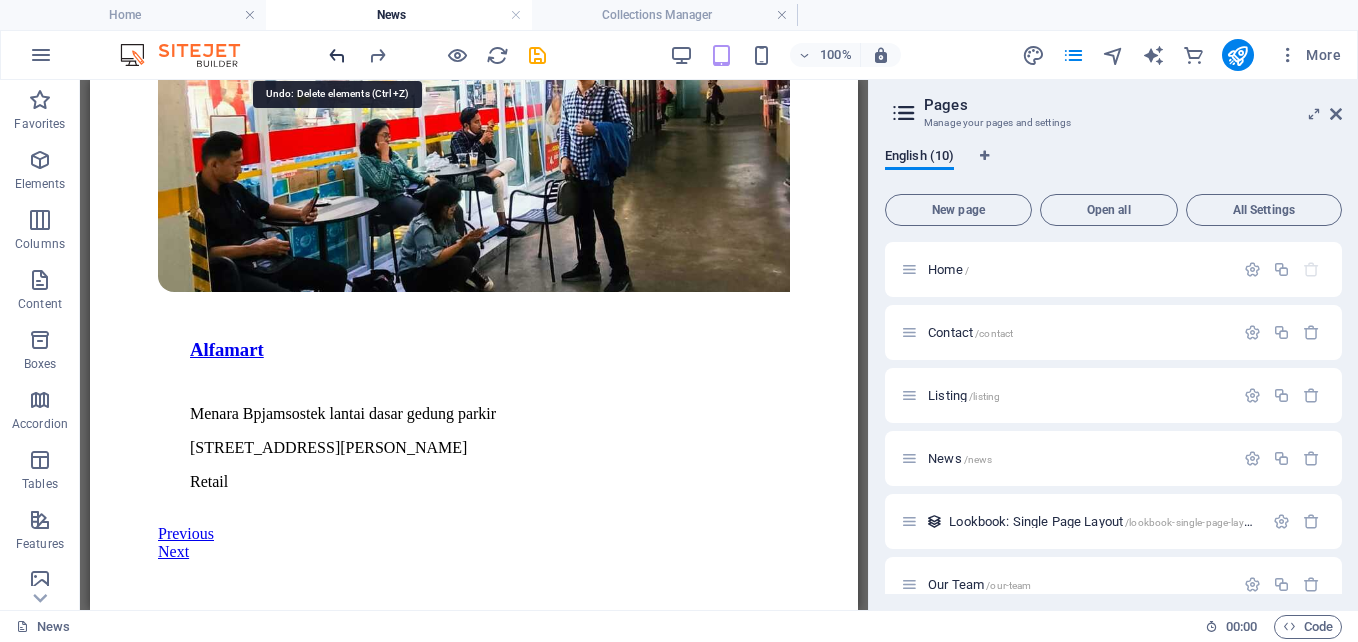 click at bounding box center (337, 55) 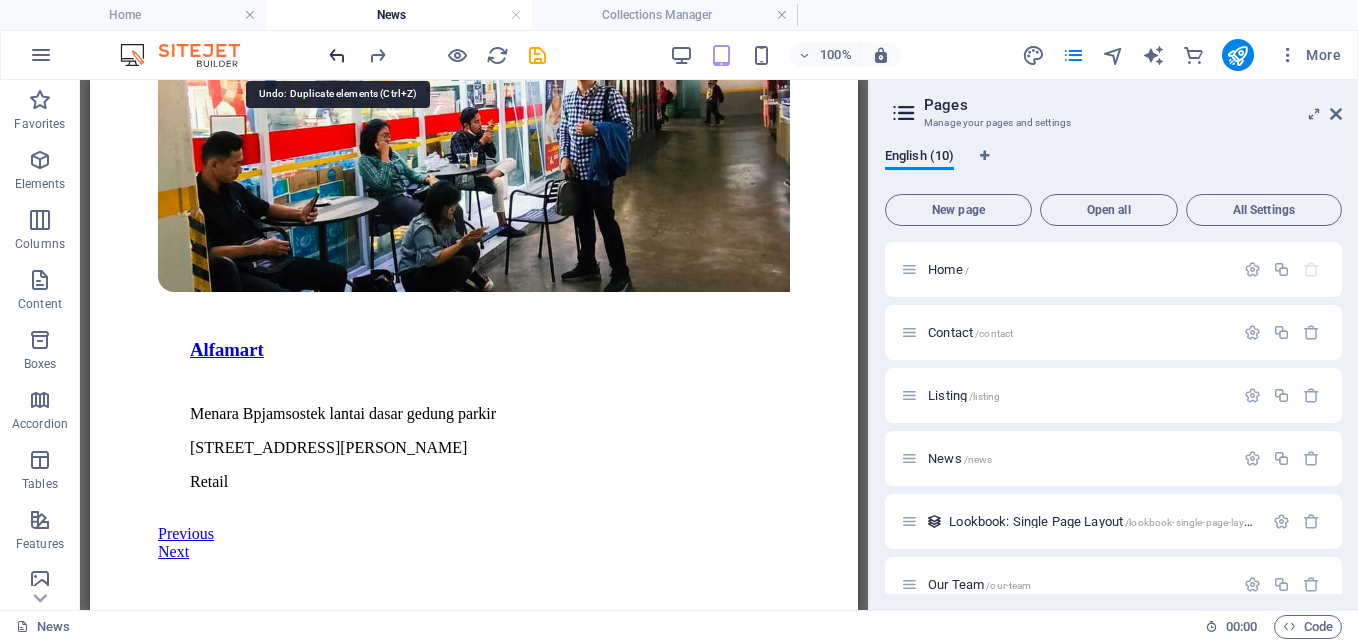 click at bounding box center (337, 55) 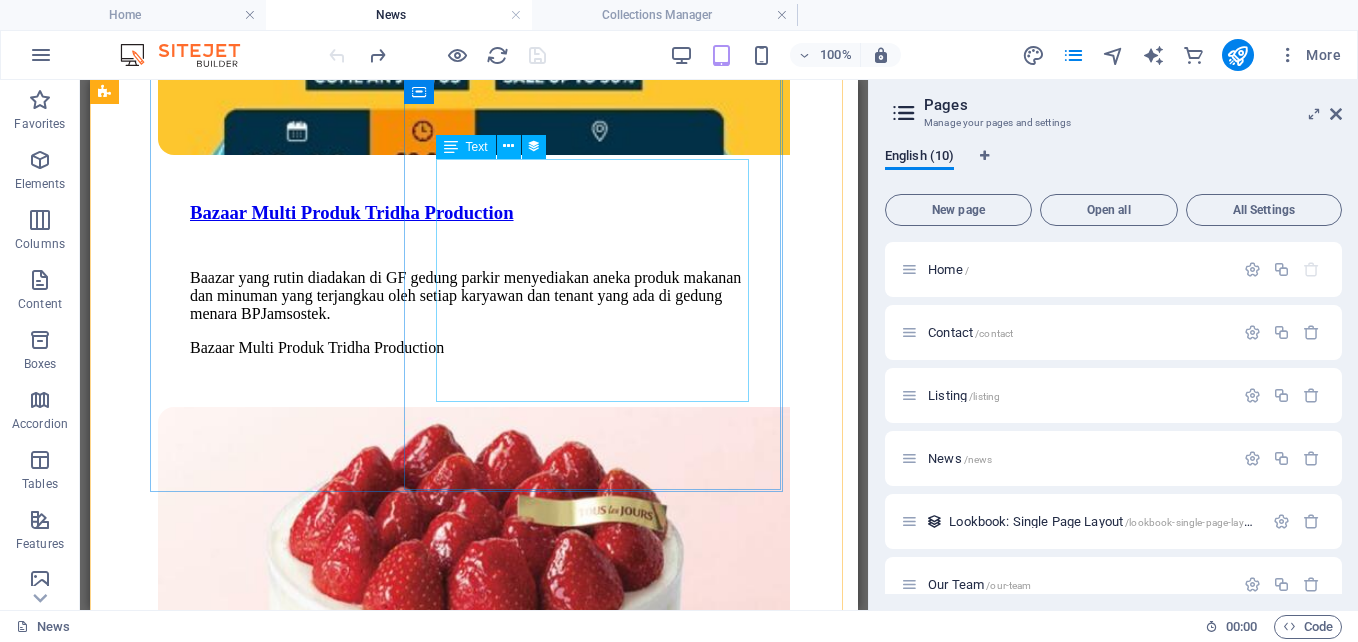 scroll, scrollTop: 3227, scrollLeft: 0, axis: vertical 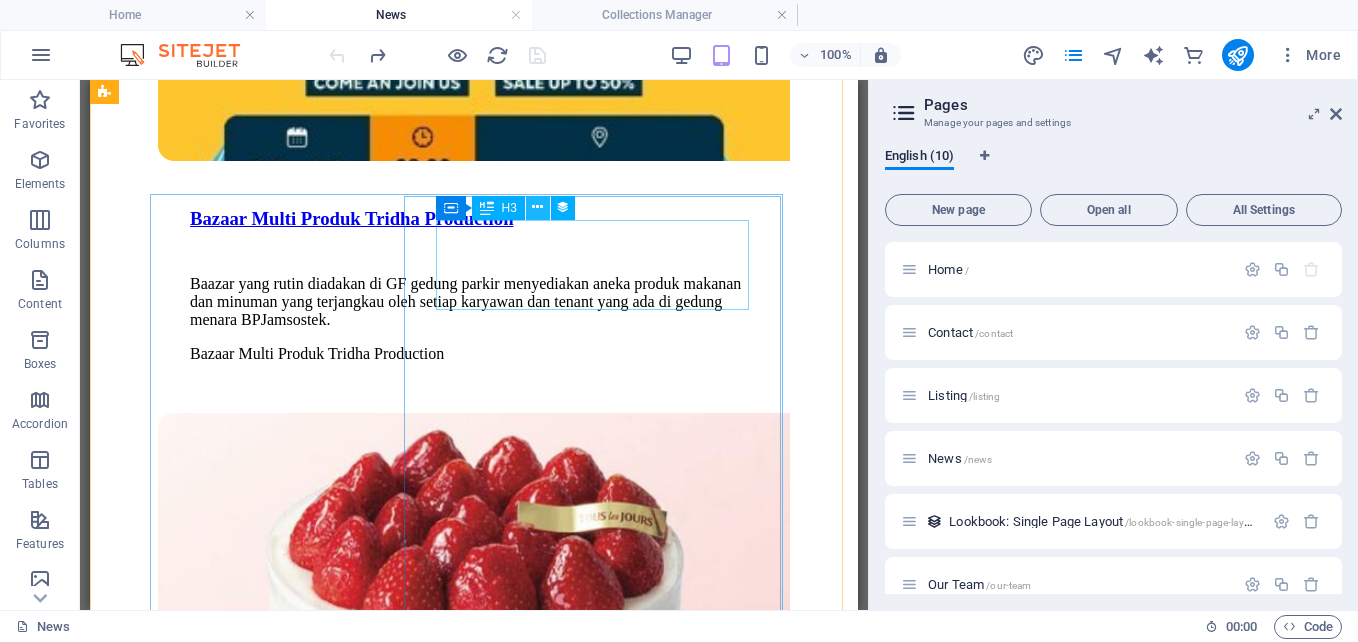 click at bounding box center (537, 207) 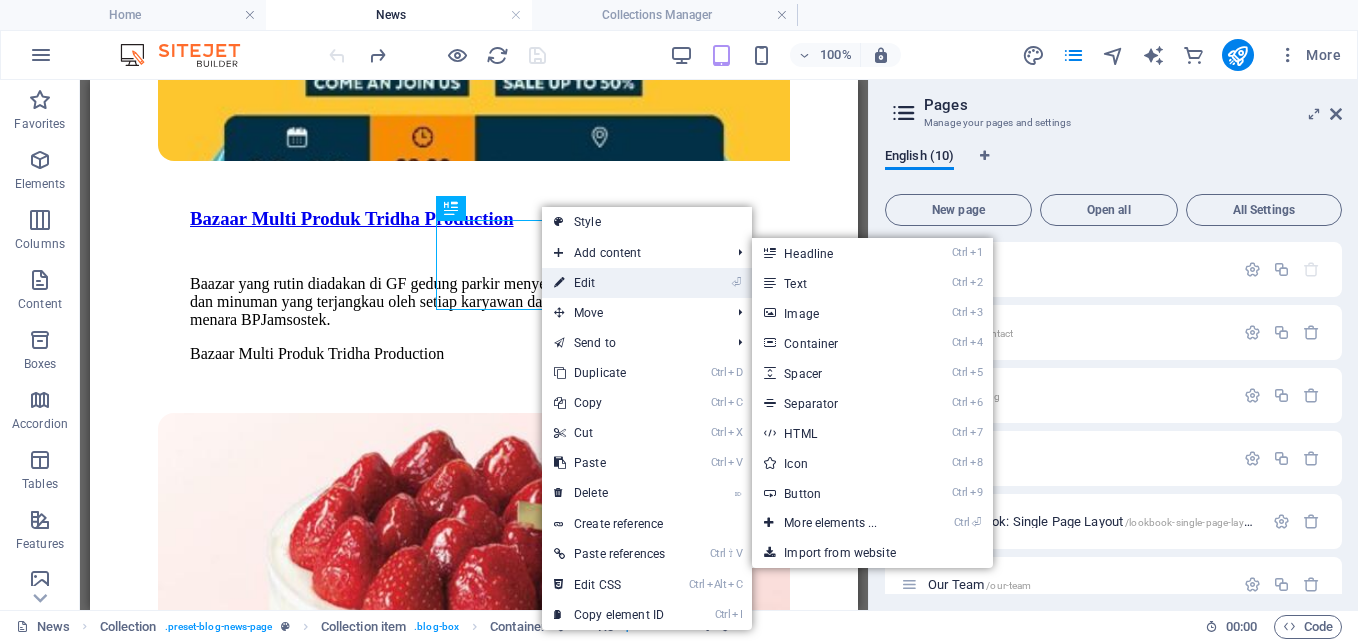 click on "⏎  Edit" at bounding box center (609, 283) 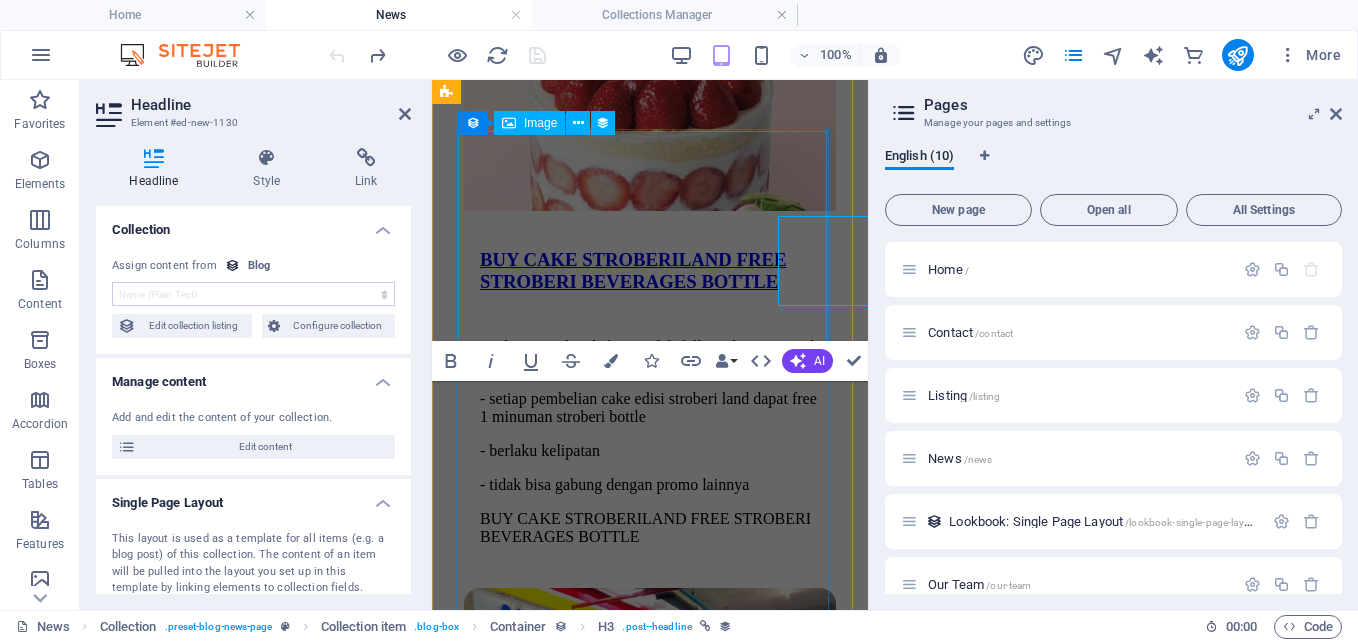 scroll, scrollTop: 3231, scrollLeft: 0, axis: vertical 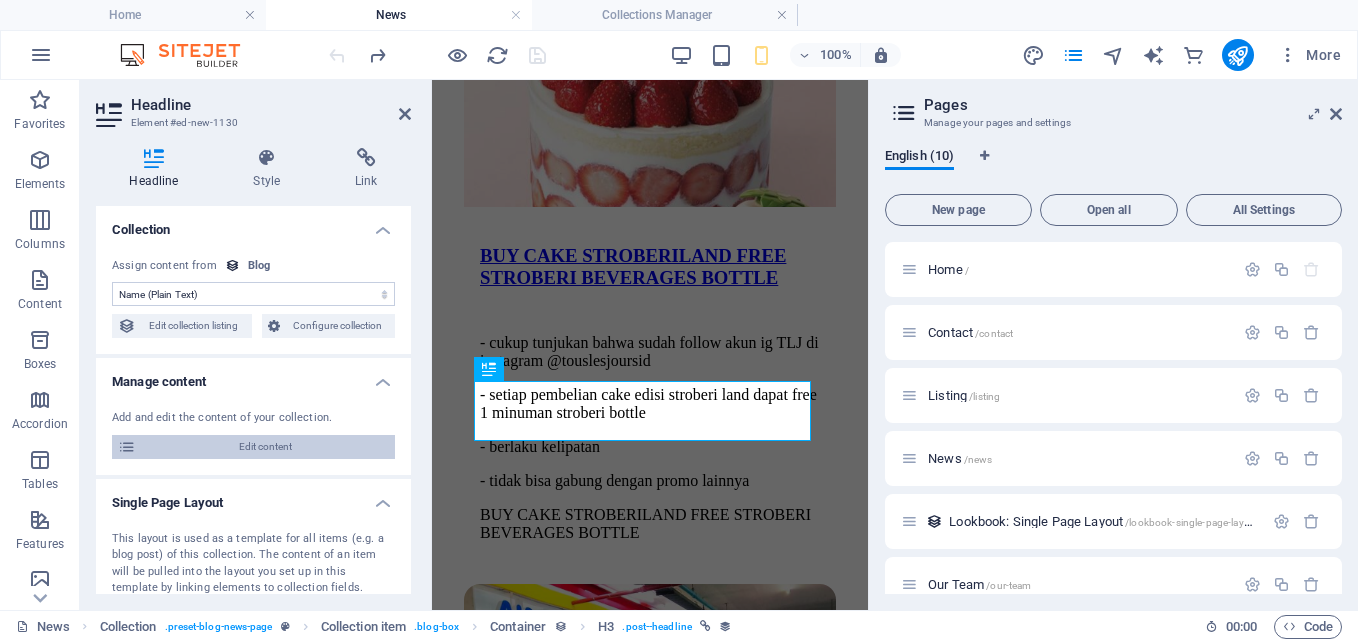 click on "Edit content" at bounding box center (265, 447) 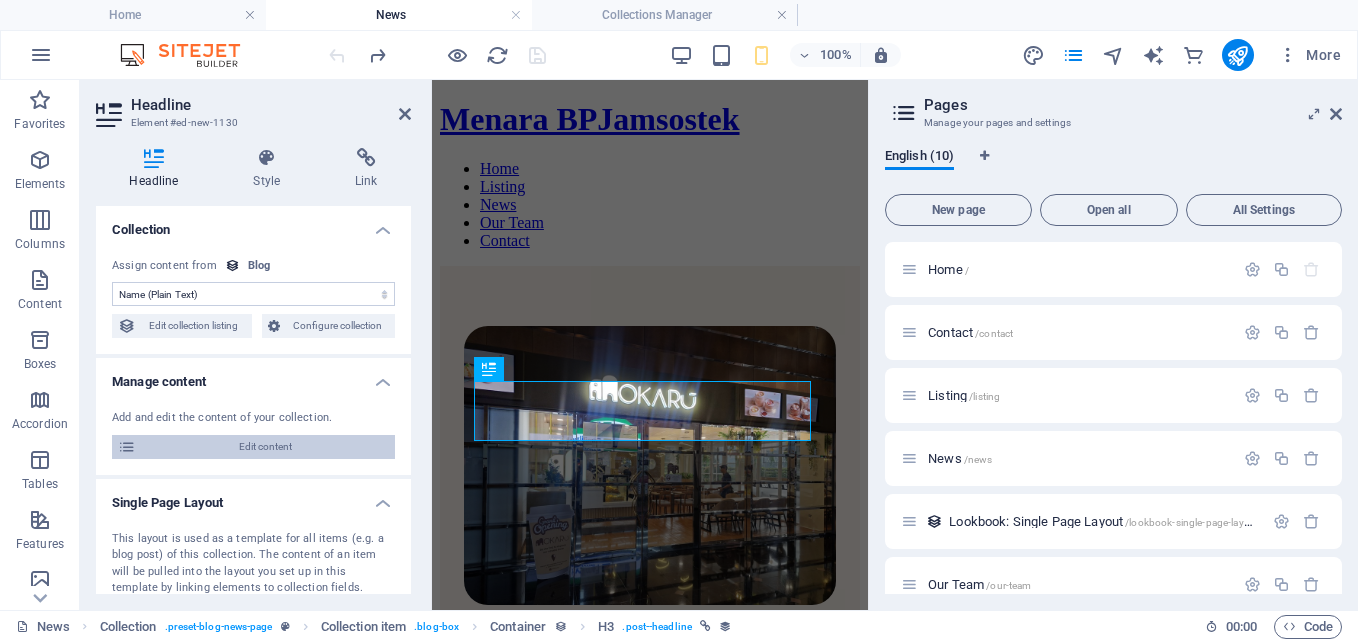 select on "Investment" 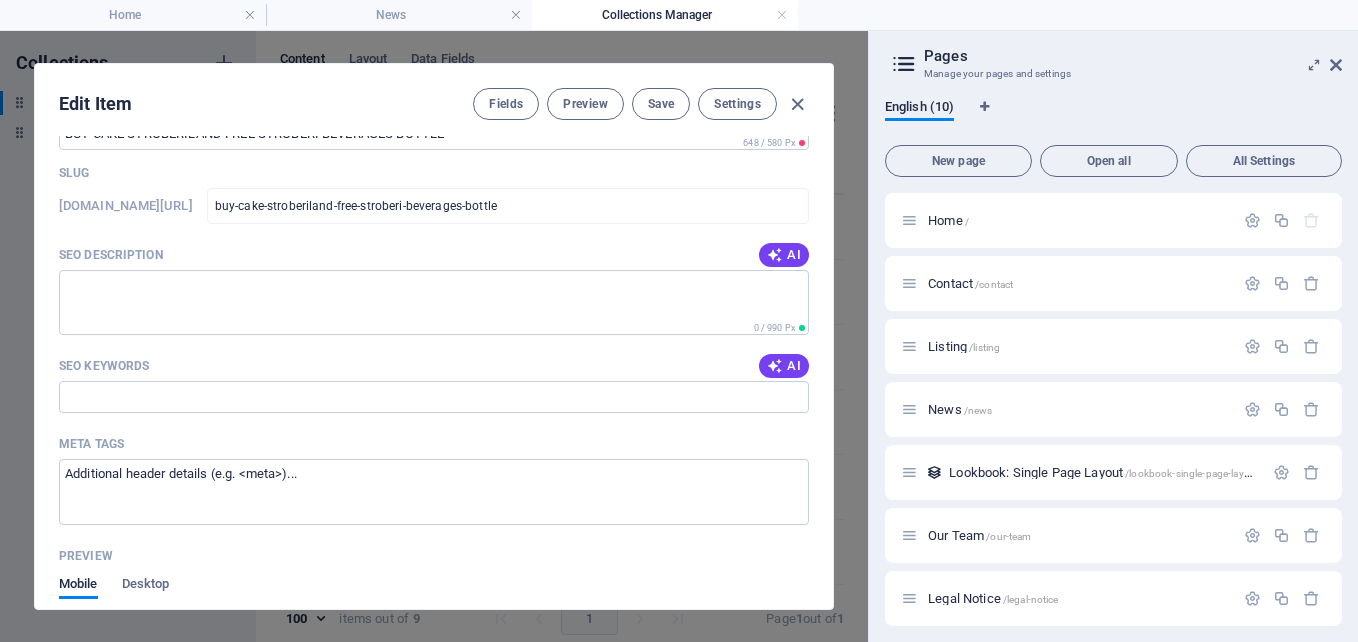 scroll, scrollTop: 1800, scrollLeft: 0, axis: vertical 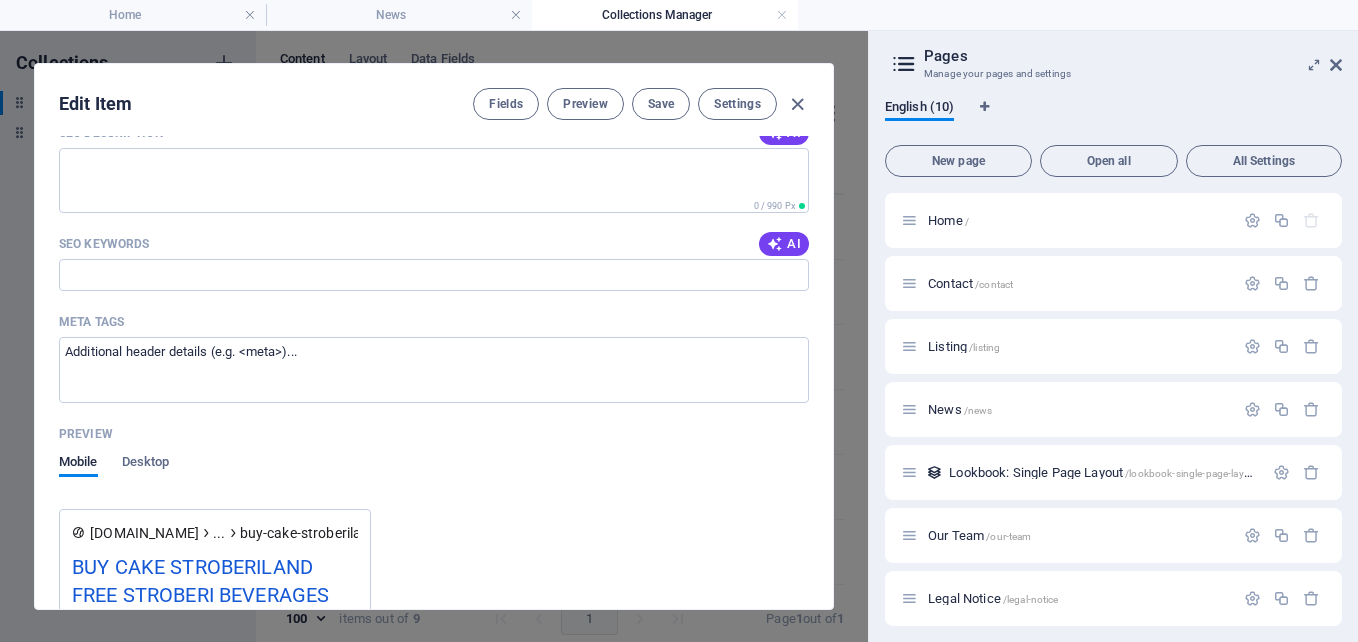 click on "Fields Preview Save Settings" at bounding box center [641, 104] 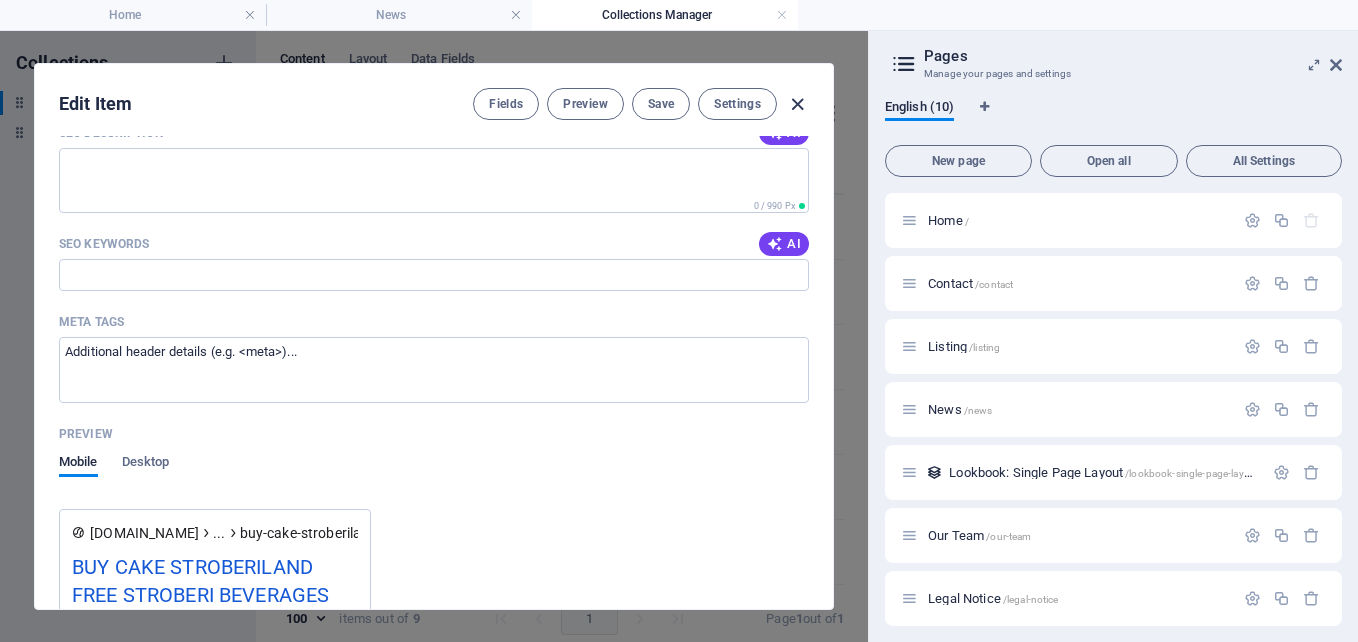 click at bounding box center [797, 104] 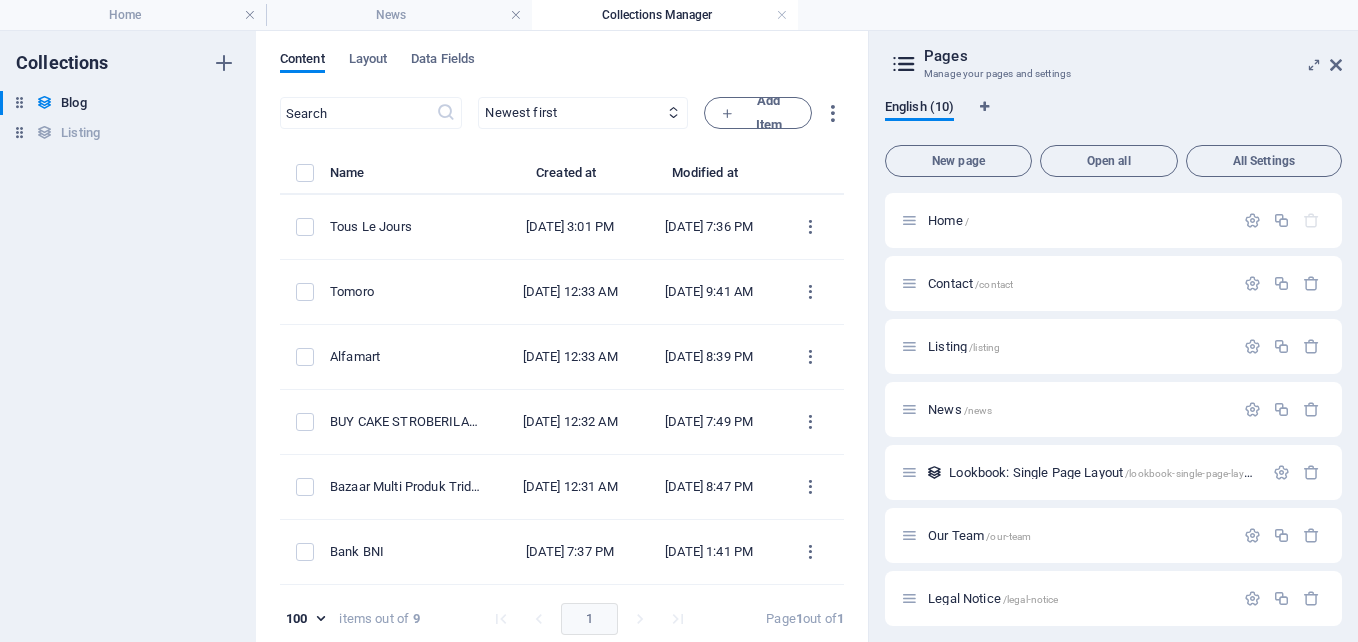 scroll, scrollTop: 0, scrollLeft: 0, axis: both 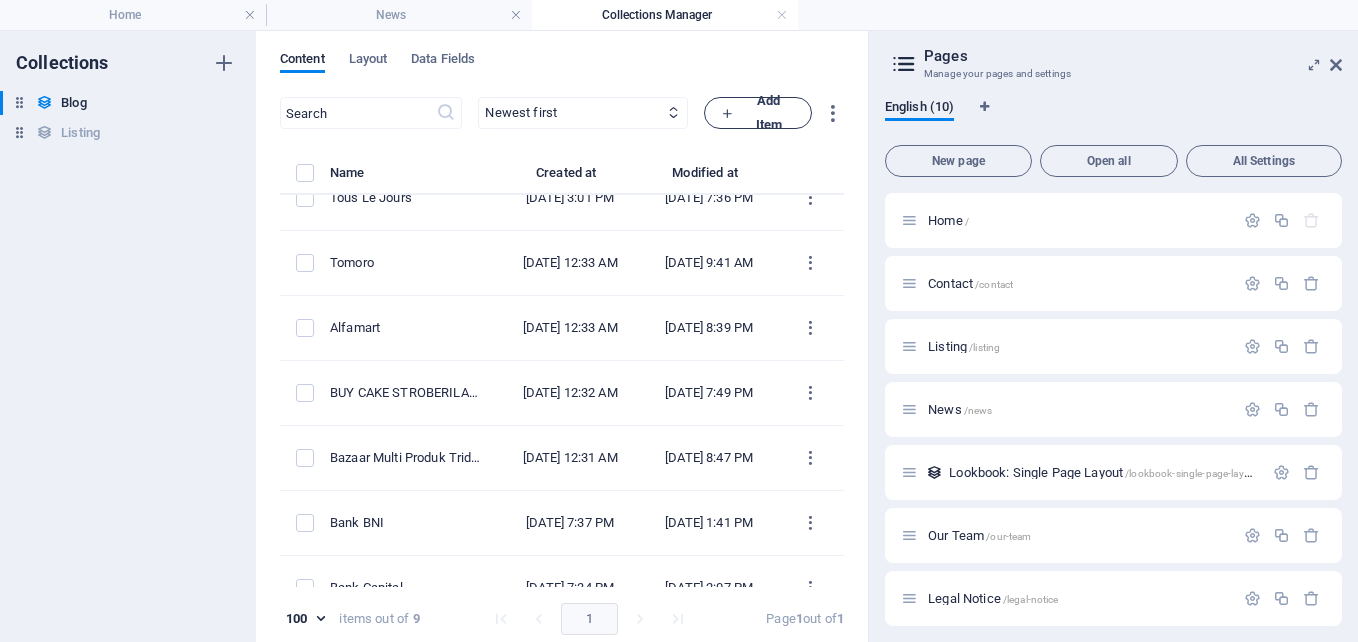click on "Add Item" at bounding box center [758, 113] 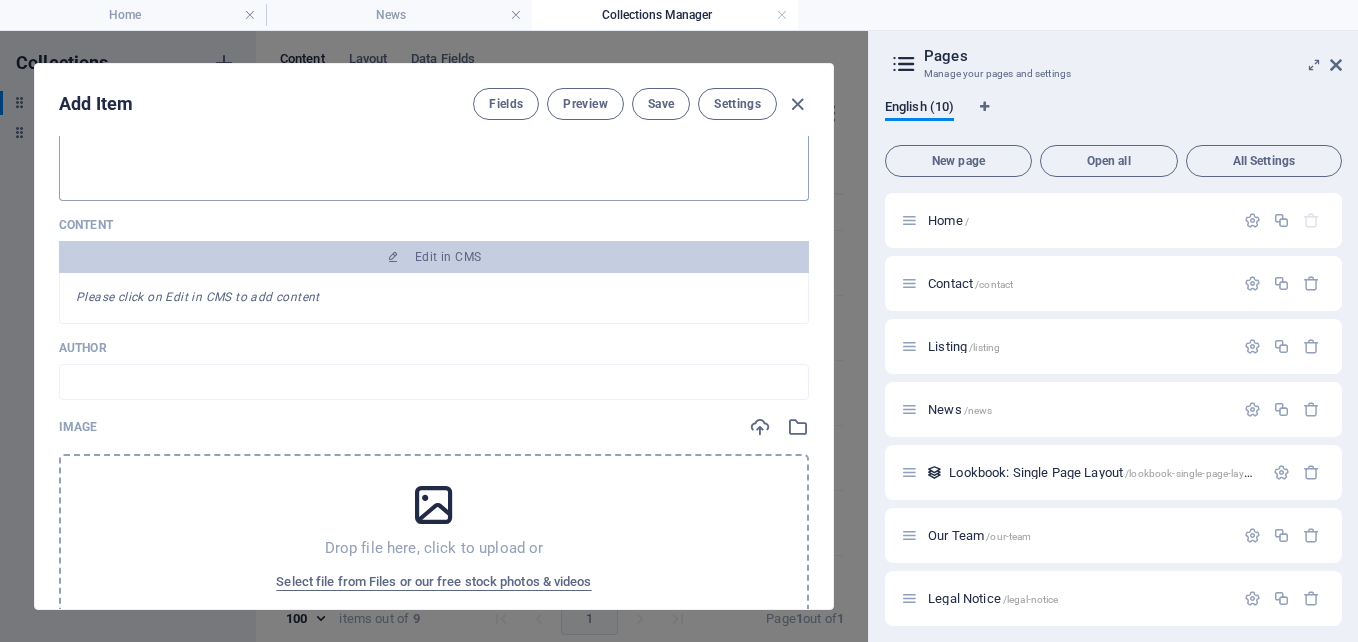 scroll, scrollTop: 600, scrollLeft: 0, axis: vertical 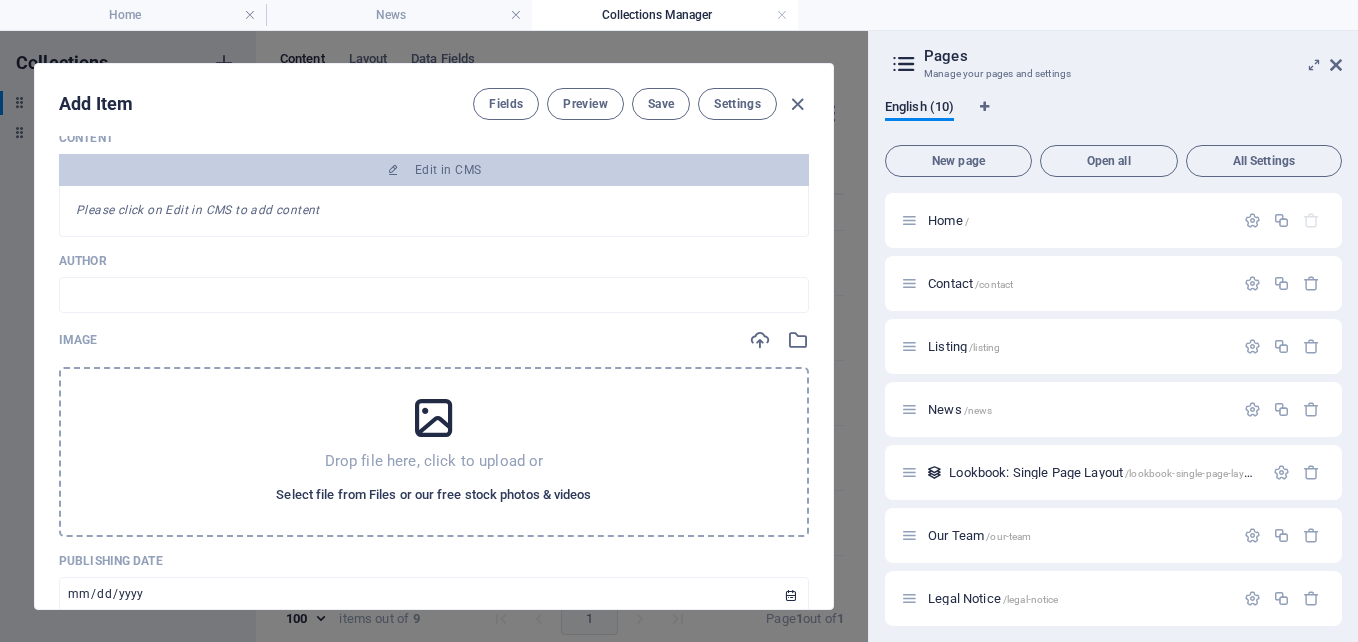 click on "Select file from Files or our free stock photos & videos" at bounding box center [433, 495] 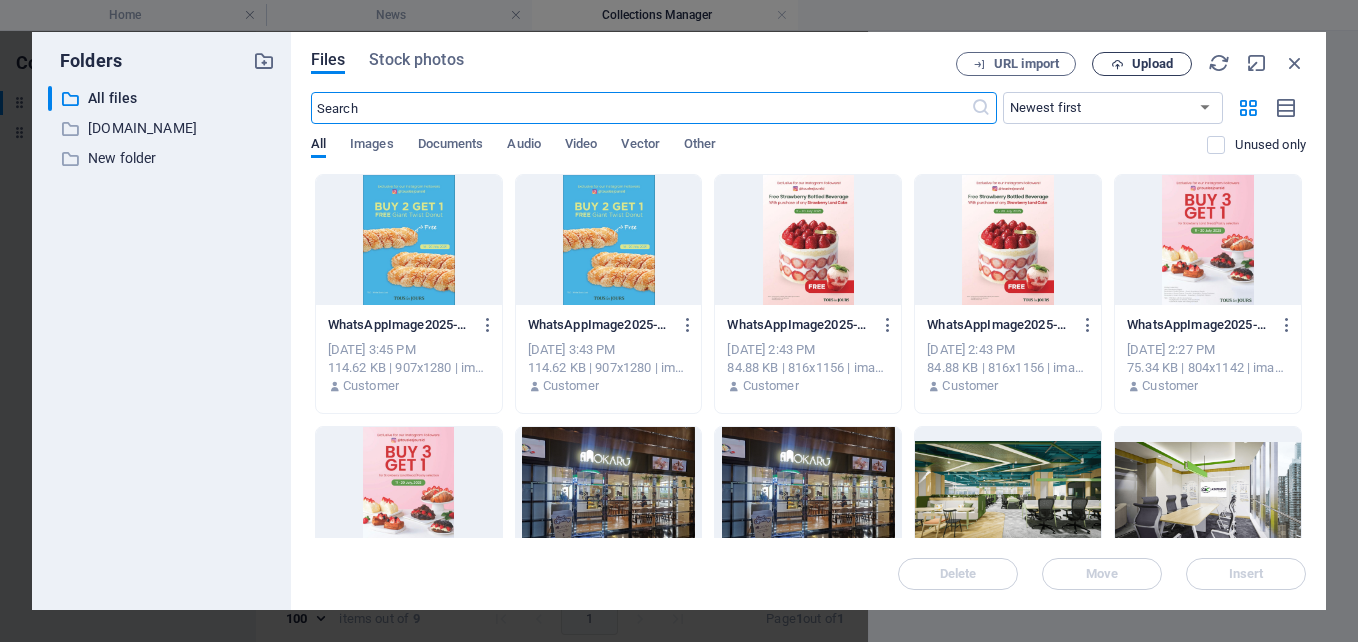 click at bounding box center [1117, 64] 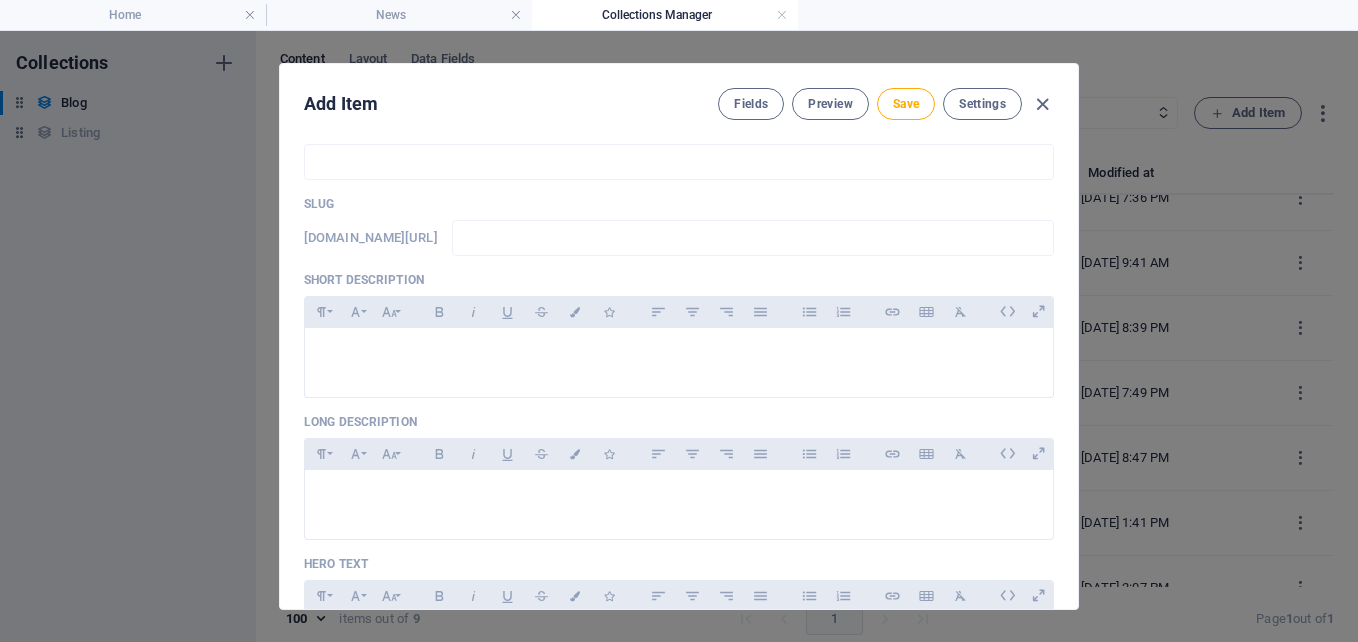 scroll, scrollTop: 0, scrollLeft: 0, axis: both 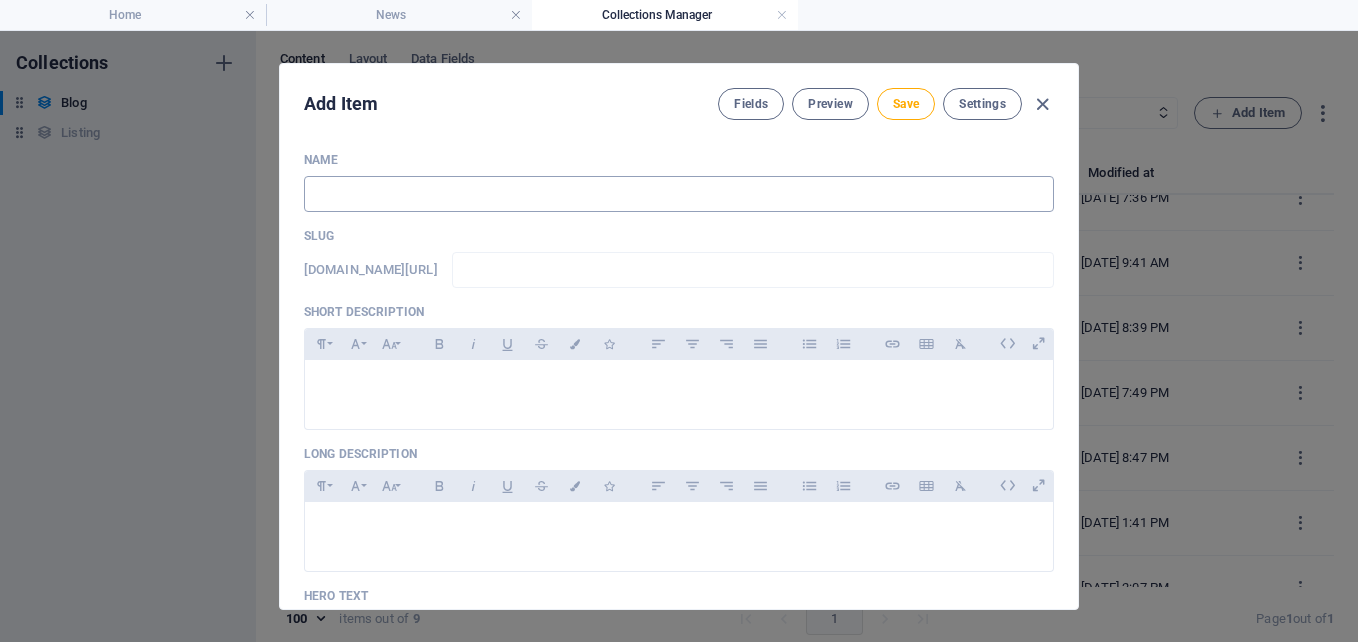 click at bounding box center [679, 194] 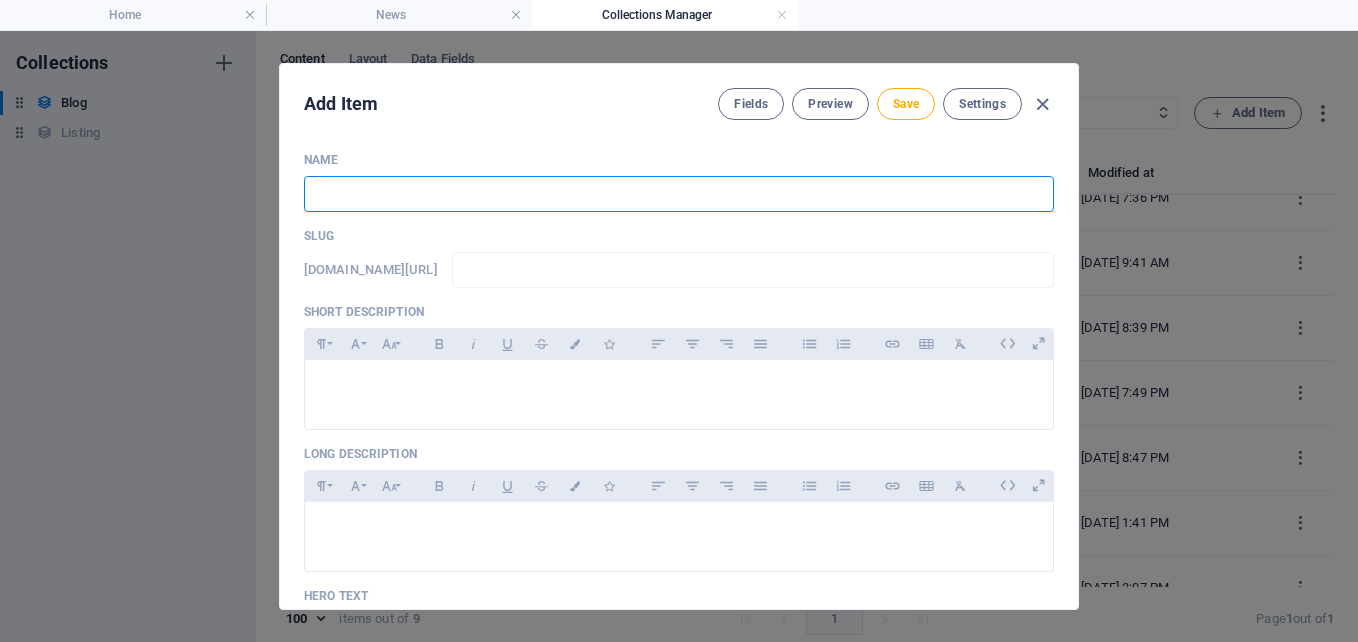 type on "L" 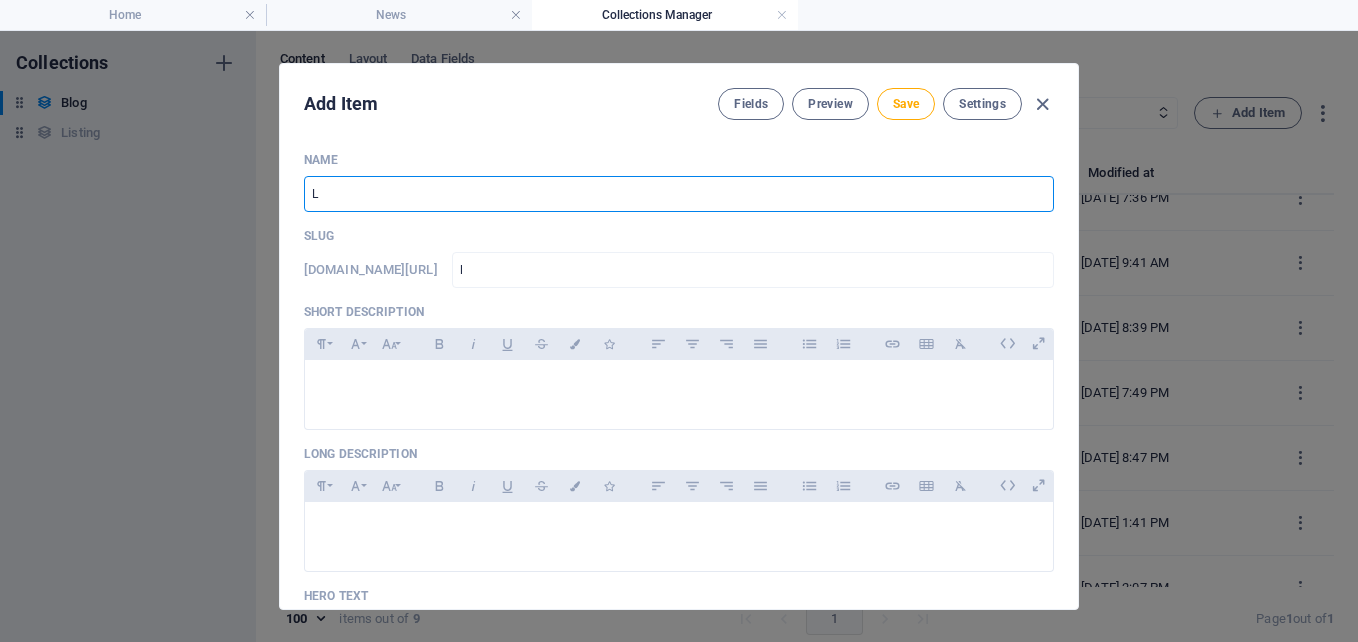 type on "La" 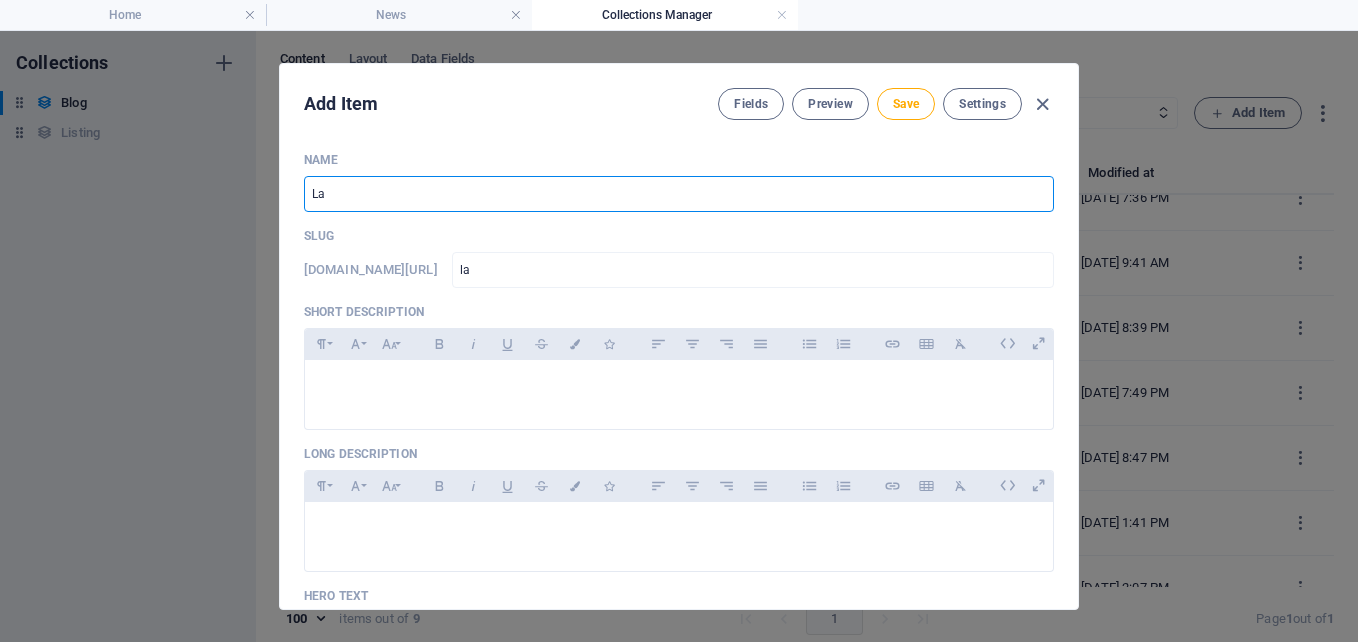 type on "Law" 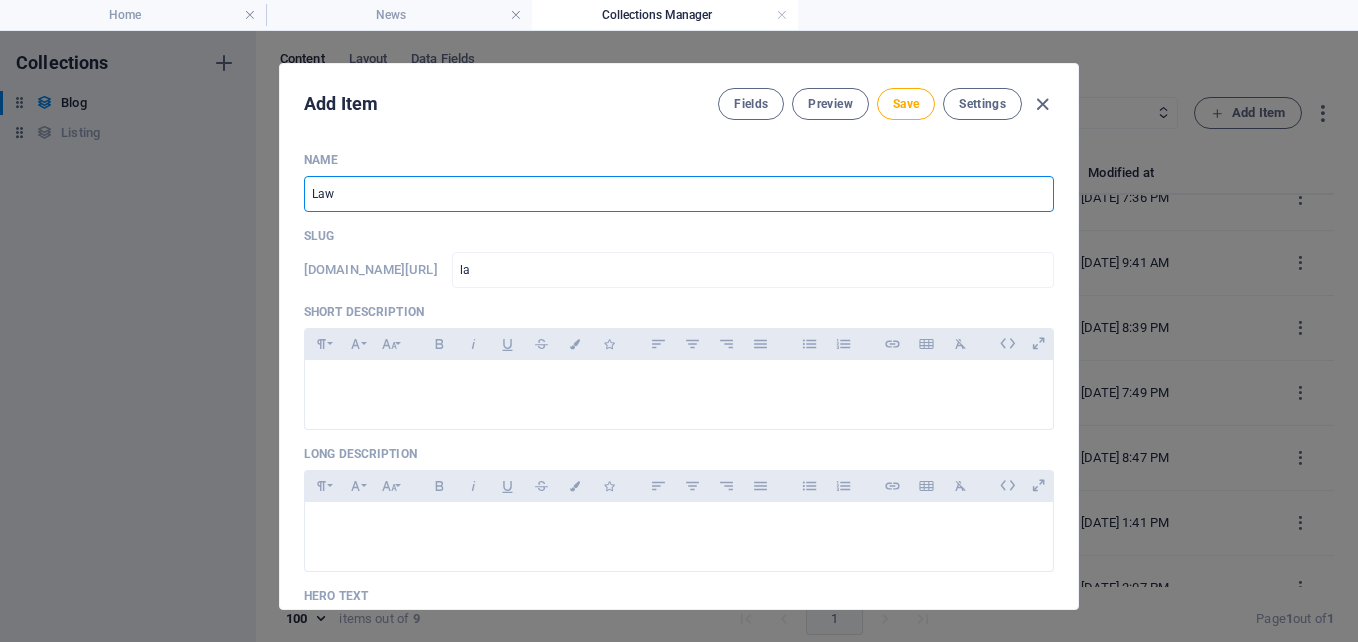 type on "law" 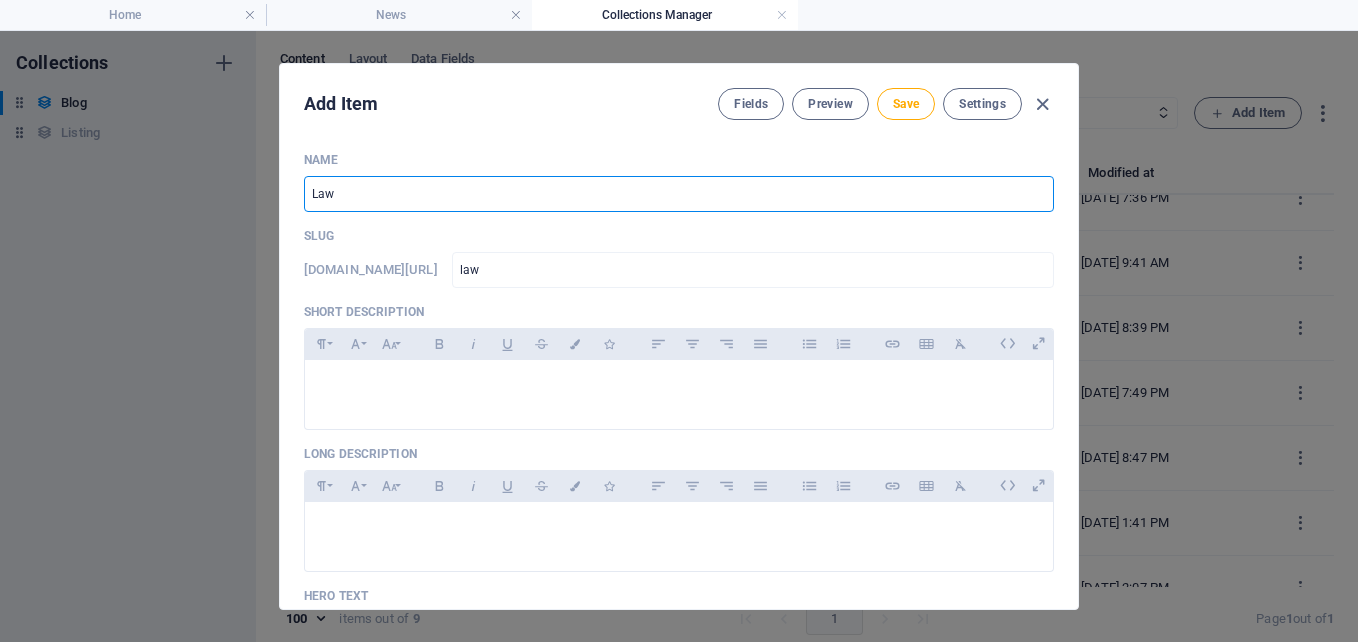 type on "Laws" 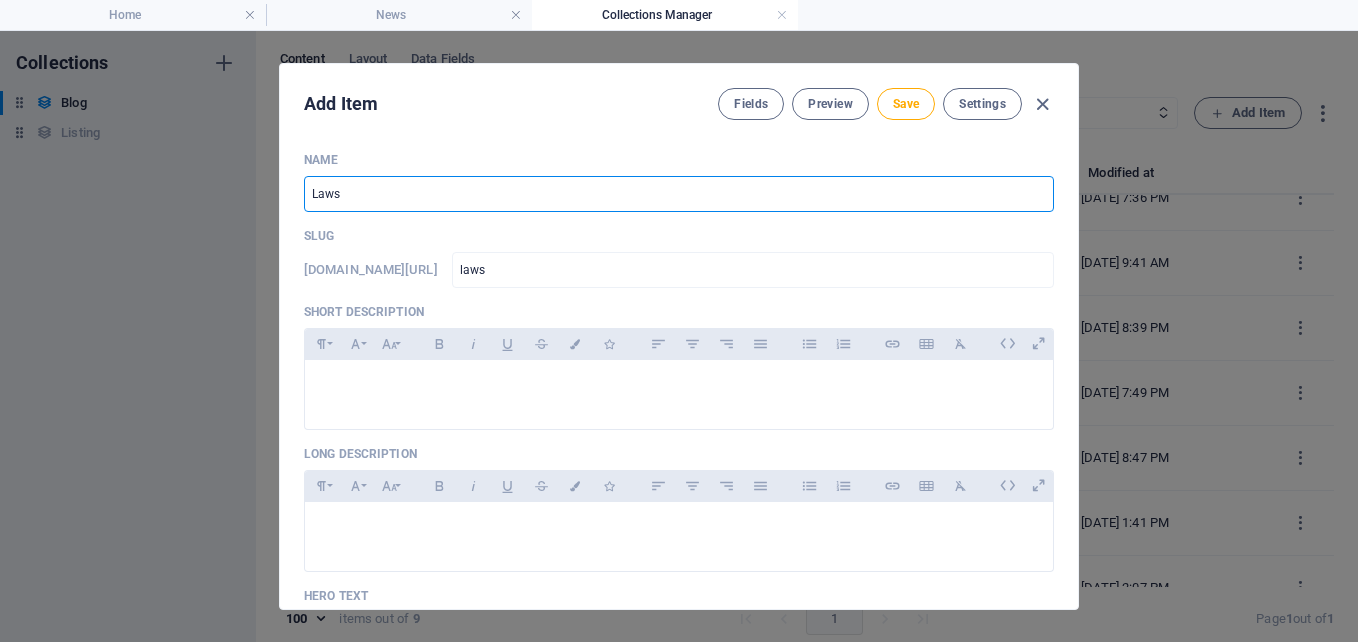 type on "Lawso" 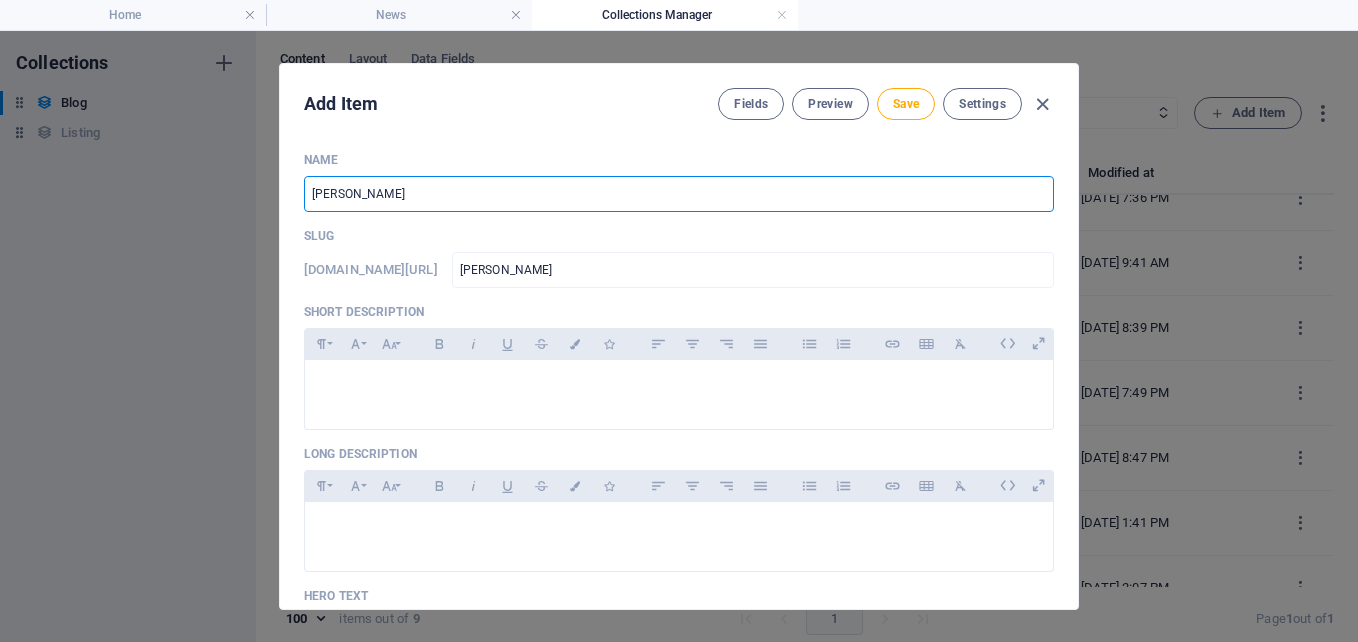 type on "[PERSON_NAME]" 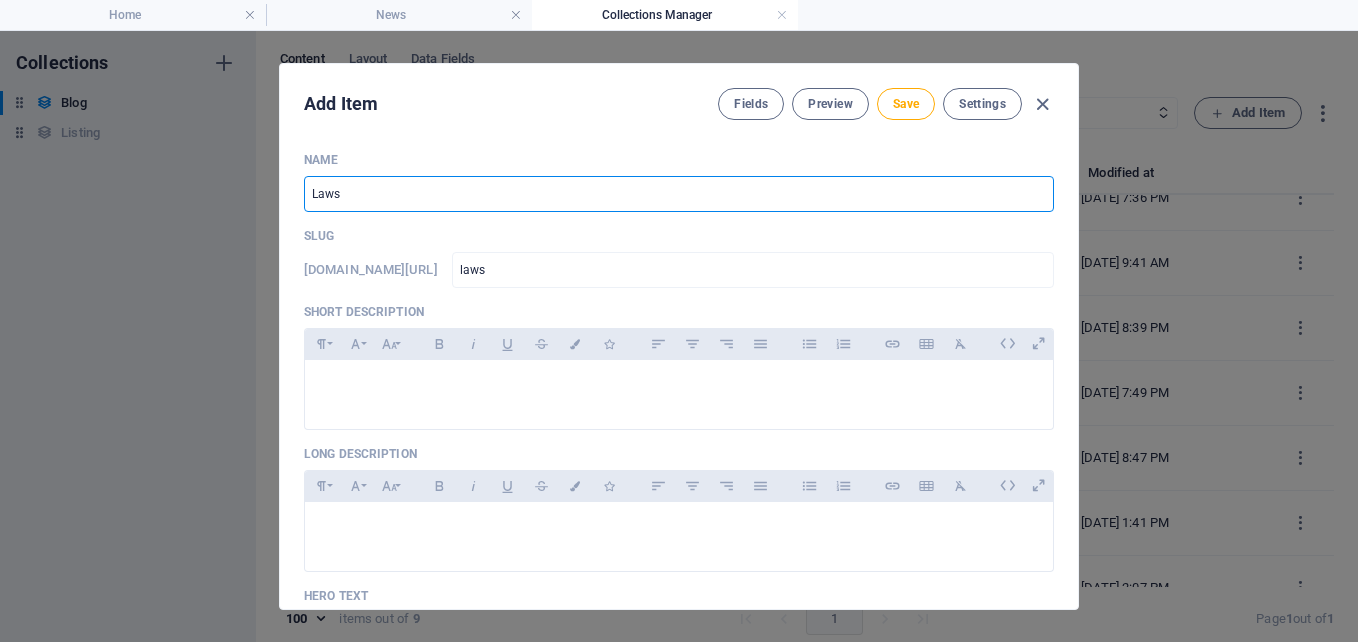 type on "Law" 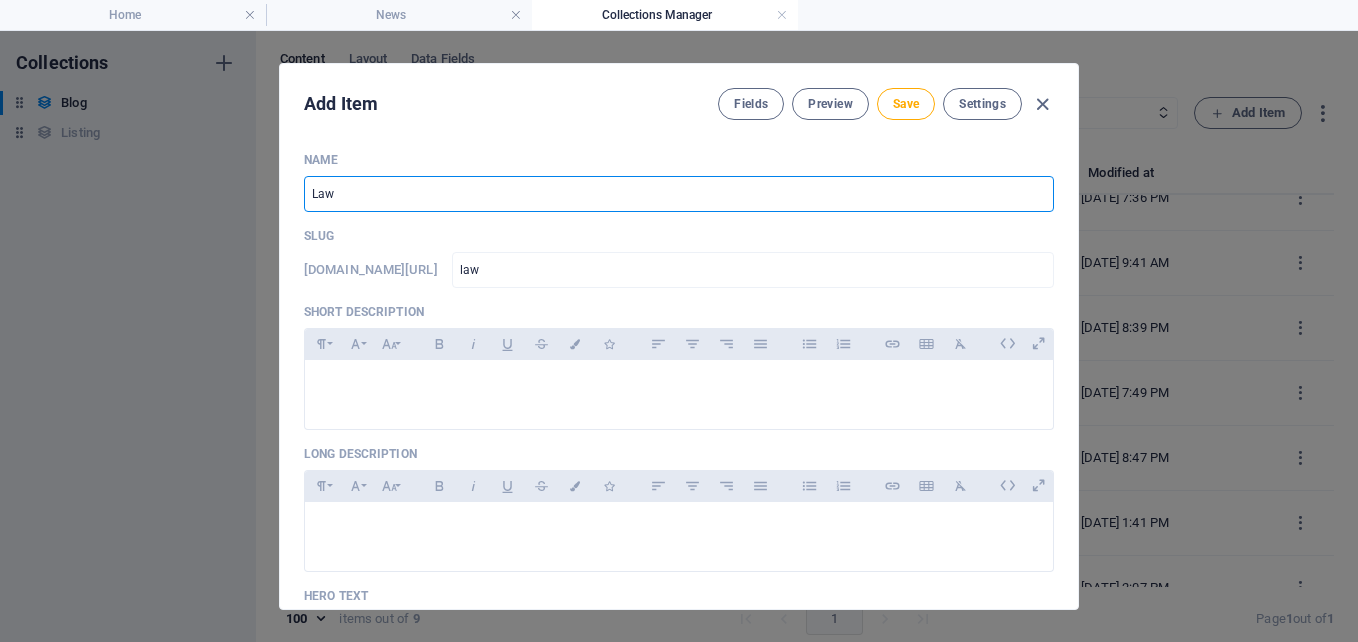 type on "La" 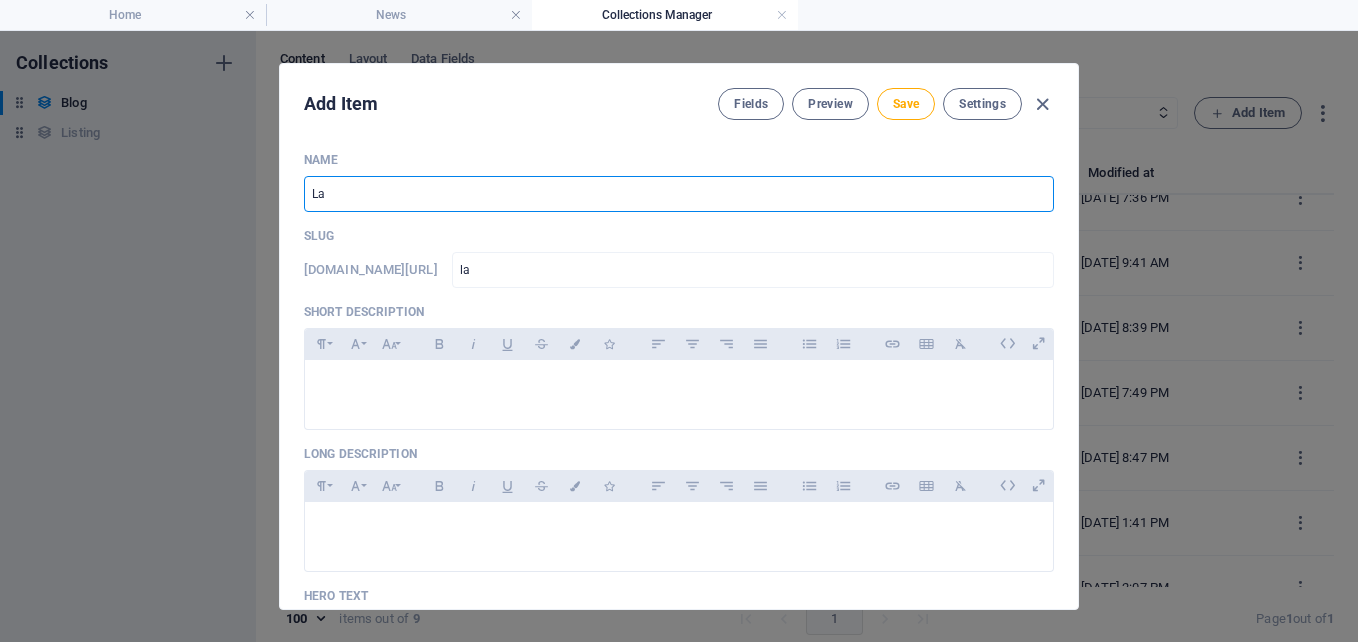 type on "L" 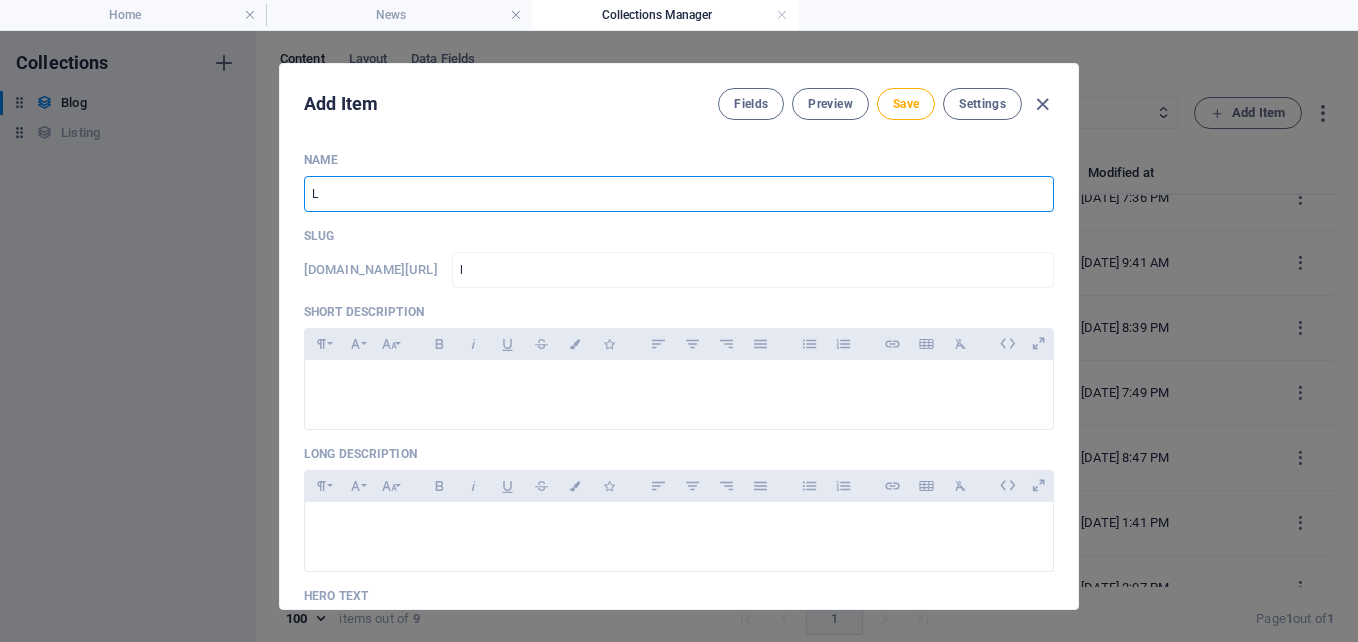 type on "LA" 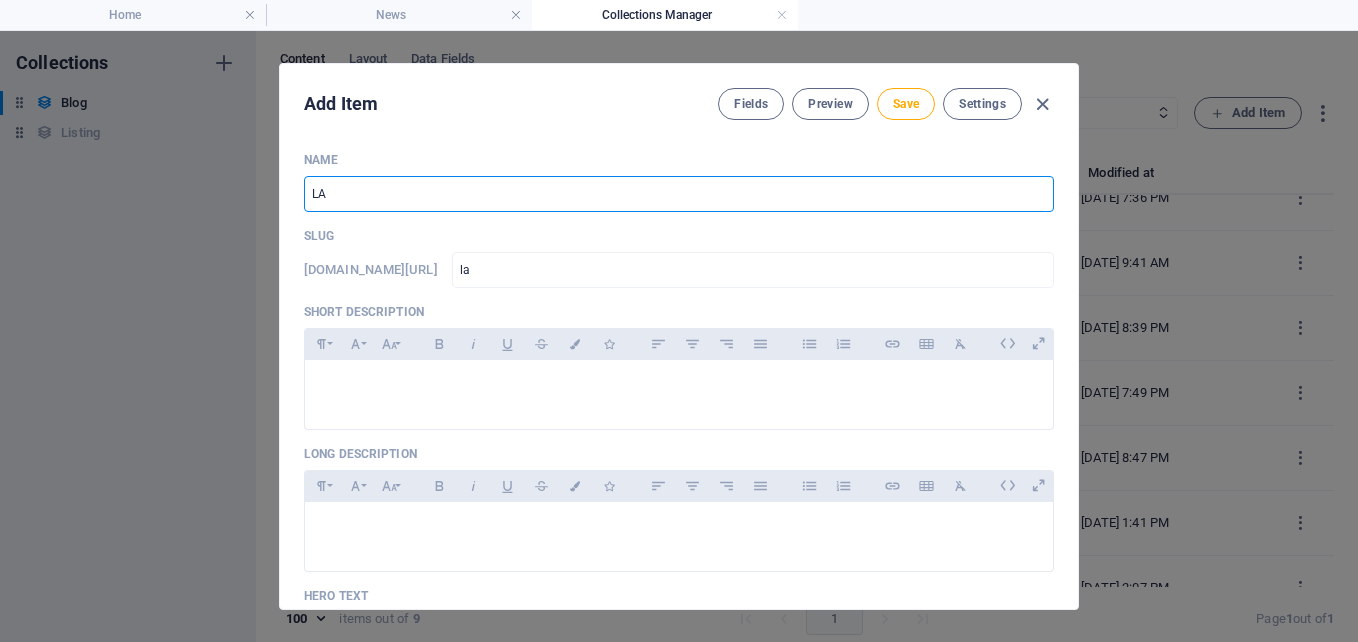 type on "L" 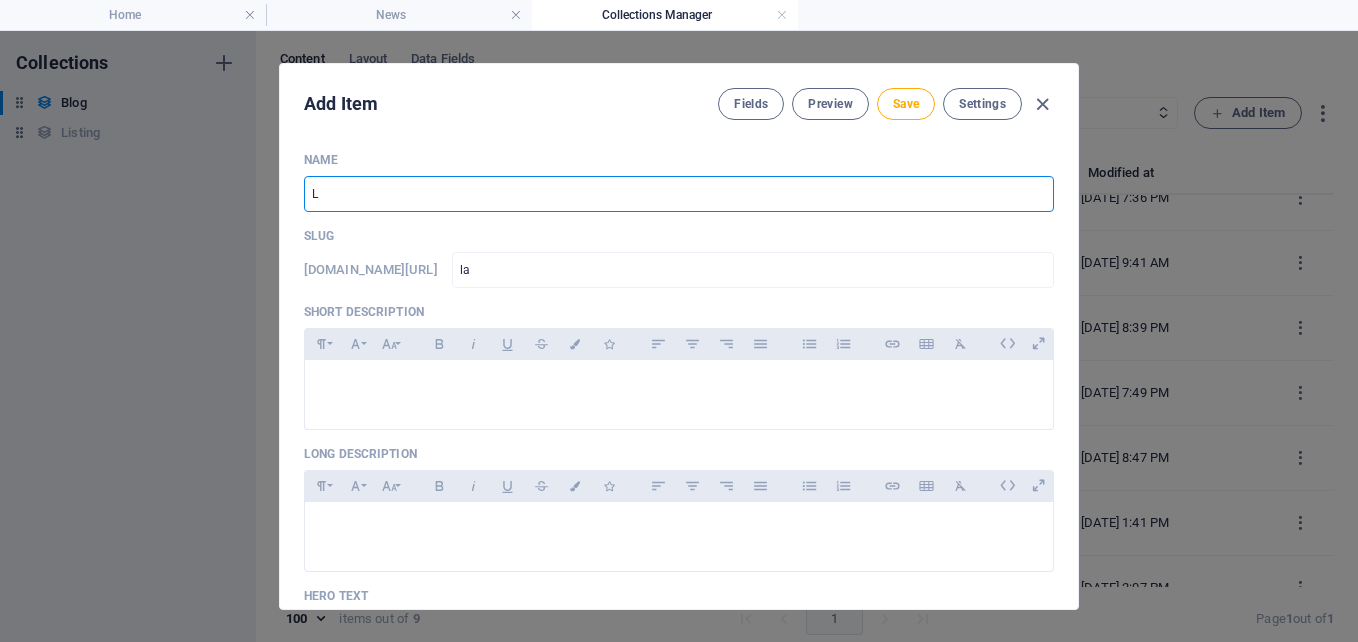 type on "l" 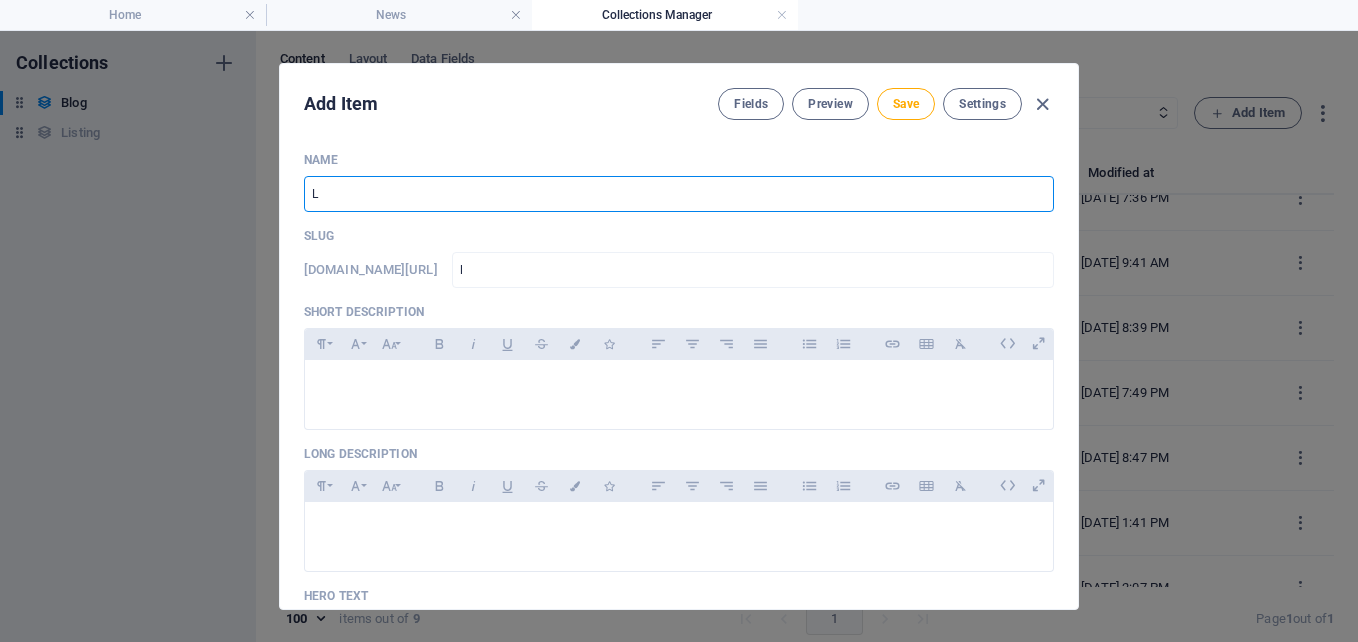 type on "La" 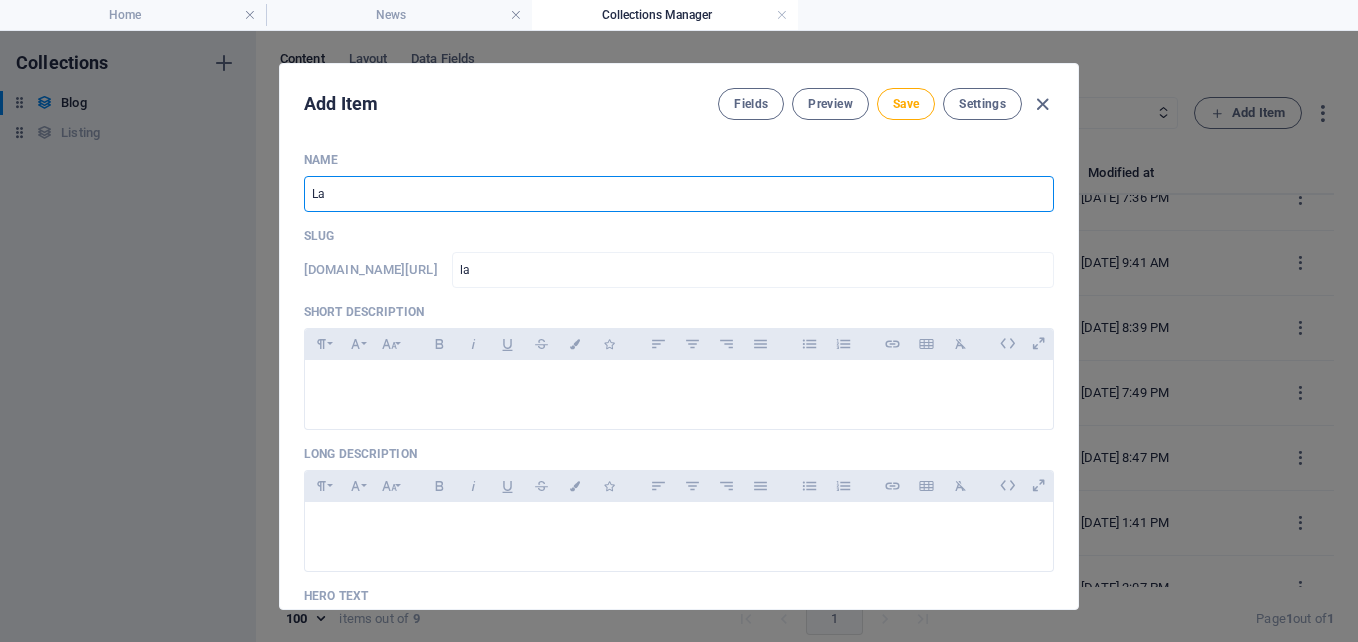 type on "Law" 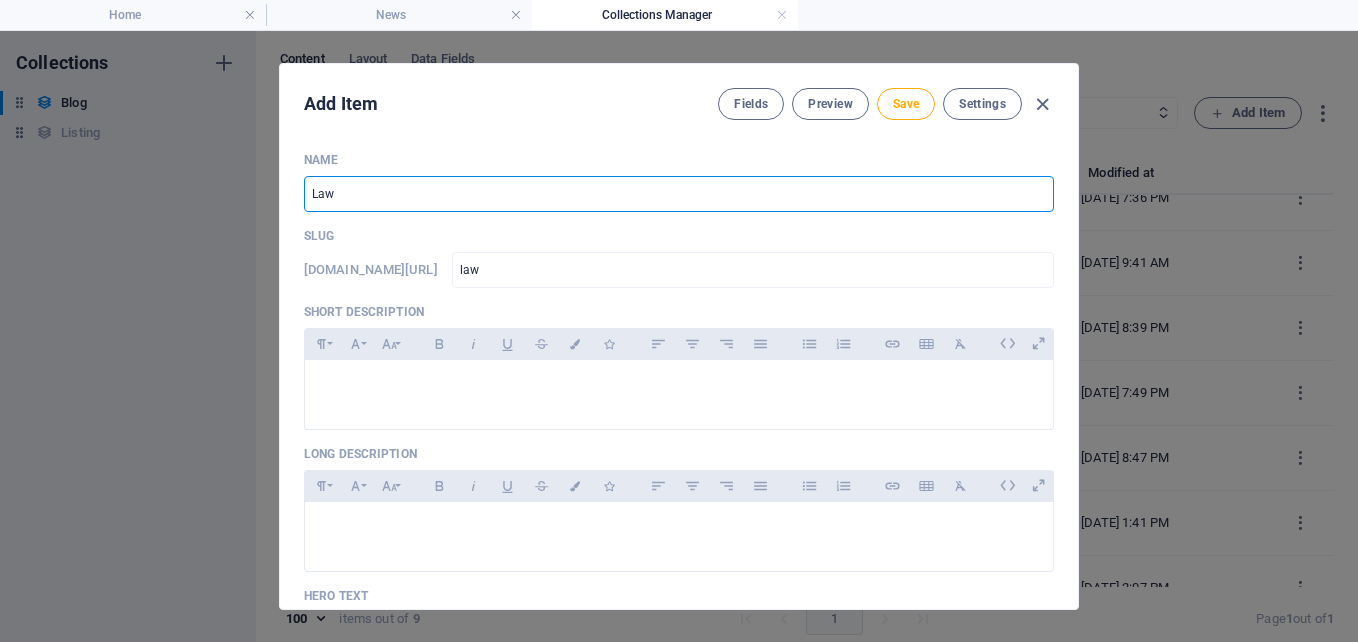 type on "Laws" 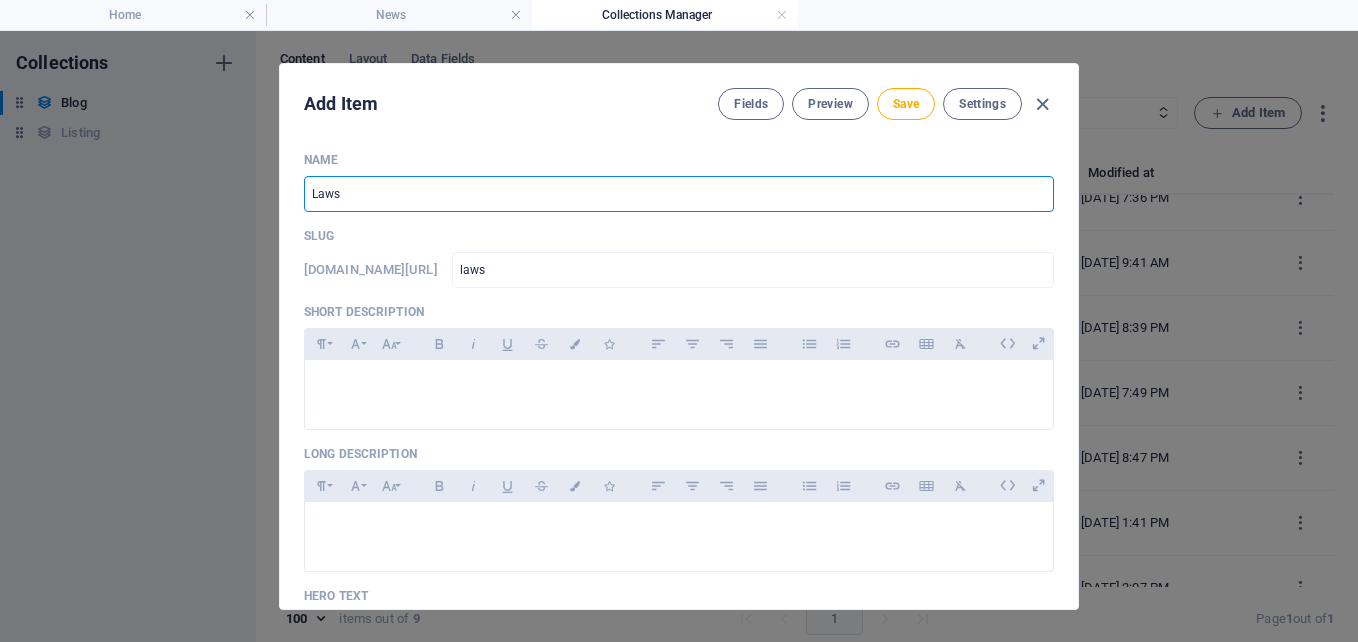 type on "Lawso" 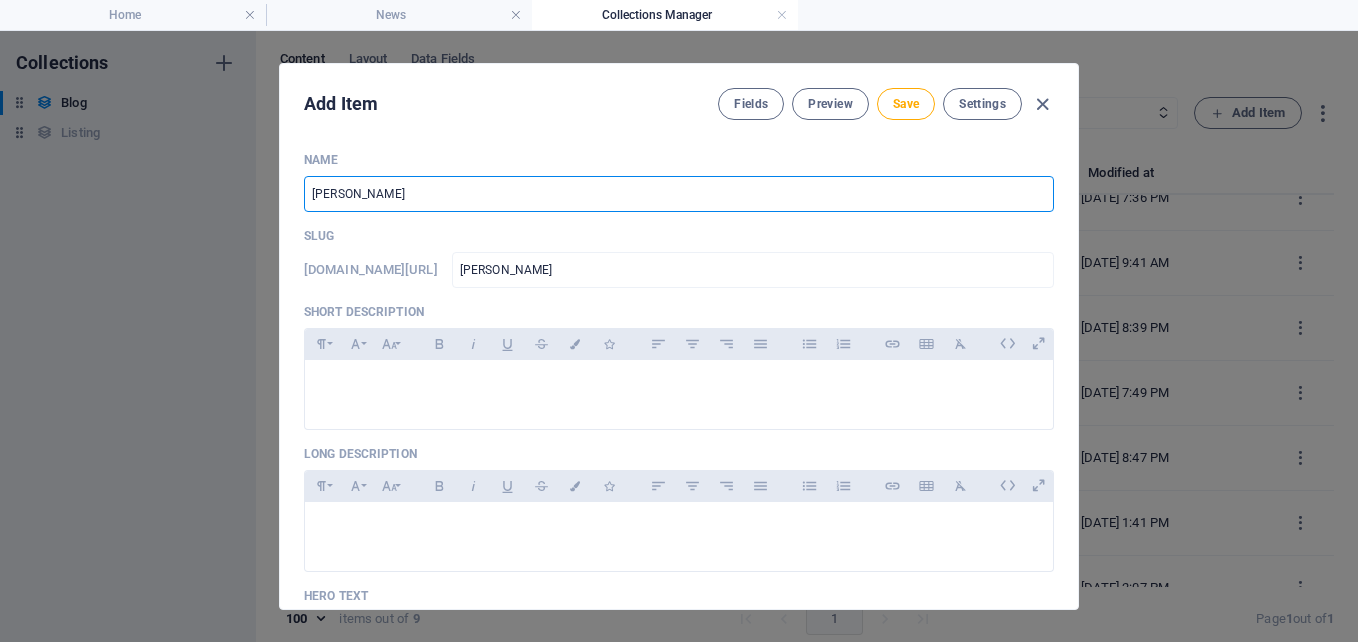 type on "[PERSON_NAME]" 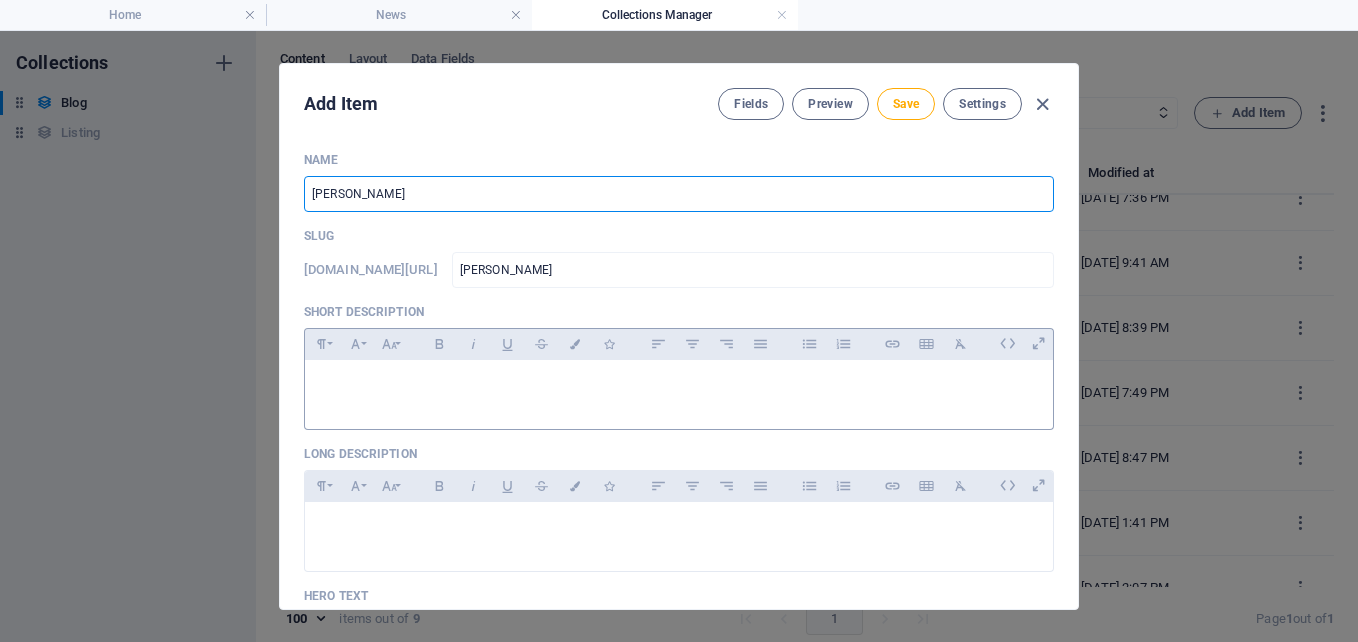 type on "[PERSON_NAME]" 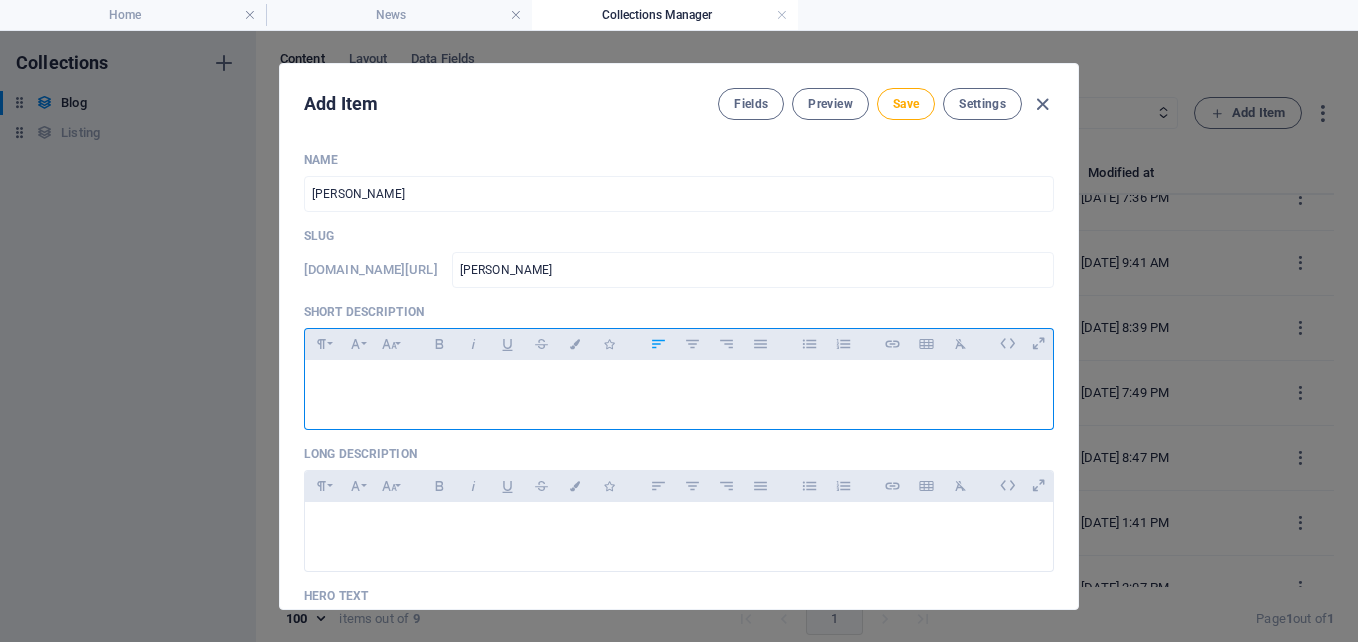 type 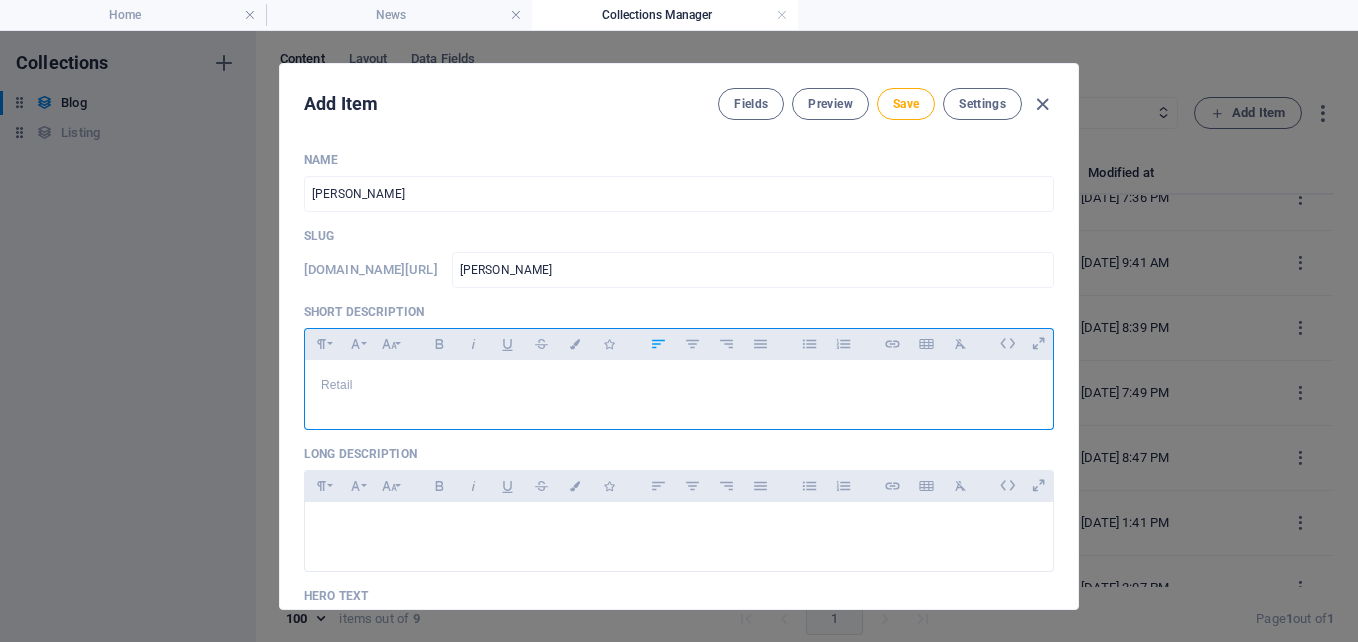 scroll, scrollTop: 100, scrollLeft: 0, axis: vertical 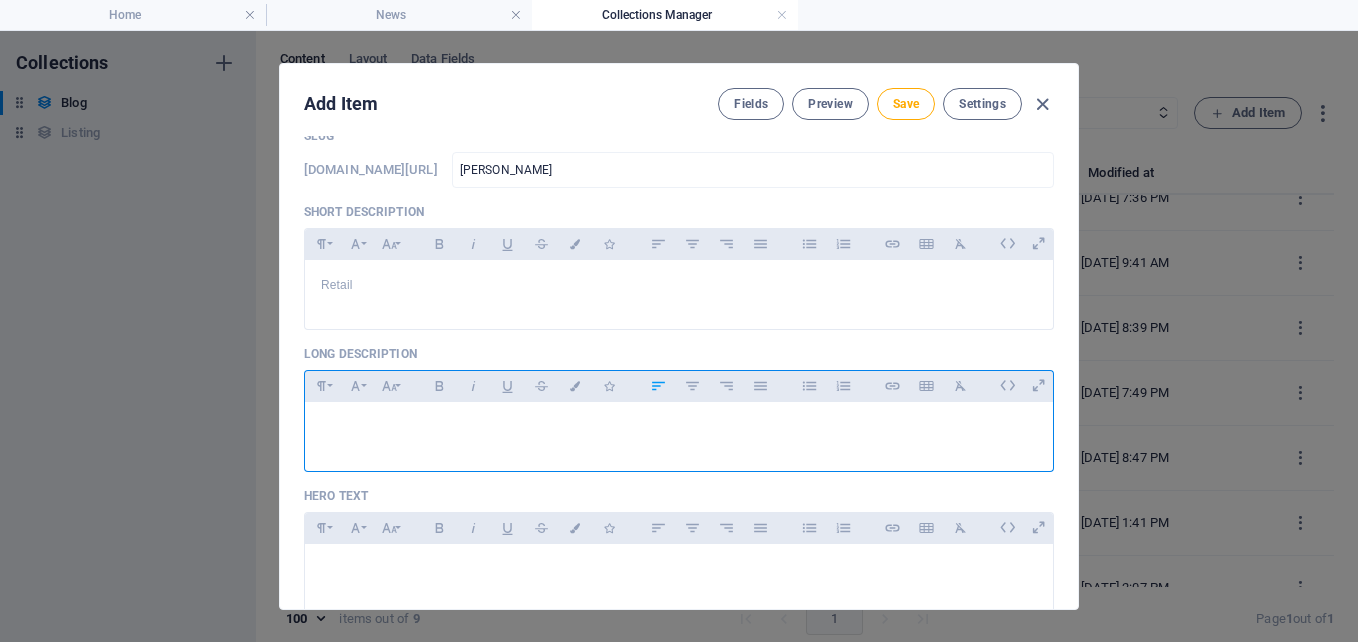 click at bounding box center (679, 427) 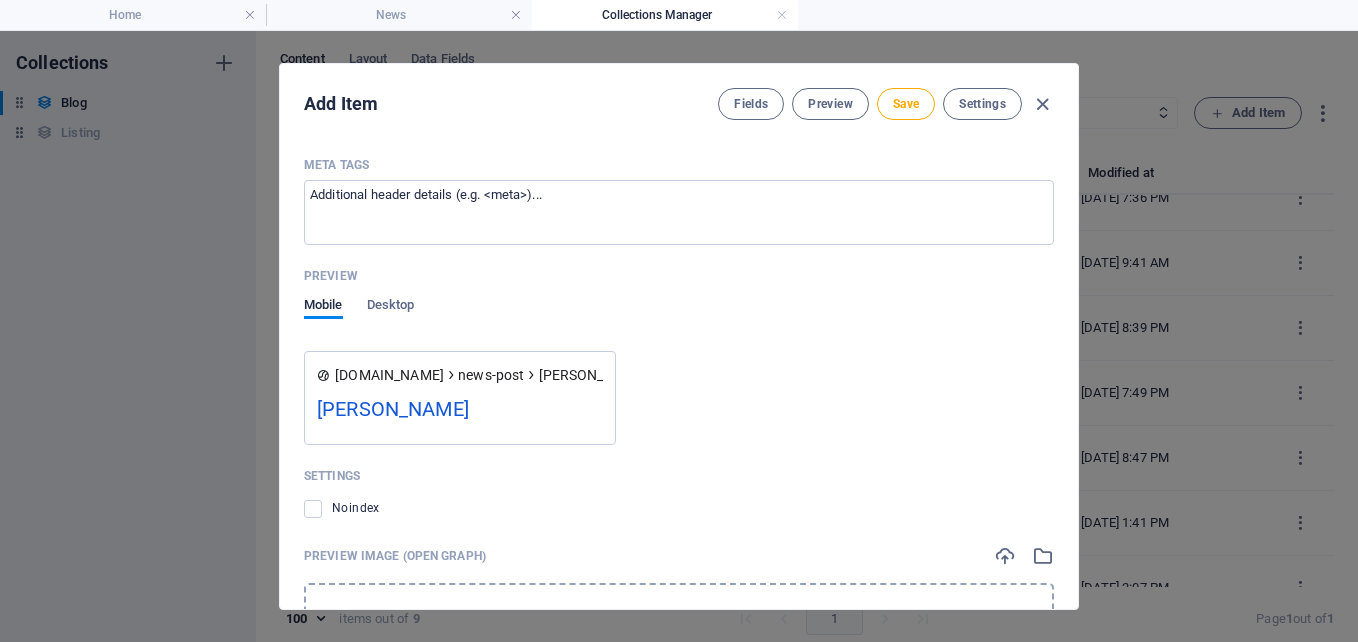 scroll, scrollTop: 1900, scrollLeft: 0, axis: vertical 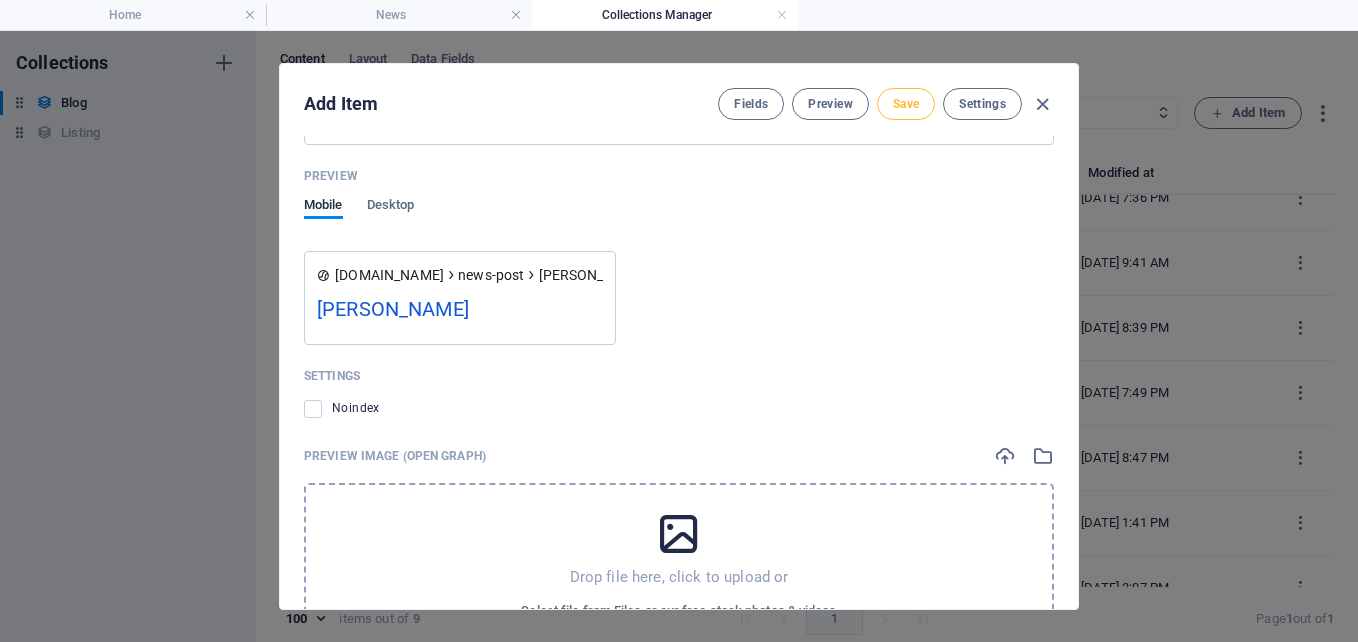 click on "Save" at bounding box center [906, 104] 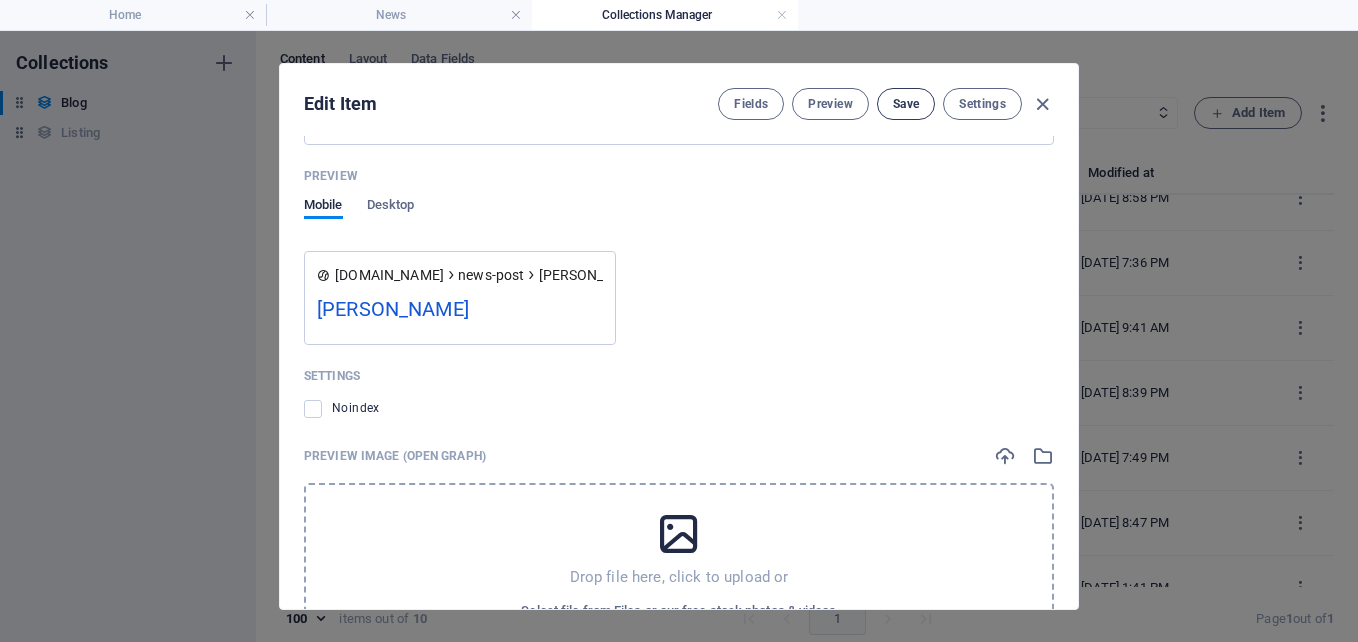 click on "Save" at bounding box center (906, 104) 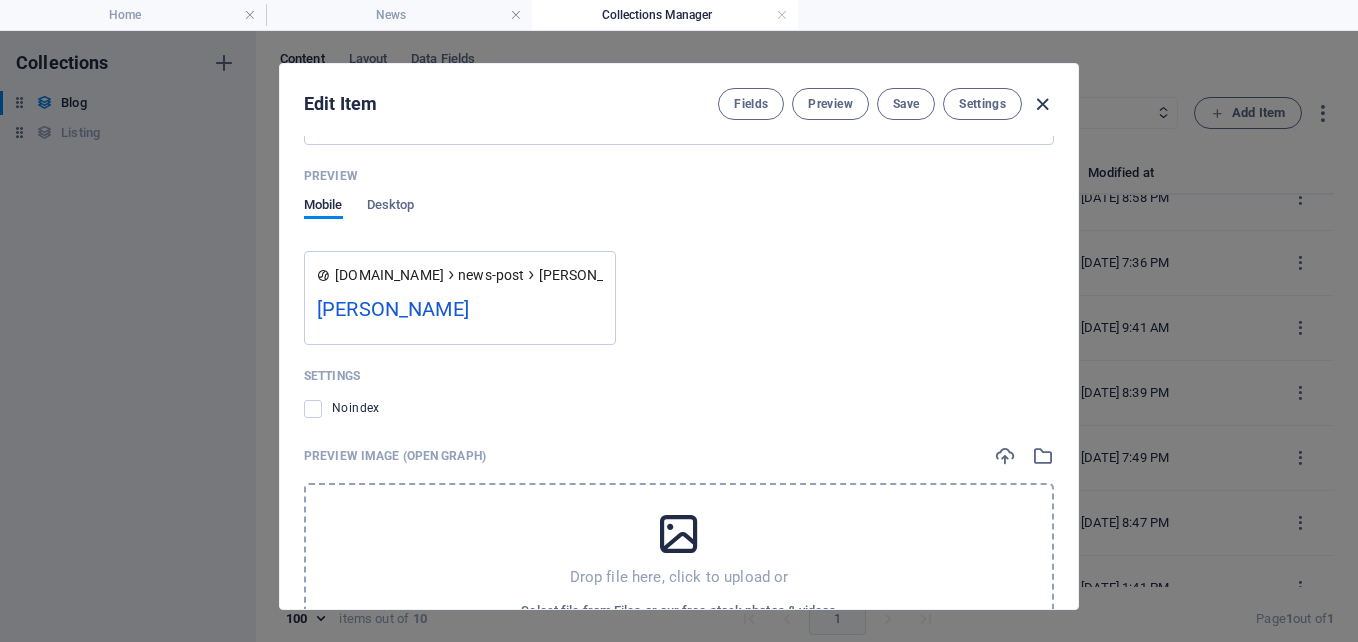 click at bounding box center [1042, 104] 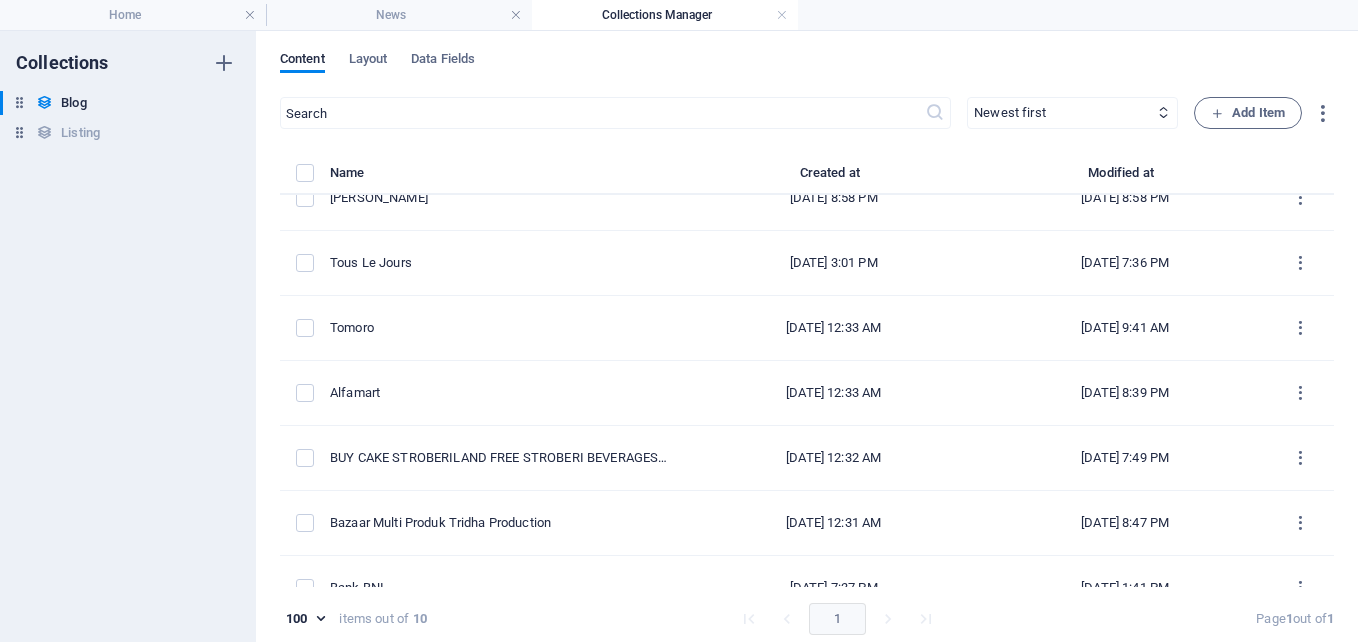 type on "lawson" 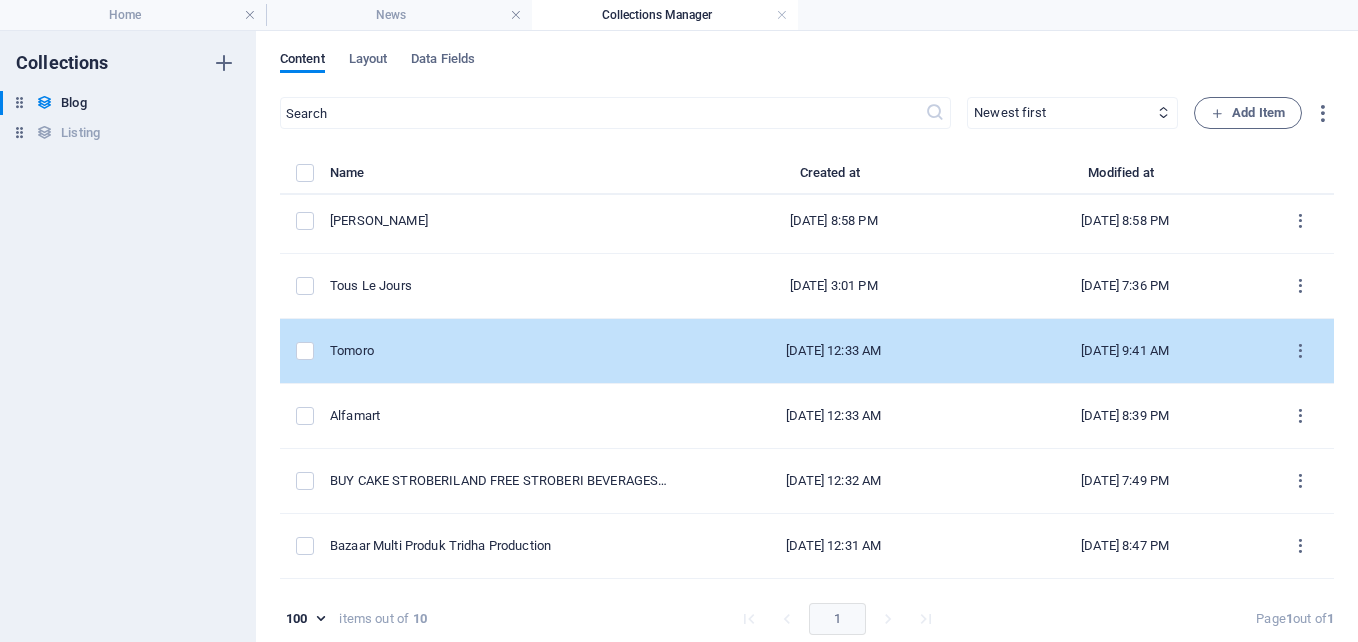 scroll, scrollTop: 0, scrollLeft: 0, axis: both 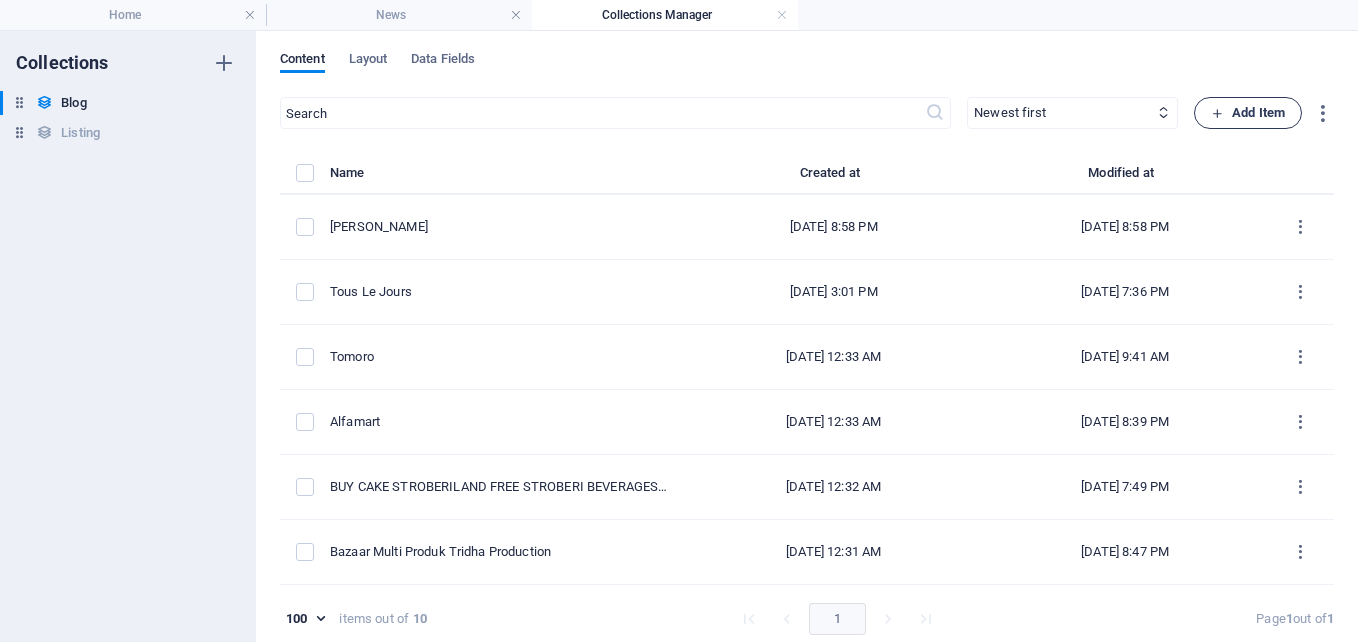 click on "Add Item" at bounding box center [1248, 113] 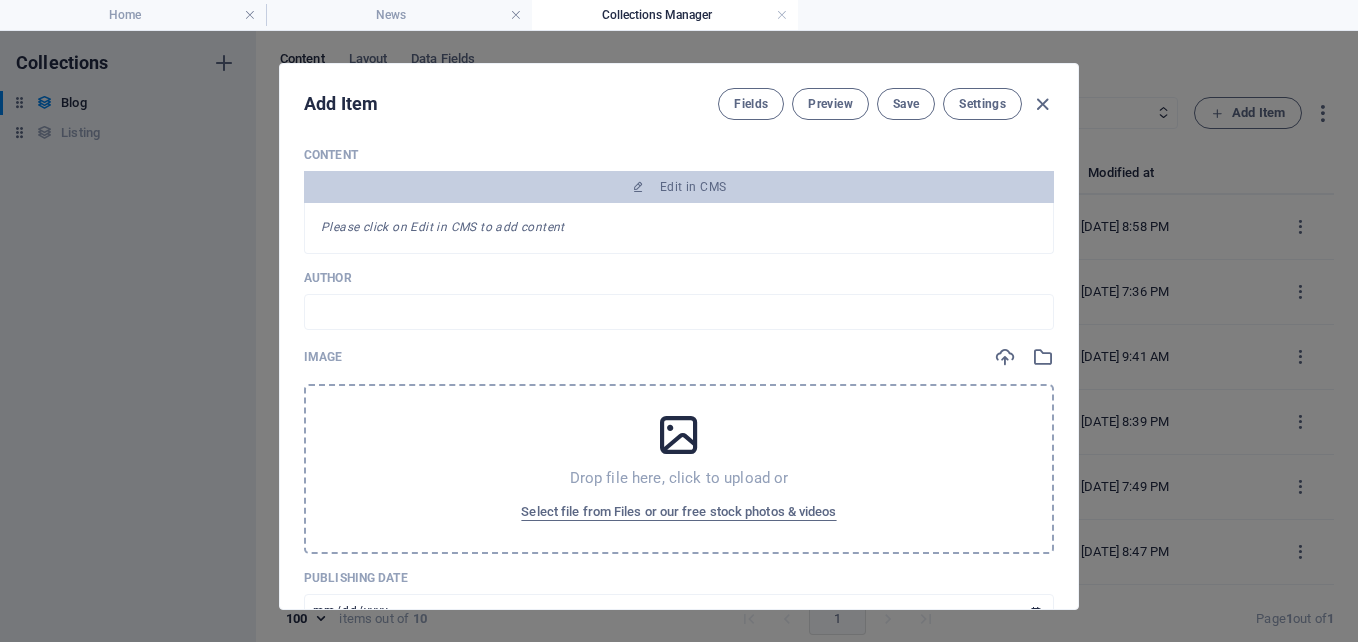 scroll, scrollTop: 600, scrollLeft: 0, axis: vertical 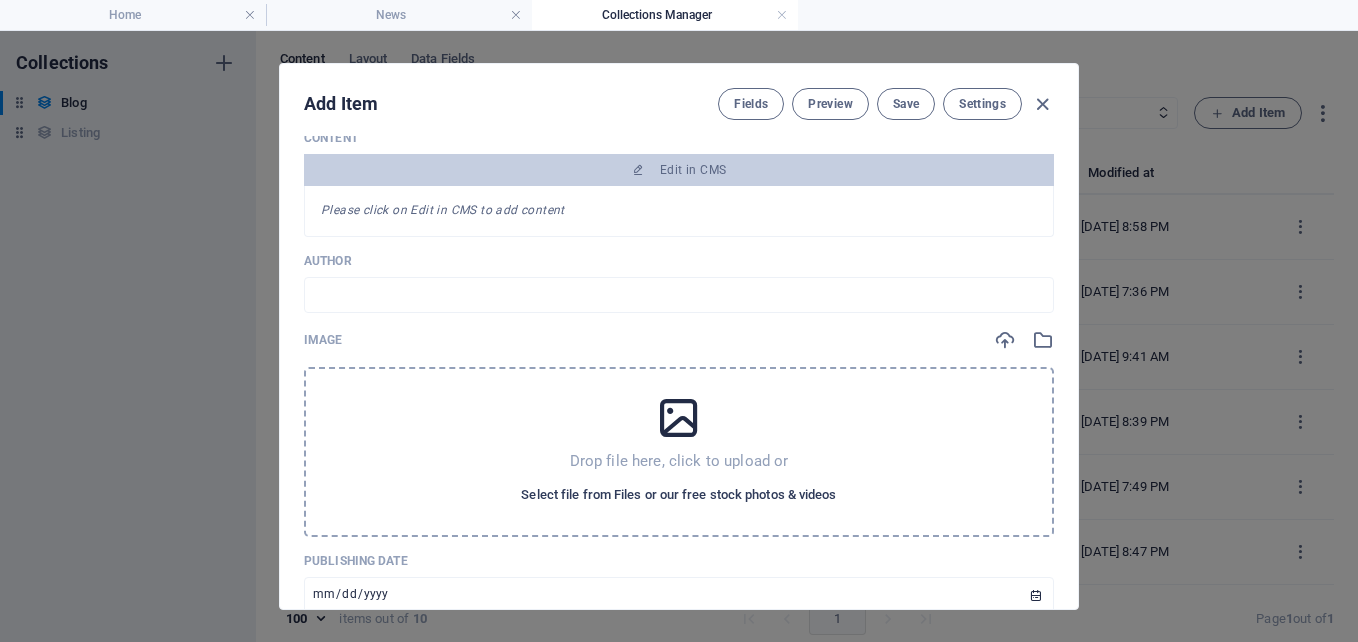 click on "Select file from Files or our free stock photos & videos" at bounding box center [678, 495] 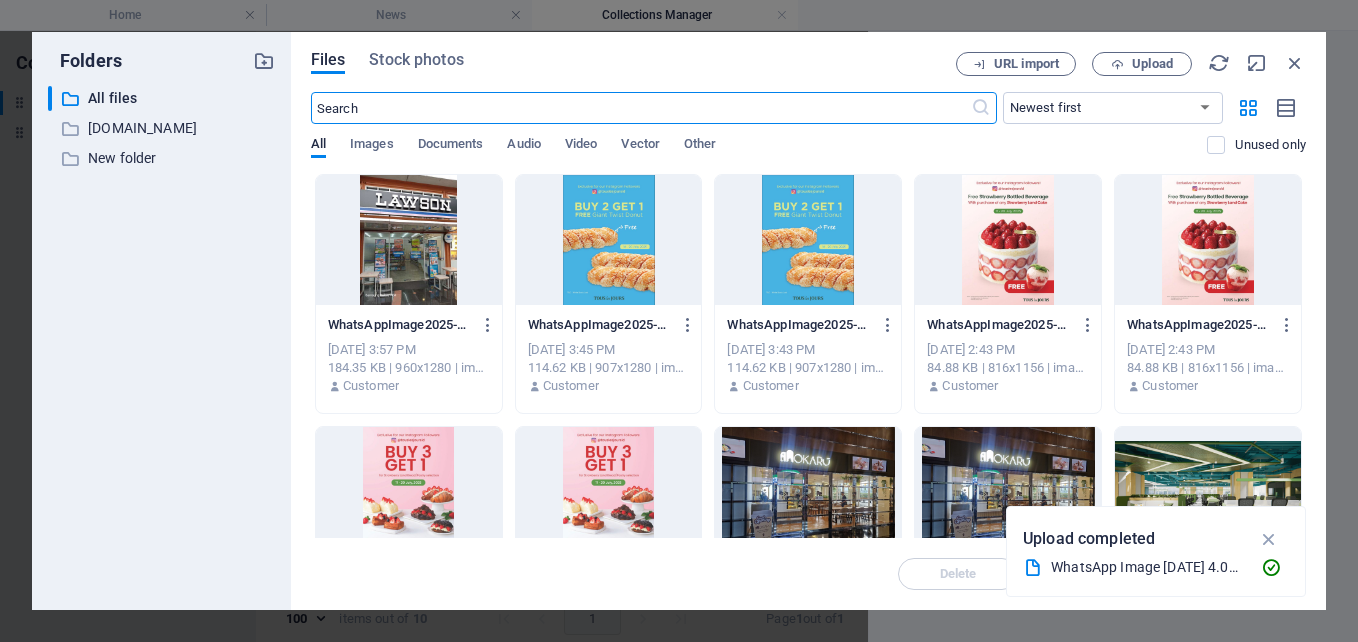click at bounding box center (808, 492) 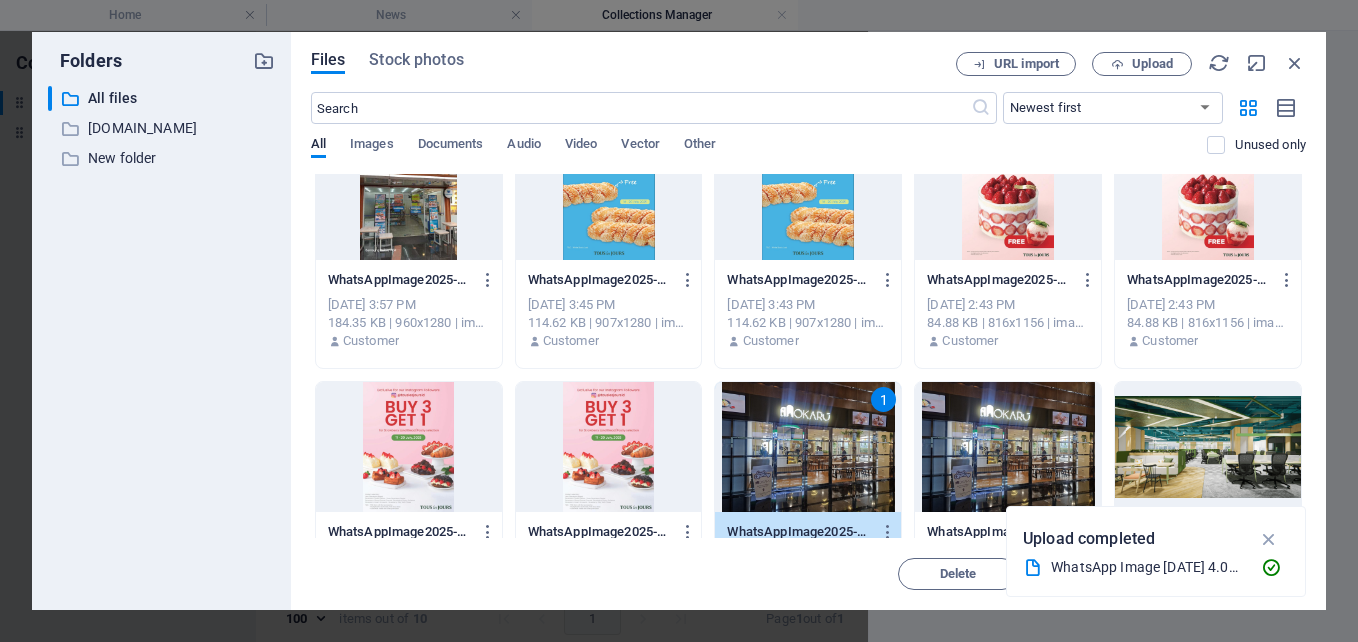 scroll, scrollTop: 0, scrollLeft: 0, axis: both 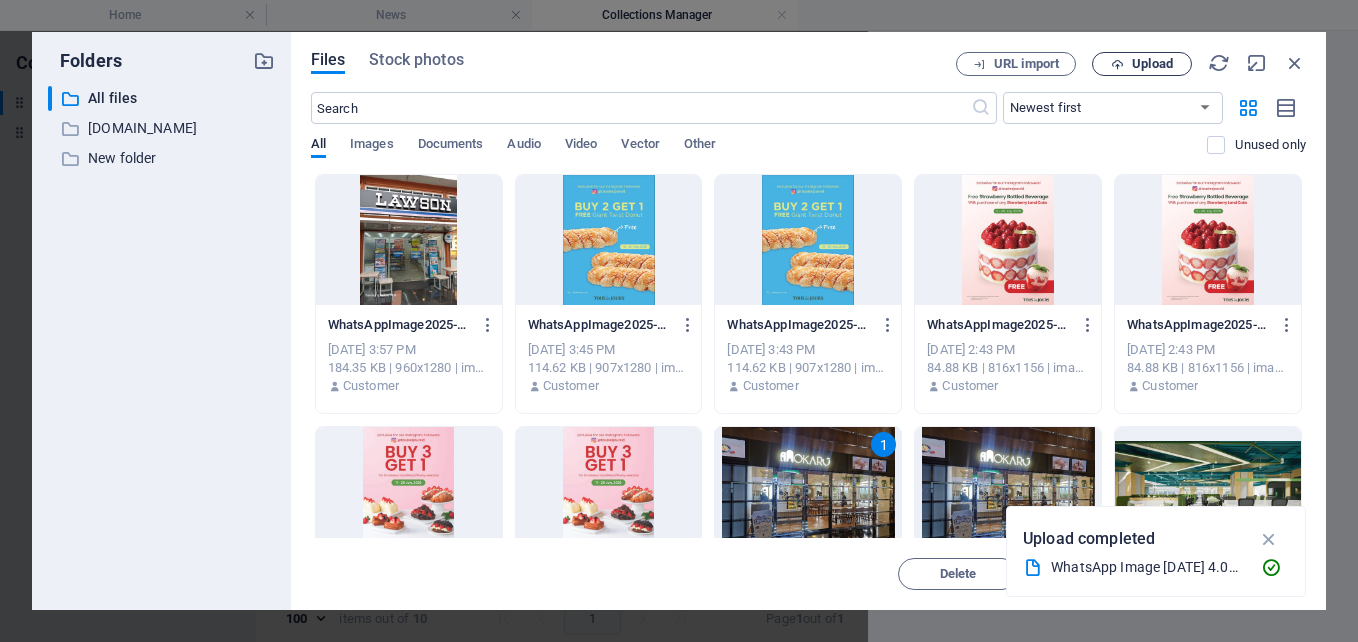 click on "Upload" at bounding box center (1142, 64) 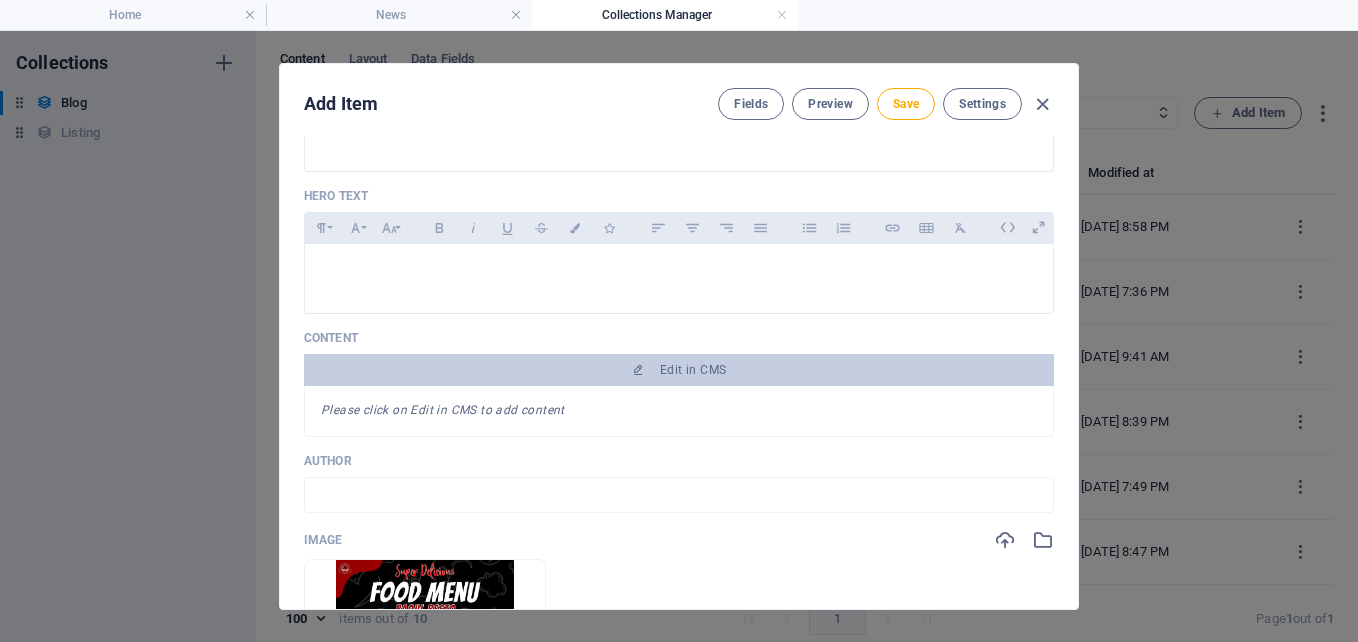 scroll, scrollTop: 0, scrollLeft: 0, axis: both 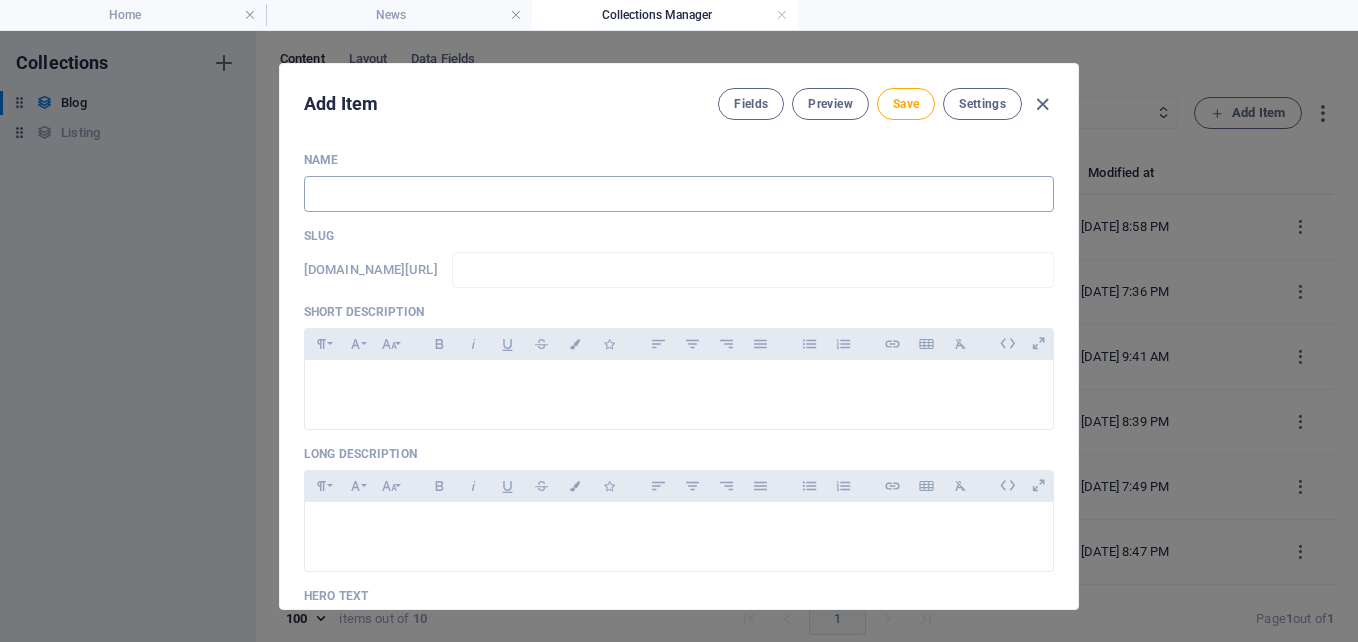 click at bounding box center (679, 194) 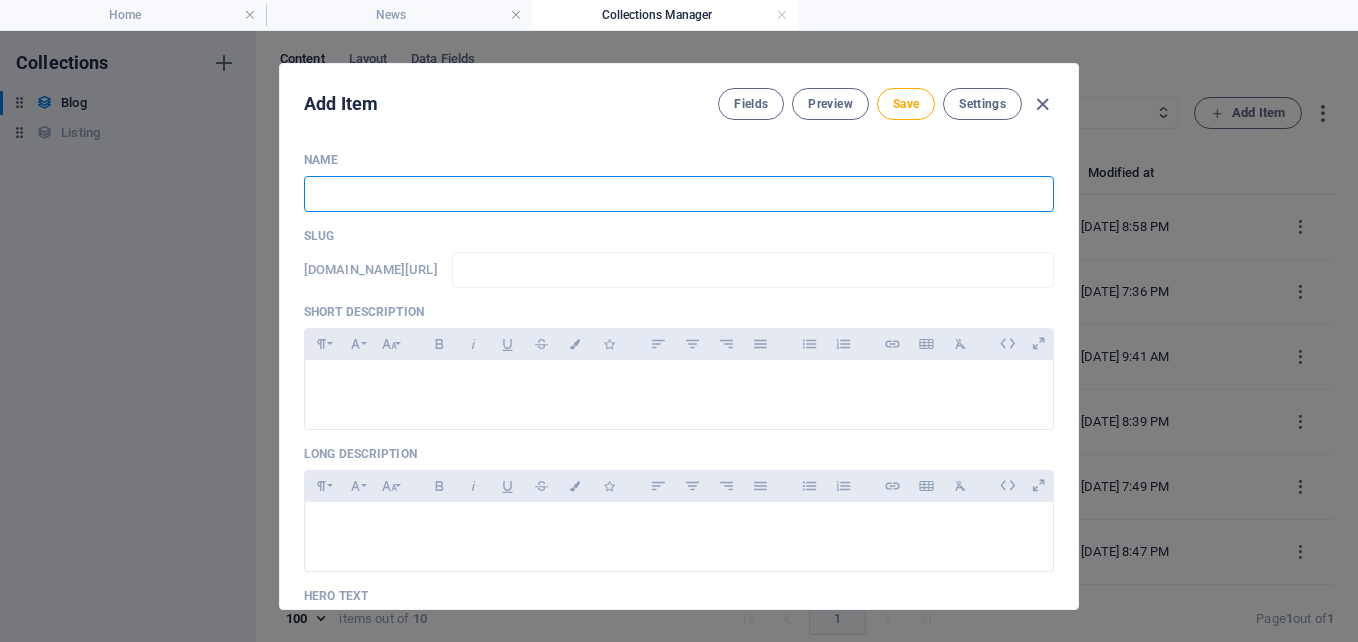 type on "B" 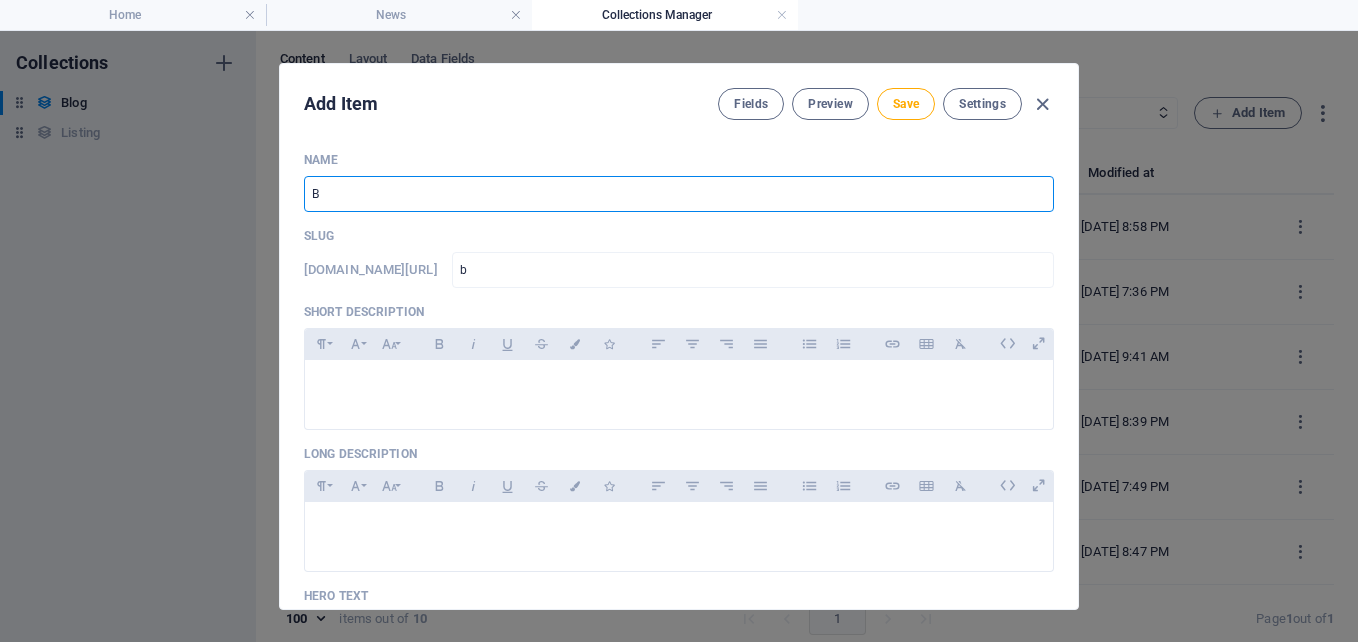 type on "Ba" 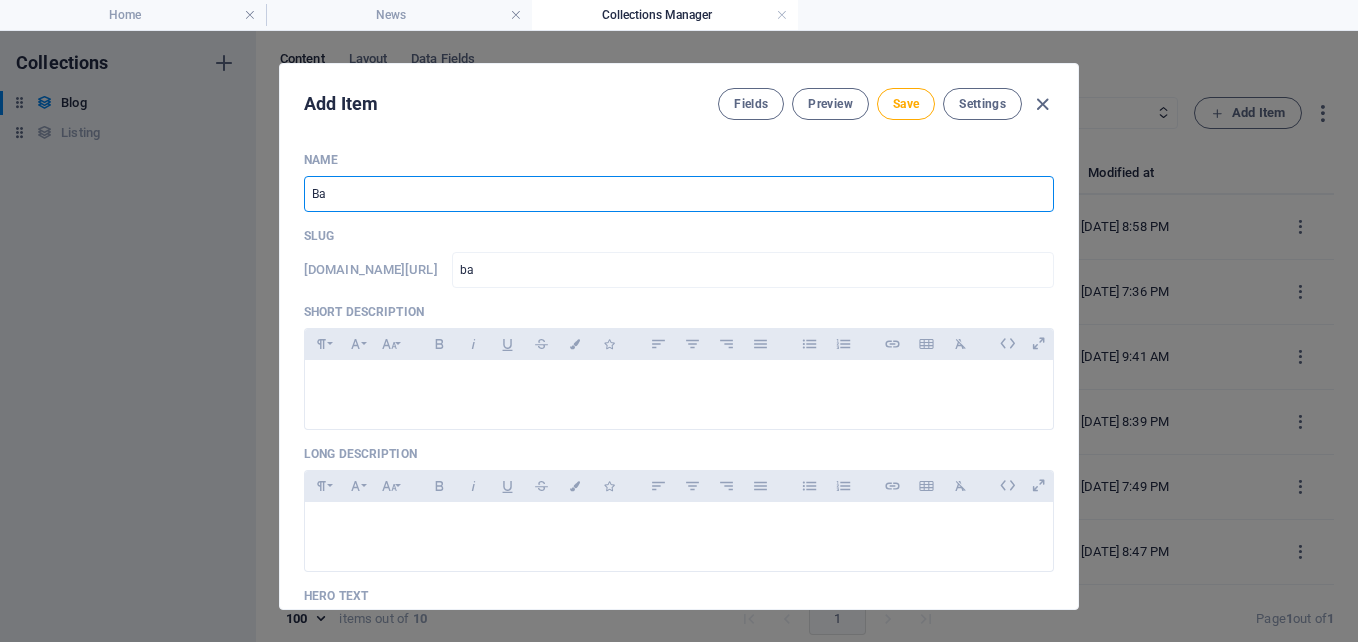 type on "Baq" 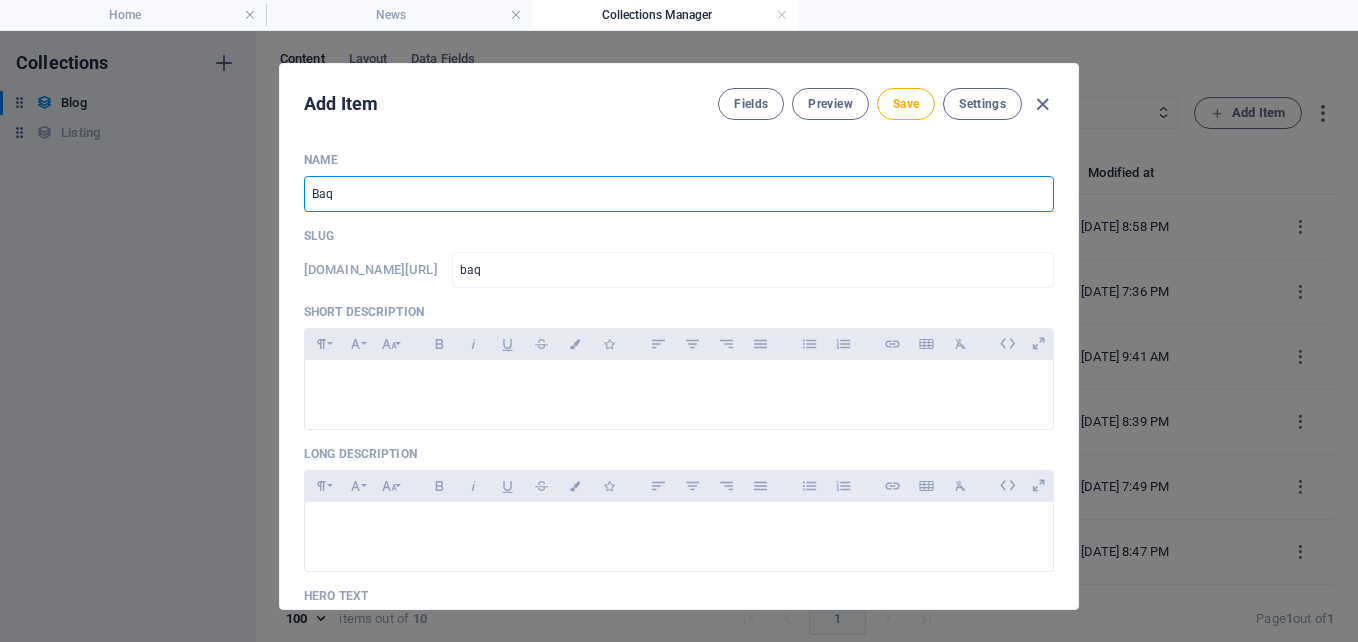 type on "Baqu" 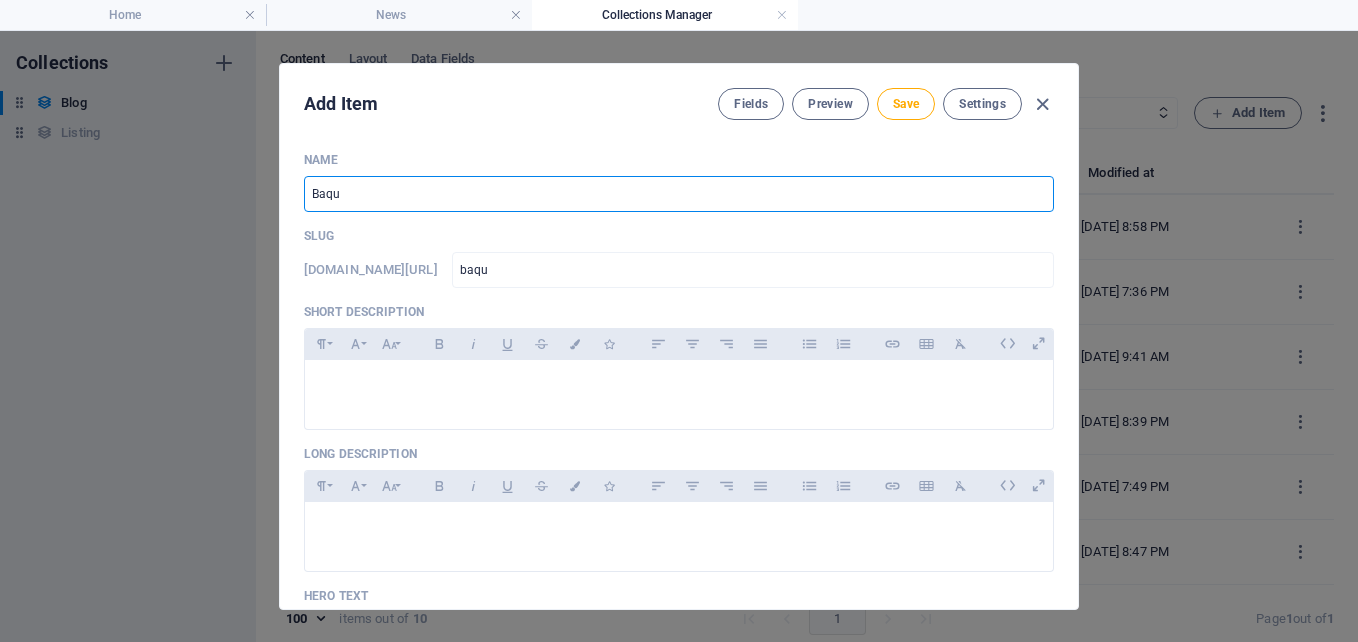 type on "Baqul" 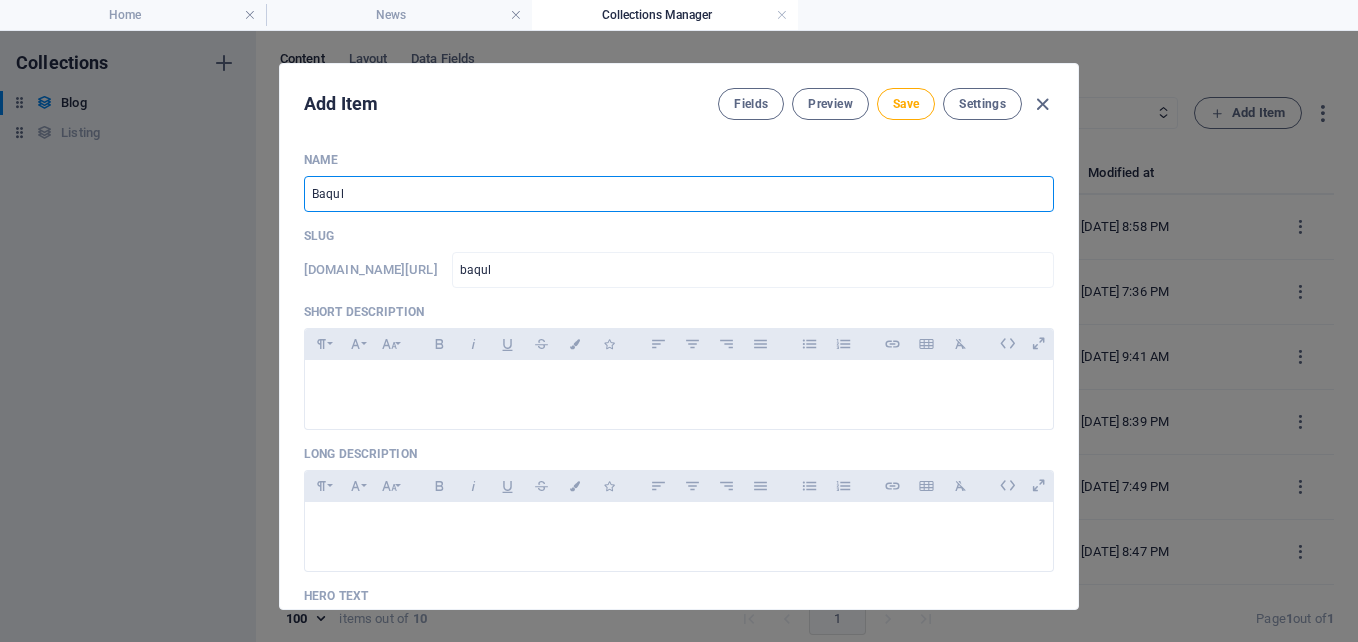 type on "Baqul c" 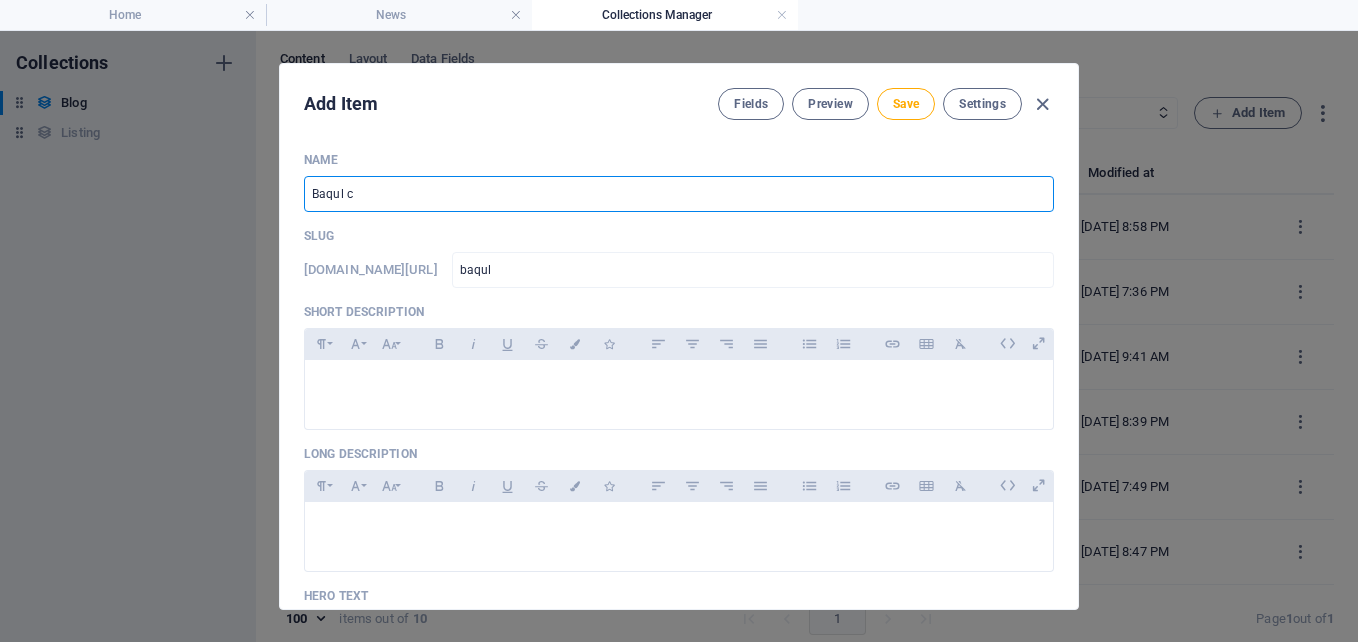 type on "baqul-c" 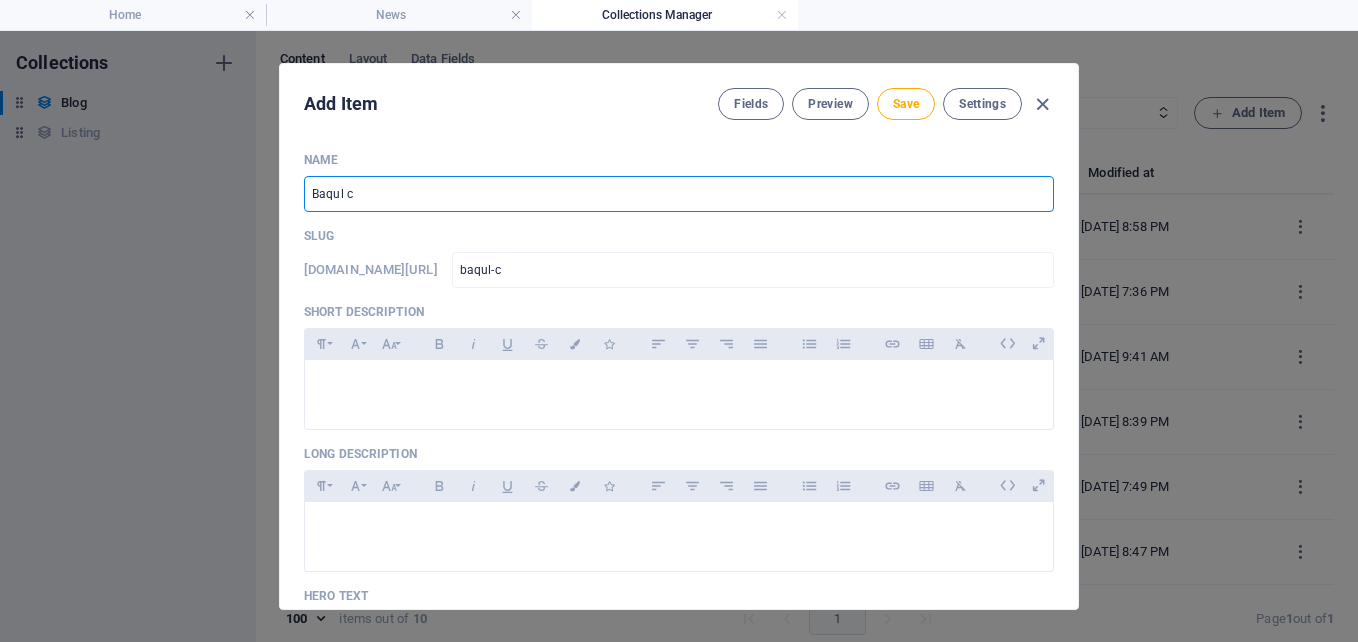 type on "Baqul ca" 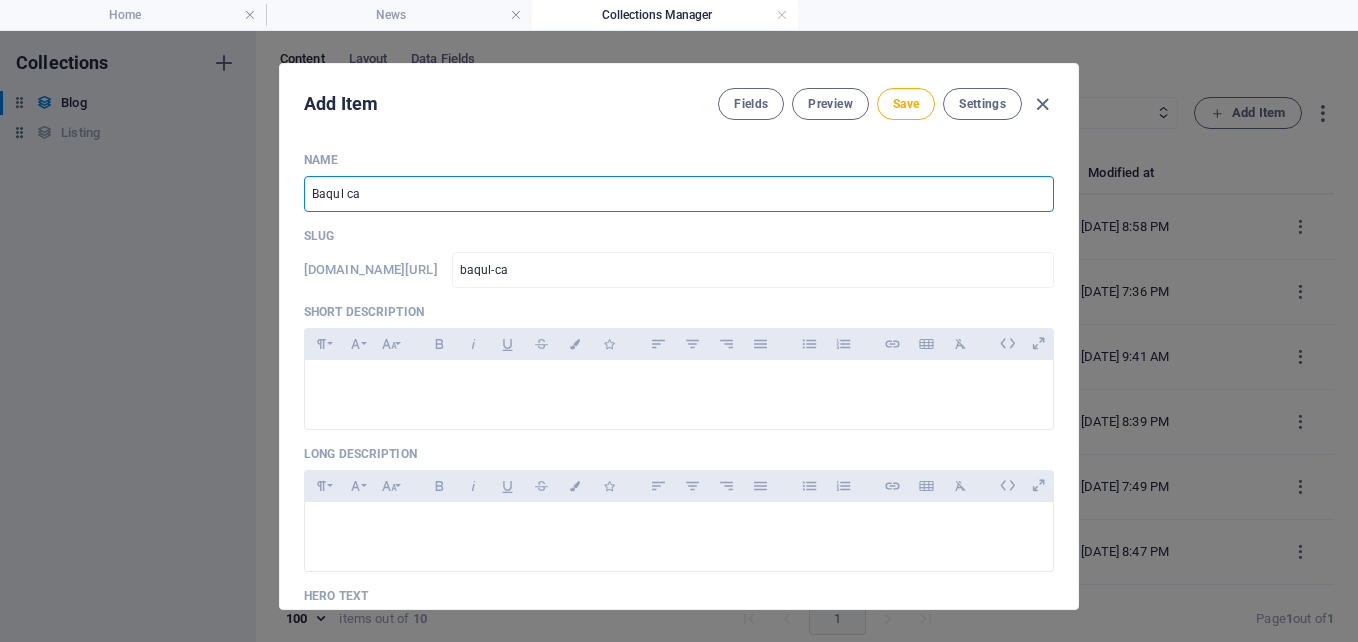 type on "Baqul caf" 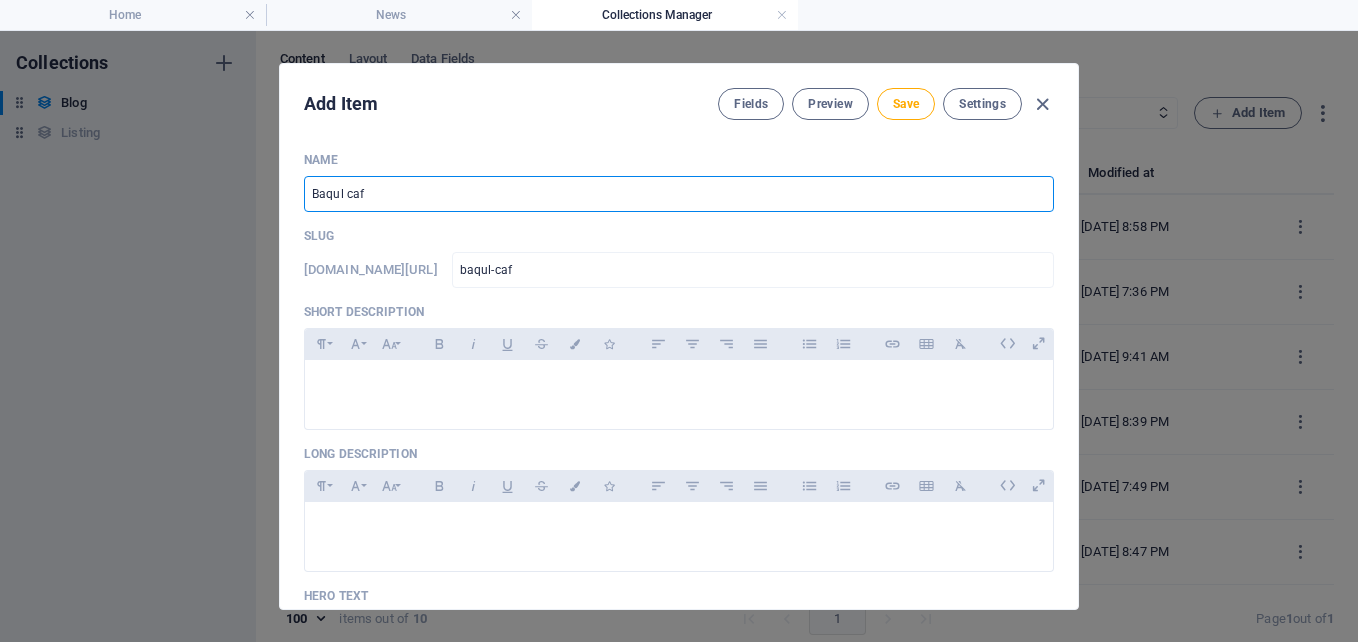 type on "Baqul cafe" 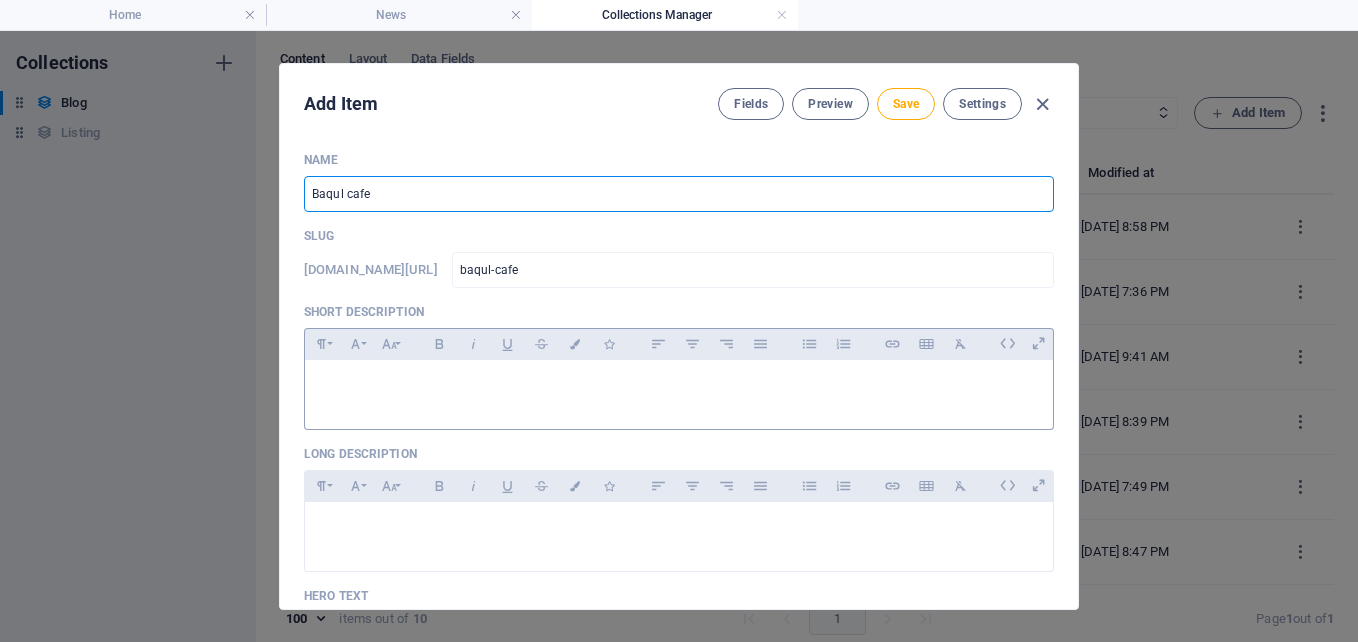 type on "Baqul cafe" 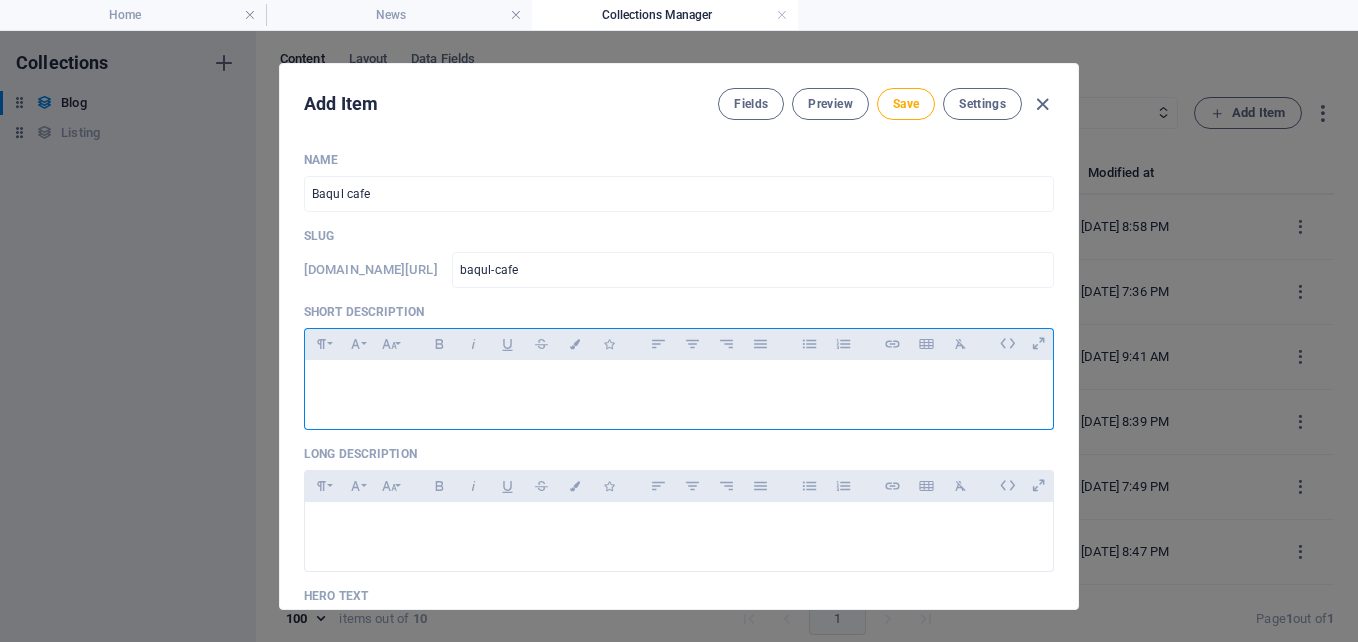click at bounding box center [679, 385] 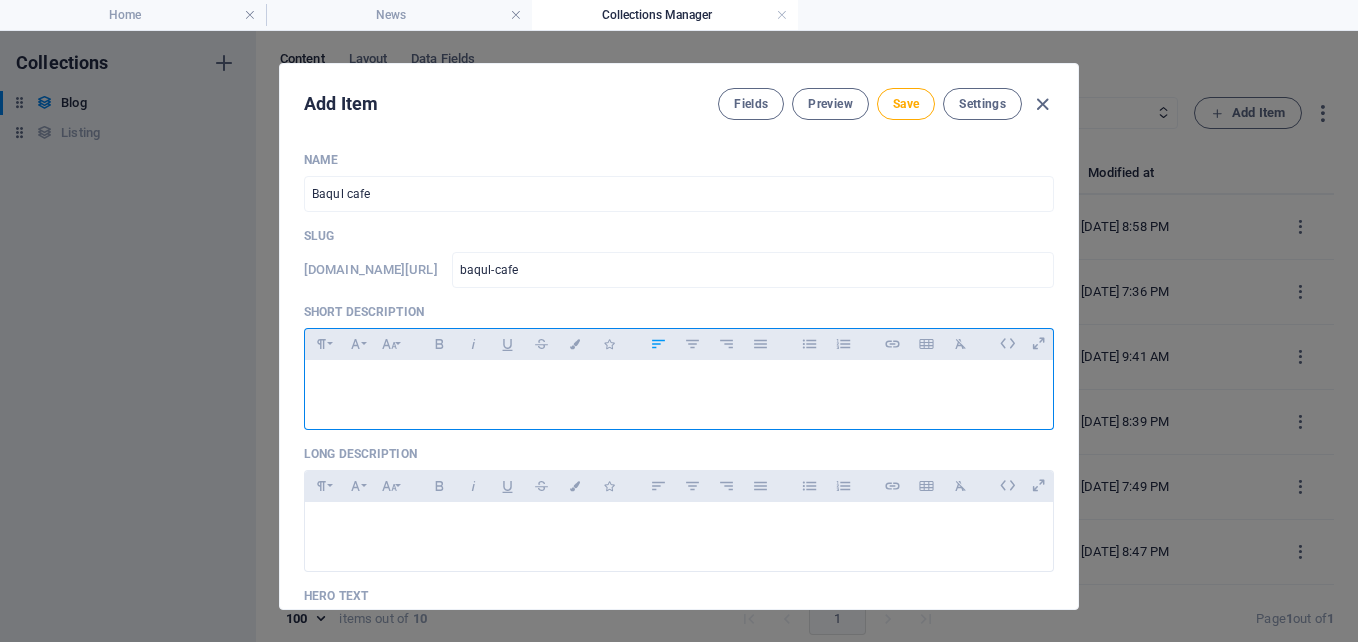 scroll, scrollTop: 100, scrollLeft: 0, axis: vertical 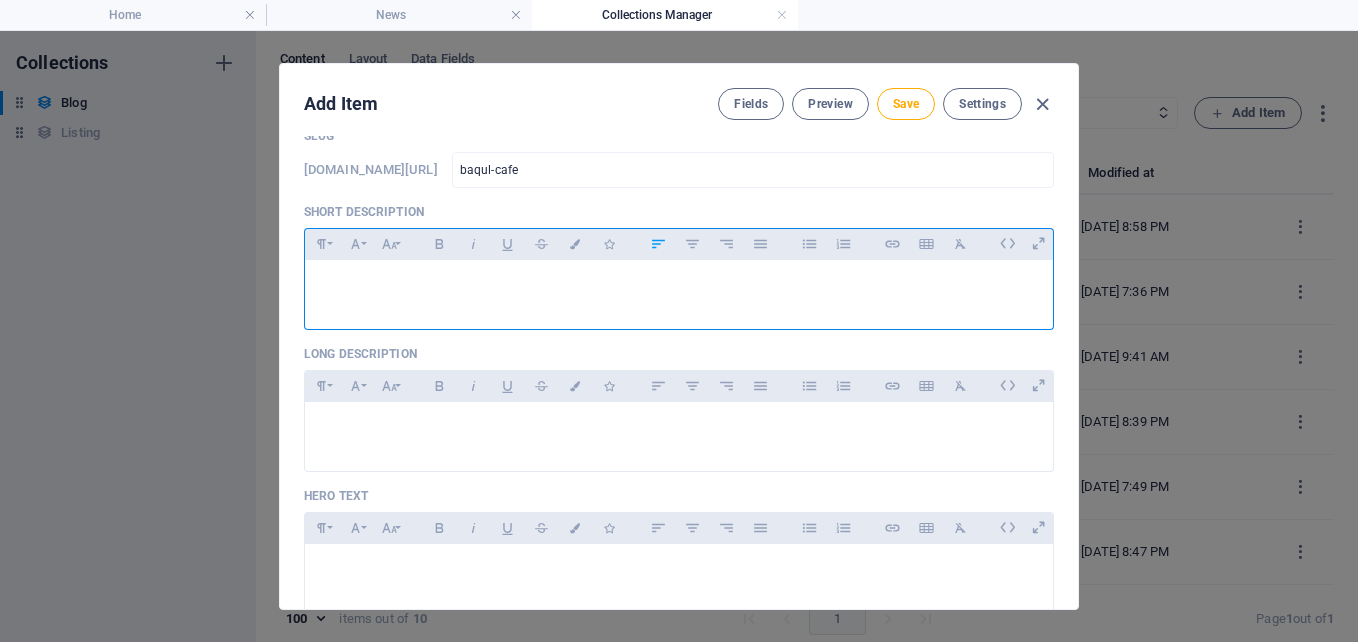 type 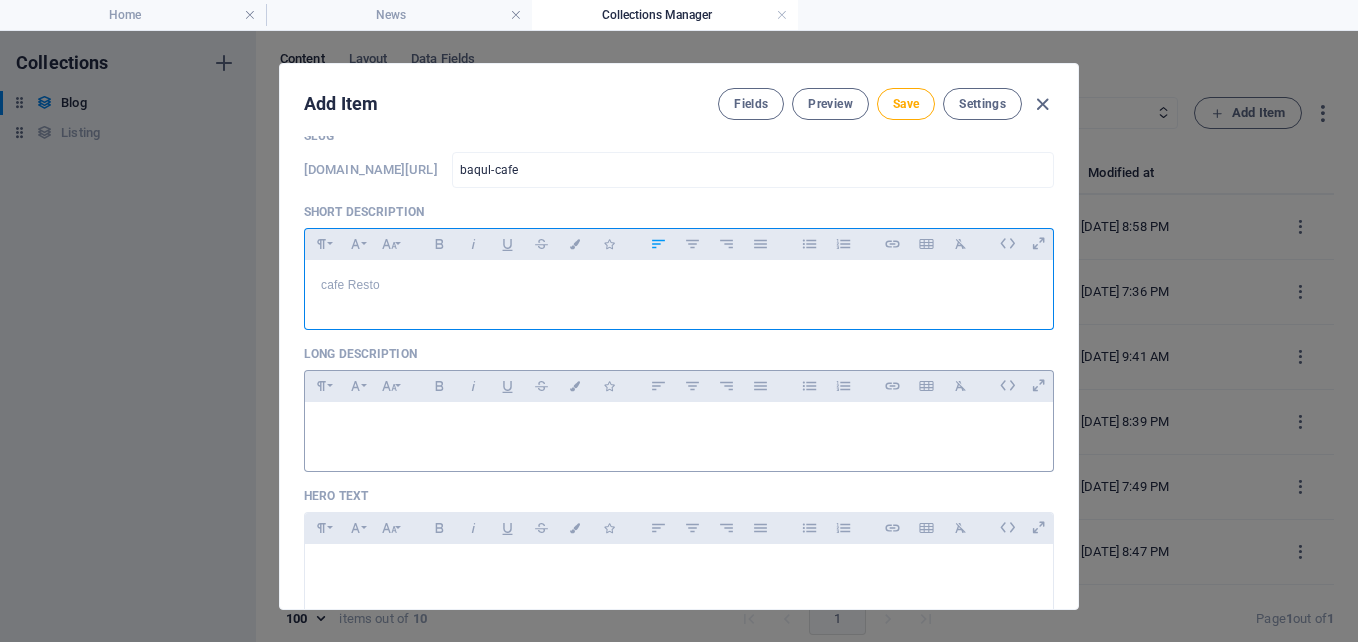 click at bounding box center (679, 427) 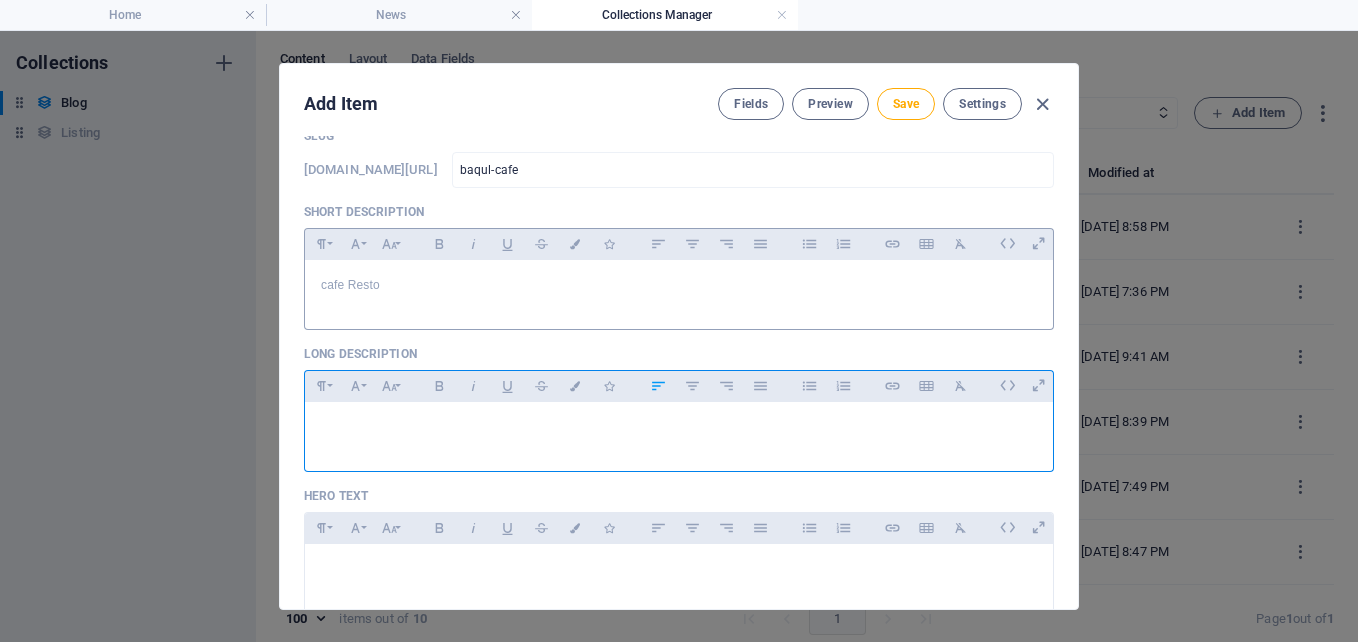 type 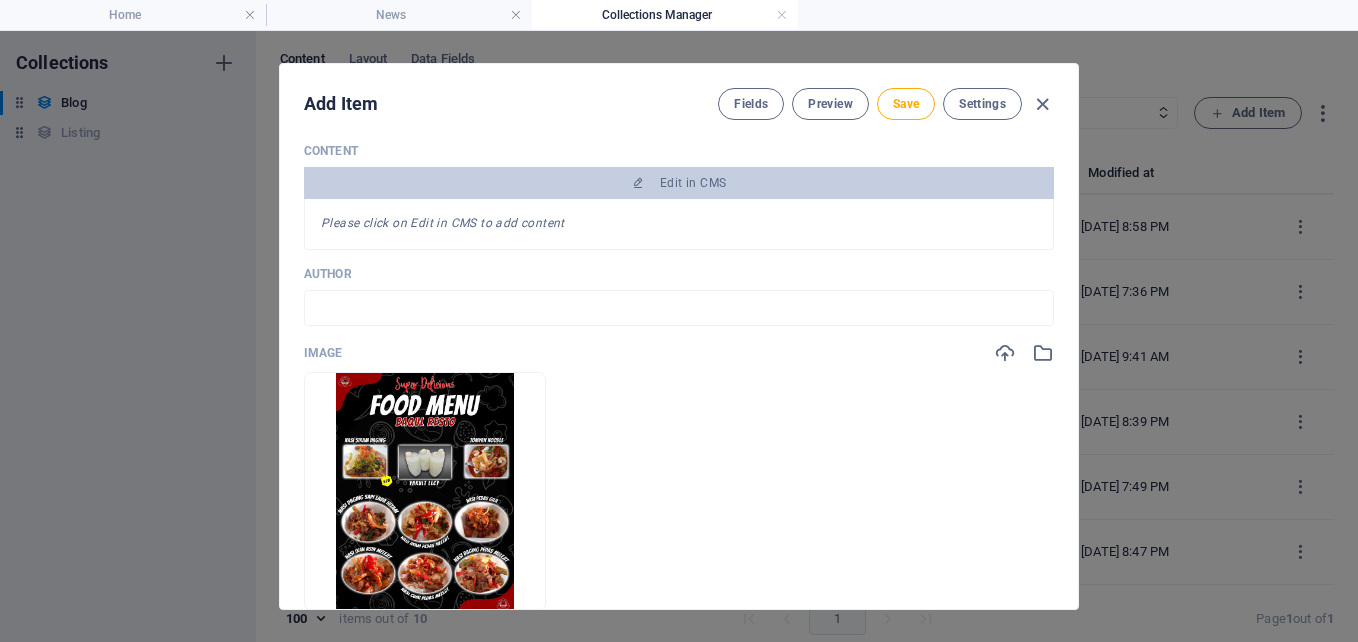 scroll, scrollTop: 600, scrollLeft: 0, axis: vertical 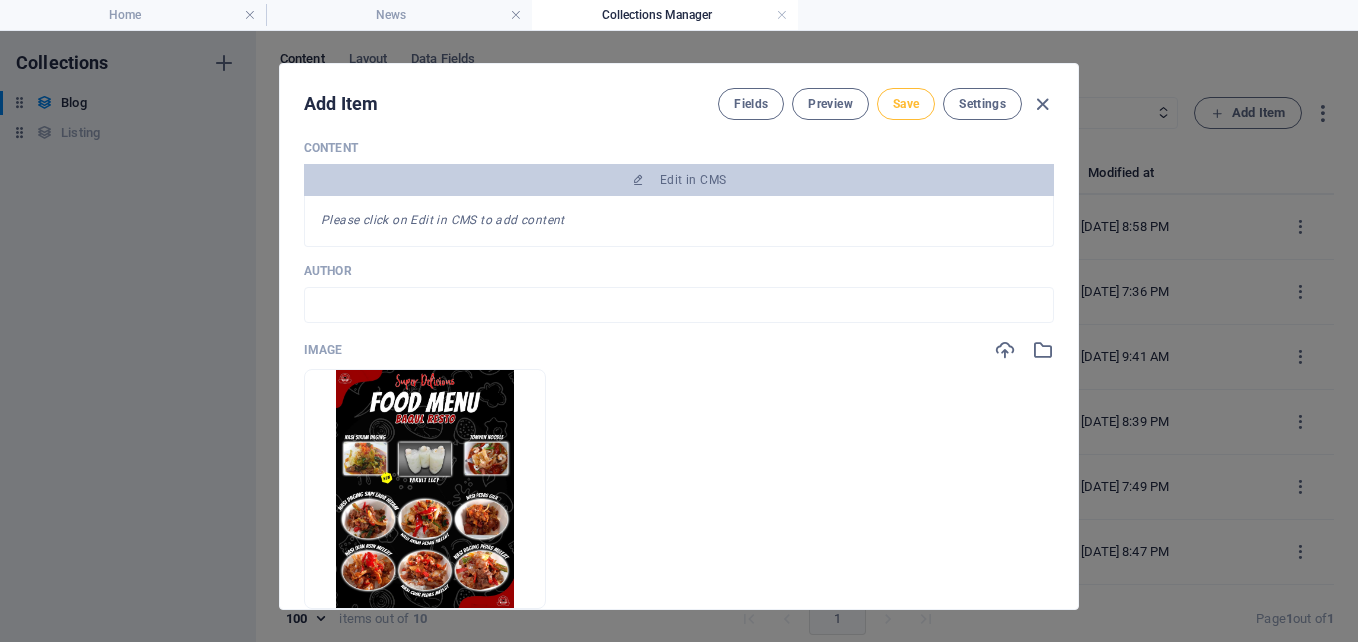 click on "Save" at bounding box center [906, 104] 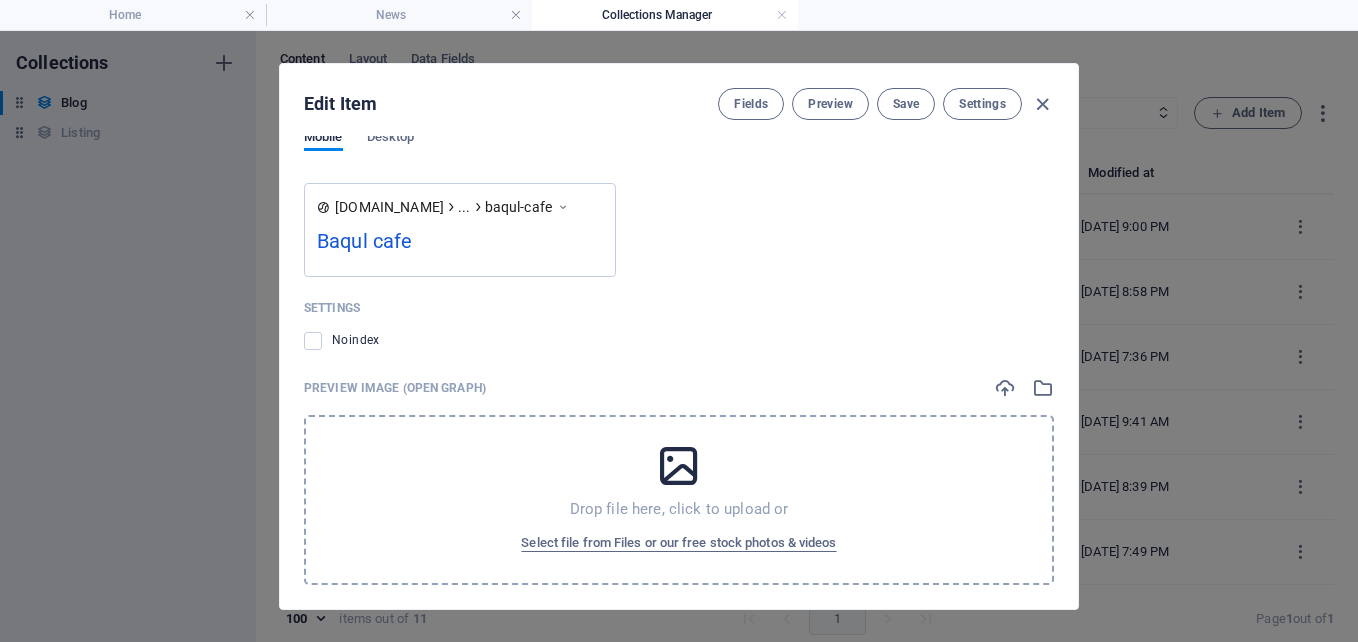 scroll, scrollTop: 2060, scrollLeft: 0, axis: vertical 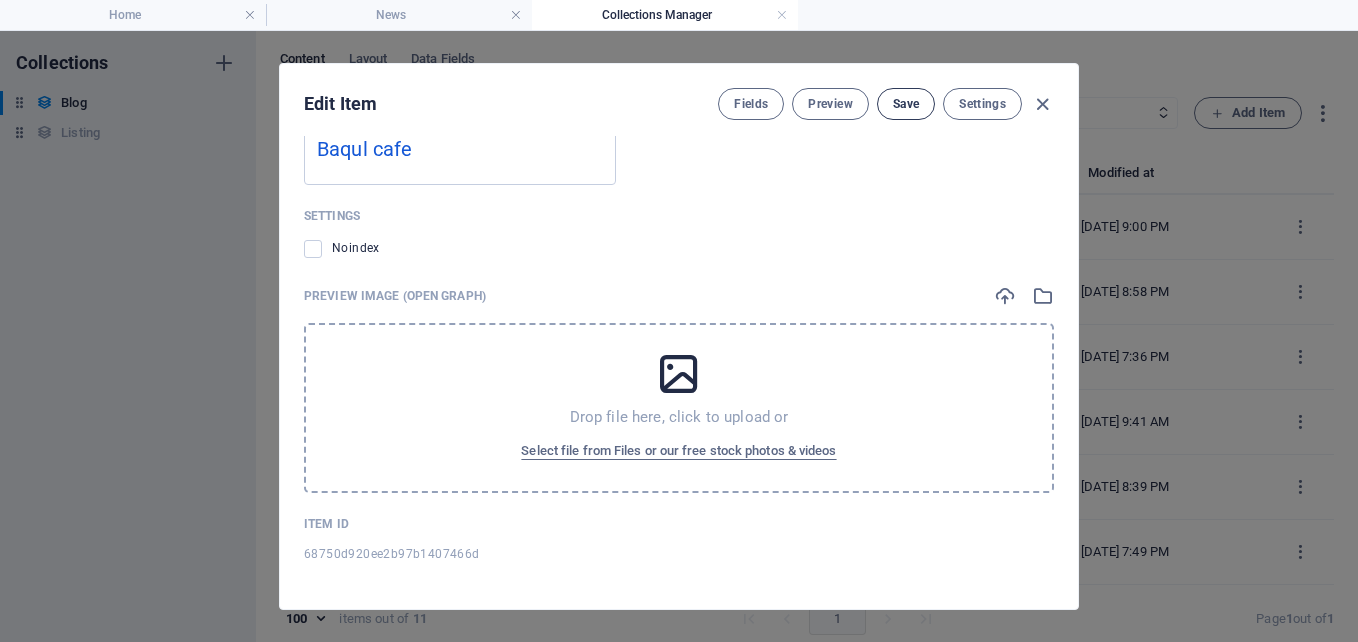 click on "Save" at bounding box center (906, 104) 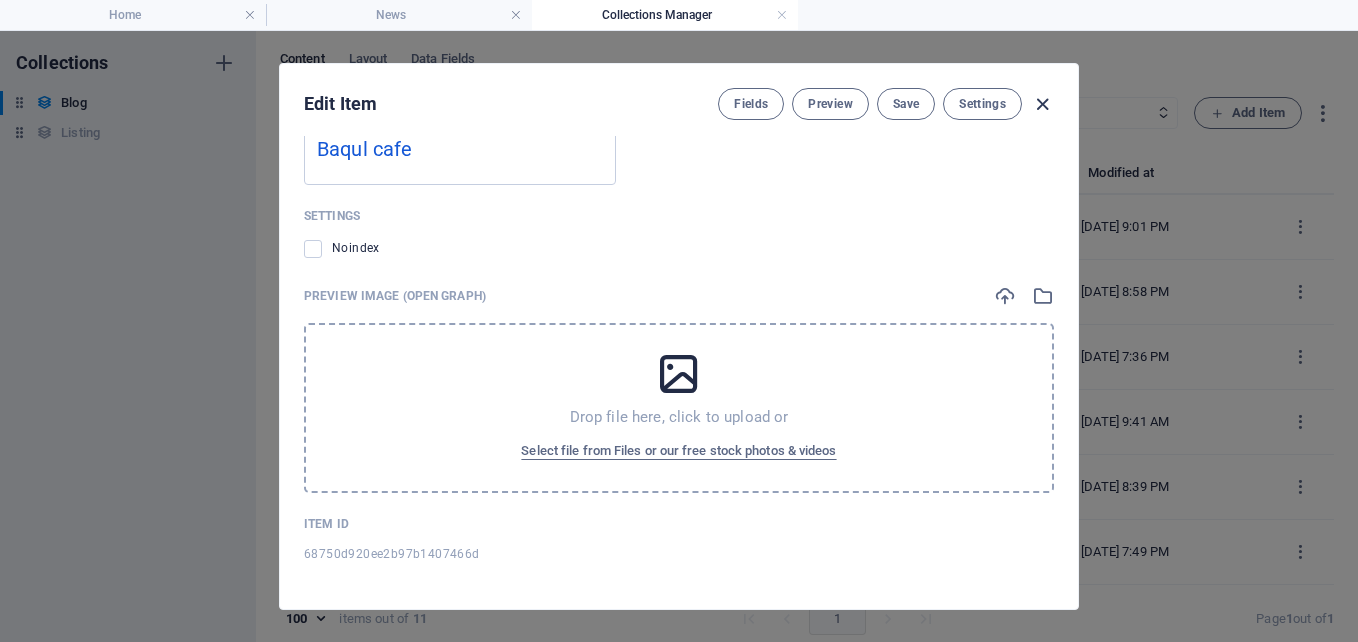 click at bounding box center (1042, 104) 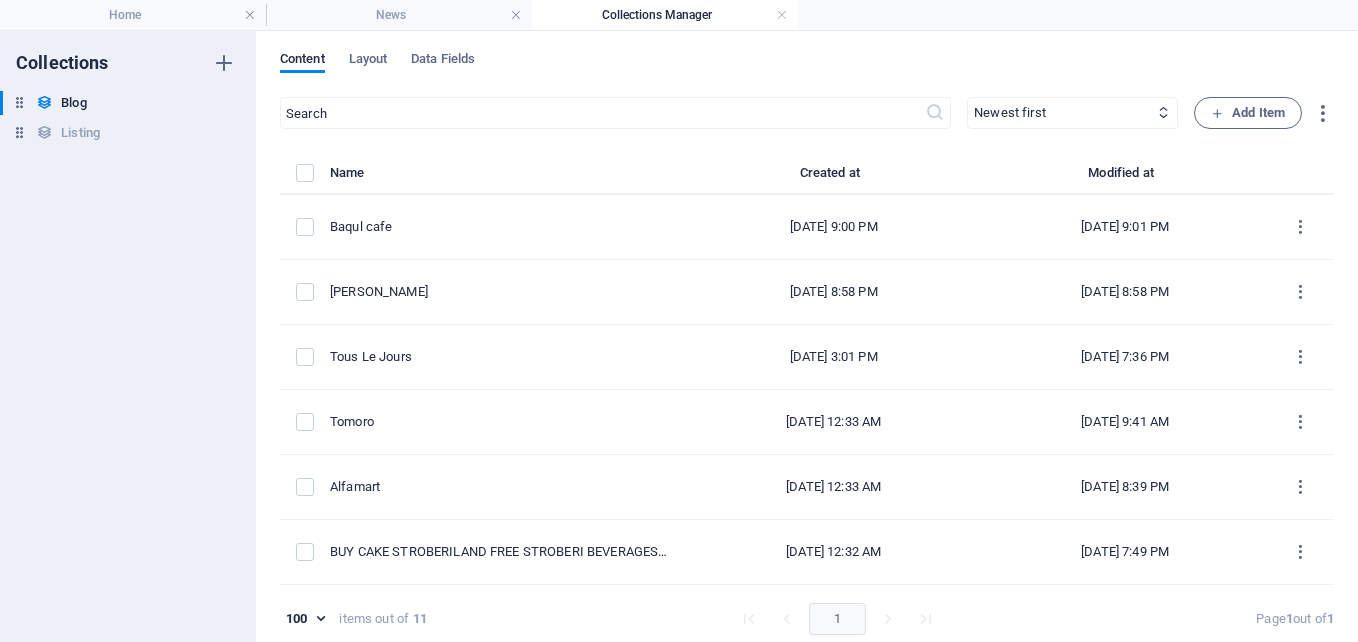 scroll, scrollTop: 1905, scrollLeft: 0, axis: vertical 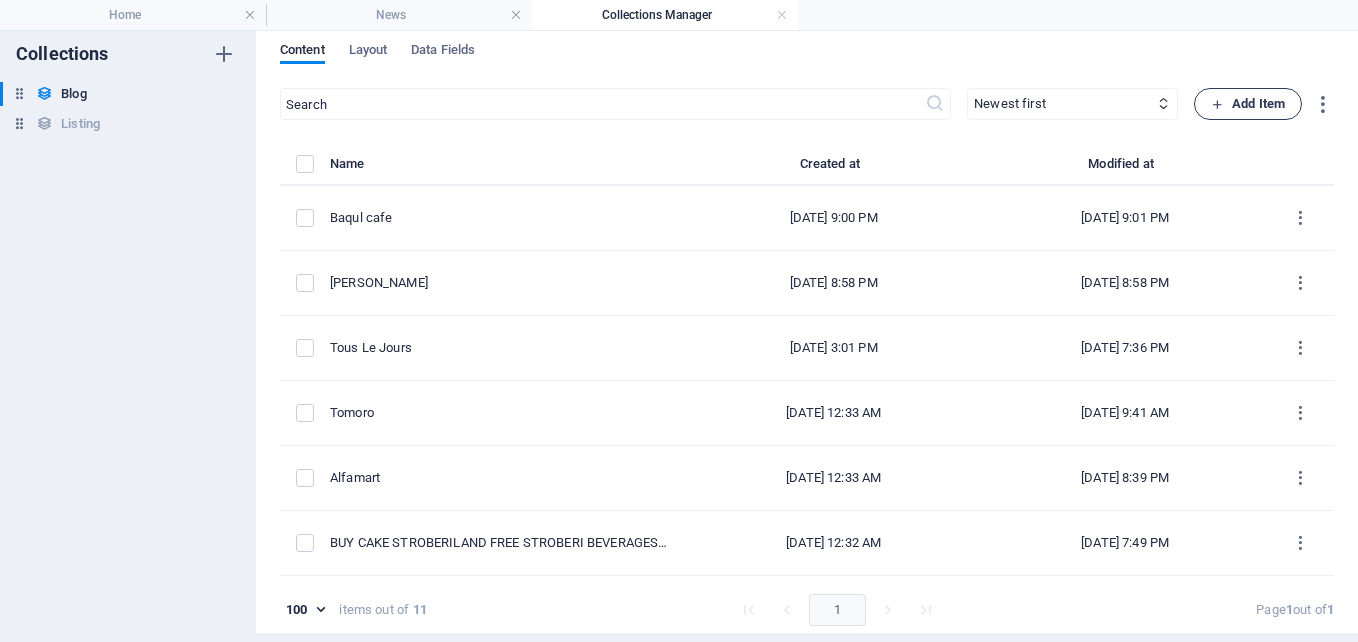 click at bounding box center (1217, 104) 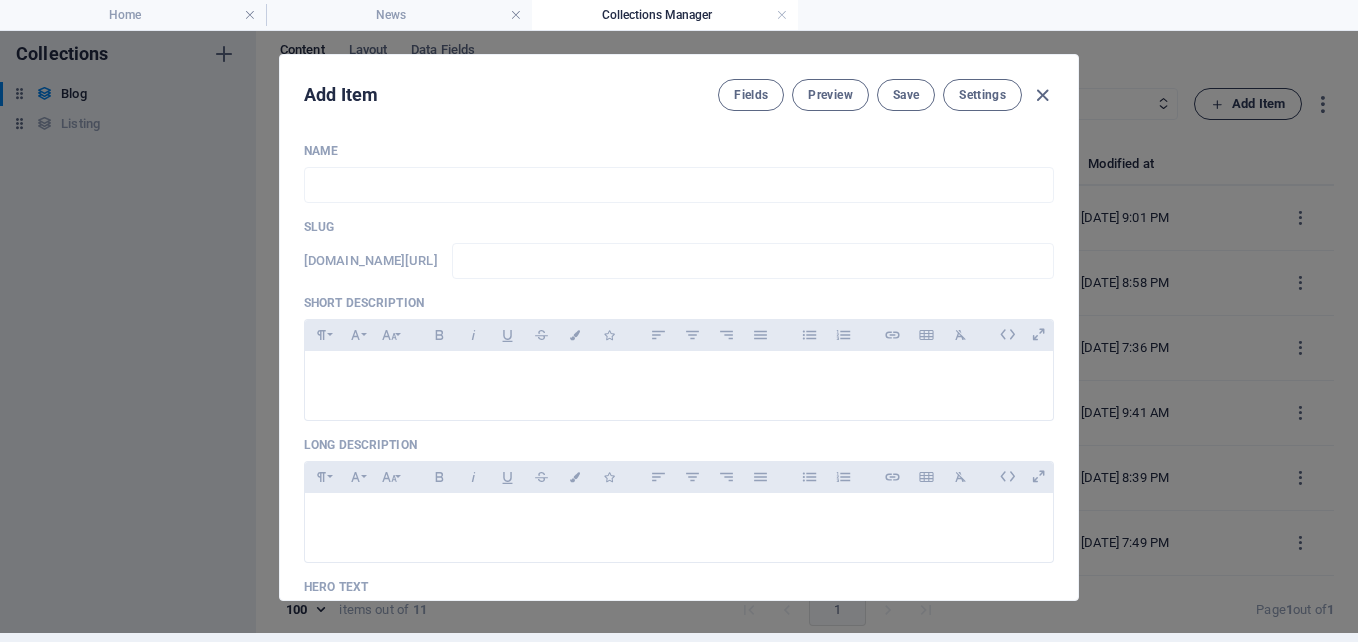 scroll, scrollTop: 0, scrollLeft: 0, axis: both 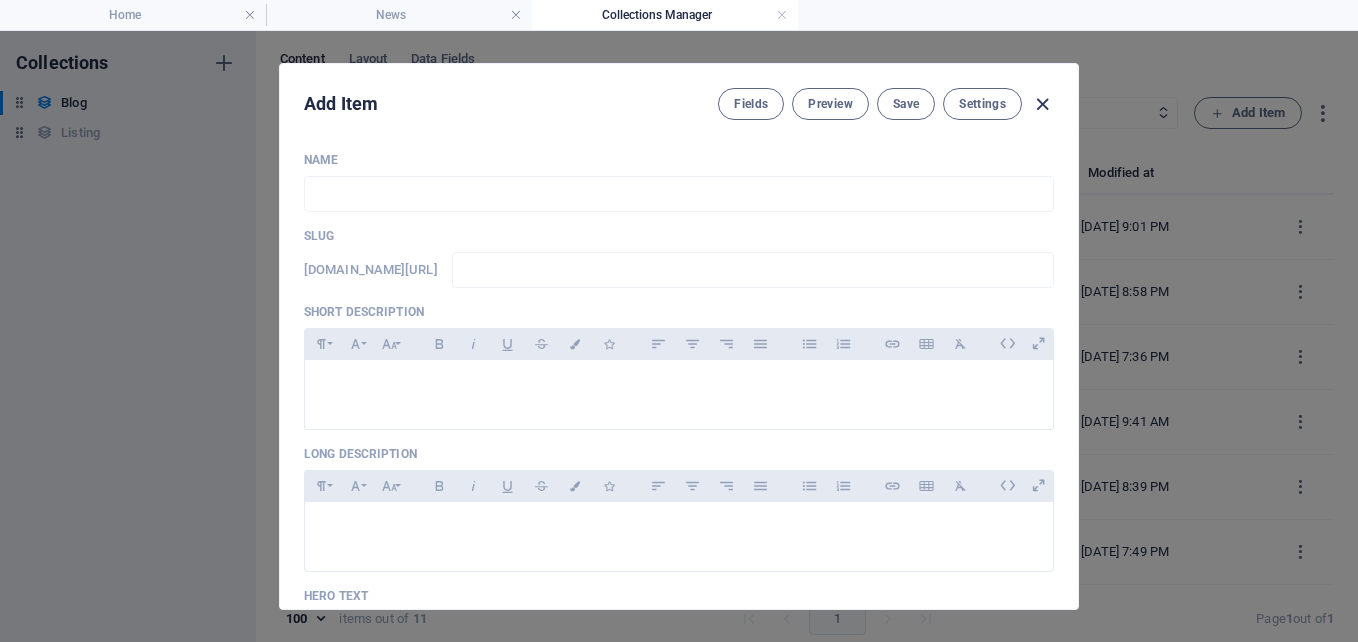 click at bounding box center [1042, 104] 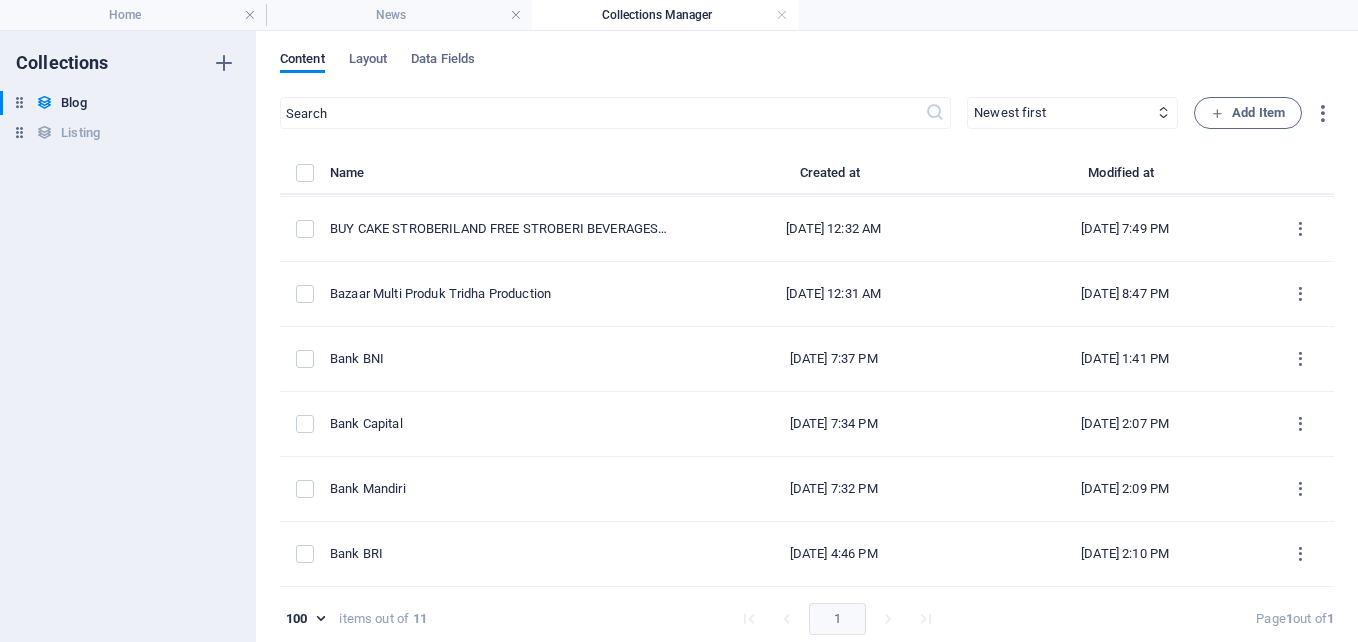 scroll, scrollTop: 0, scrollLeft: 0, axis: both 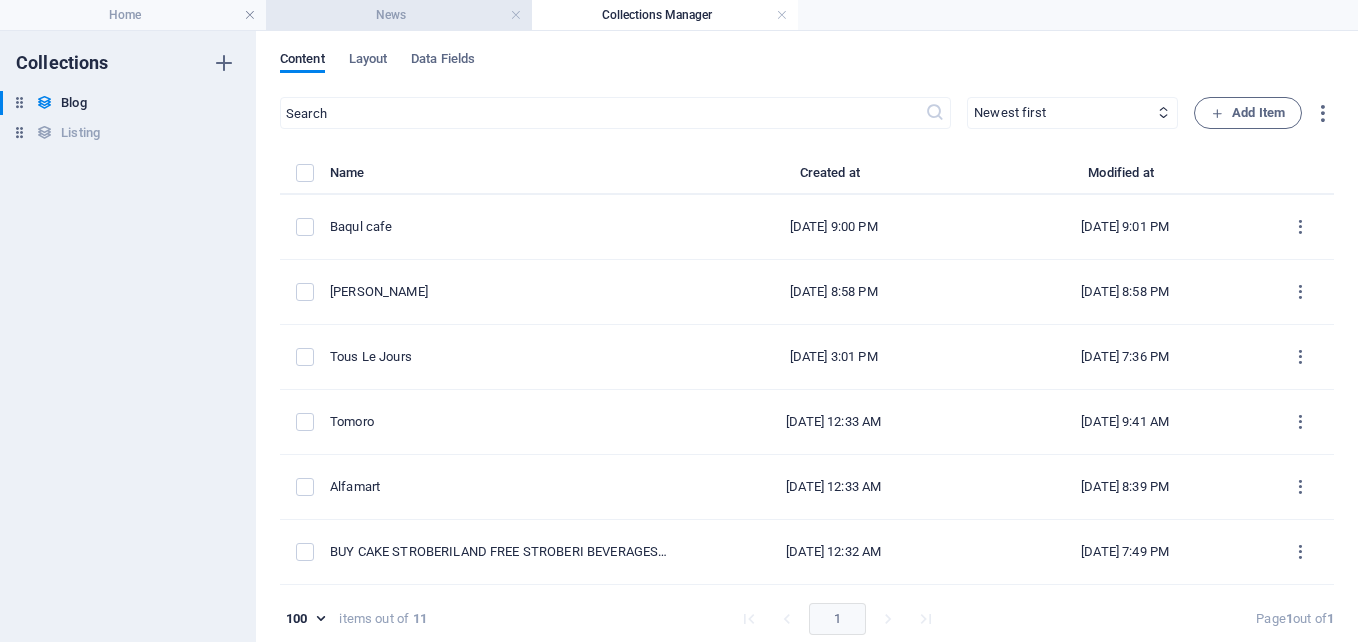 click on "News" at bounding box center (399, 15) 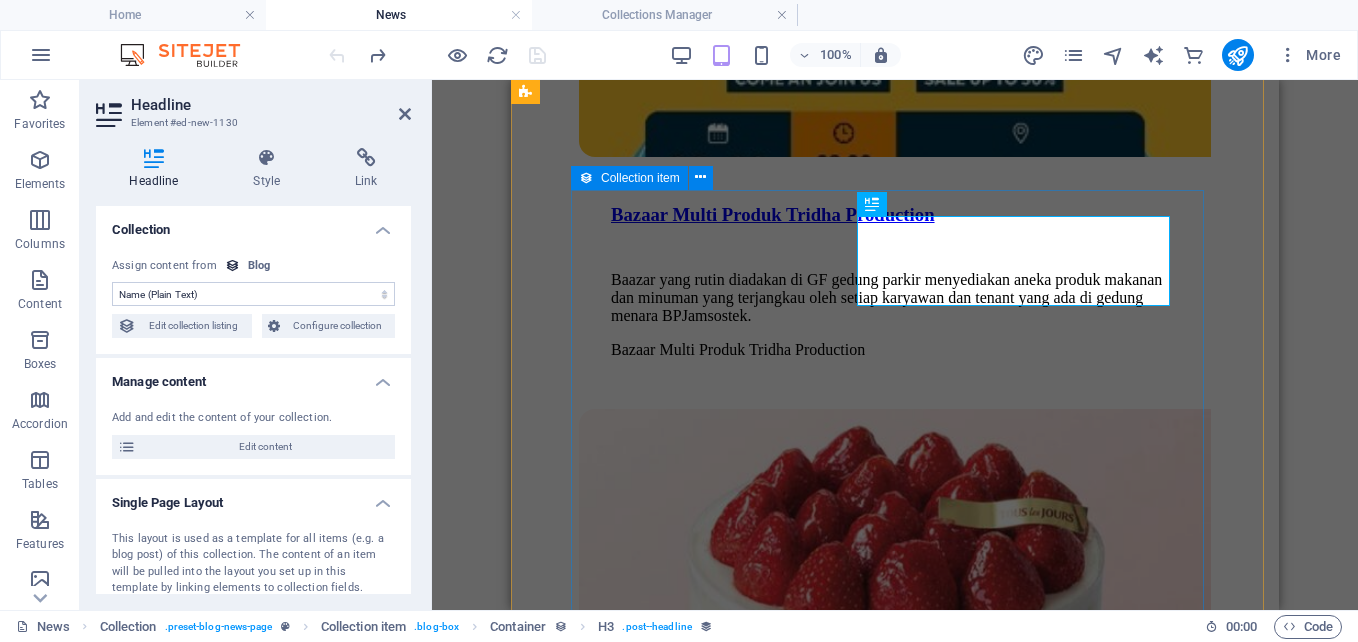 click on "BUY CAKE STROBERILAND FREE STROBERI BEVERAGES BOTTLE - cukup tunjukan bahwa sudah follow akun ig TLJ di instagram @touslesjoursid - setiap pembelian cake edisi stroberi land dapat free 1 minuman stroberi bottle - berlaku kelipatan - tidak bisa gabung dengan promo lainnya BUY CAKE STROBERILAND FREE STROBERI BEVERAGES BOTTLE" at bounding box center (895, 738) 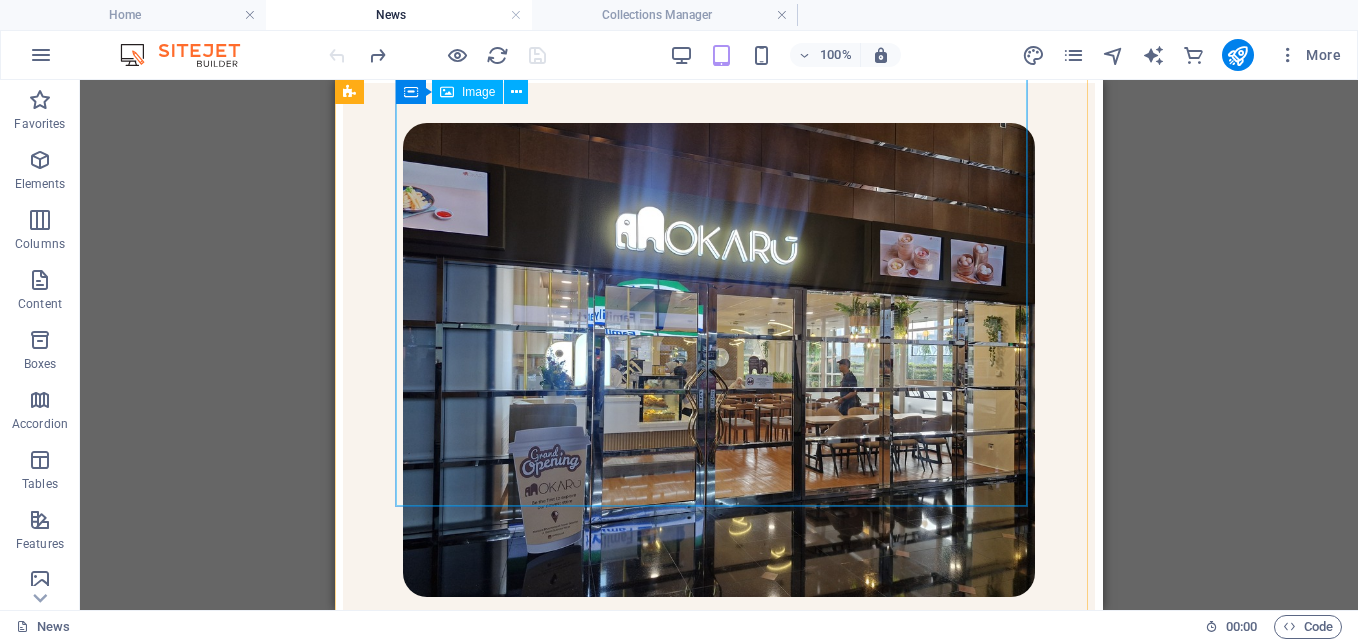 scroll, scrollTop: 0, scrollLeft: 0, axis: both 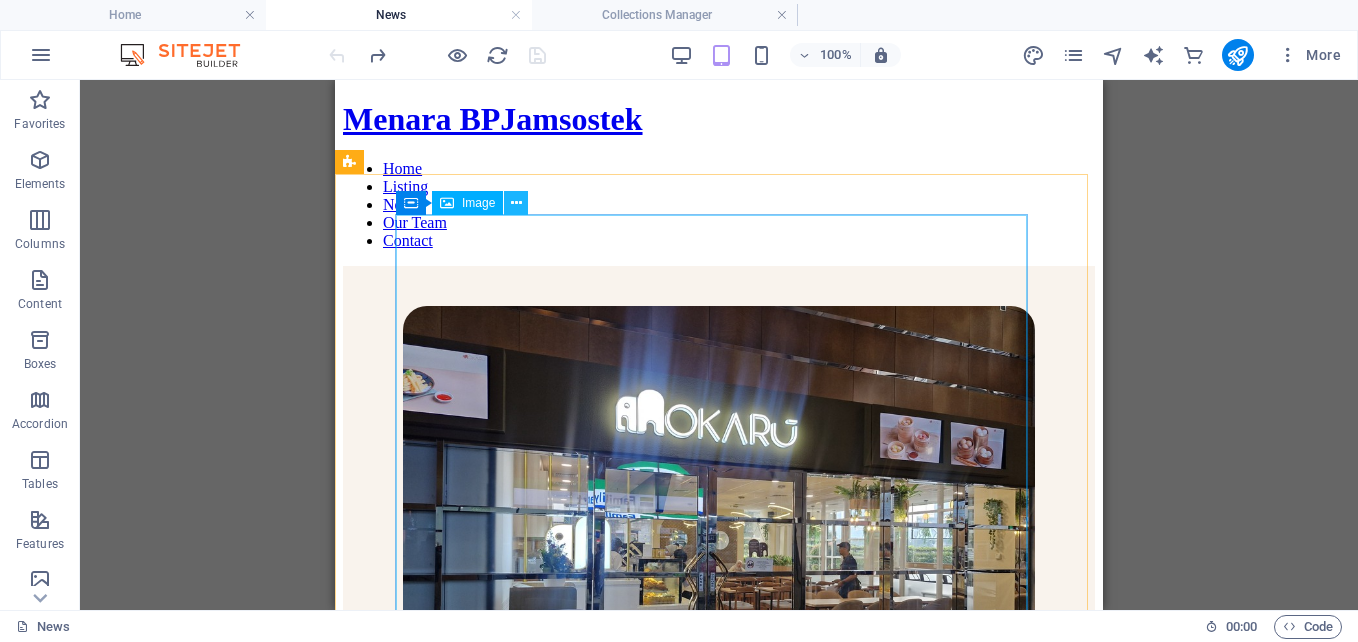 click at bounding box center (516, 203) 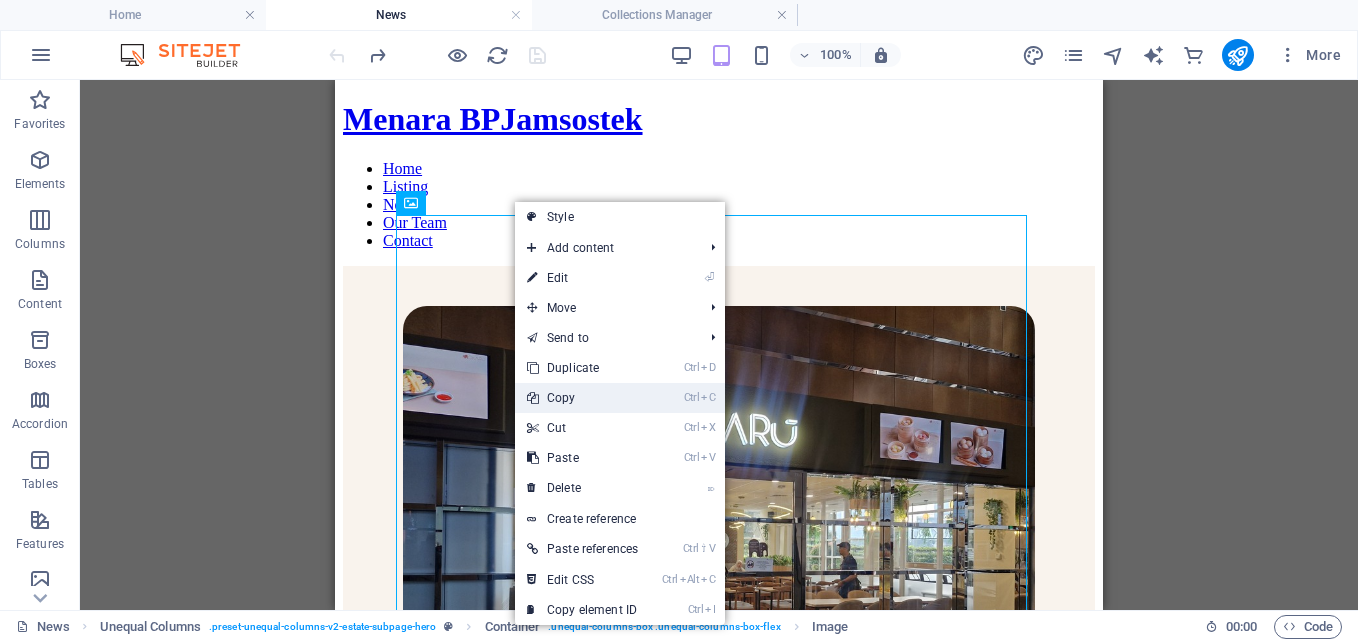 click on "Ctrl C  Copy" at bounding box center [582, 398] 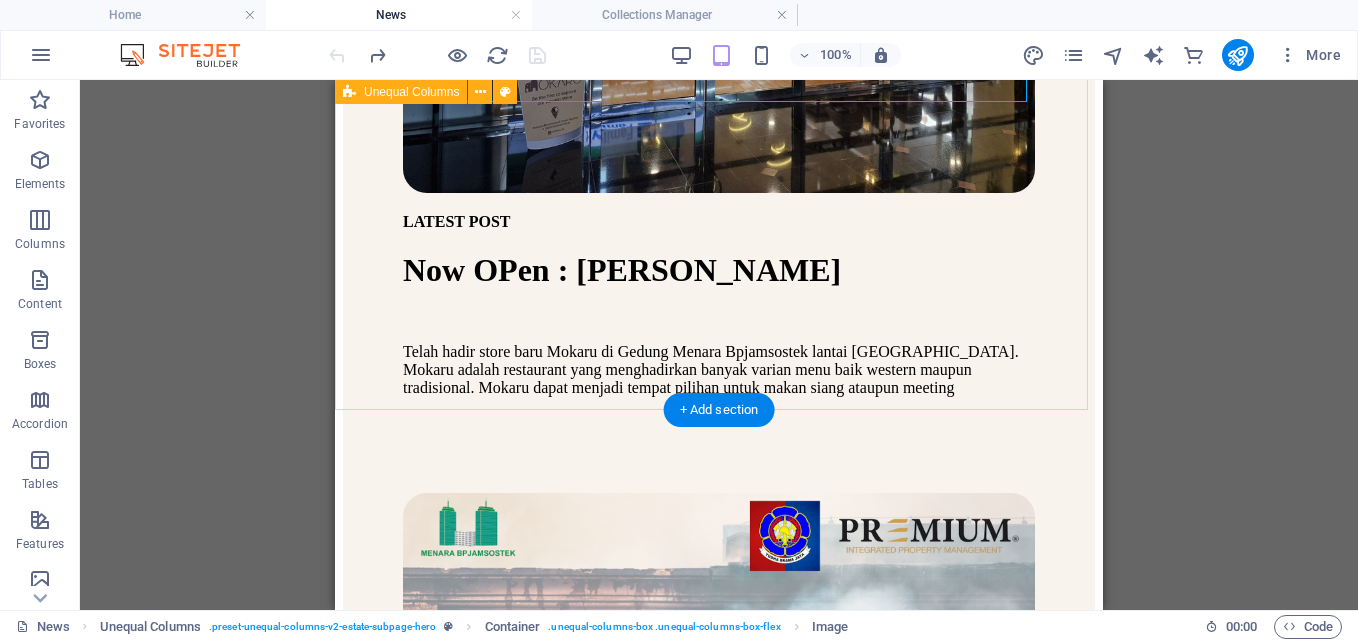 scroll, scrollTop: 600, scrollLeft: 0, axis: vertical 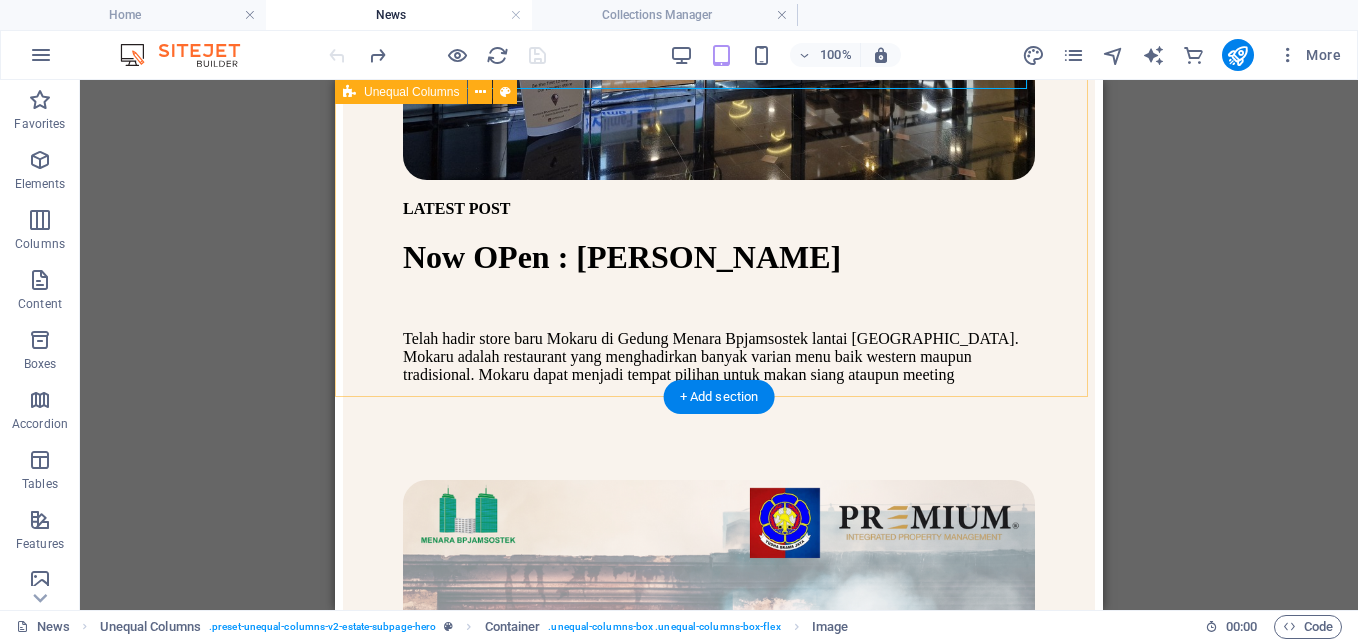 click on "LATEST POST
Now OPen : Mokaru Telah hadir store baru Mokaru di Gedung Menara Bpjamsostek lantai 1 Tower Selatan. Mokaru adalah restaurant yang menghadirkan banyak varian menu baik western maupun tradisional. Mokaru dapat menjadi tempat pilihan untuk makan siang ataupun meeting" at bounding box center (719, 53) 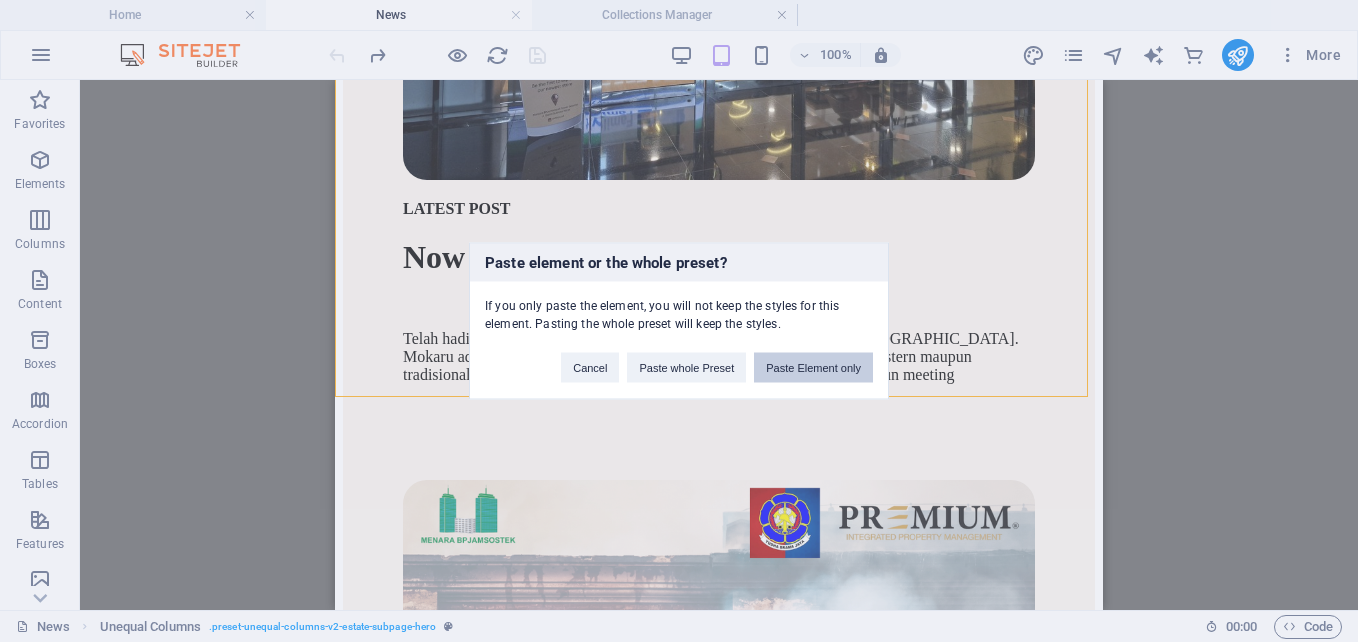 type 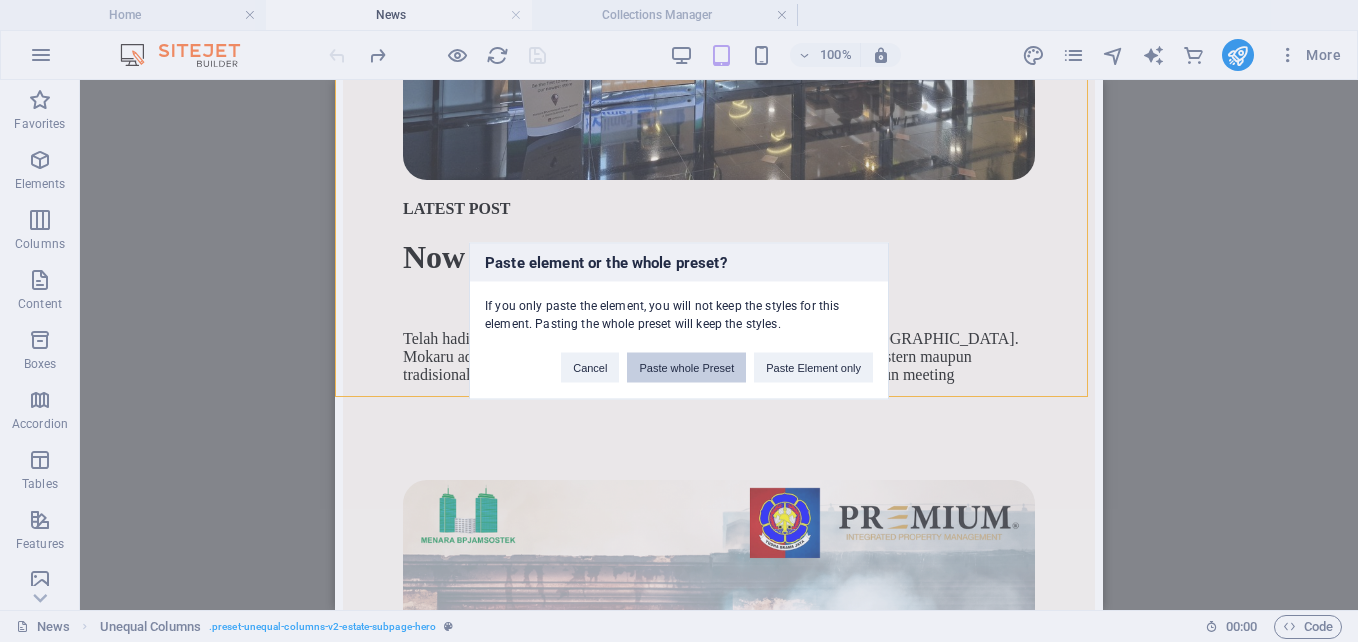 click on "Paste whole Preset" at bounding box center [686, 368] 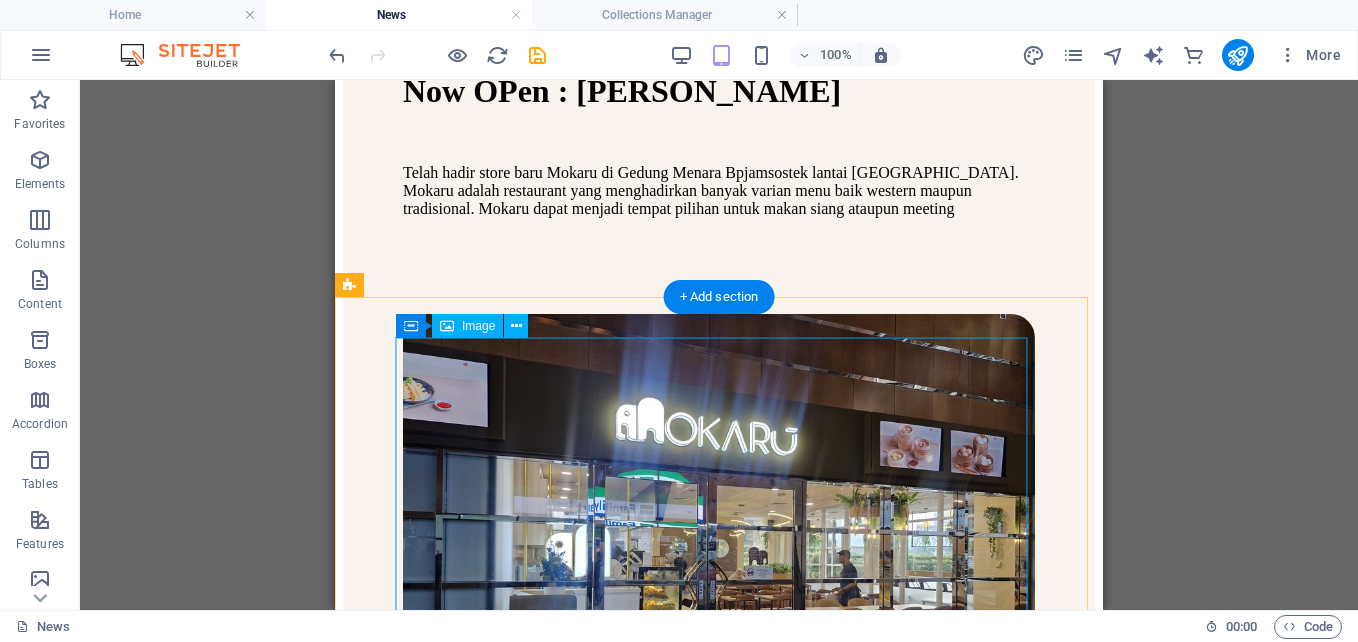 scroll, scrollTop: 800, scrollLeft: 0, axis: vertical 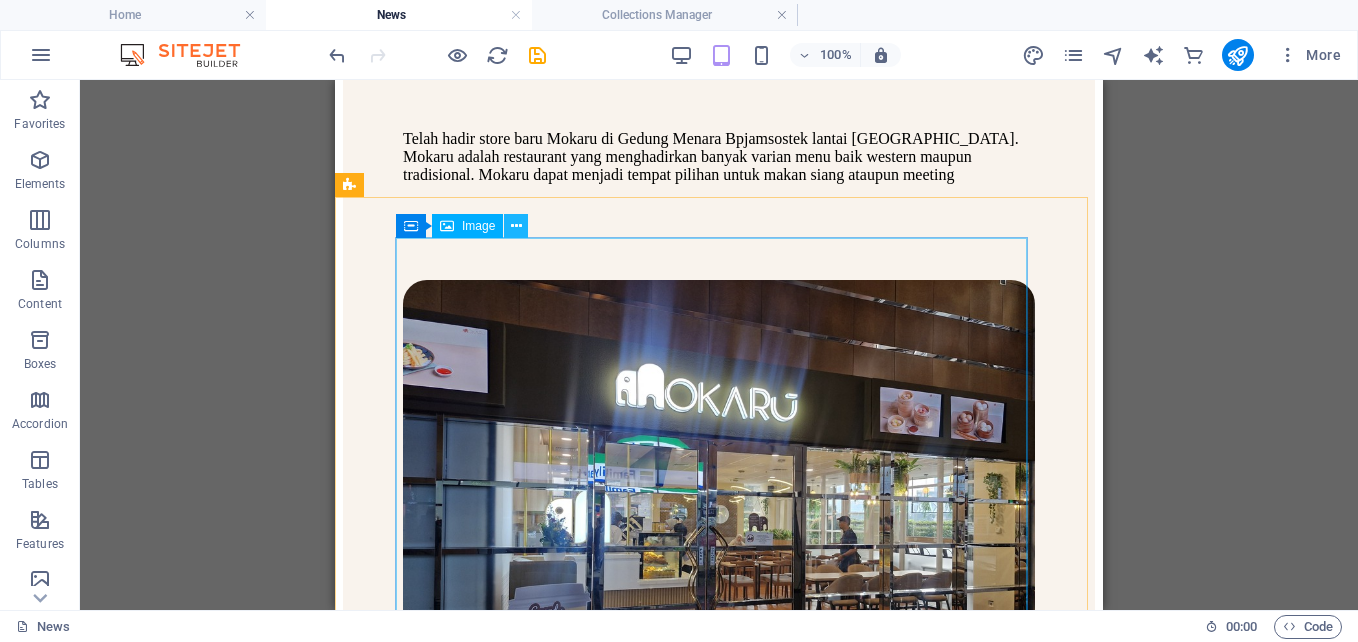 click at bounding box center (516, 226) 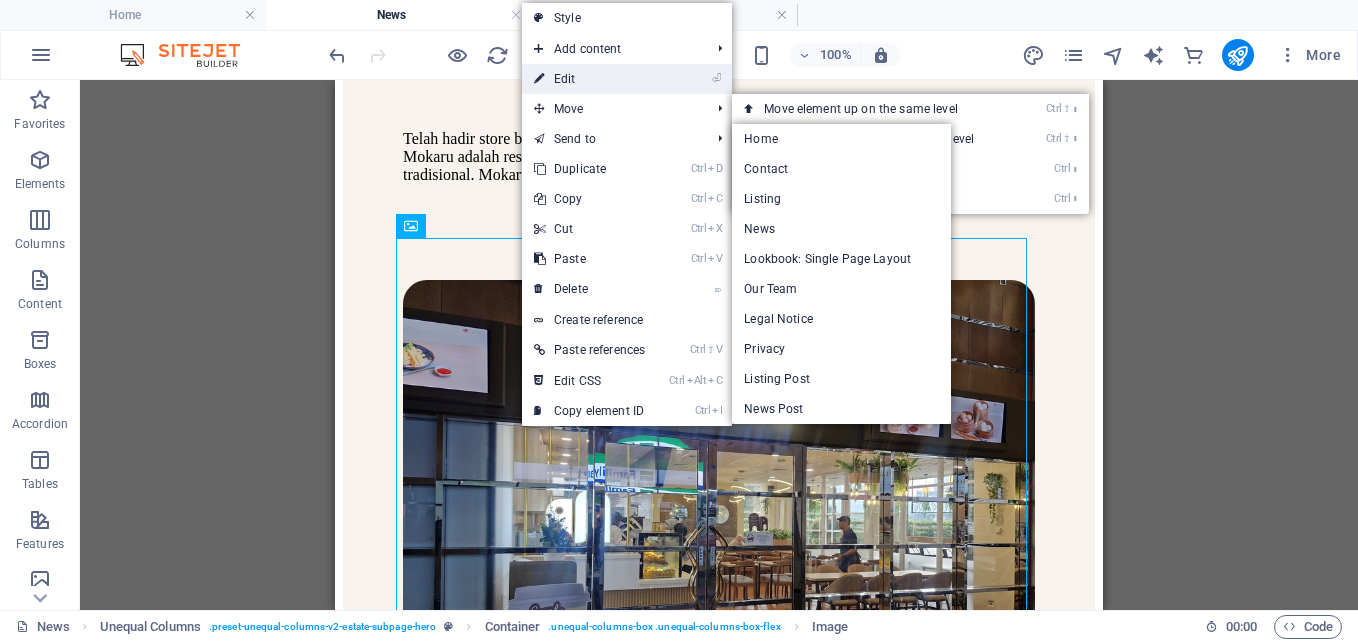 click on "⏎  Edit" at bounding box center (589, 79) 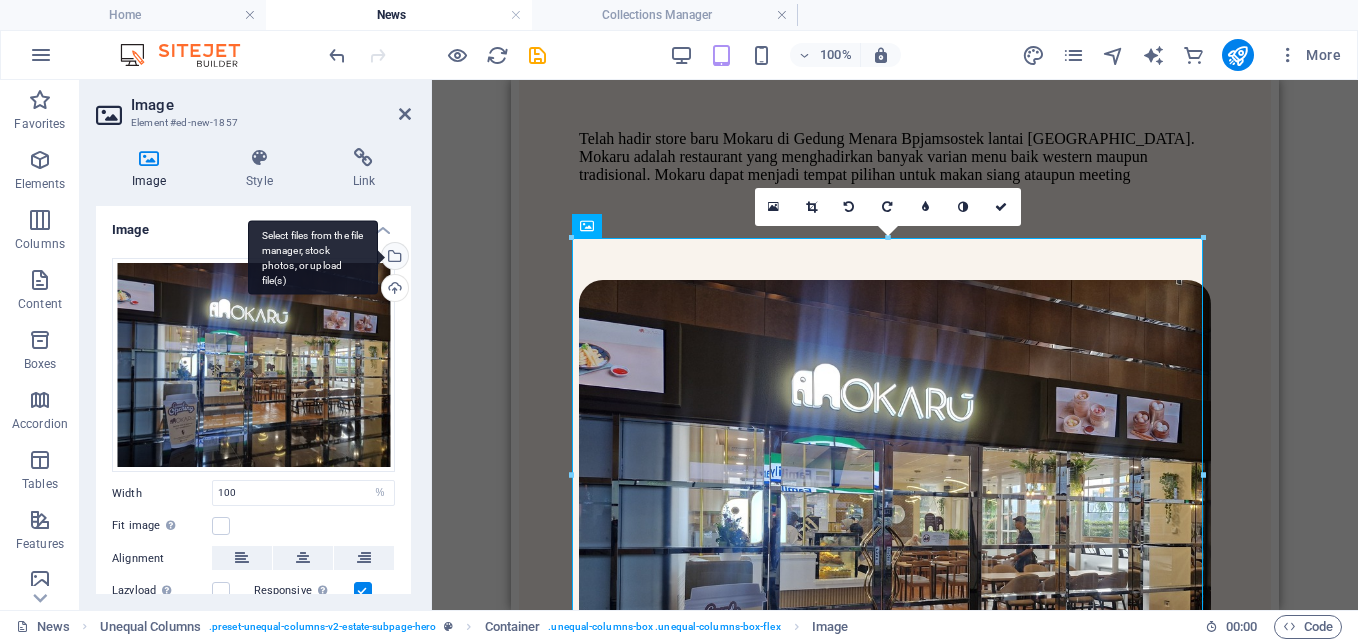 click on "Select files from the file manager, stock photos, or upload file(s)" at bounding box center [393, 258] 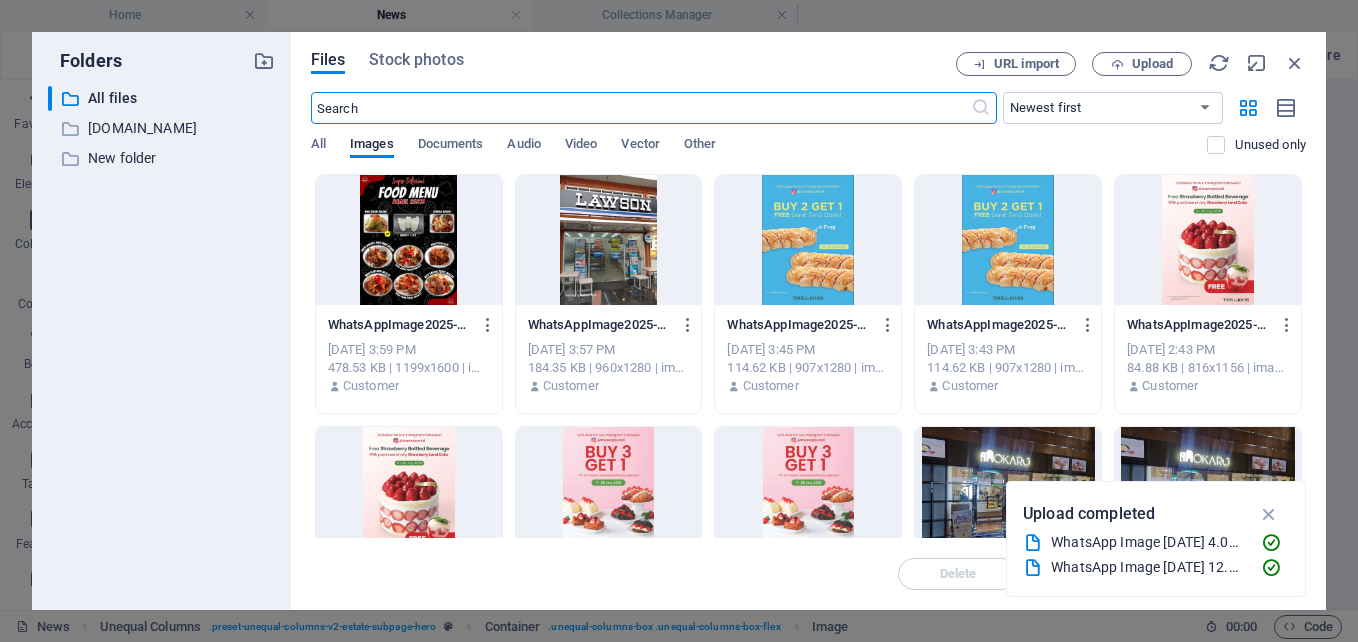 scroll, scrollTop: 804, scrollLeft: 0, axis: vertical 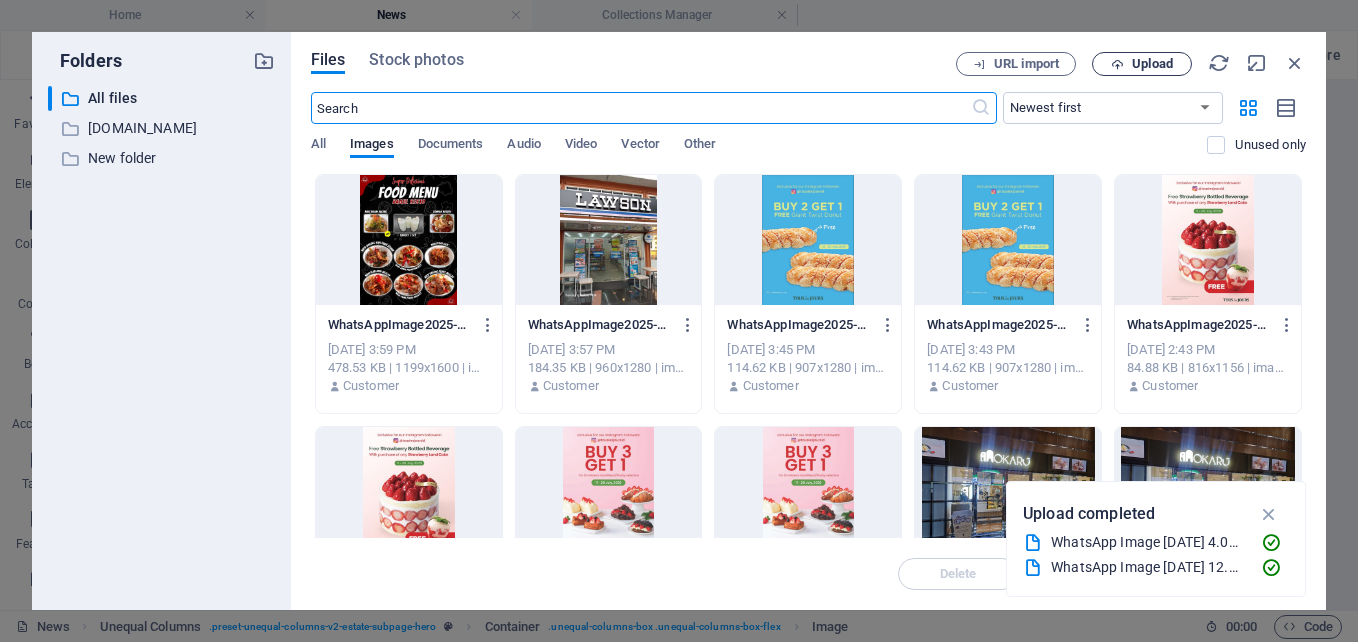 click on "Upload" at bounding box center [1142, 64] 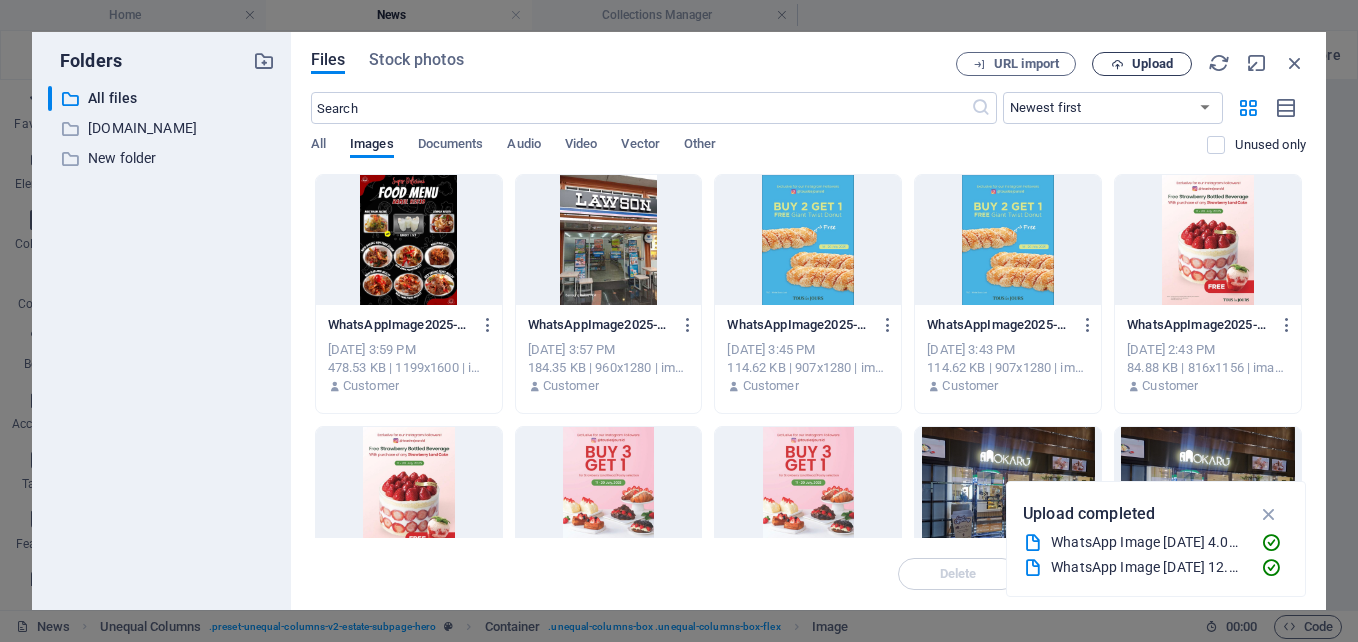 click on "Upload" at bounding box center [1152, 64] 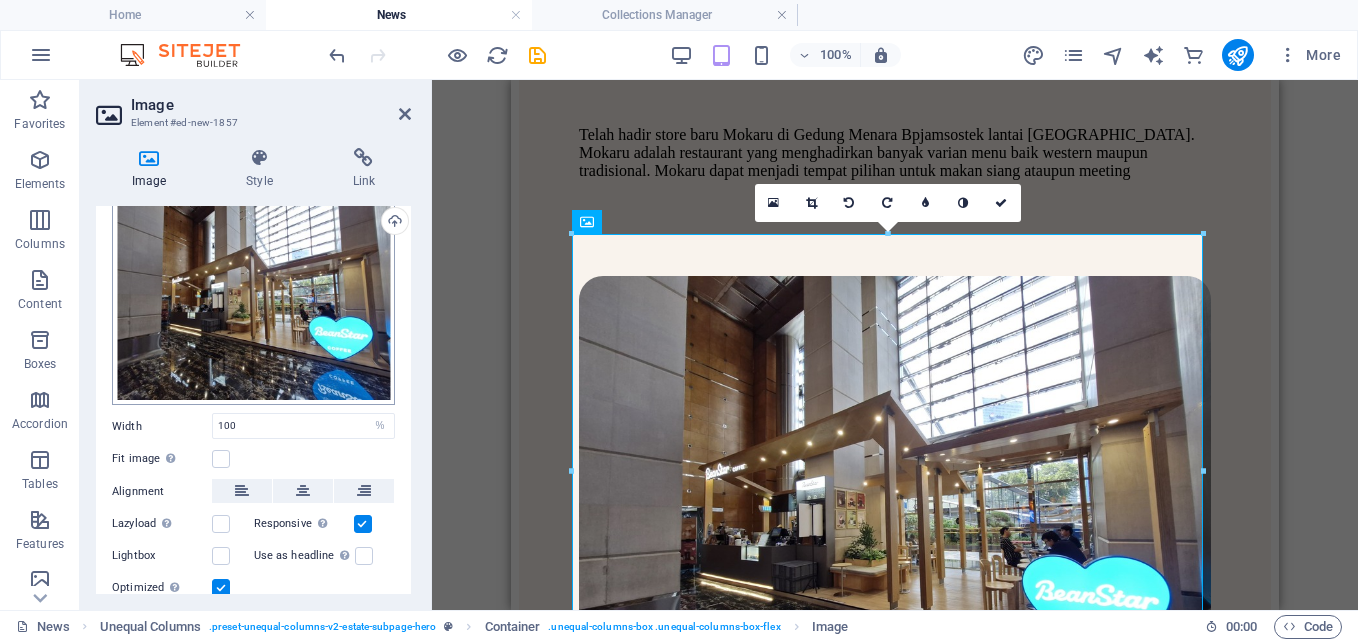 scroll, scrollTop: 0, scrollLeft: 0, axis: both 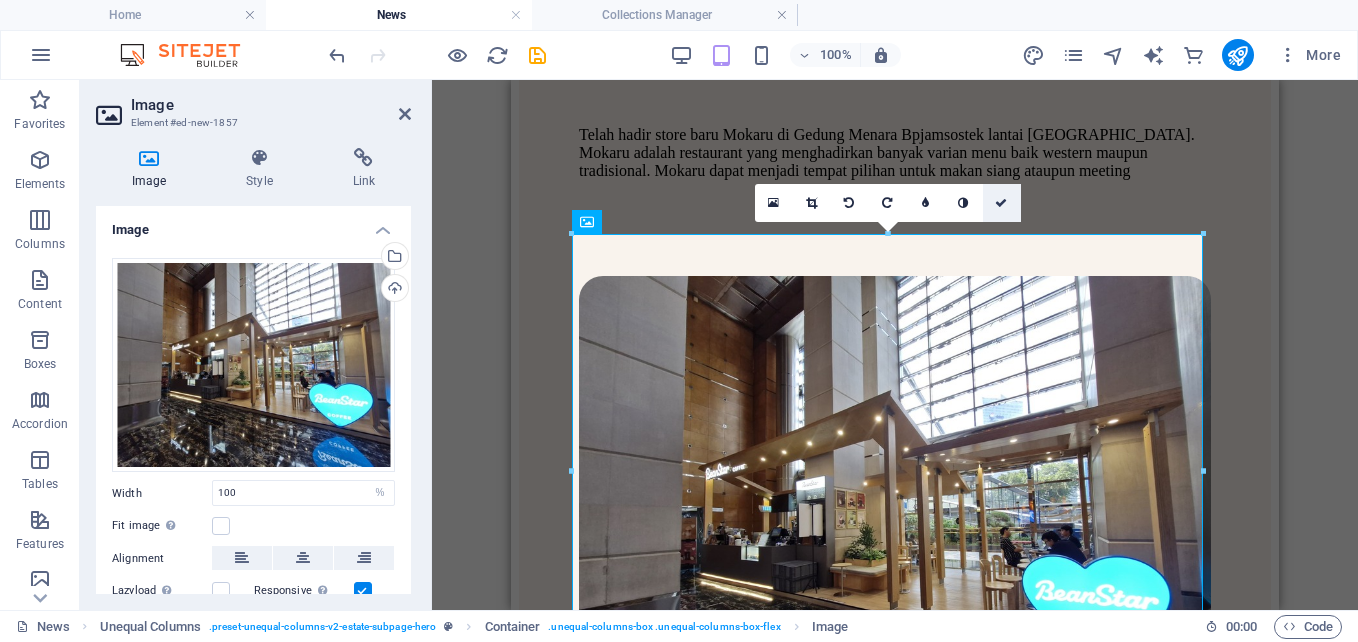 click at bounding box center (1001, 203) 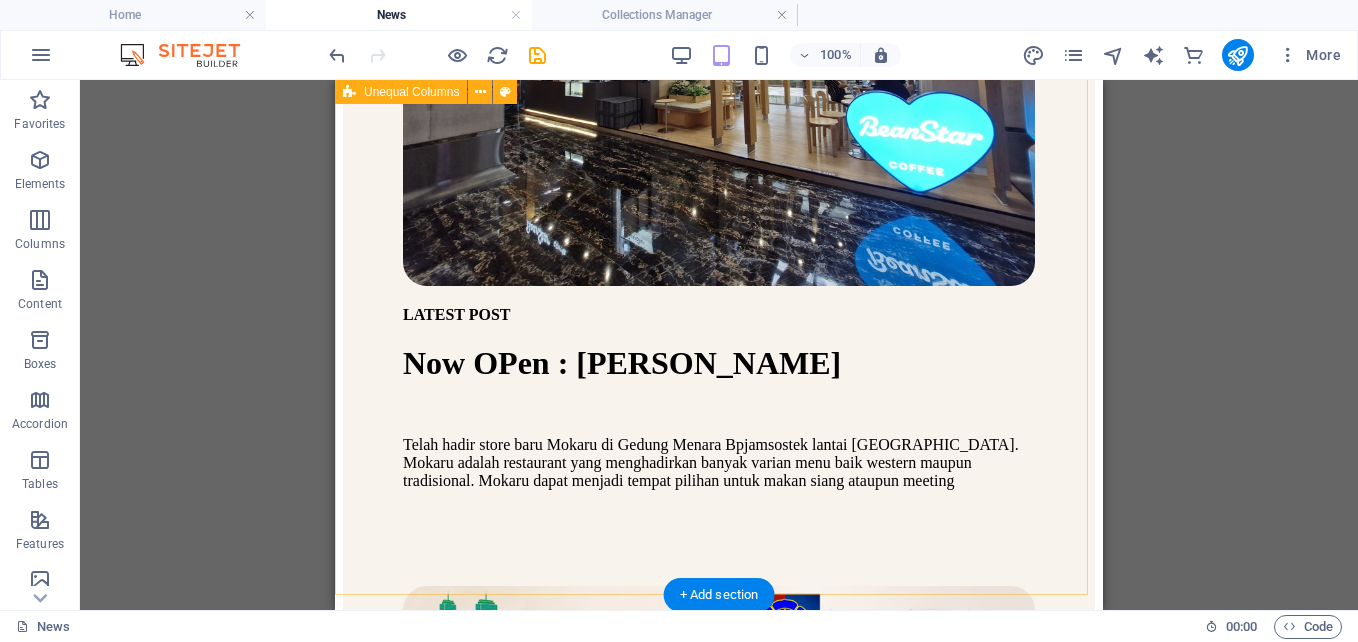 scroll, scrollTop: 1300, scrollLeft: 0, axis: vertical 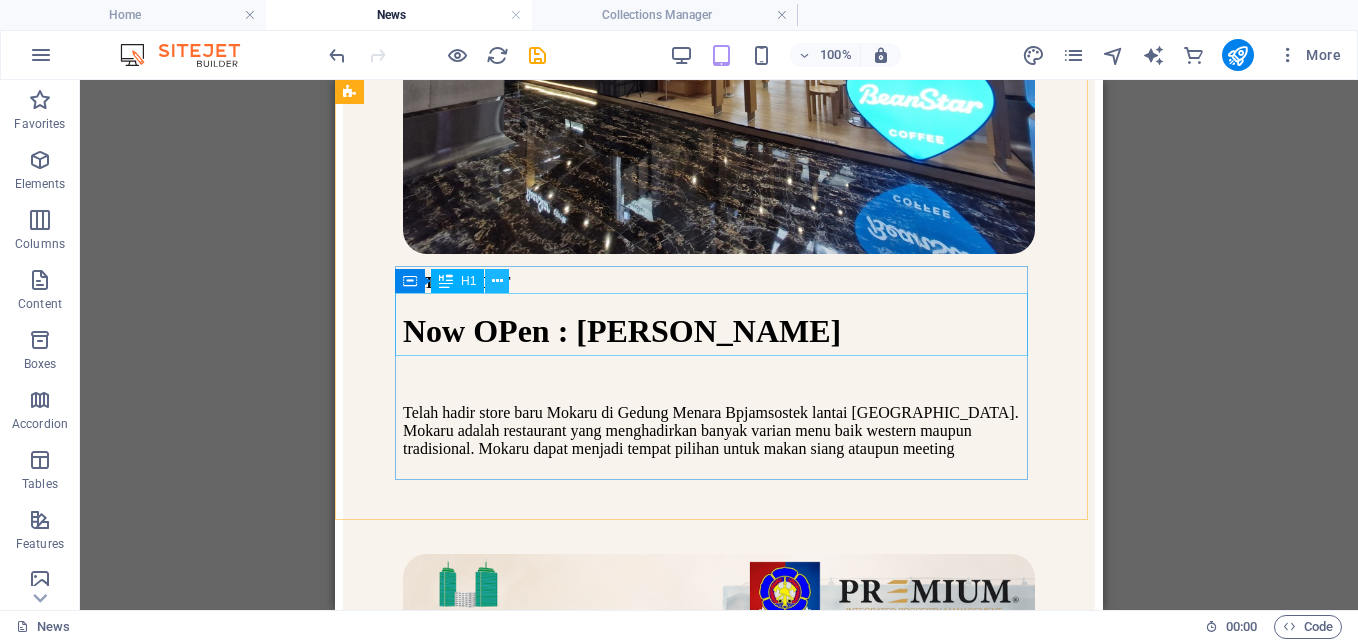 click at bounding box center [497, 281] 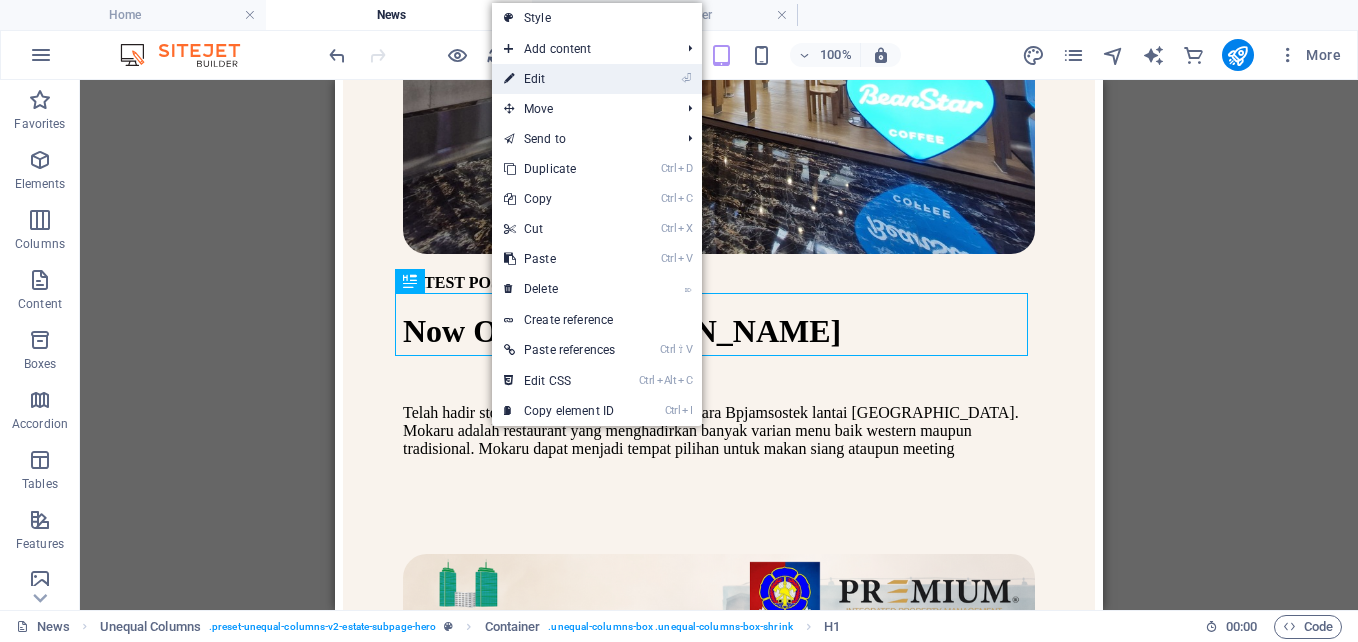 click on "⏎  Edit" at bounding box center (559, 79) 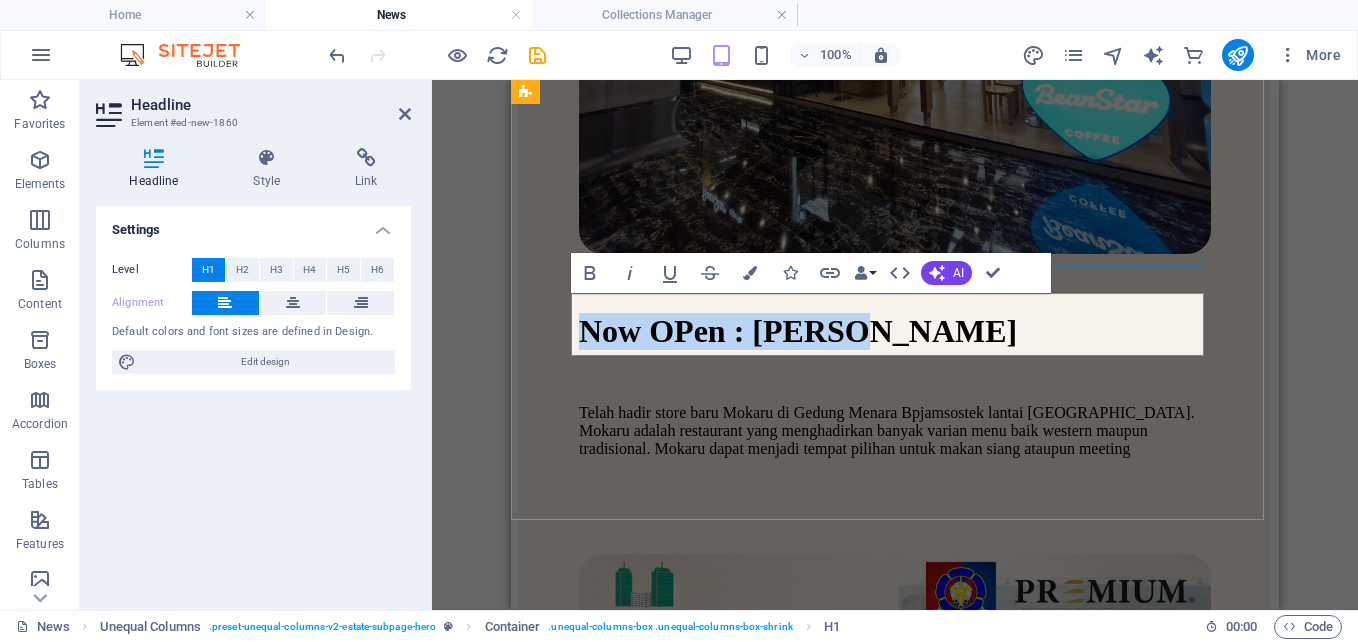 type 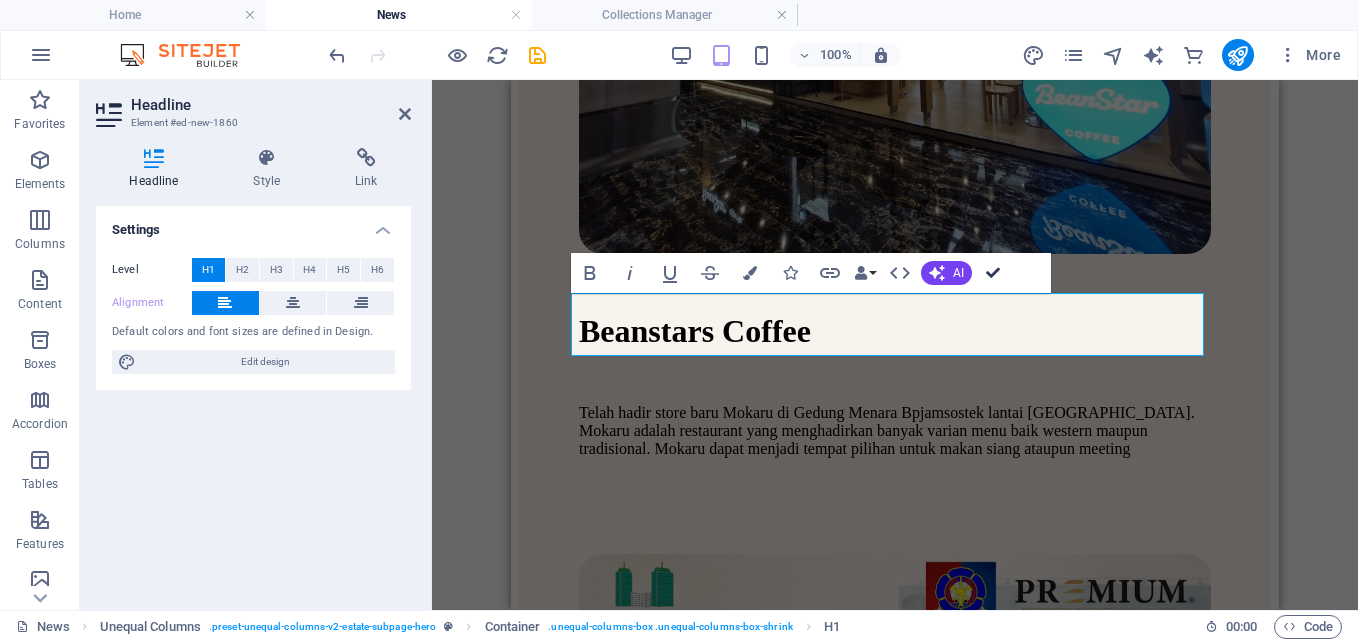 drag, startPoint x: 996, startPoint y: 271, endPoint x: 660, endPoint y: 192, distance: 345.1623 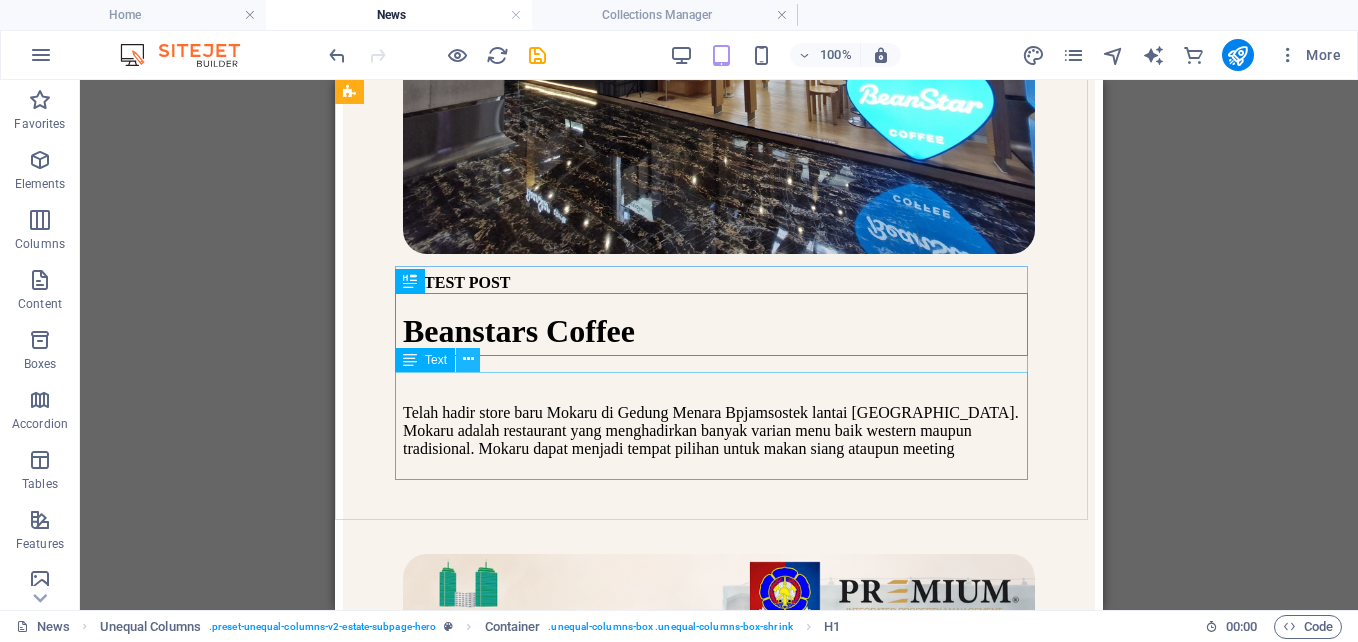 click at bounding box center [468, 359] 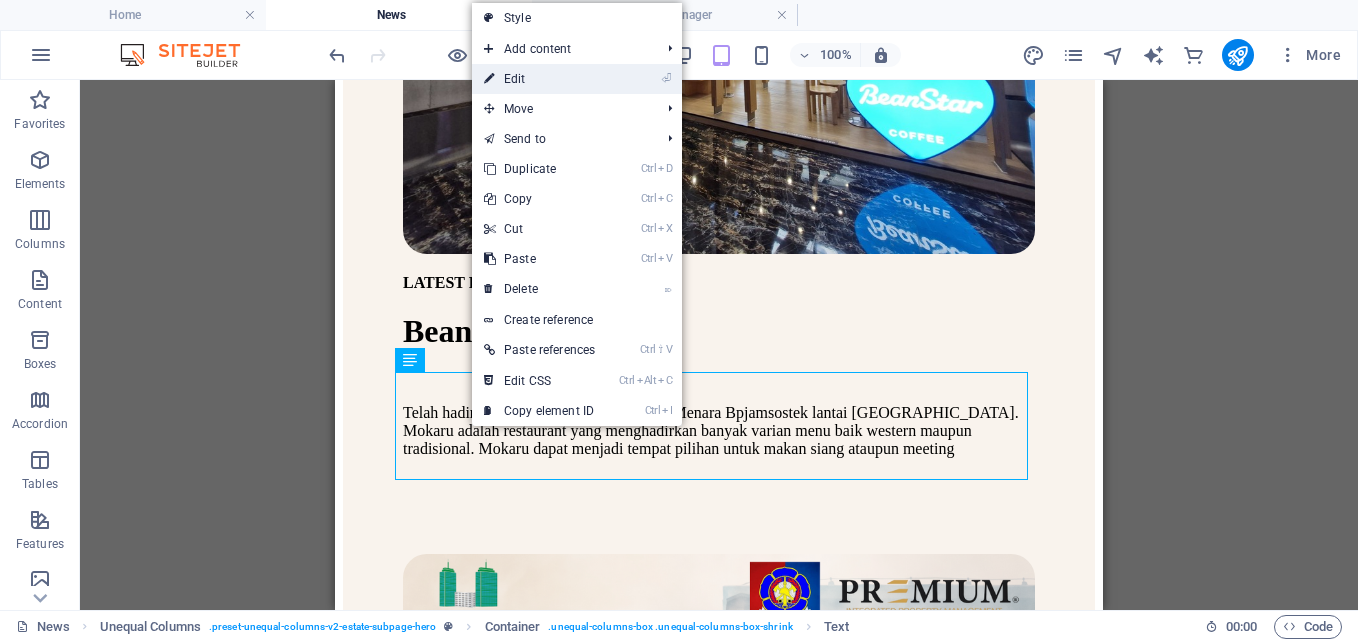 click on "⏎  Edit" at bounding box center [539, 79] 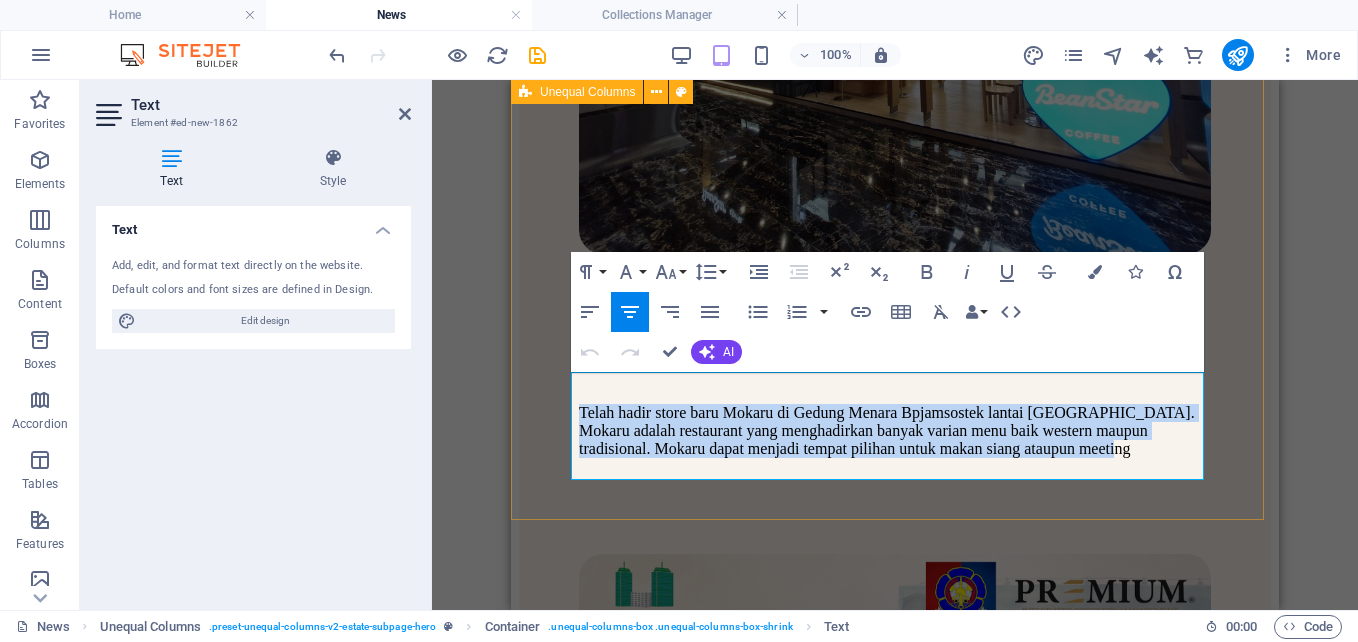 drag, startPoint x: 1175, startPoint y: 468, endPoint x: 550, endPoint y: 382, distance: 630.88904 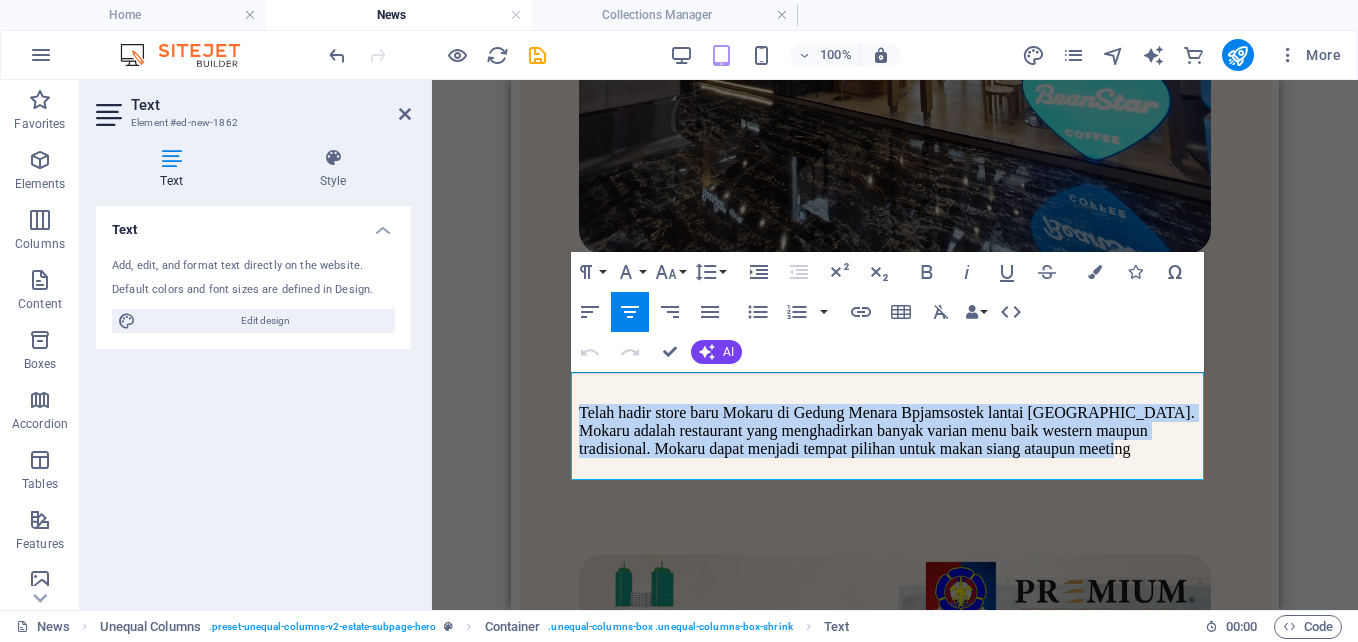 type 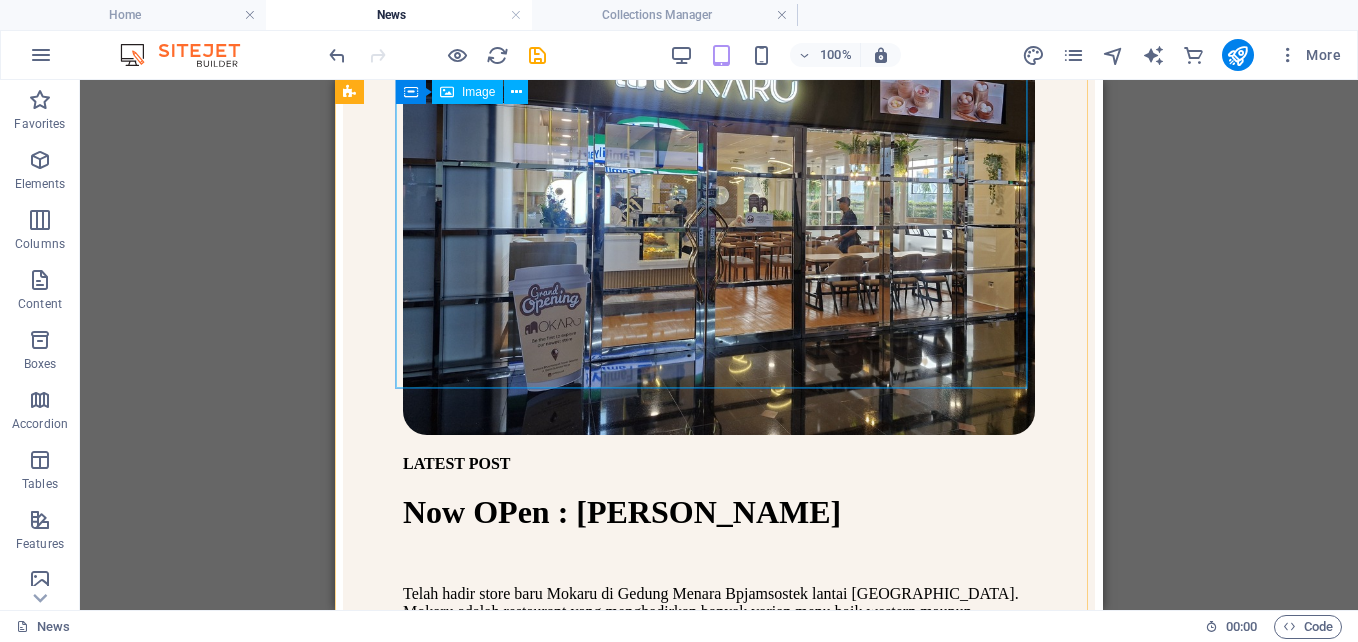 scroll, scrollTop: 300, scrollLeft: 0, axis: vertical 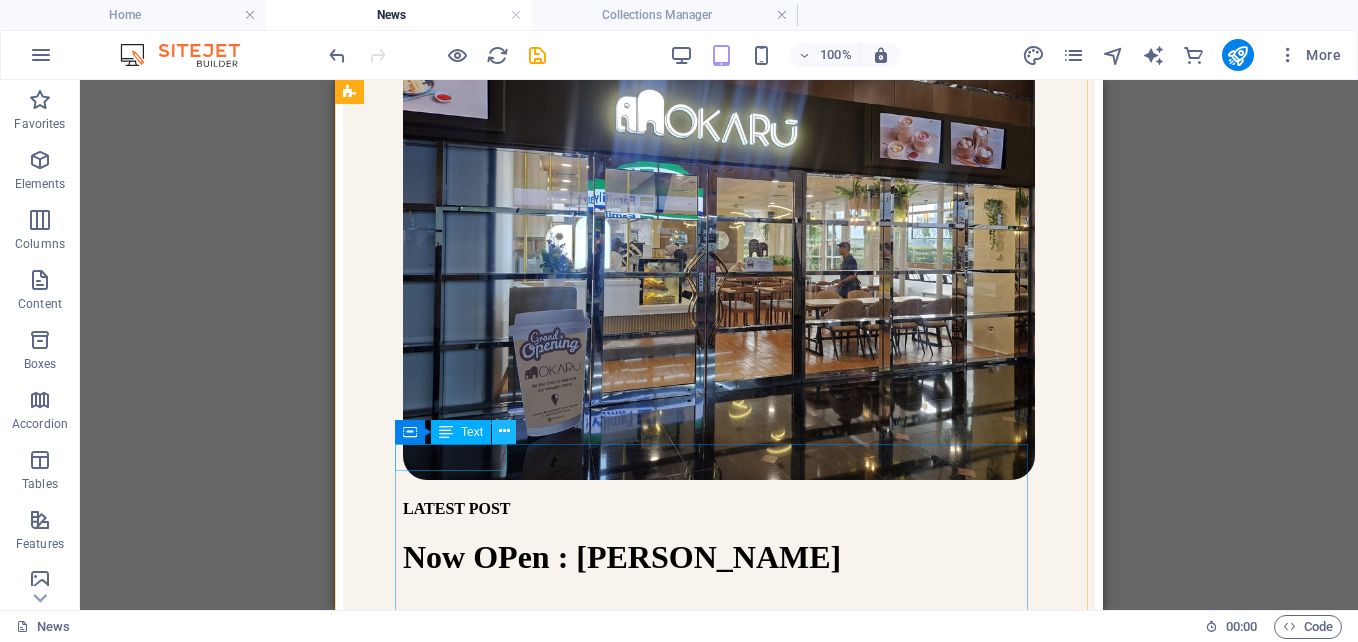 click at bounding box center (504, 431) 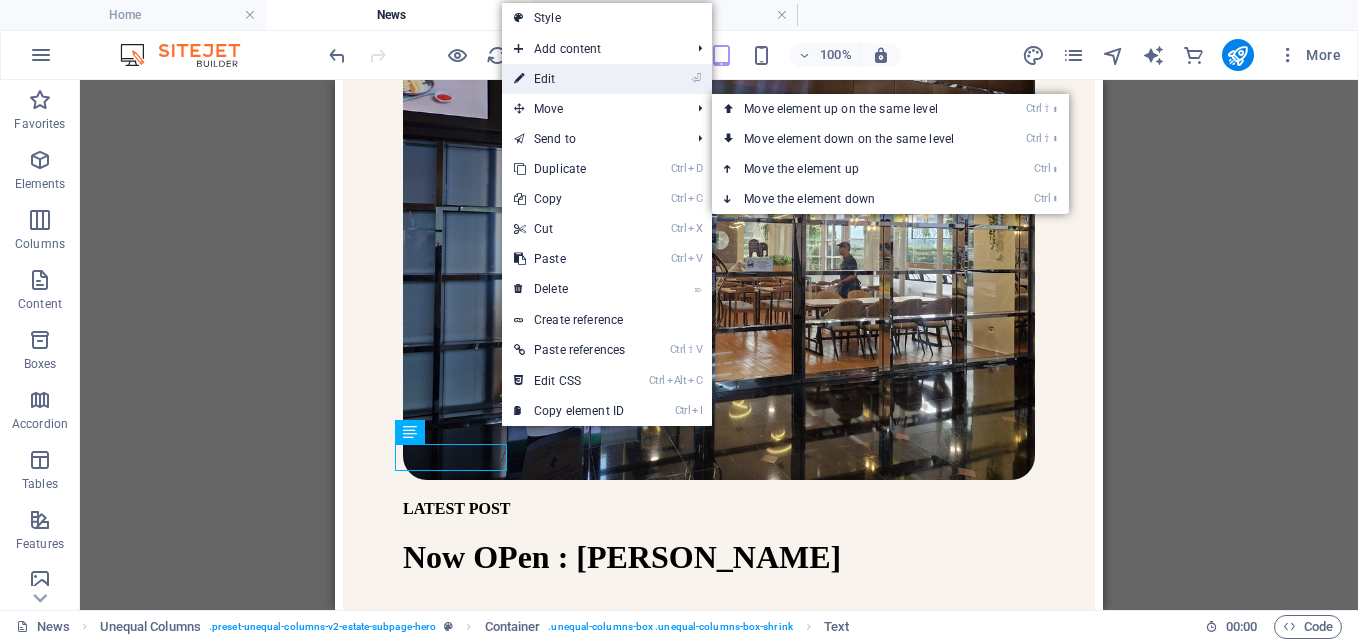 click on "⏎  Edit" at bounding box center (569, 79) 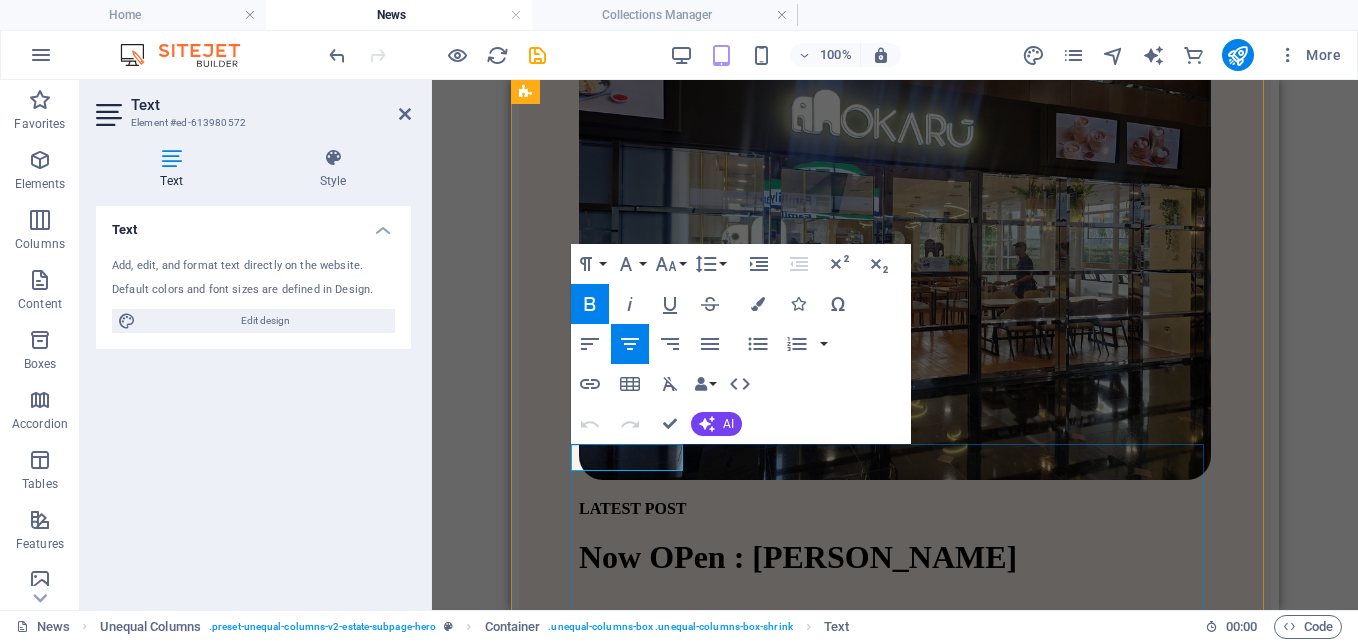 click on "LATEST POST" at bounding box center [632, 508] 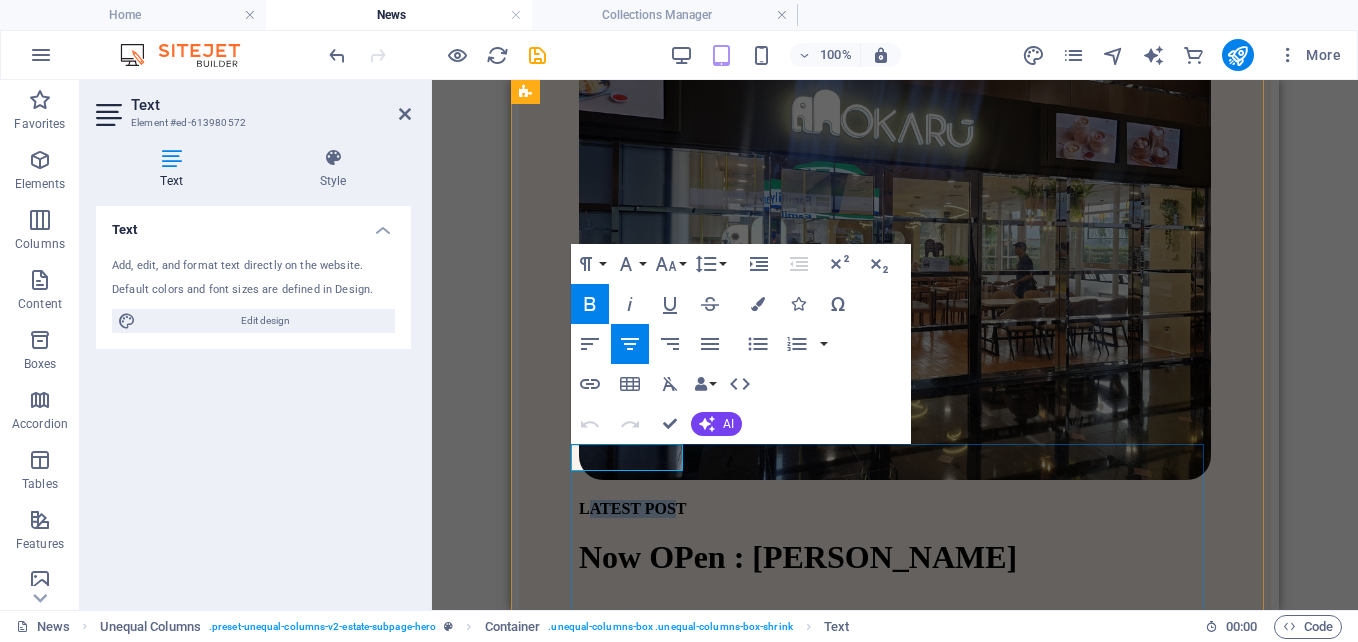 drag, startPoint x: 676, startPoint y: 455, endPoint x: 580, endPoint y: 455, distance: 96 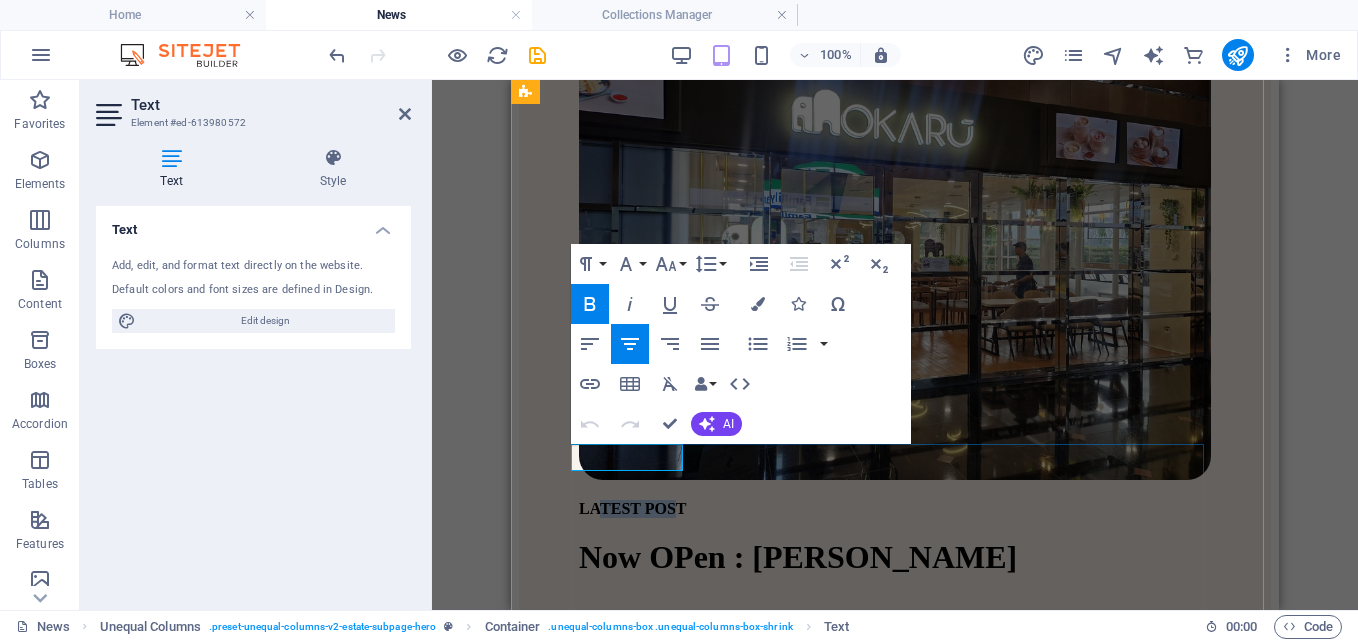 drag, startPoint x: 676, startPoint y: 453, endPoint x: 585, endPoint y: 449, distance: 91.08787 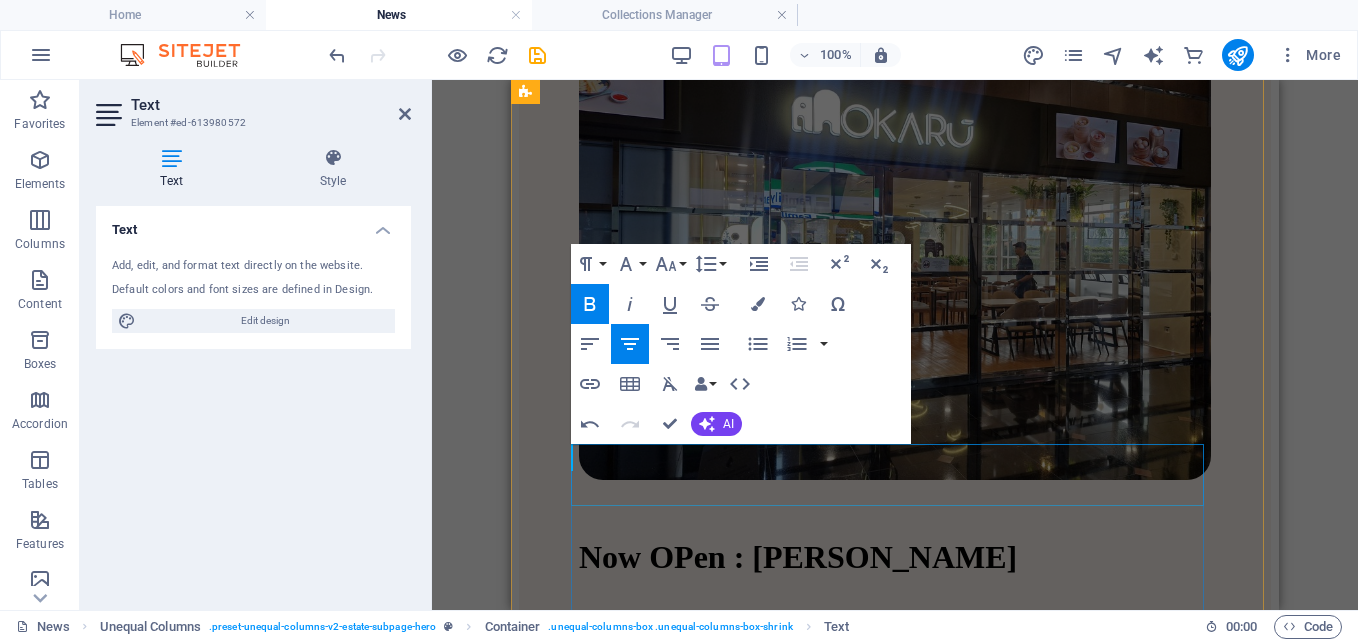 type 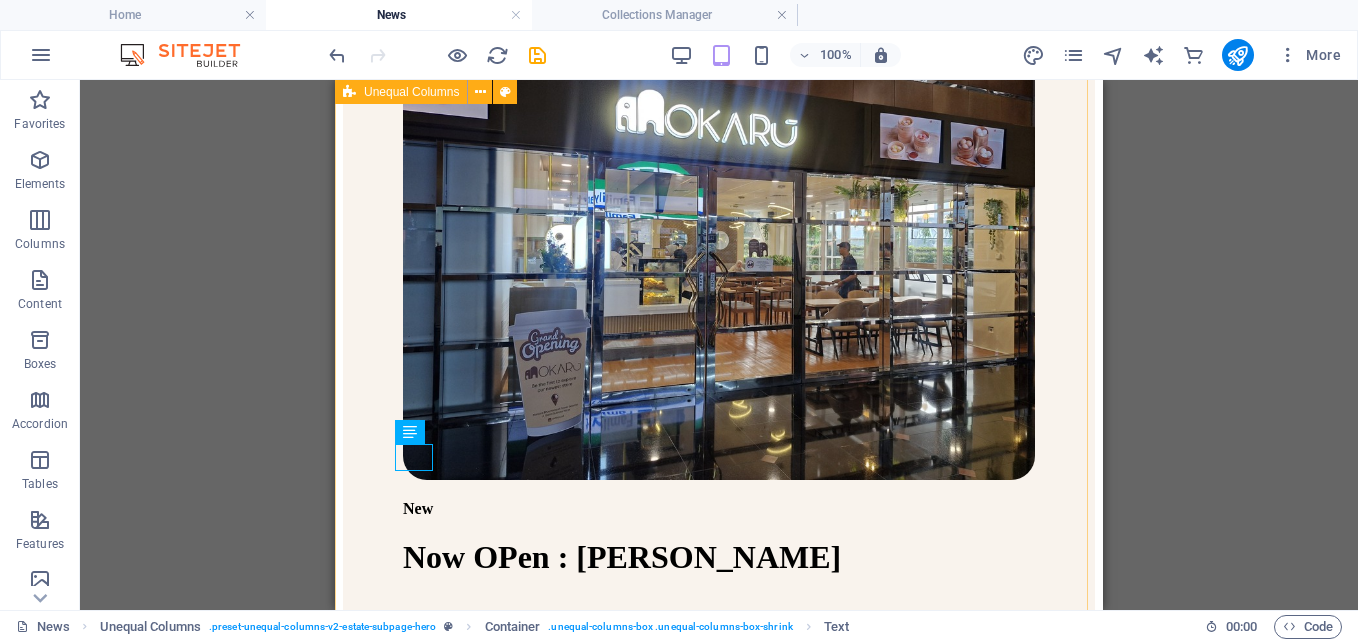 click on "New Now OPen : Mokaru Telah hadir store baru Mokaru di Gedung Menara Bpjamsostek lantai 1 Tower Selatan. Mokaru adalah restaurant yang menghadirkan banyak varian menu baik western maupun tradisional. Mokaru dapat menjadi tempat pilihan untuk makan siang ataupun meeting" at bounding box center (719, 353) 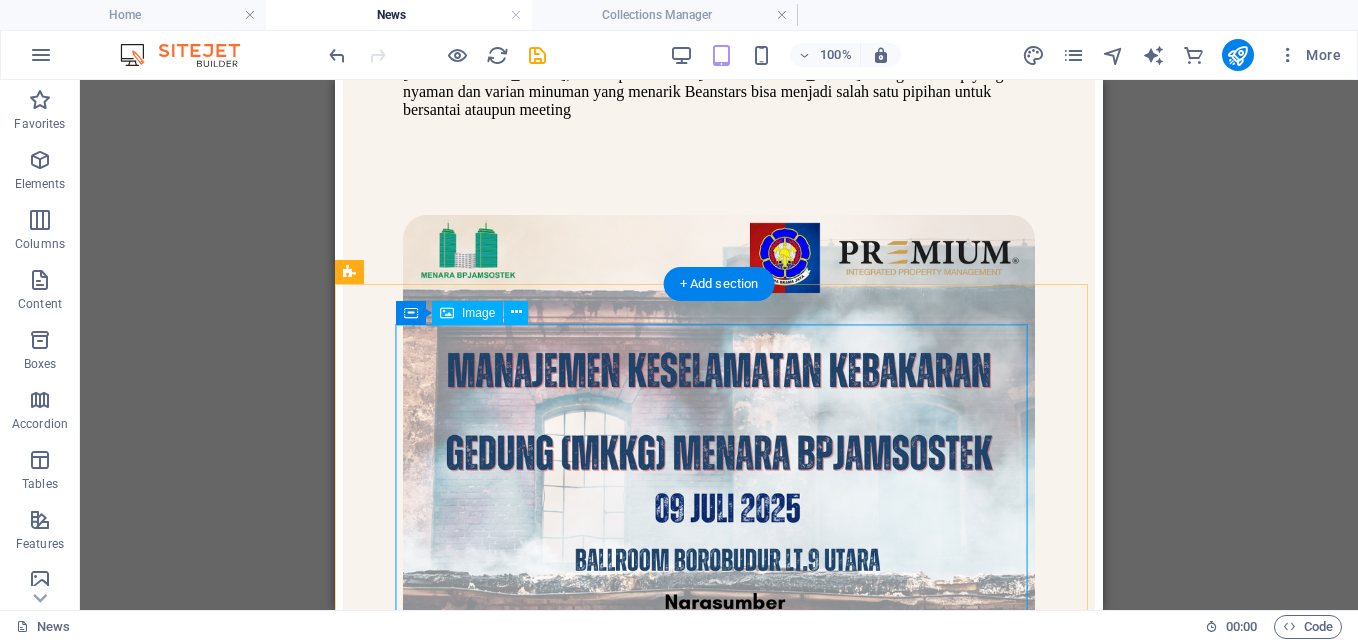 scroll, scrollTop: 1800, scrollLeft: 0, axis: vertical 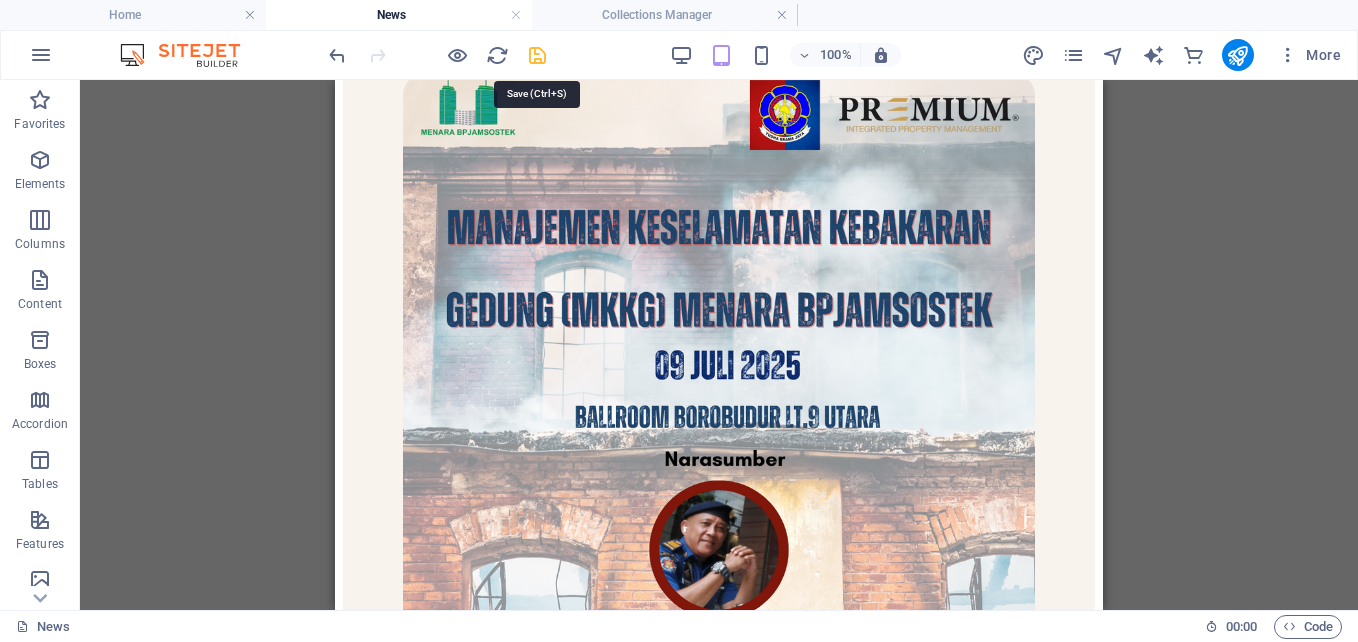 click at bounding box center (537, 55) 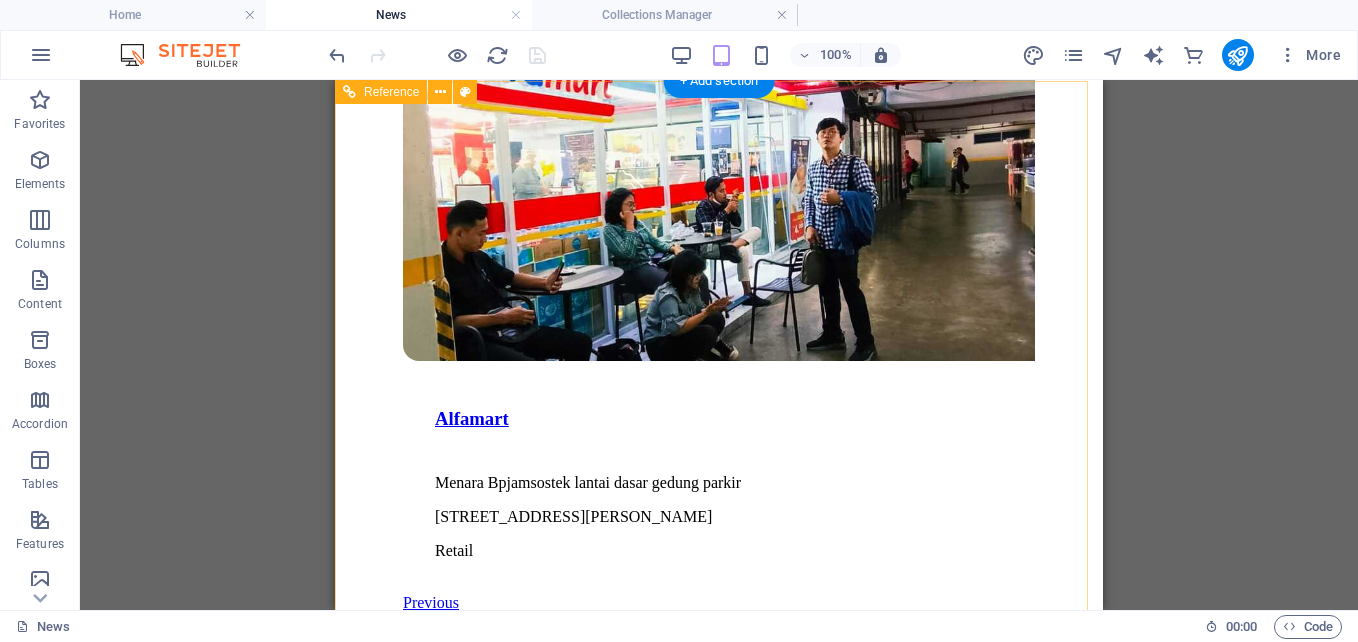 scroll, scrollTop: 4900, scrollLeft: 0, axis: vertical 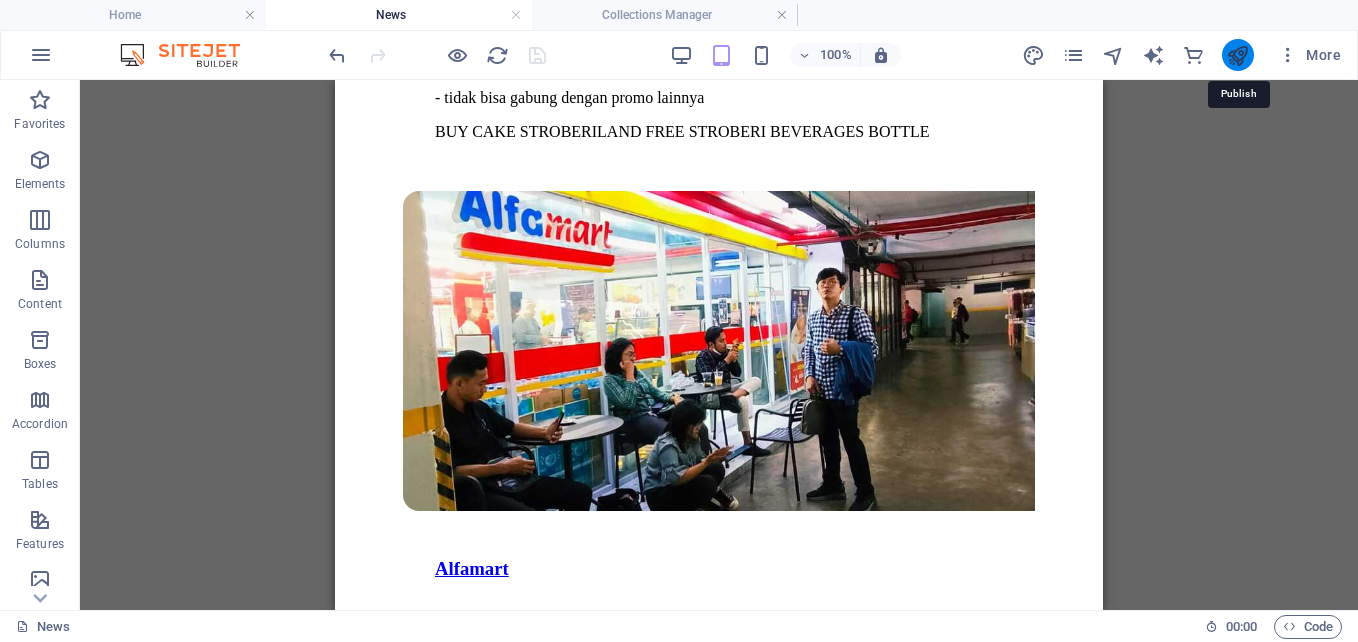 click at bounding box center (1237, 55) 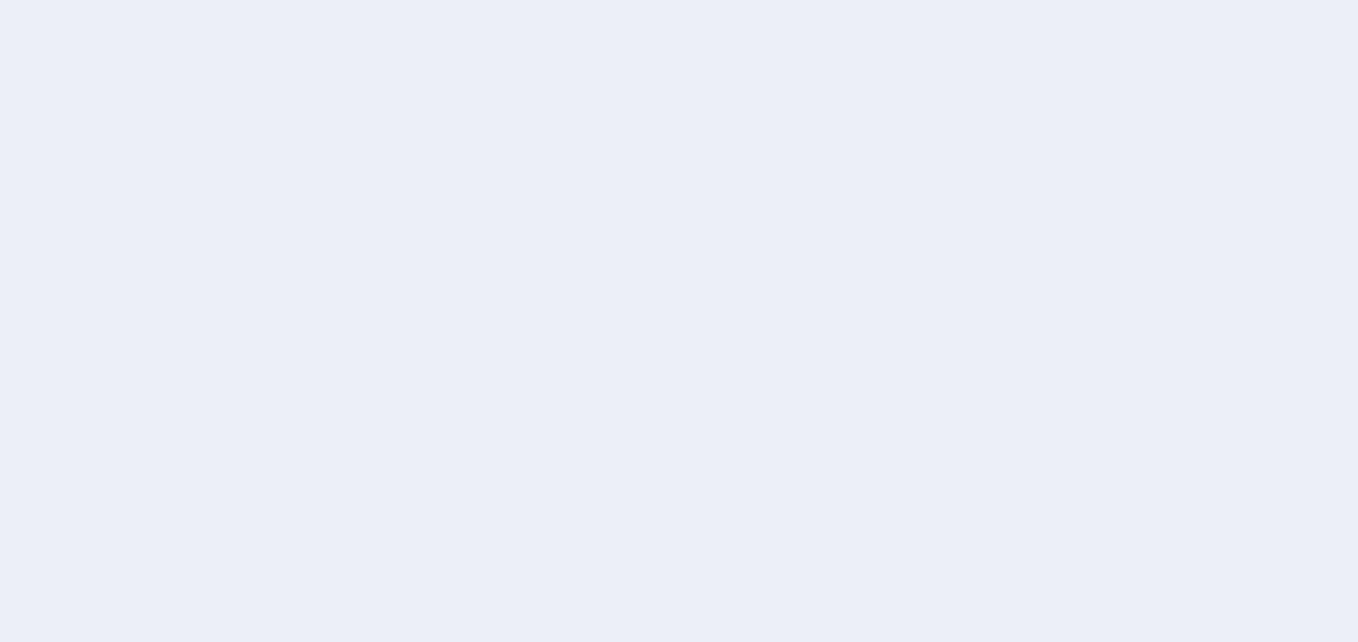 scroll, scrollTop: 0, scrollLeft: 0, axis: both 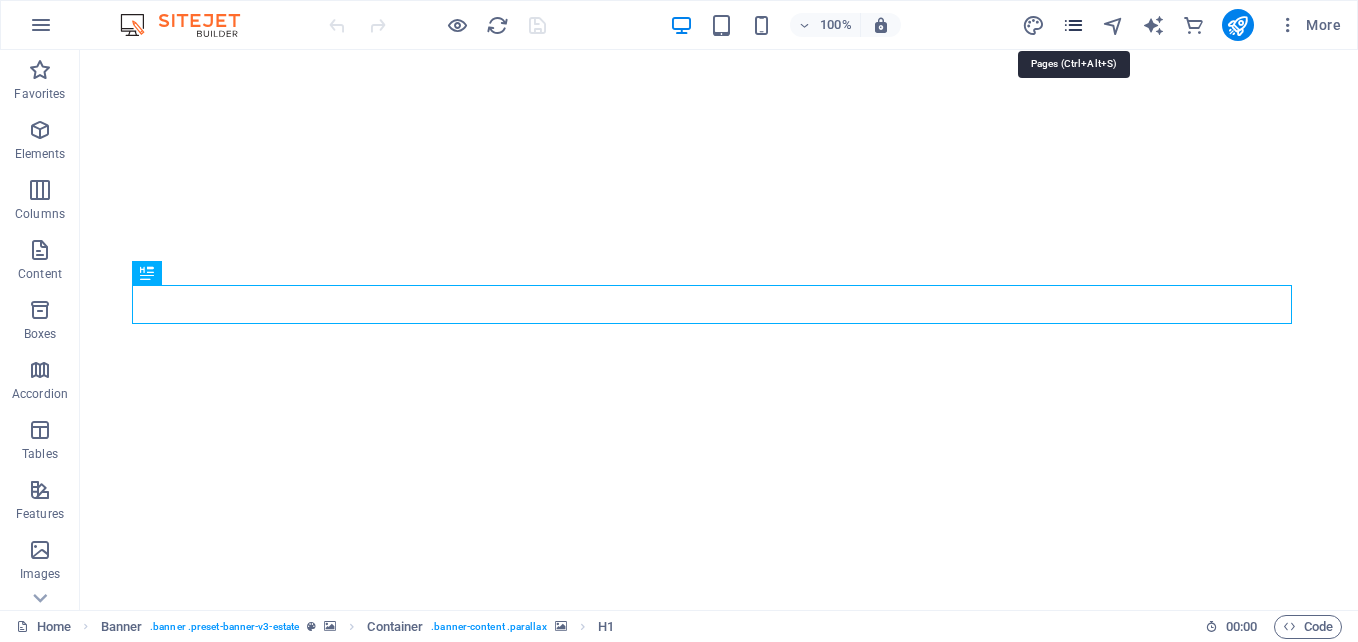 click at bounding box center (1073, 25) 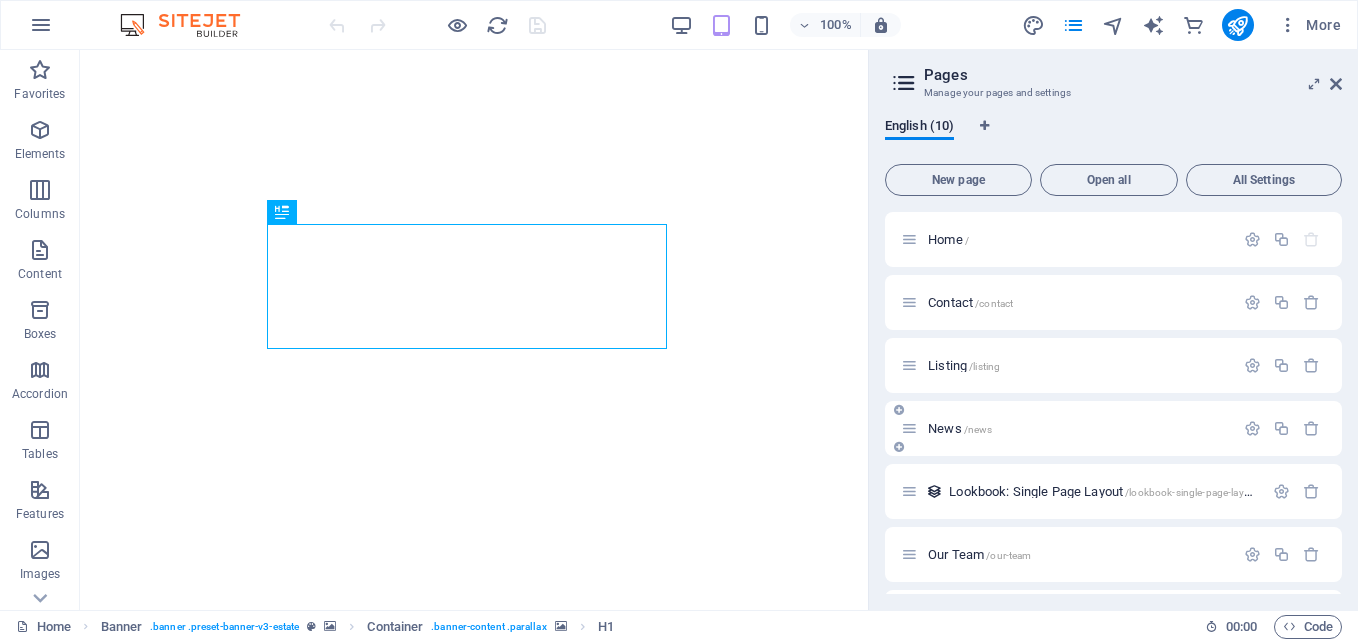click on "News /news" at bounding box center [1067, 428] 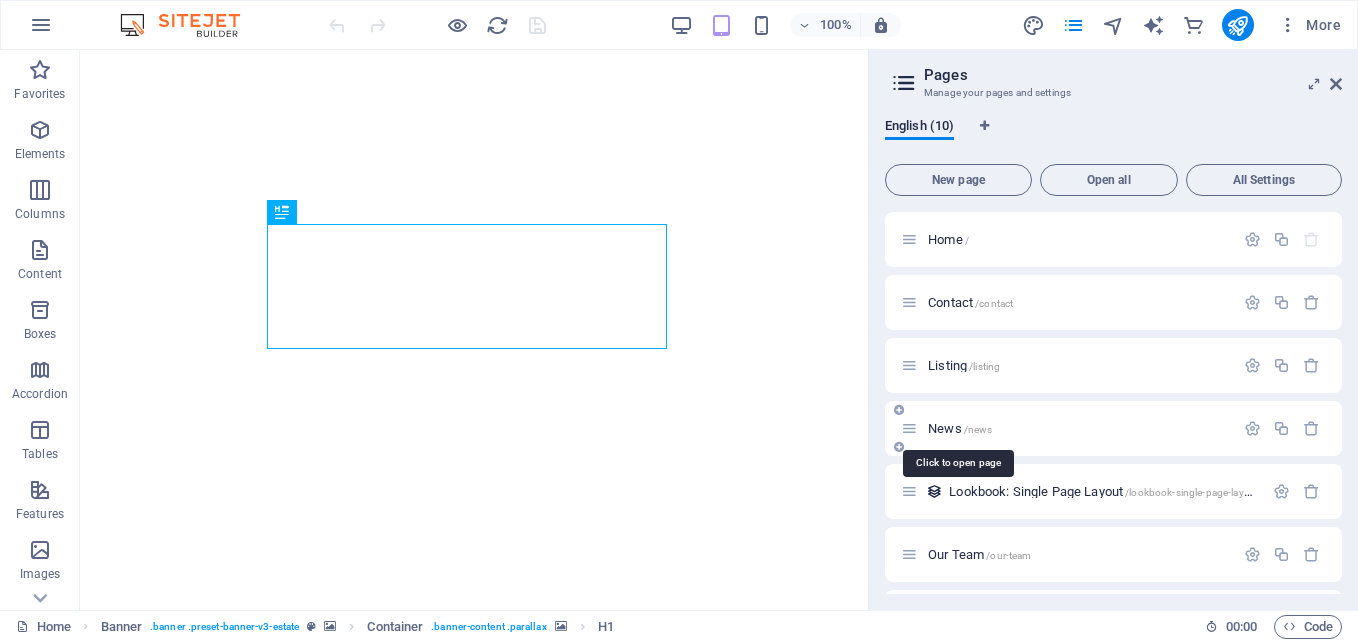 click on "/news" at bounding box center [978, 429] 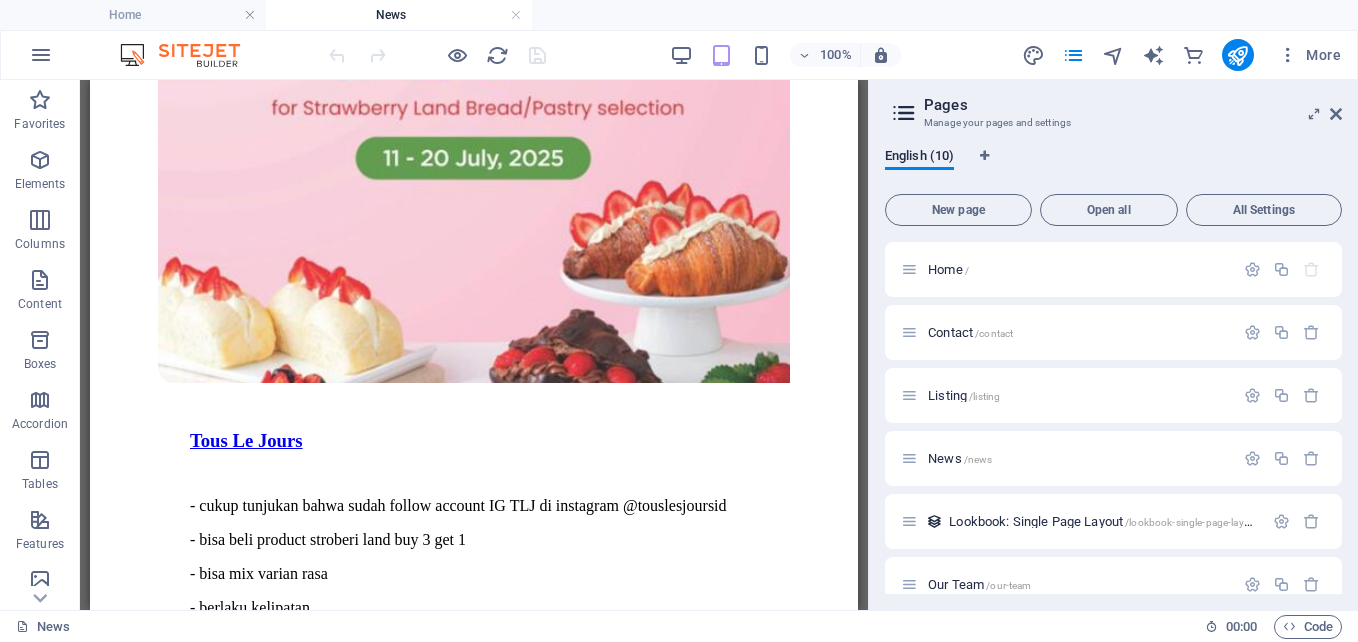 scroll, scrollTop: 4257, scrollLeft: 0, axis: vertical 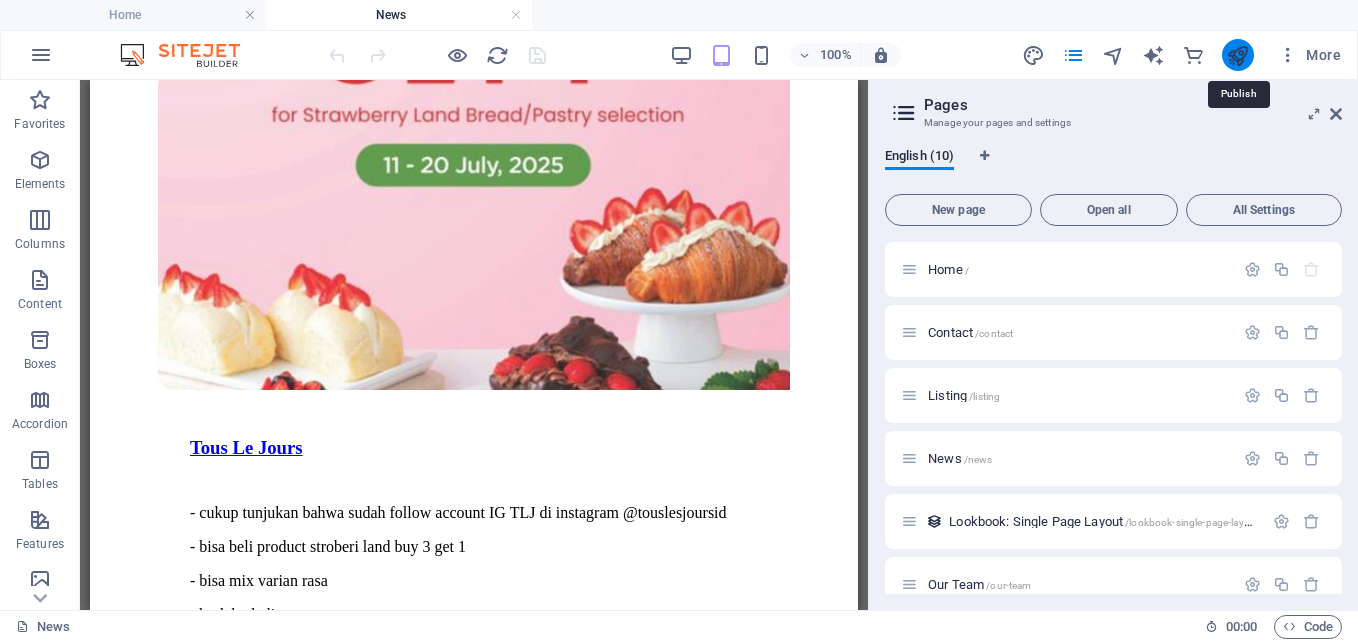 click at bounding box center [1237, 55] 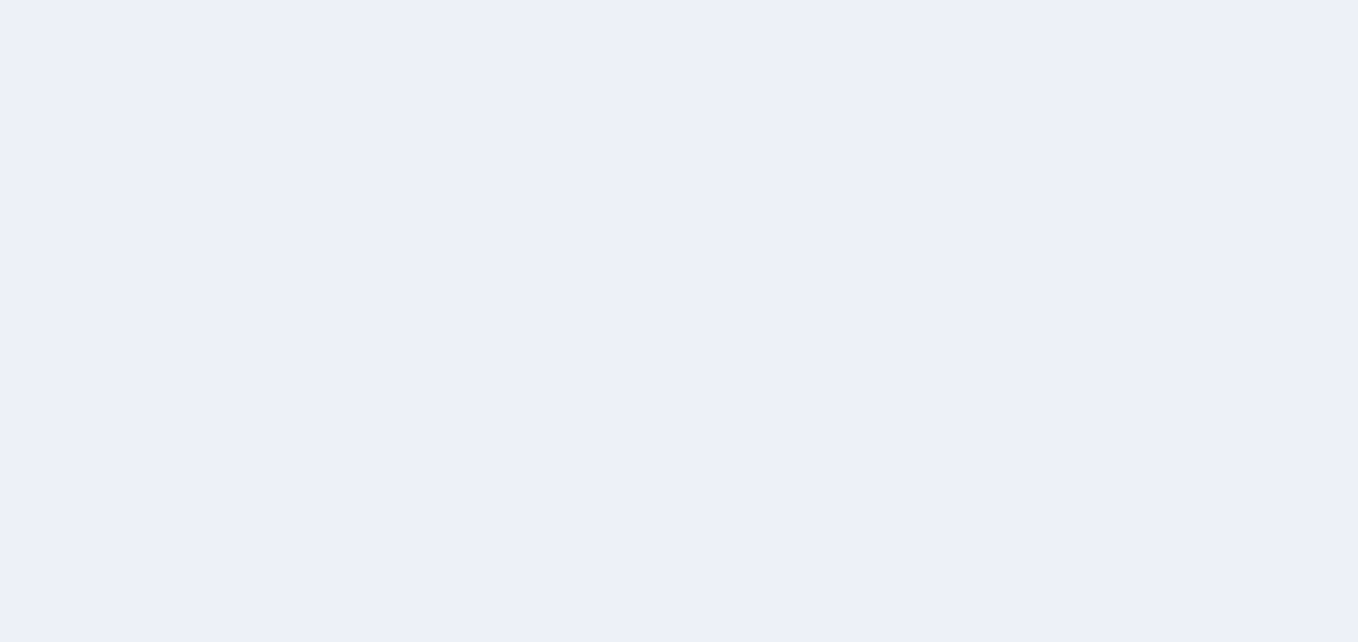 scroll, scrollTop: 0, scrollLeft: 0, axis: both 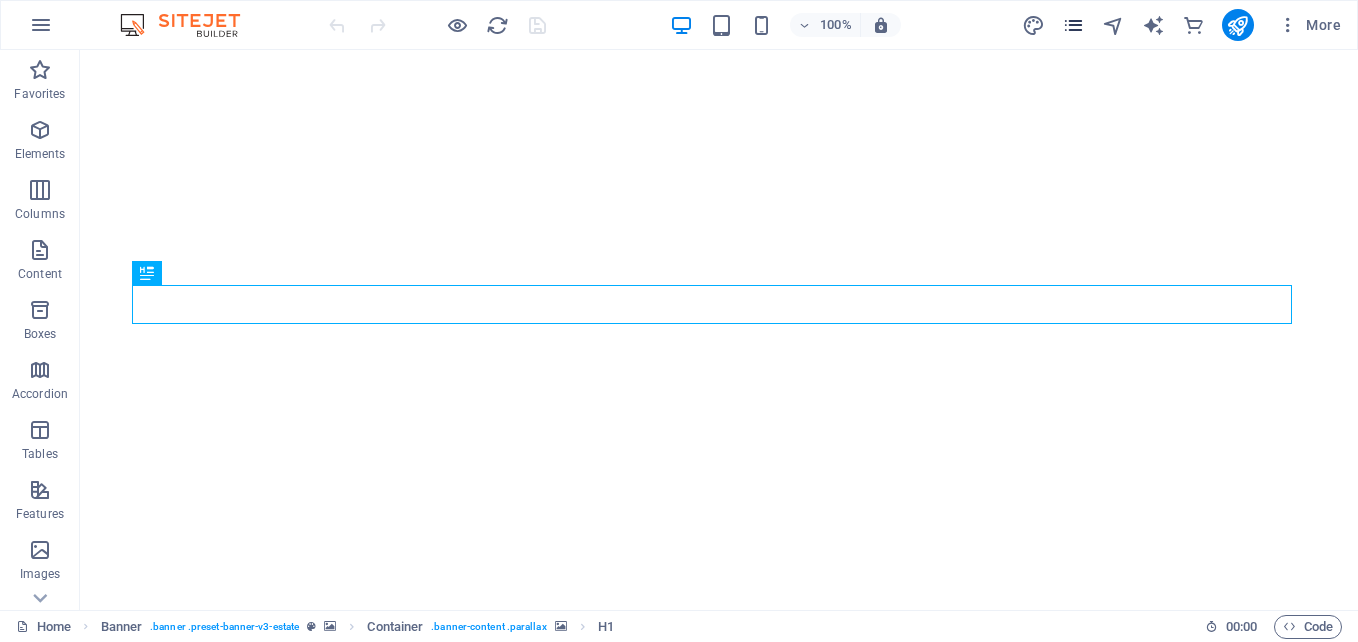 click at bounding box center [1073, 25] 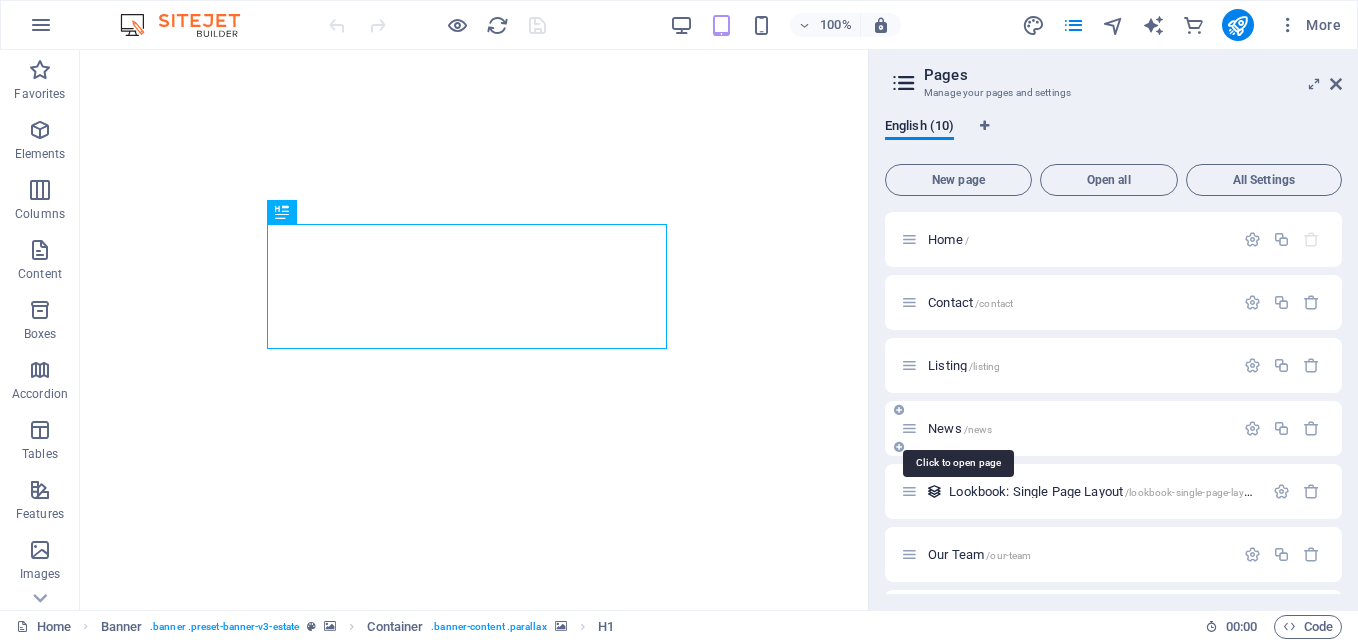 click on "News /news" at bounding box center [960, 428] 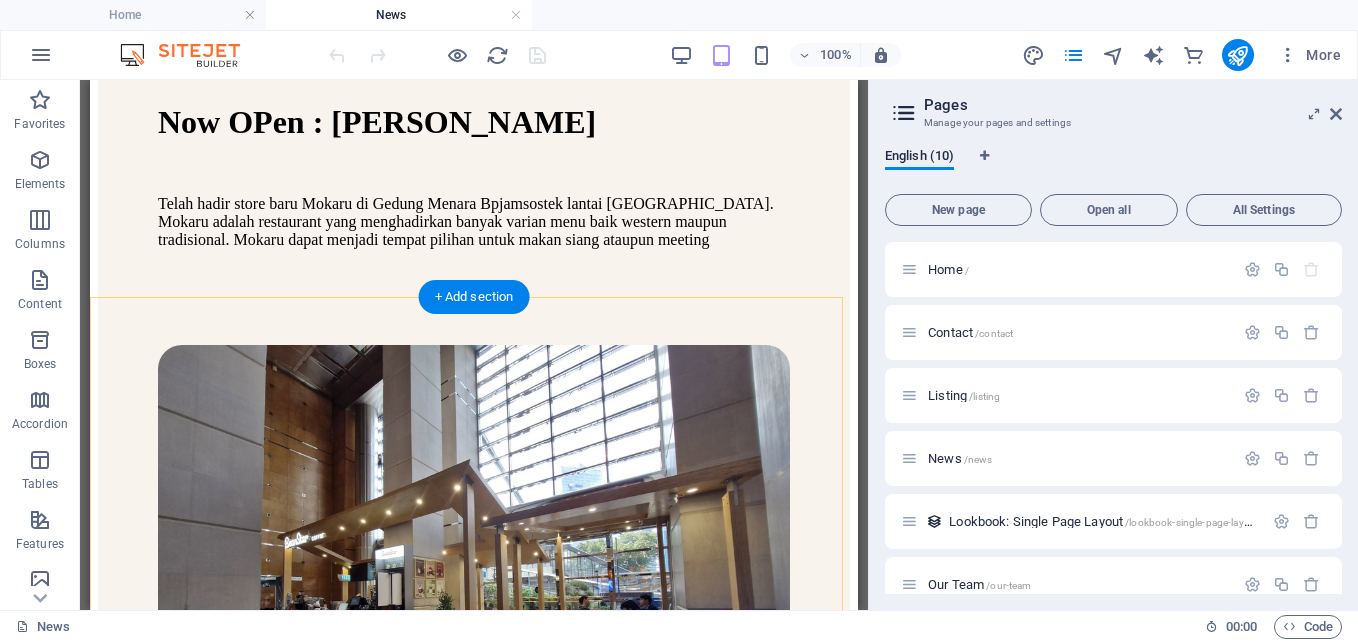 scroll, scrollTop: 700, scrollLeft: 0, axis: vertical 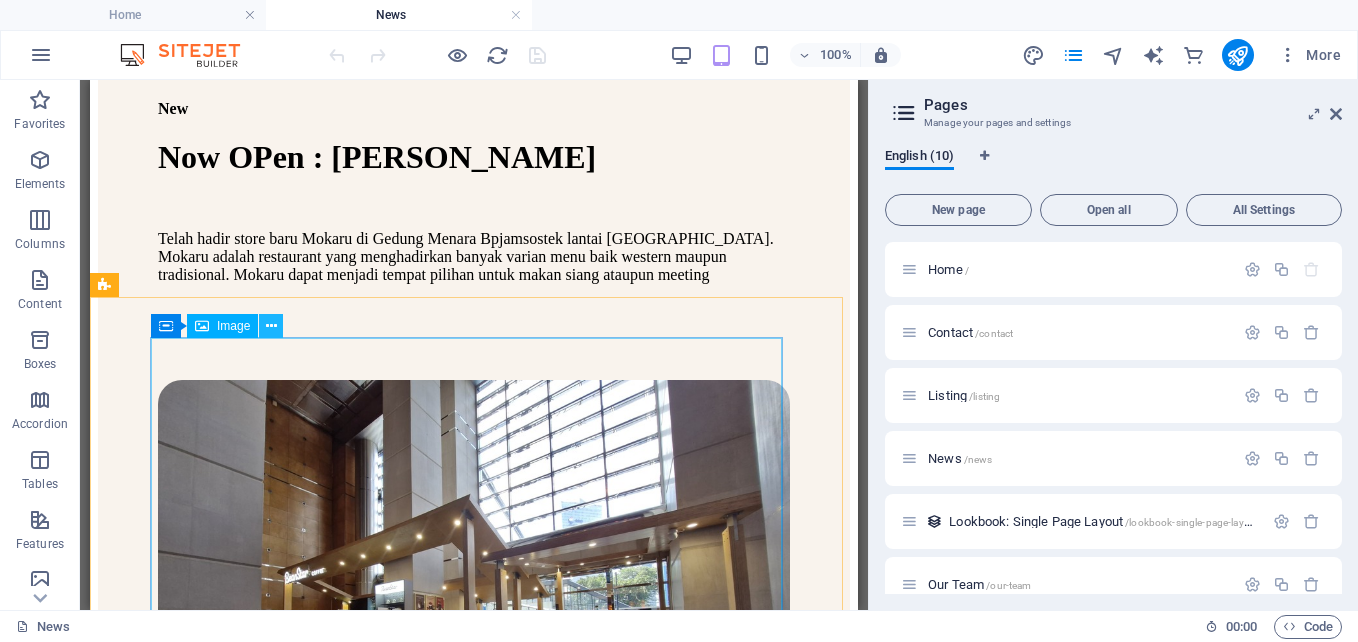 click at bounding box center [271, 326] 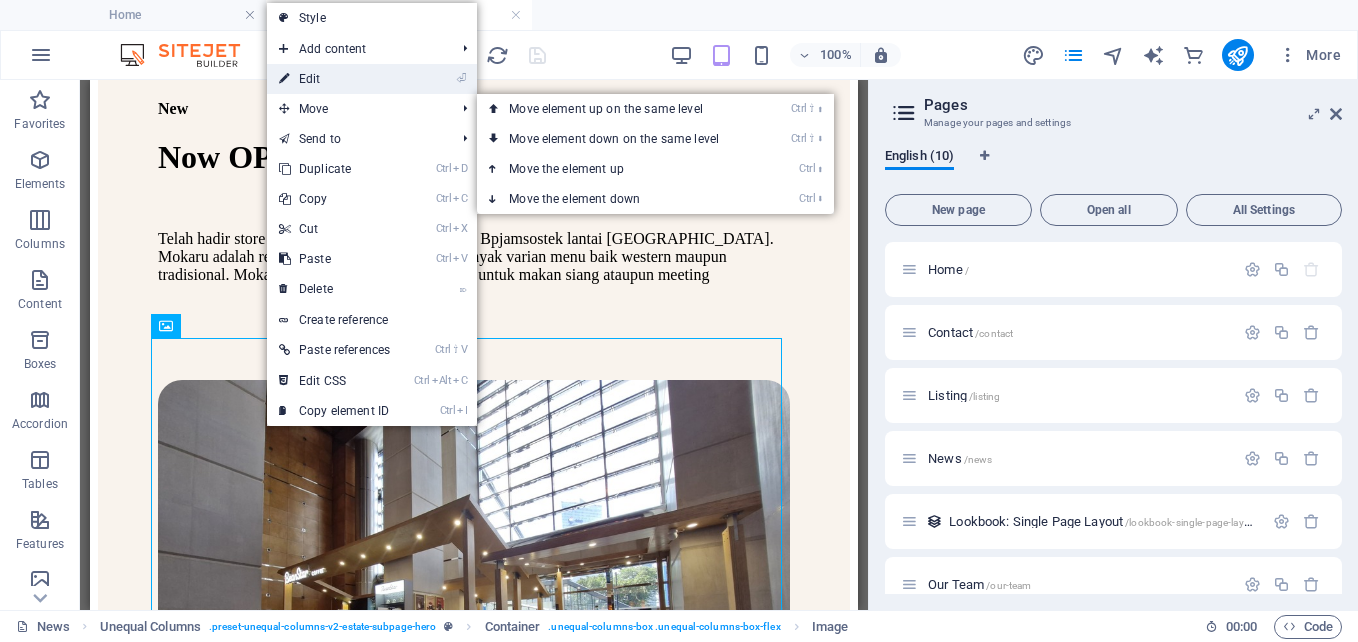 click on "⏎  Edit" at bounding box center (334, 79) 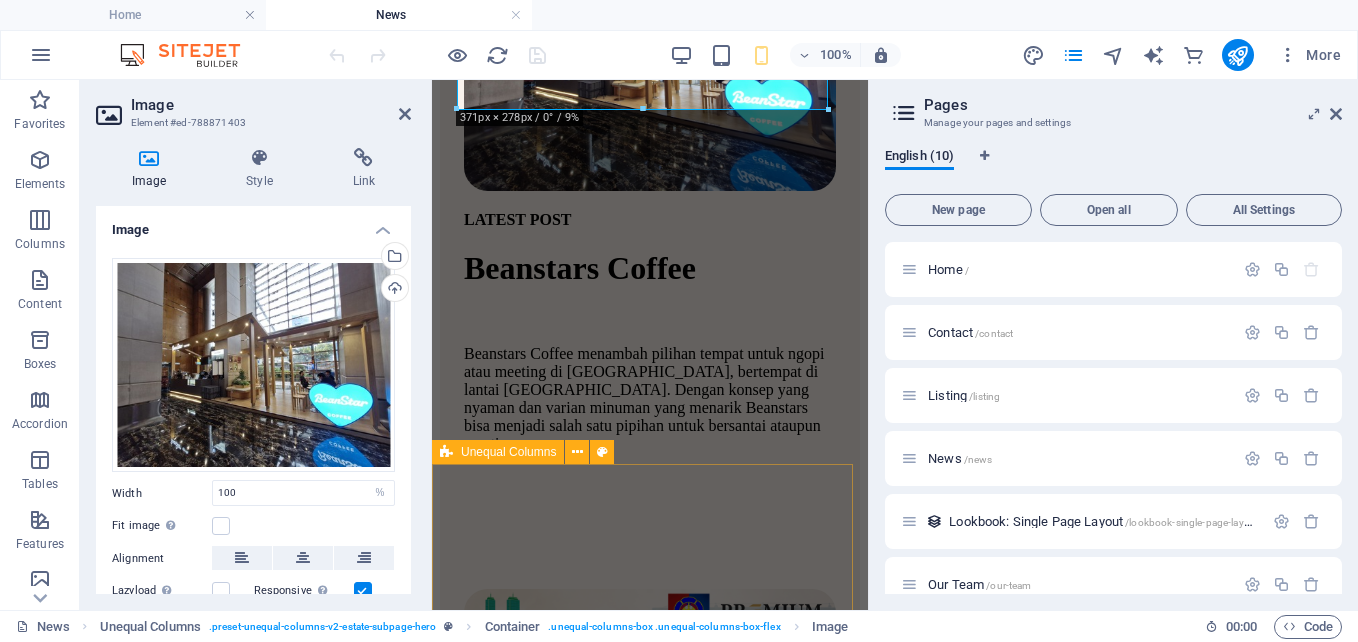 scroll, scrollTop: 1100, scrollLeft: 0, axis: vertical 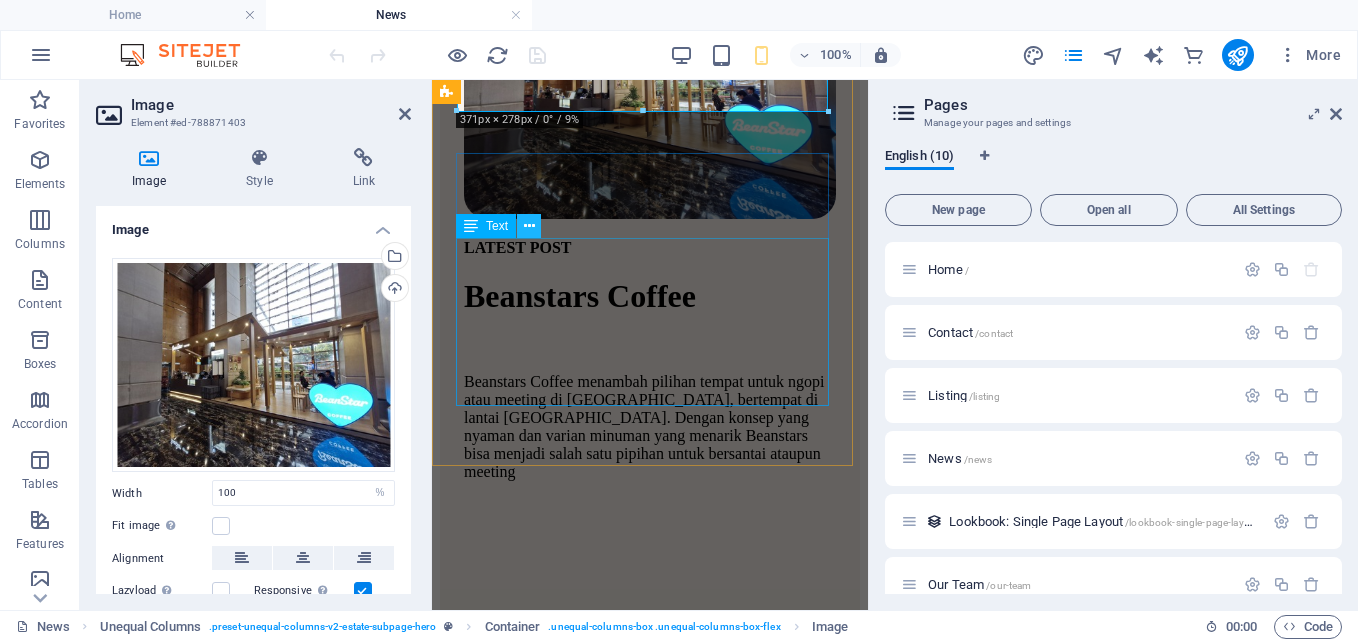 click at bounding box center [529, 226] 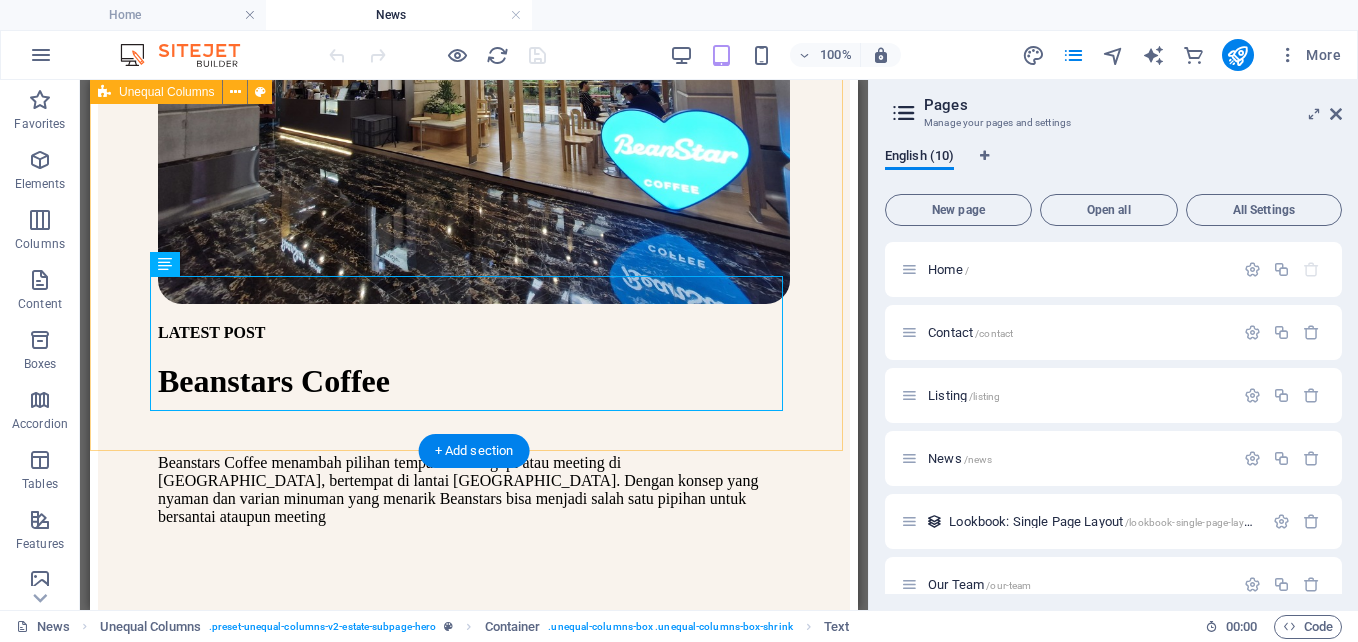 scroll, scrollTop: 1396, scrollLeft: 0, axis: vertical 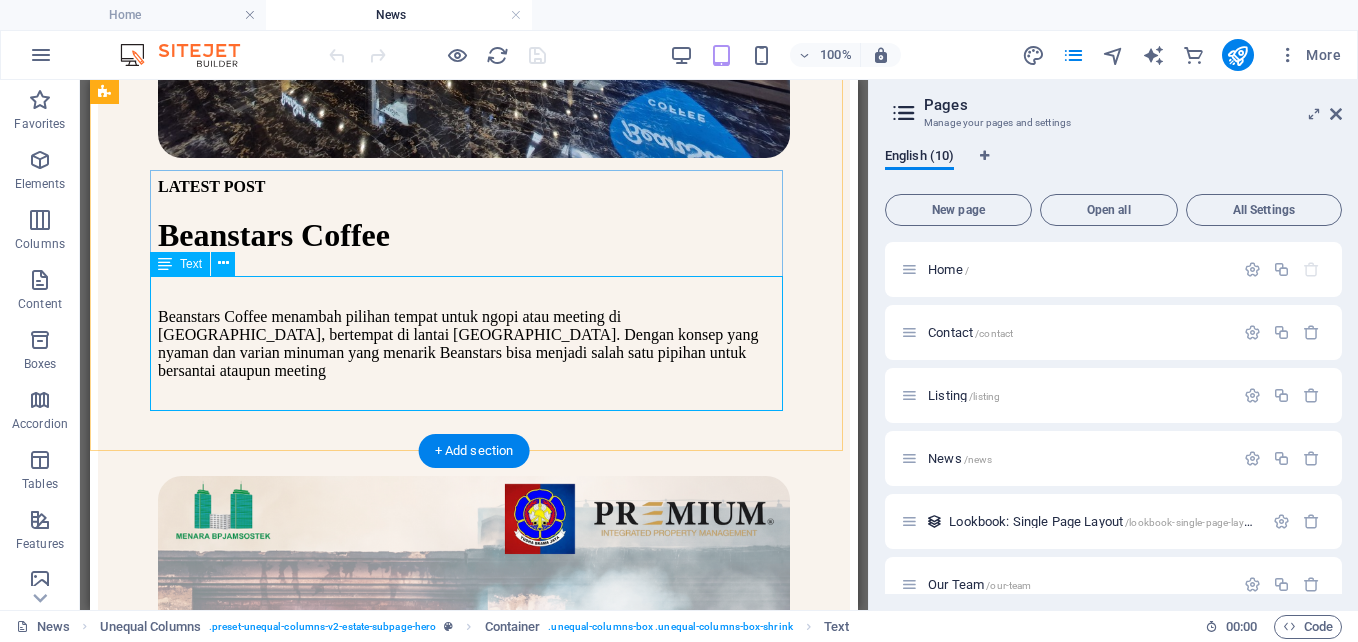 click on "Beanstars Coffee menambah pilihan tempat untuk ngopi atau meeting di gedung Menara Bpjamsostek, bertempat di lantai 1 Tower Selatan. Dengan konsep yang nyaman dan varian minuman yang menarik Beanstars bisa menjadi salah satu pipihan untuk bersantai ataupun meeting" at bounding box center [474, 344] 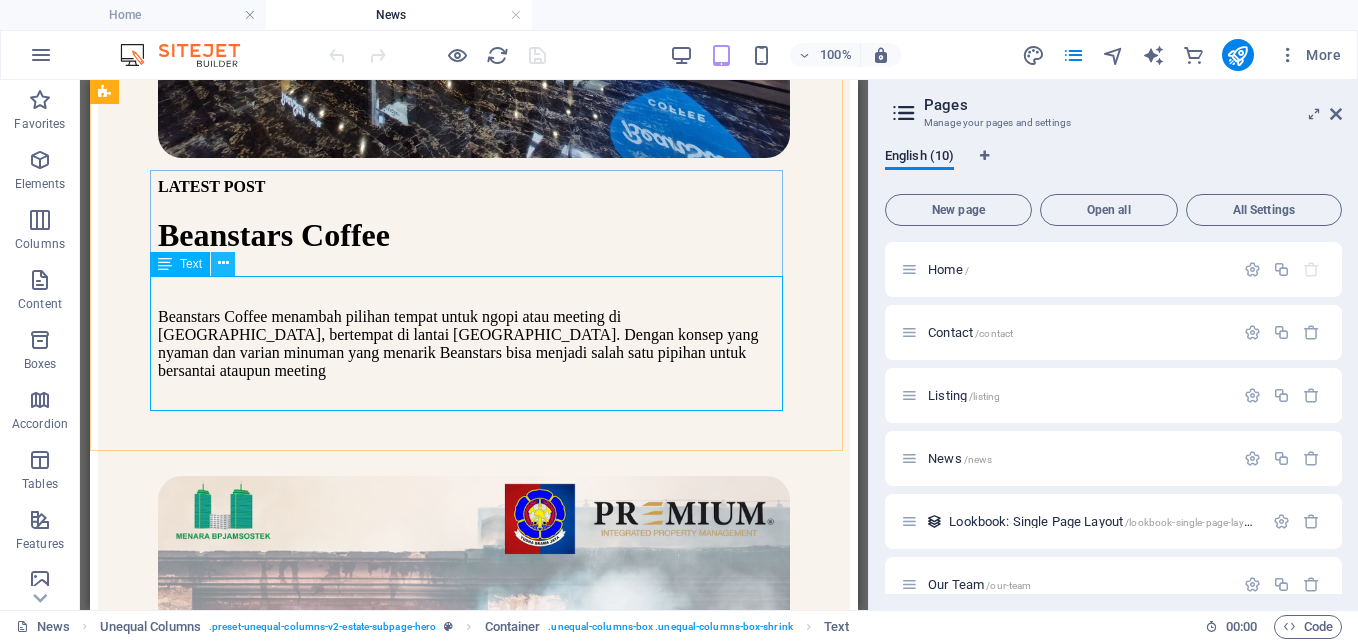 click at bounding box center [223, 263] 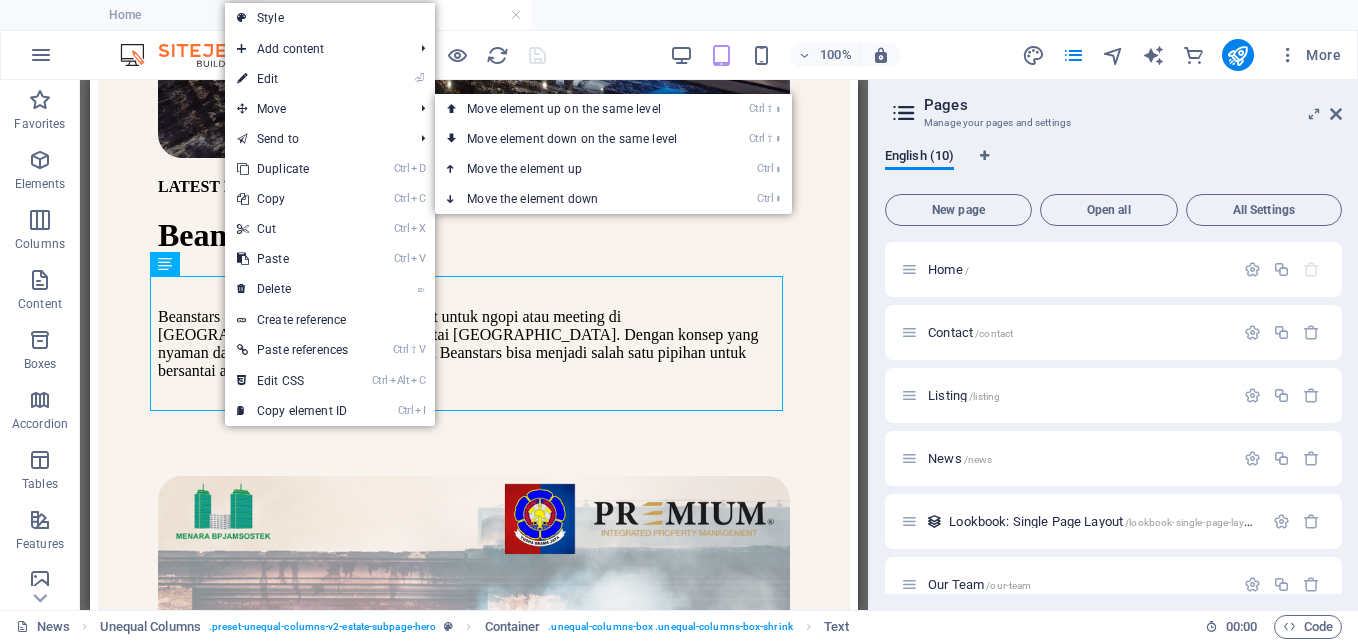 click on "⏎  Edit" at bounding box center [292, 79] 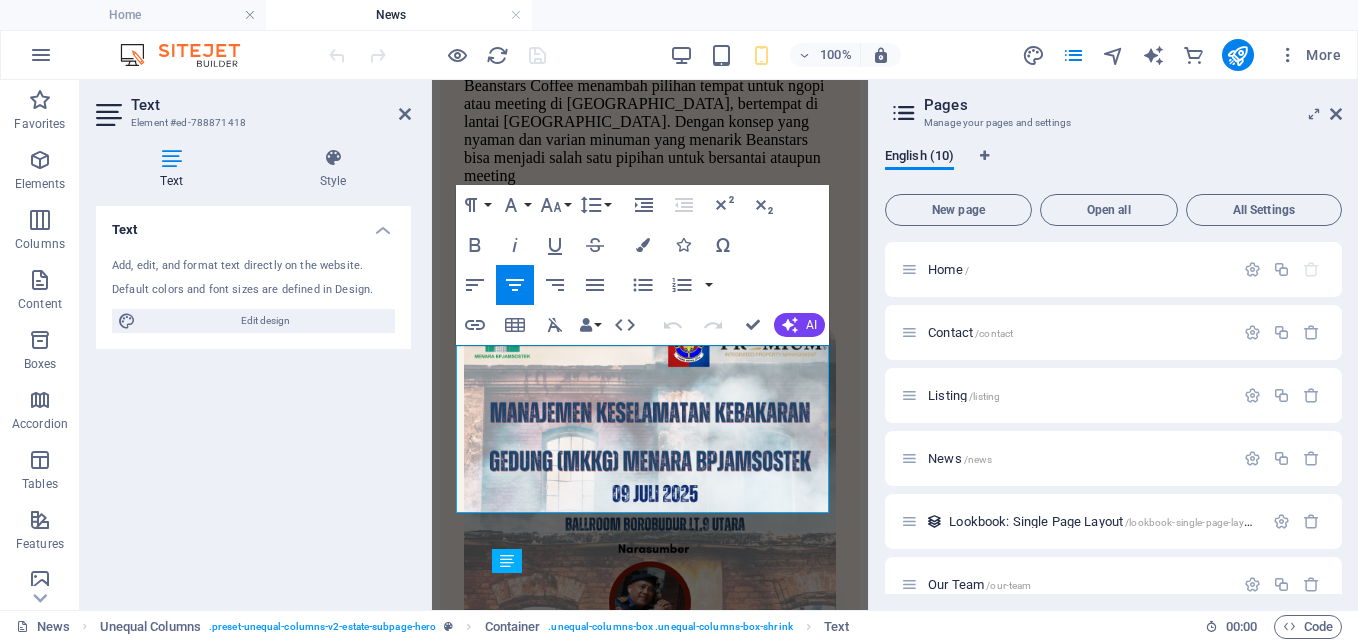 scroll, scrollTop: 993, scrollLeft: 0, axis: vertical 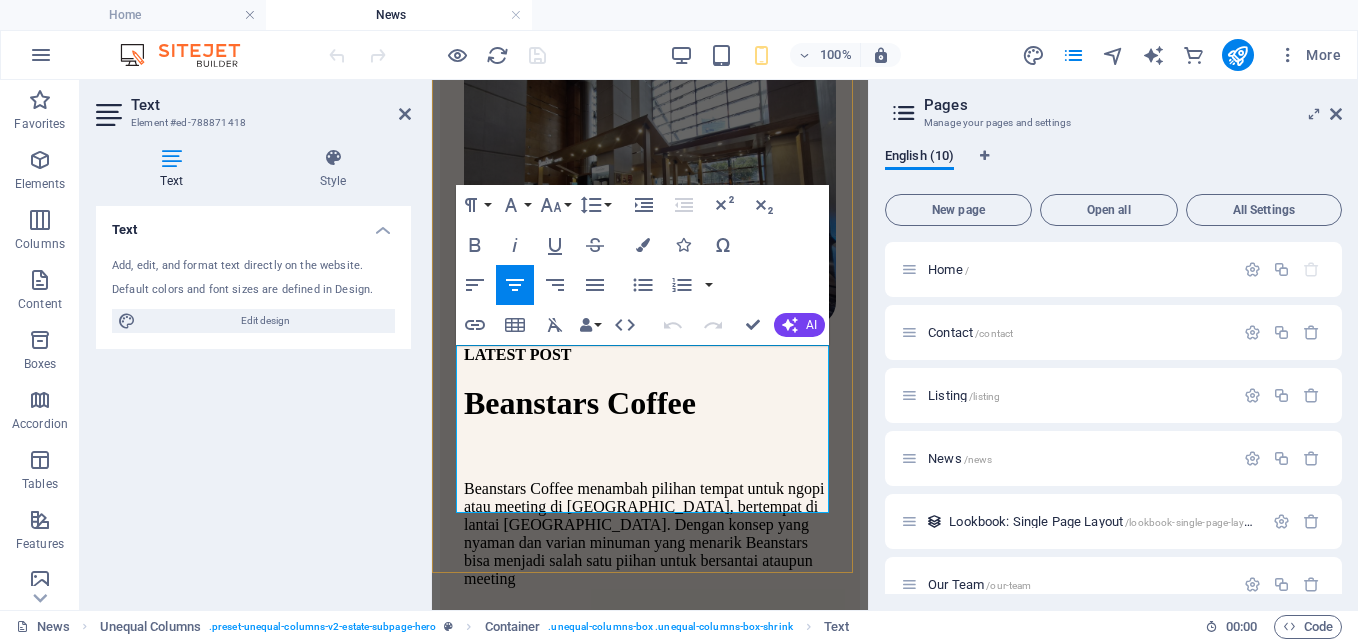 type 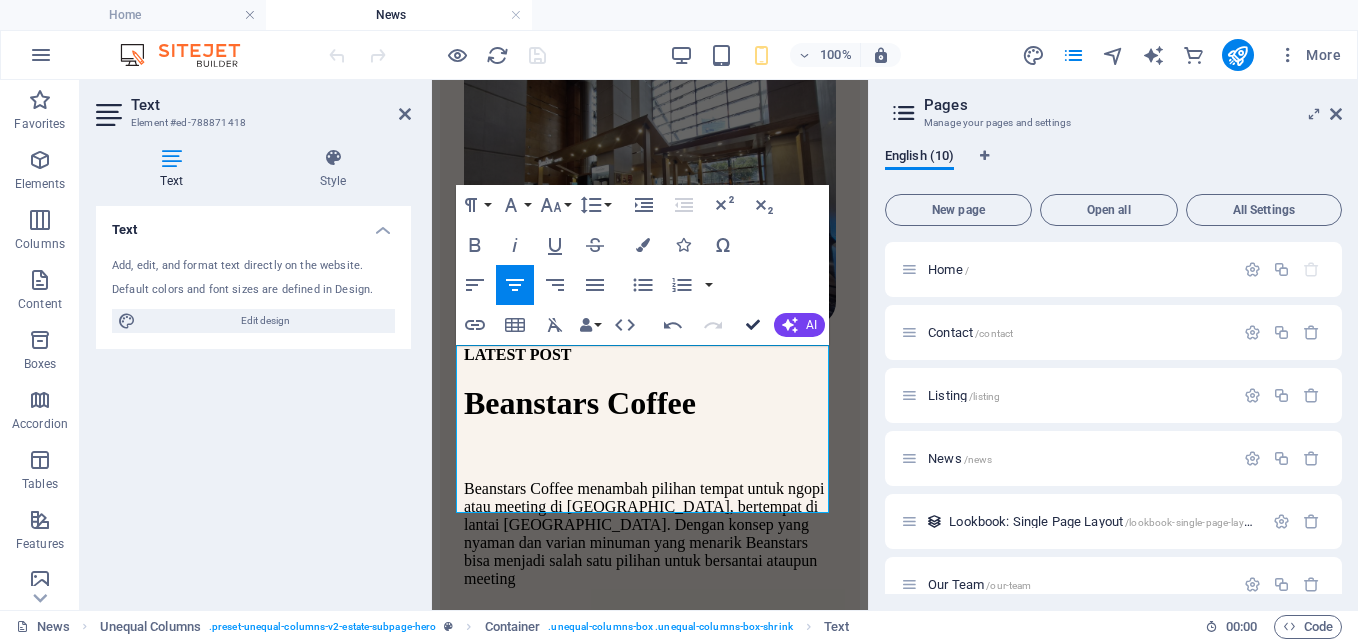 drag, startPoint x: 755, startPoint y: 323, endPoint x: 665, endPoint y: 244, distance: 119.753914 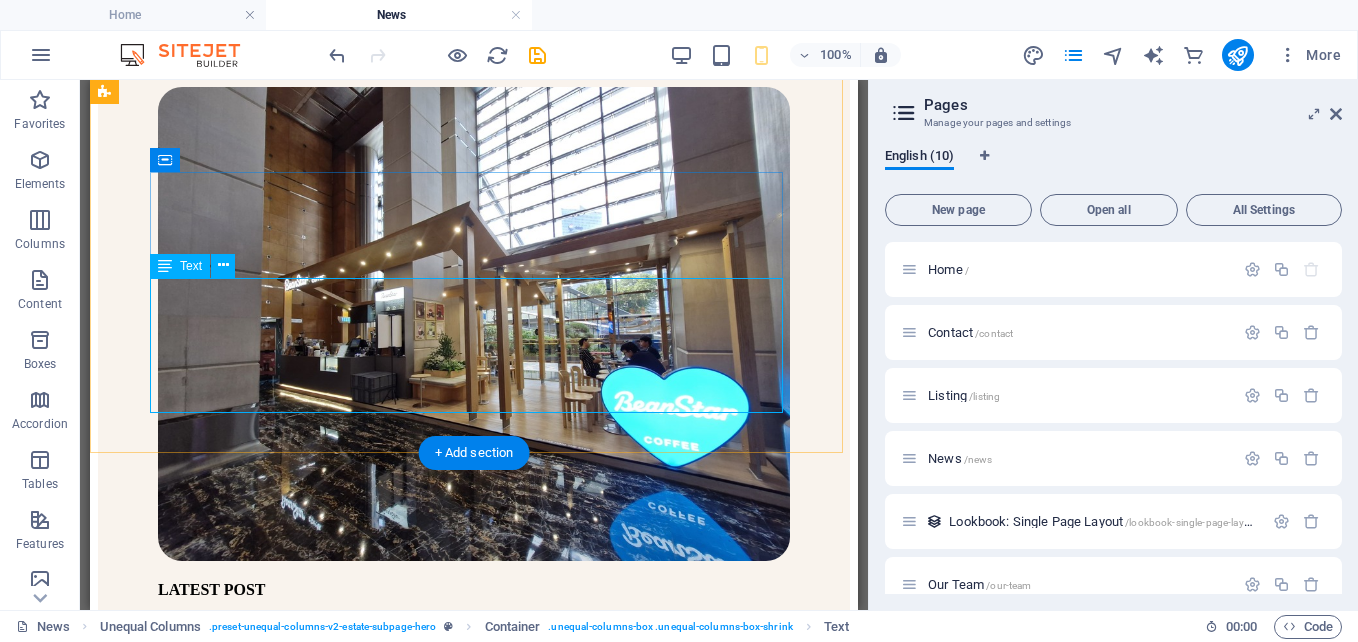 scroll, scrollTop: 1394, scrollLeft: 0, axis: vertical 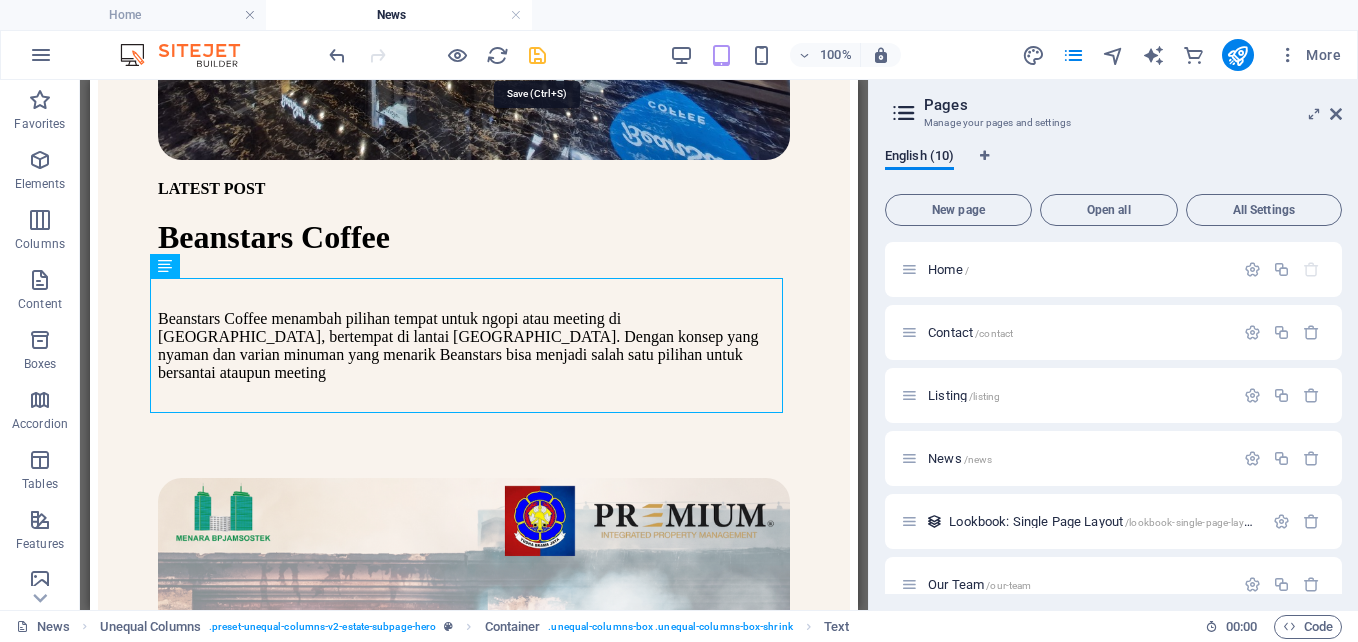click at bounding box center [537, 55] 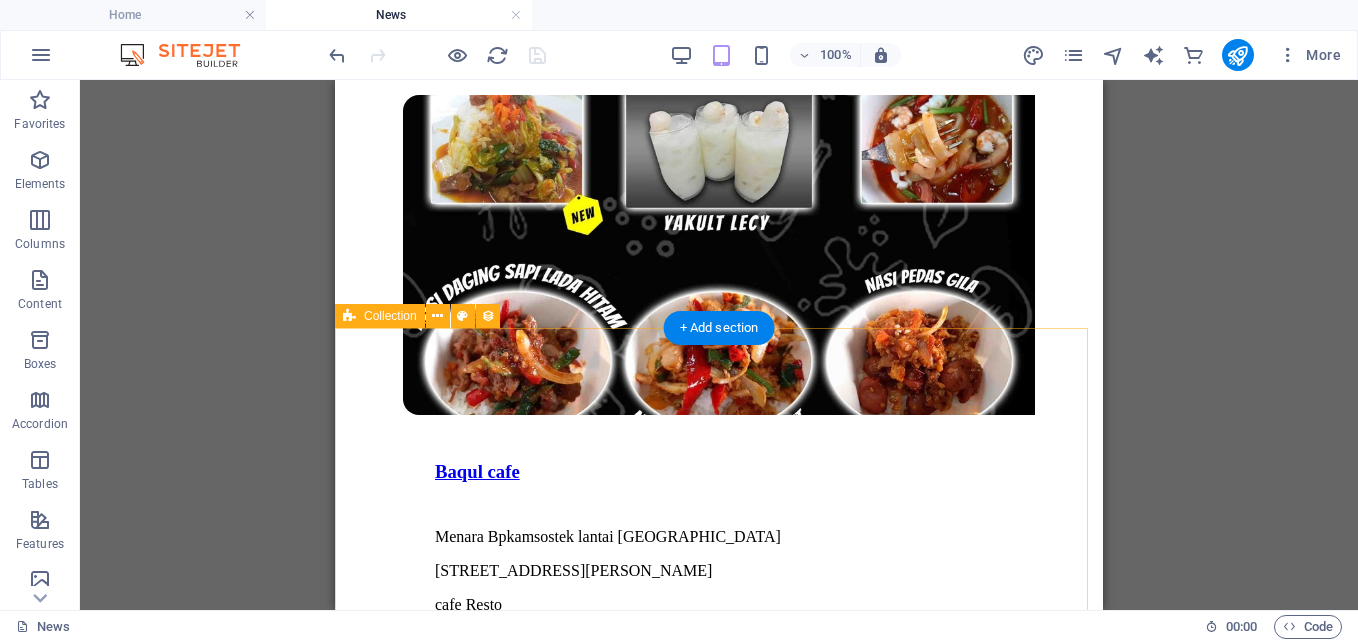 scroll, scrollTop: 3594, scrollLeft: 0, axis: vertical 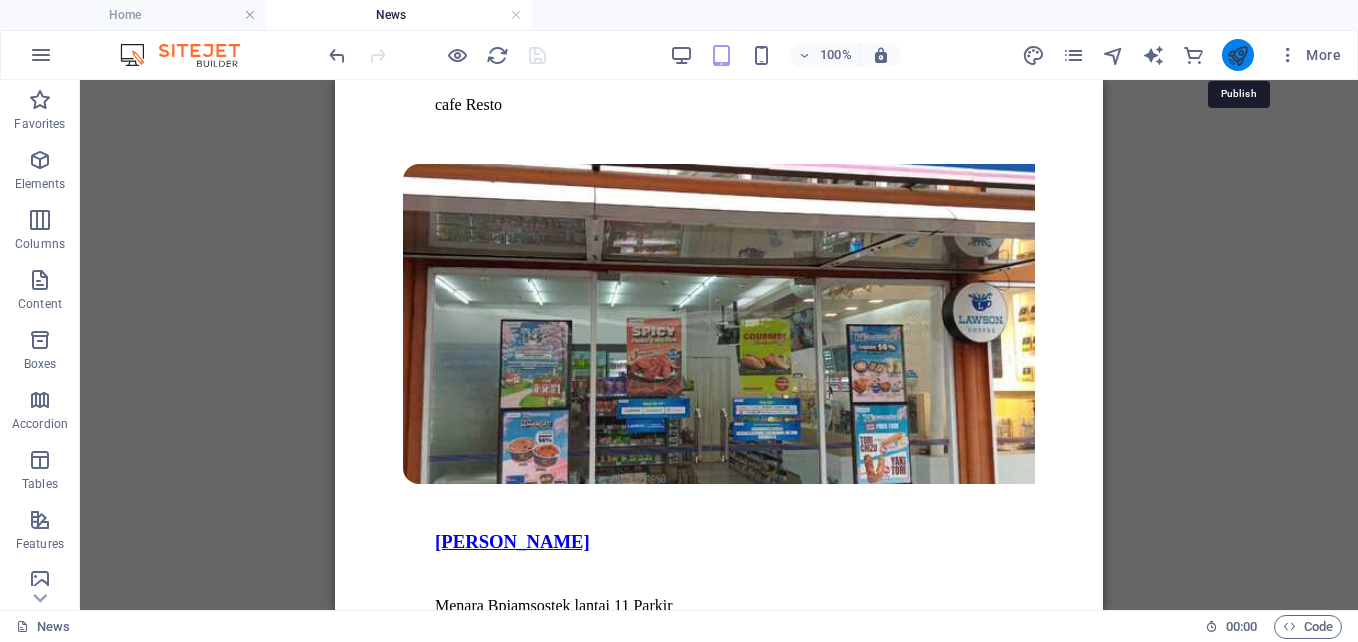 click at bounding box center [1237, 55] 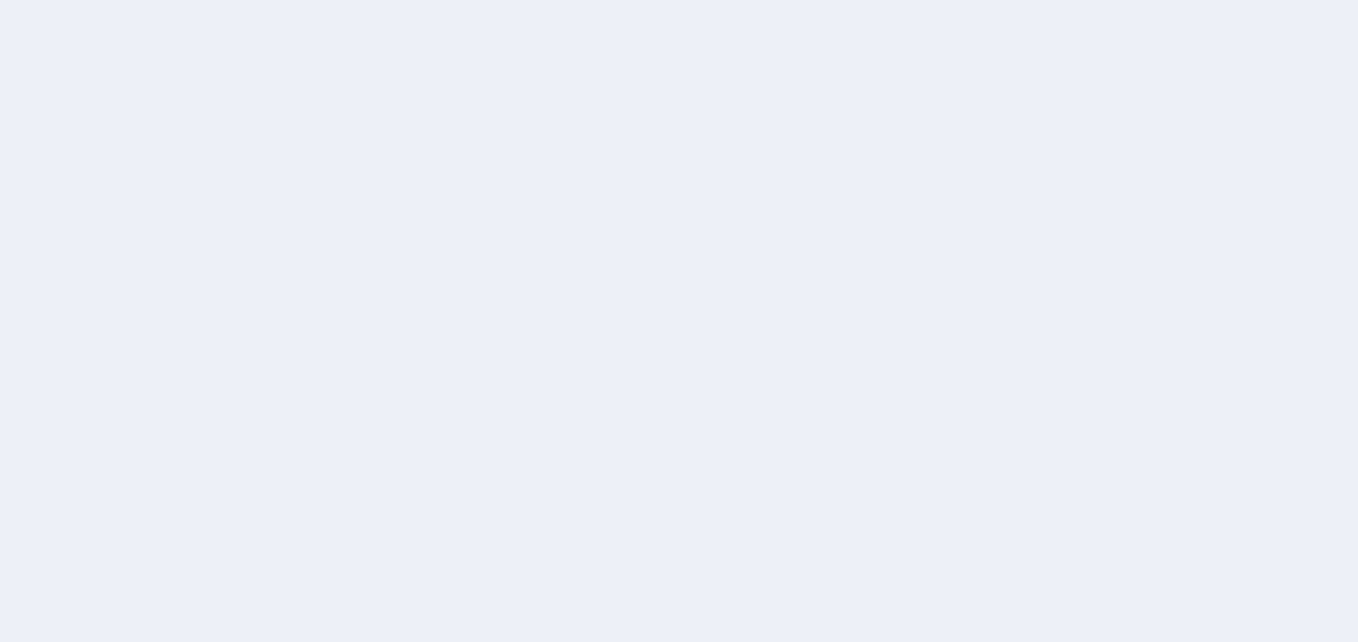 scroll, scrollTop: 0, scrollLeft: 0, axis: both 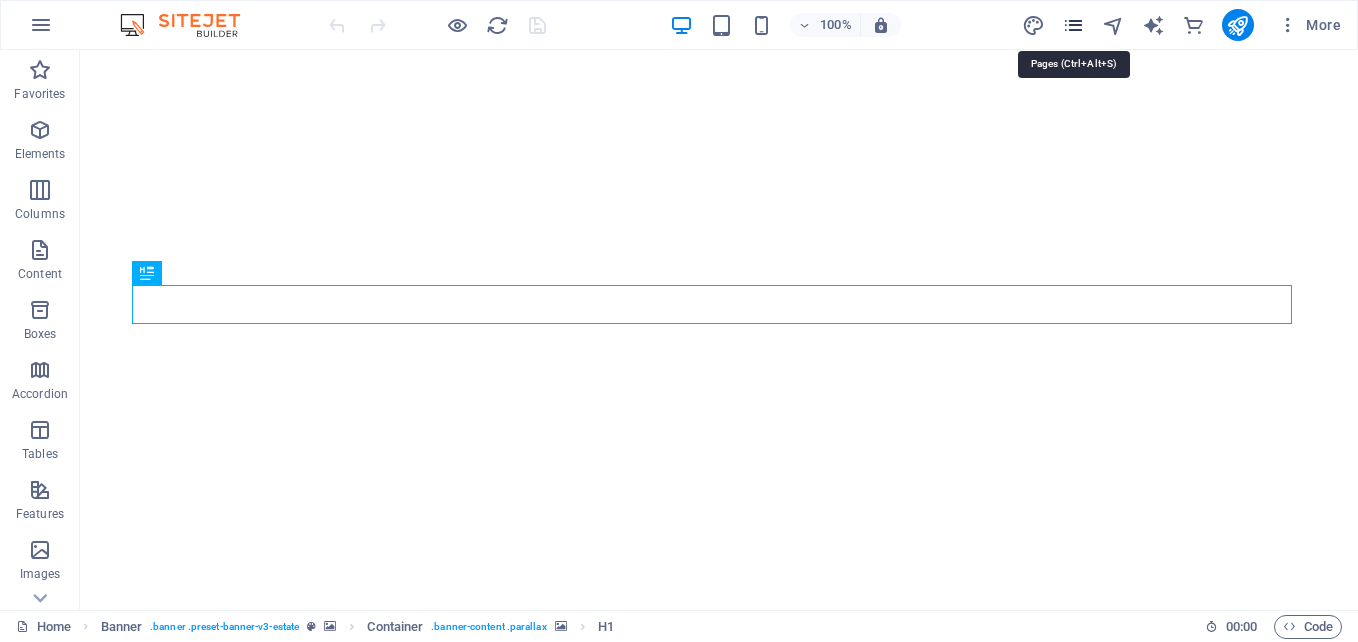 click at bounding box center [1073, 25] 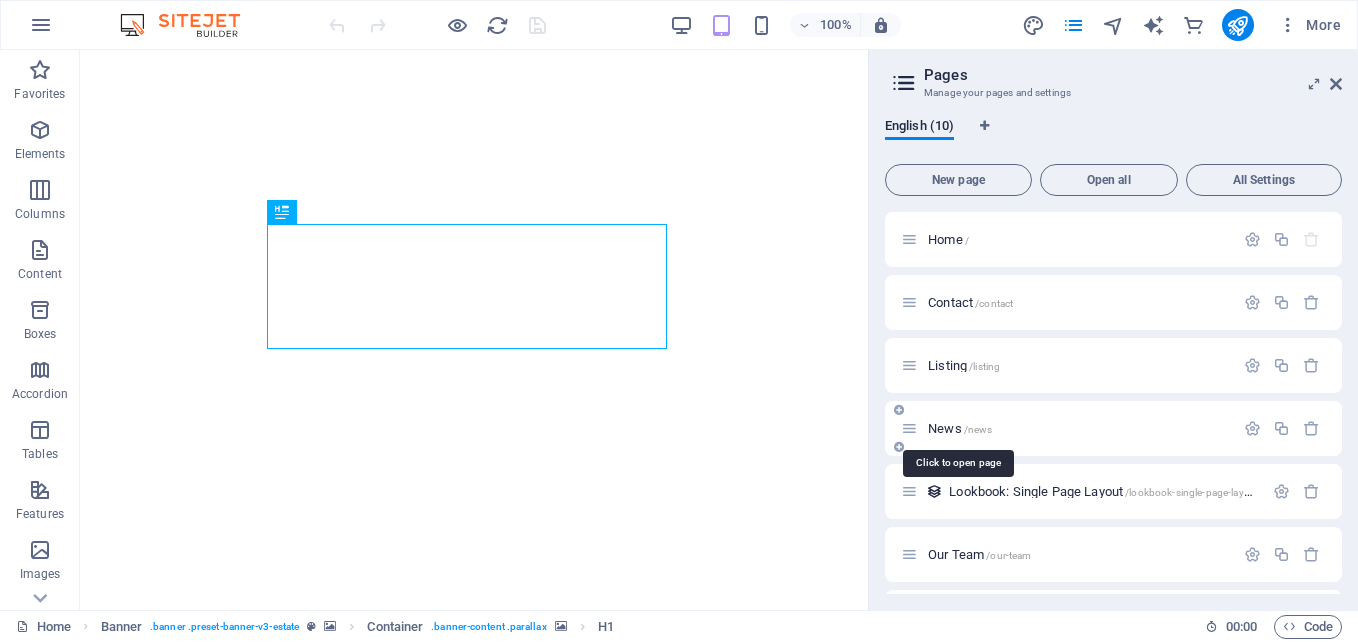 click on "News /news" at bounding box center [960, 428] 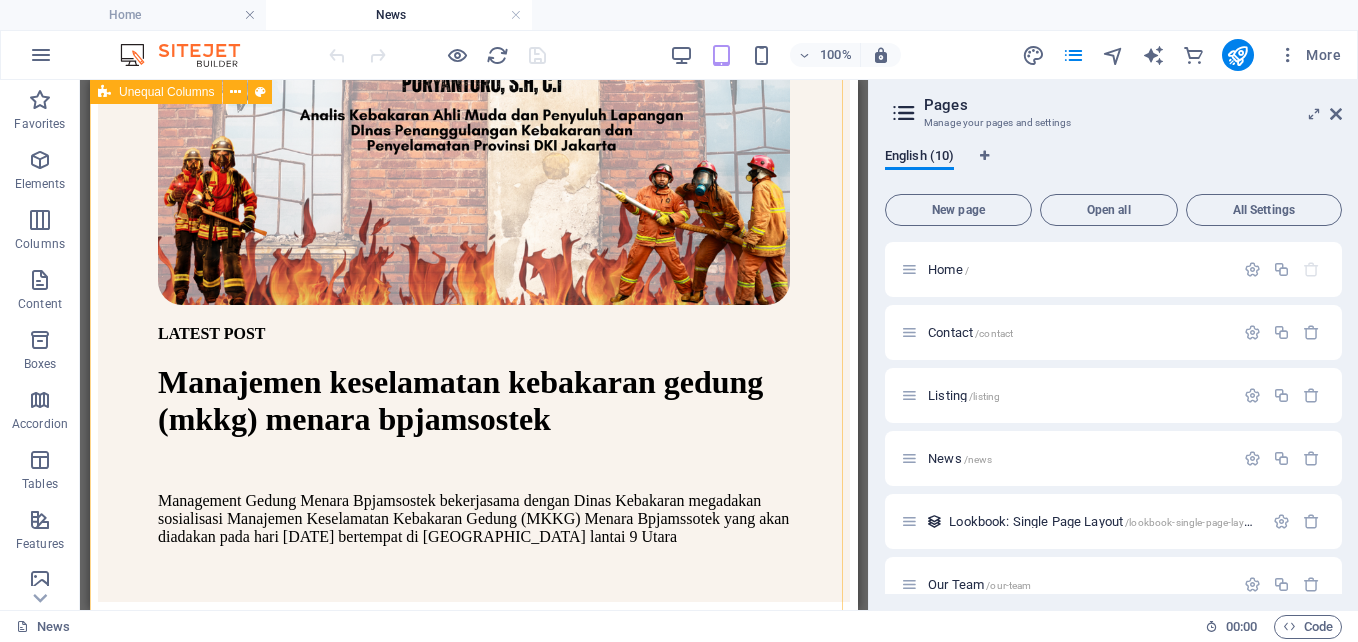 scroll, scrollTop: 2457, scrollLeft: 0, axis: vertical 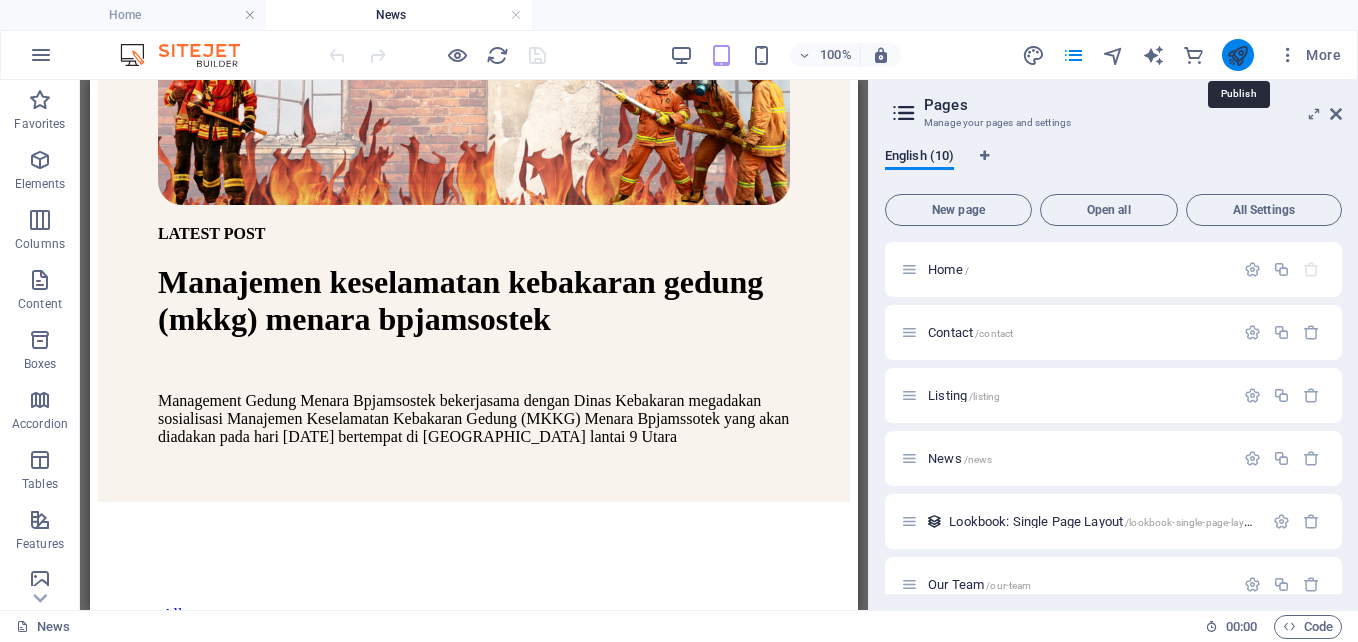 click at bounding box center (1237, 55) 